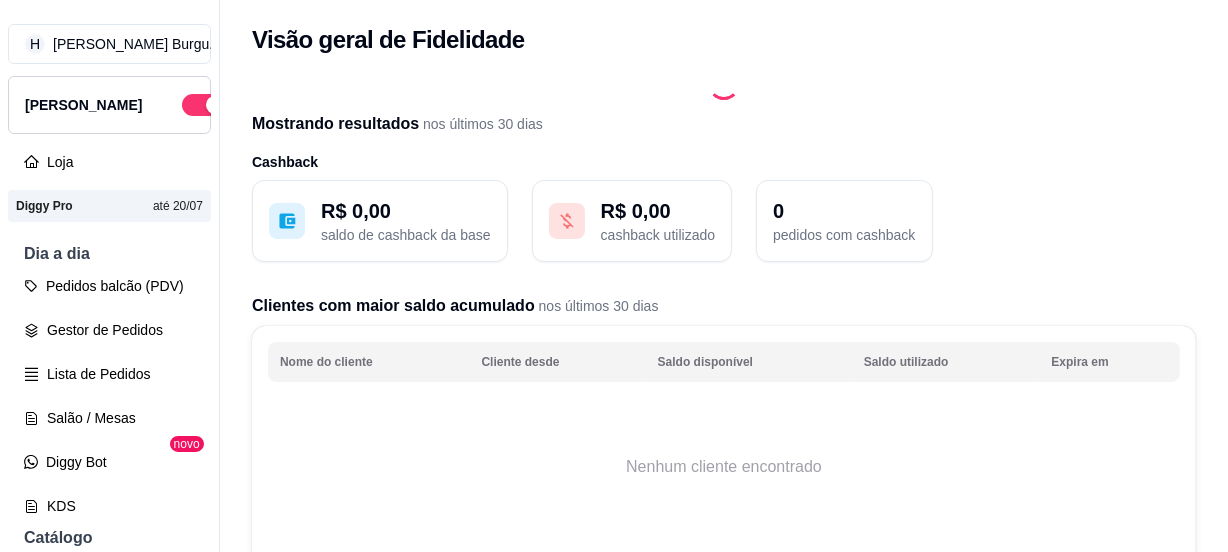 scroll, scrollTop: 0, scrollLeft: 0, axis: both 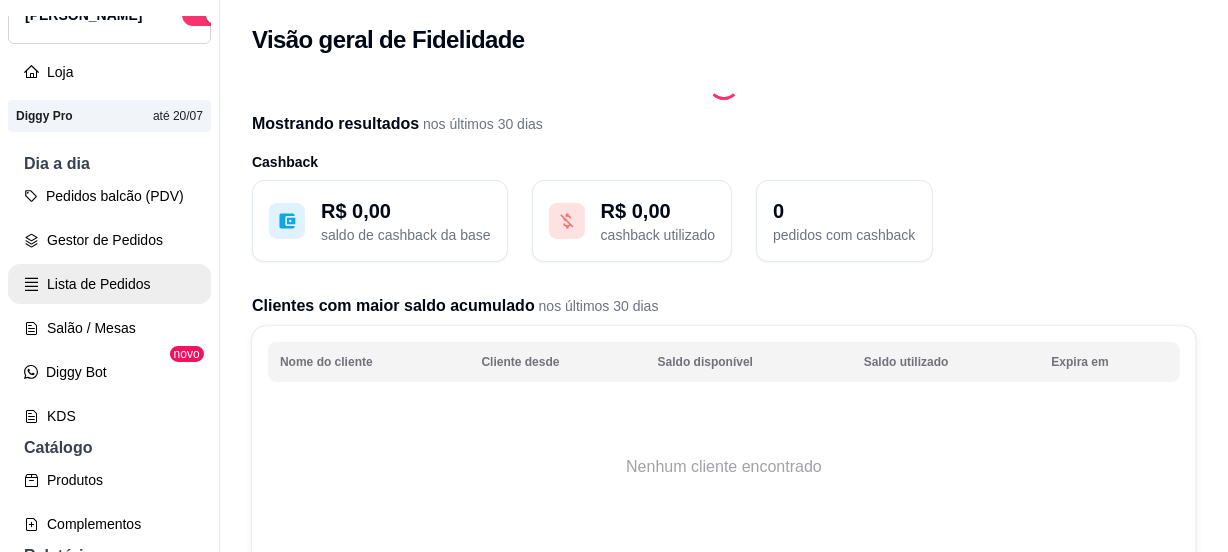 click on "Lista de Pedidos" at bounding box center [109, 284] 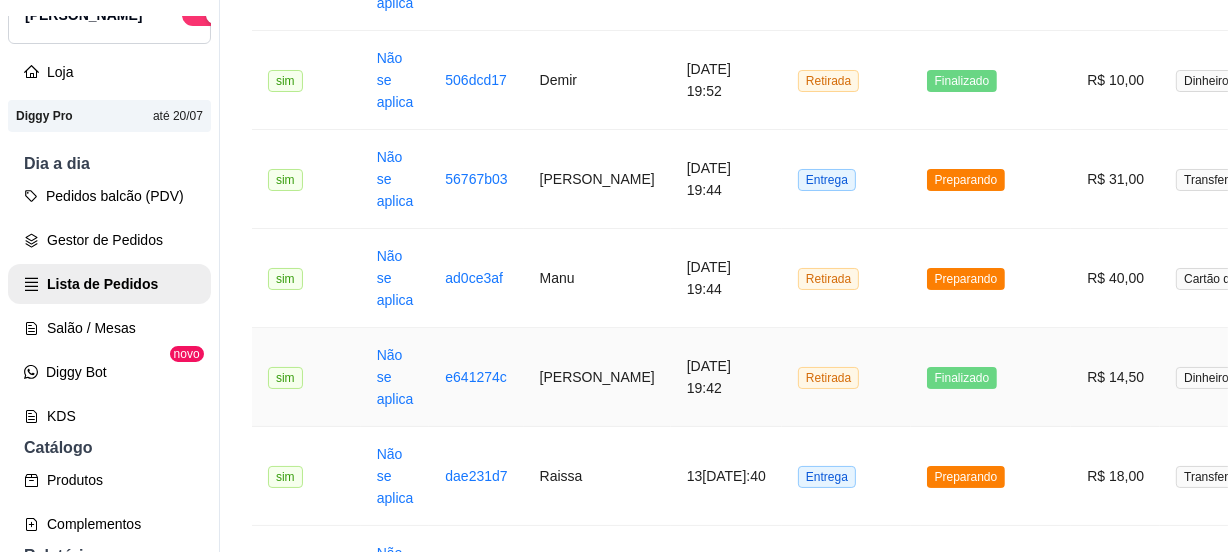 scroll, scrollTop: 1545, scrollLeft: 0, axis: vertical 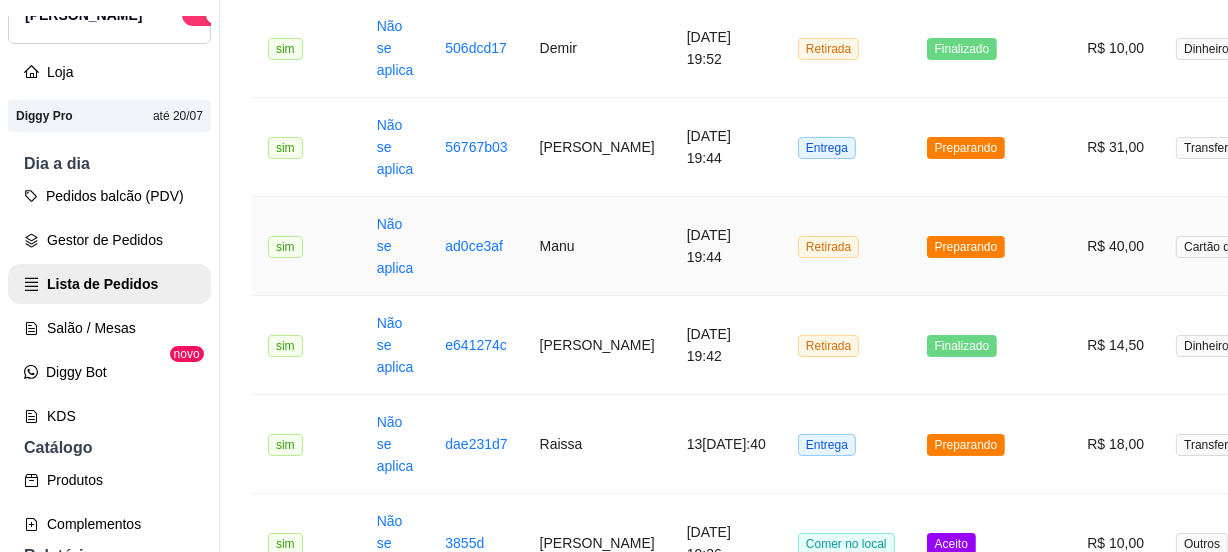 click on "Retirada" at bounding box center [846, 246] 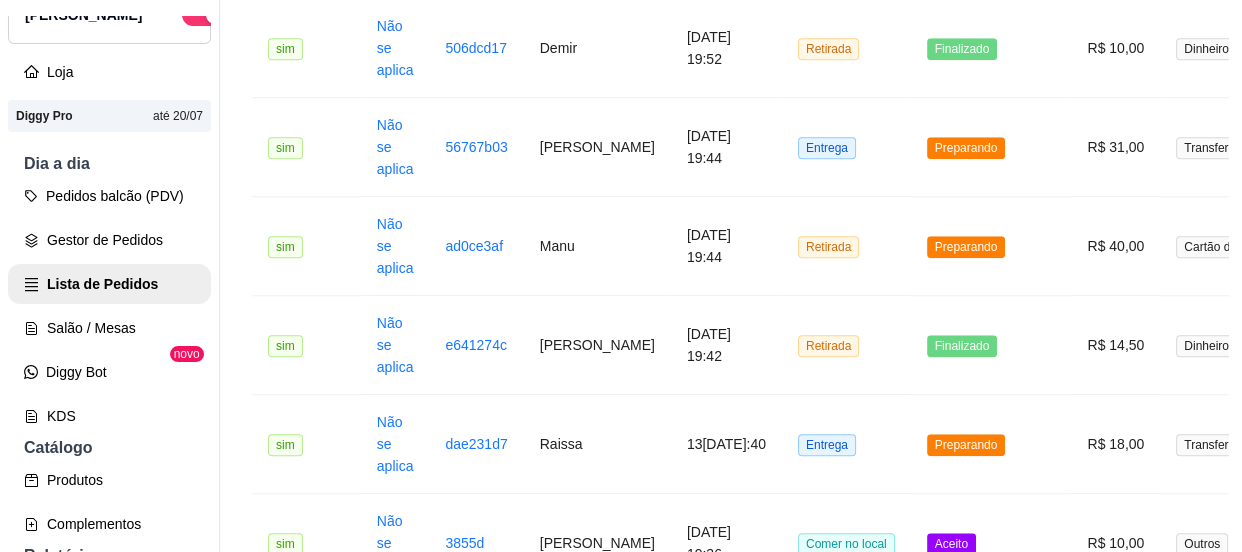 click on "Mover para retirada disponível" at bounding box center (774, 456) 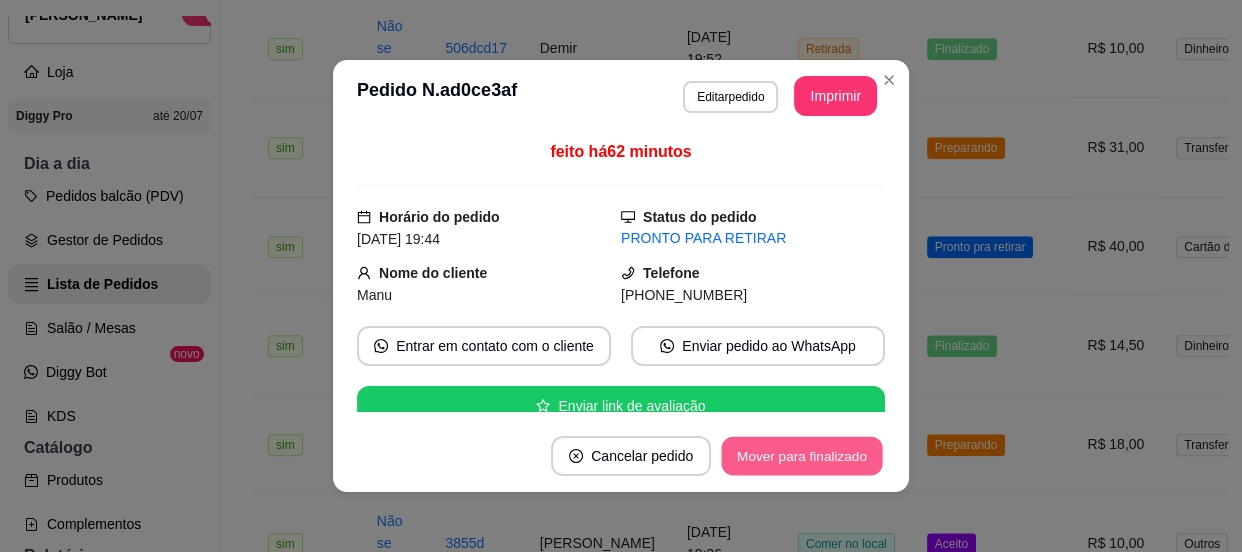click on "Mover para finalizado" at bounding box center [802, 456] 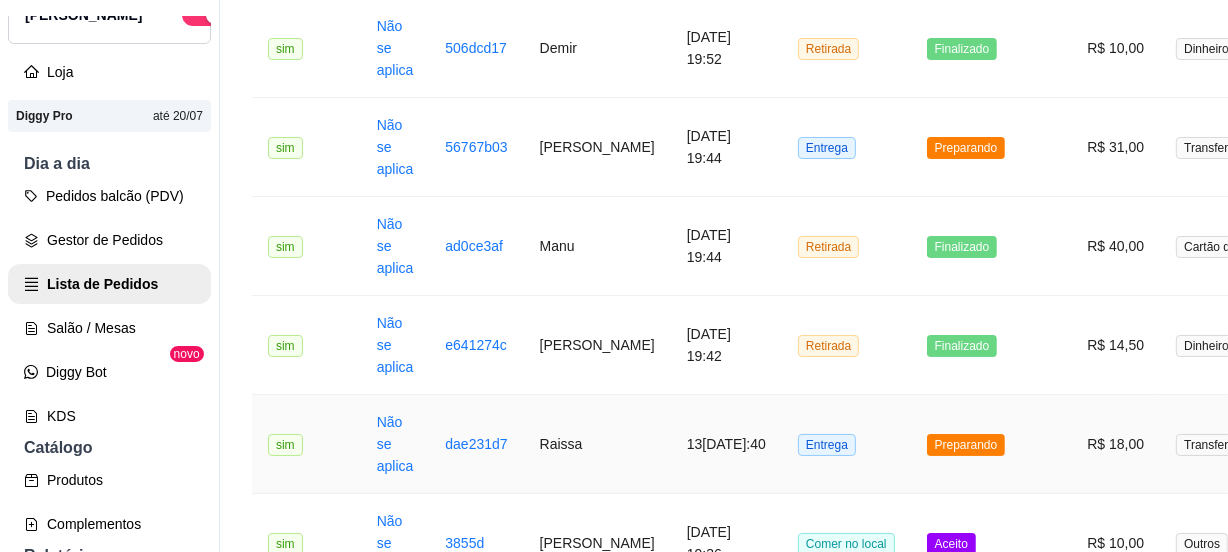 click on "Entrega" at bounding box center [846, 444] 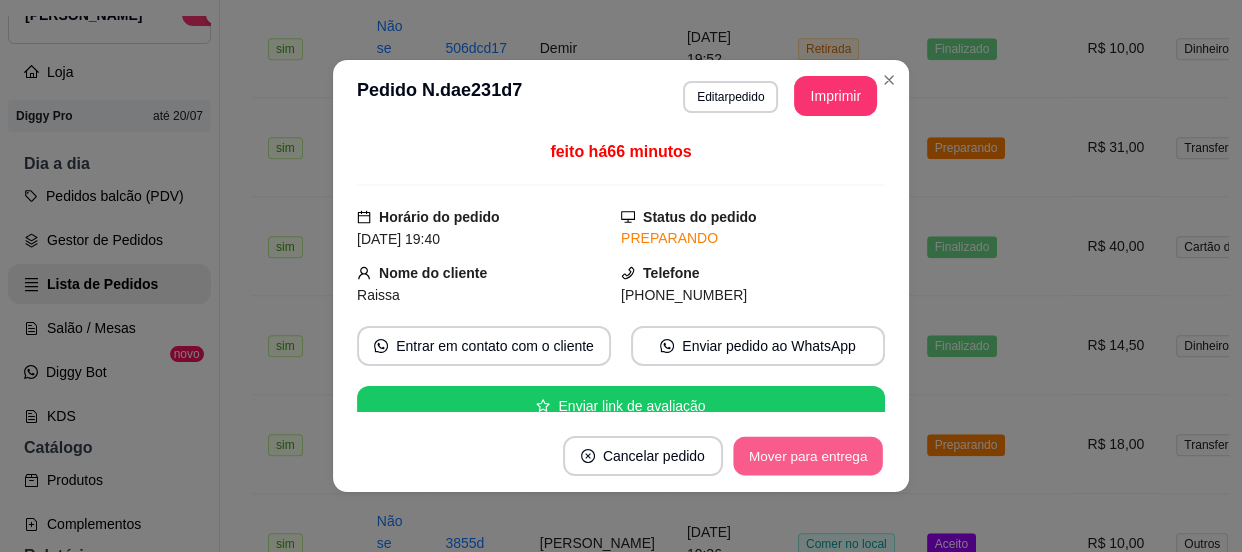click on "Mover para entrega" at bounding box center (808, 456) 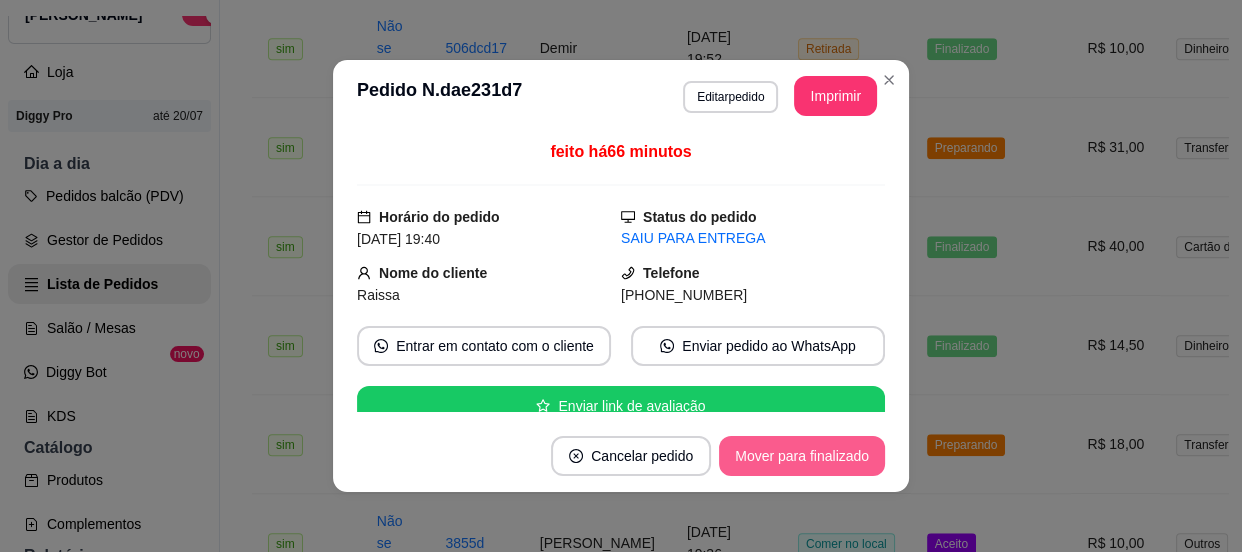 click on "Mover para finalizado" at bounding box center [802, 456] 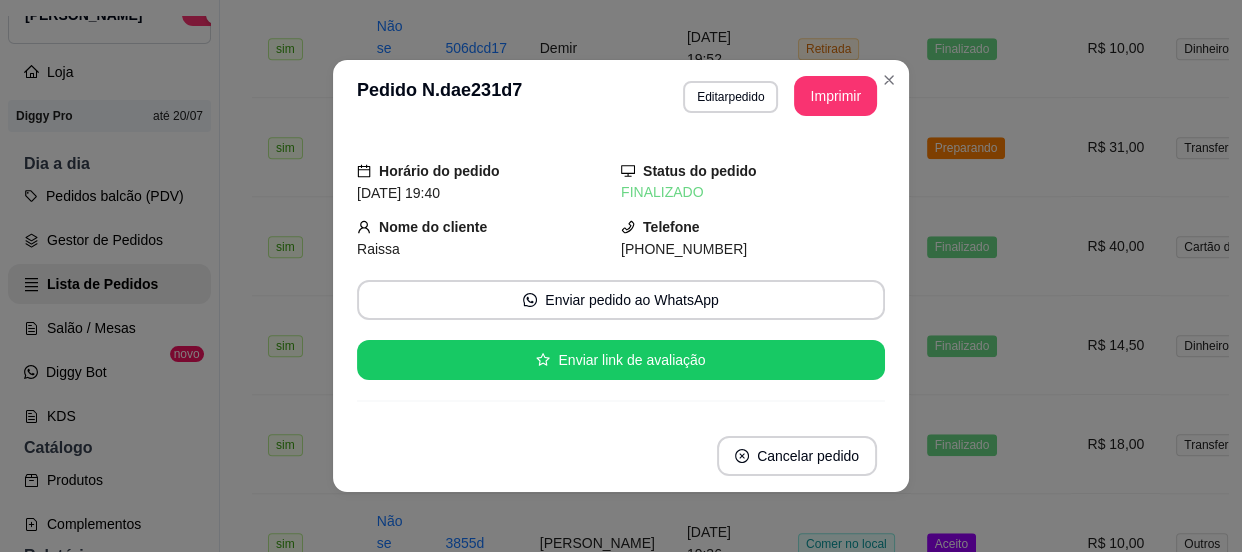 click on "**********" at bounding box center [621, 96] 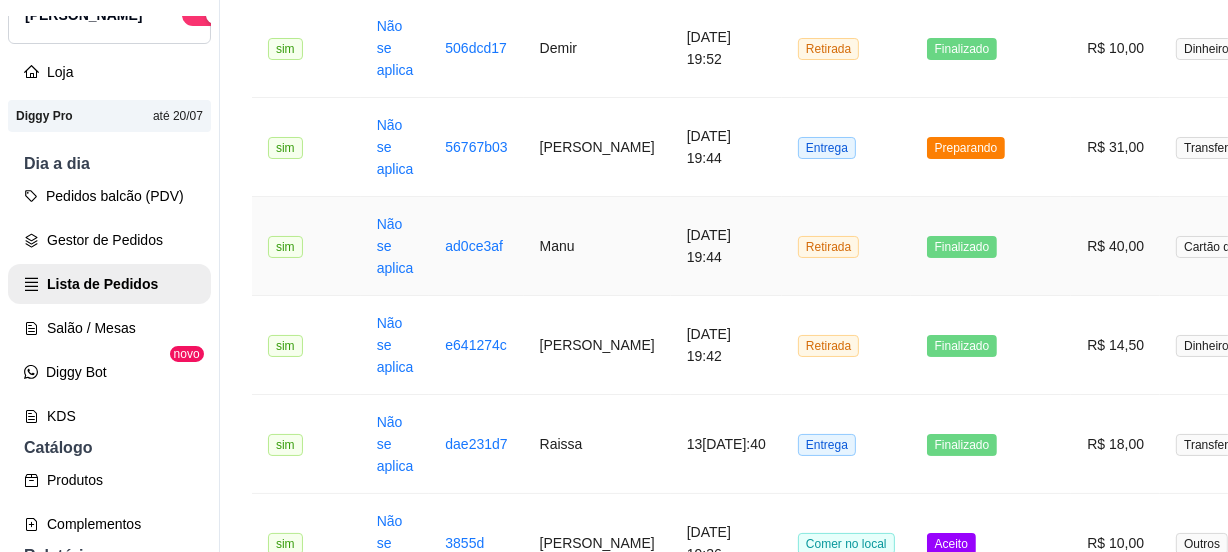 scroll, scrollTop: 1454, scrollLeft: 0, axis: vertical 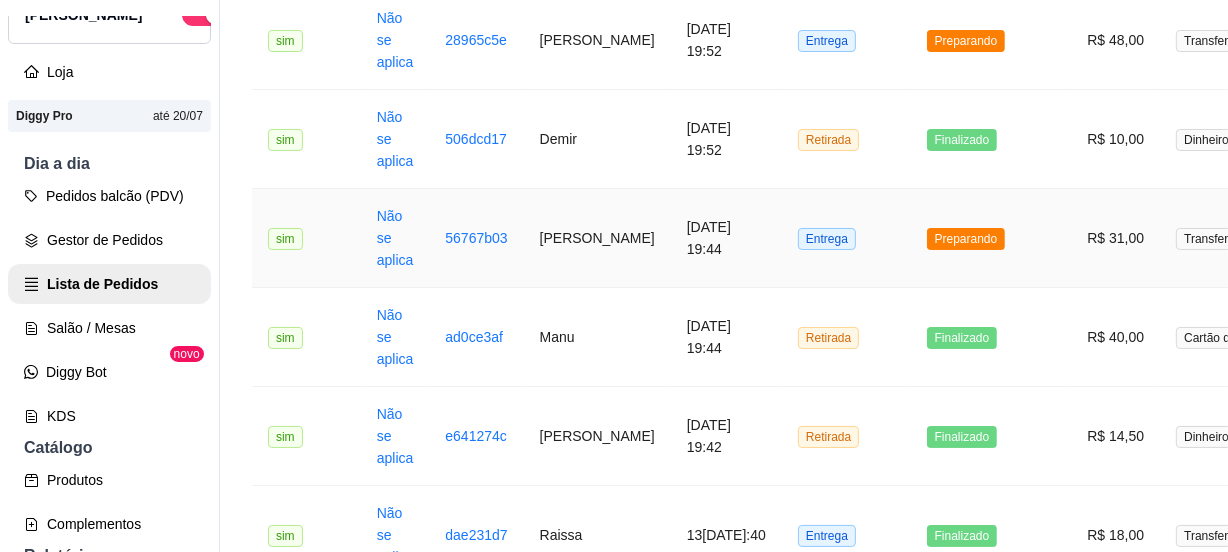 click on "Entrega" at bounding box center [846, 238] 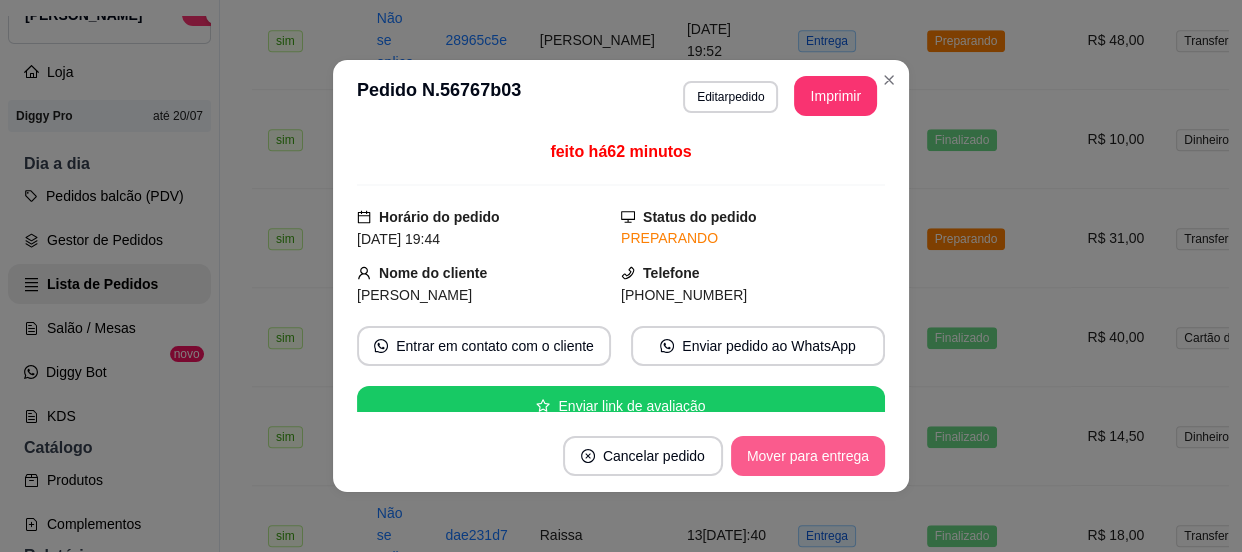 click on "Mover para entrega" at bounding box center (808, 456) 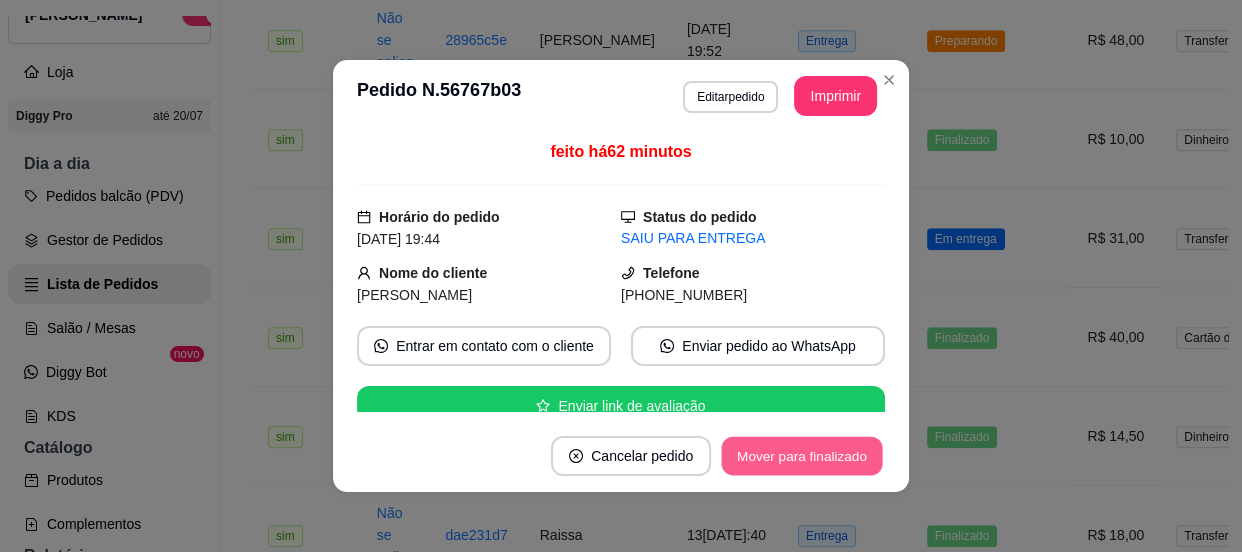 click on "Mover para finalizado" at bounding box center (802, 456) 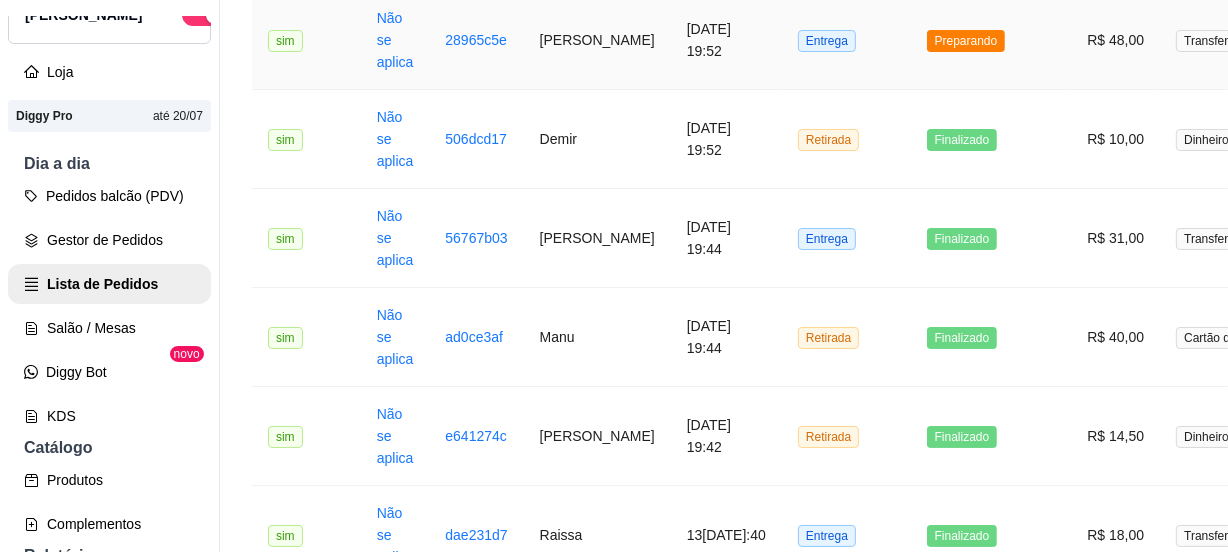 click on "Entrega" at bounding box center [846, 40] 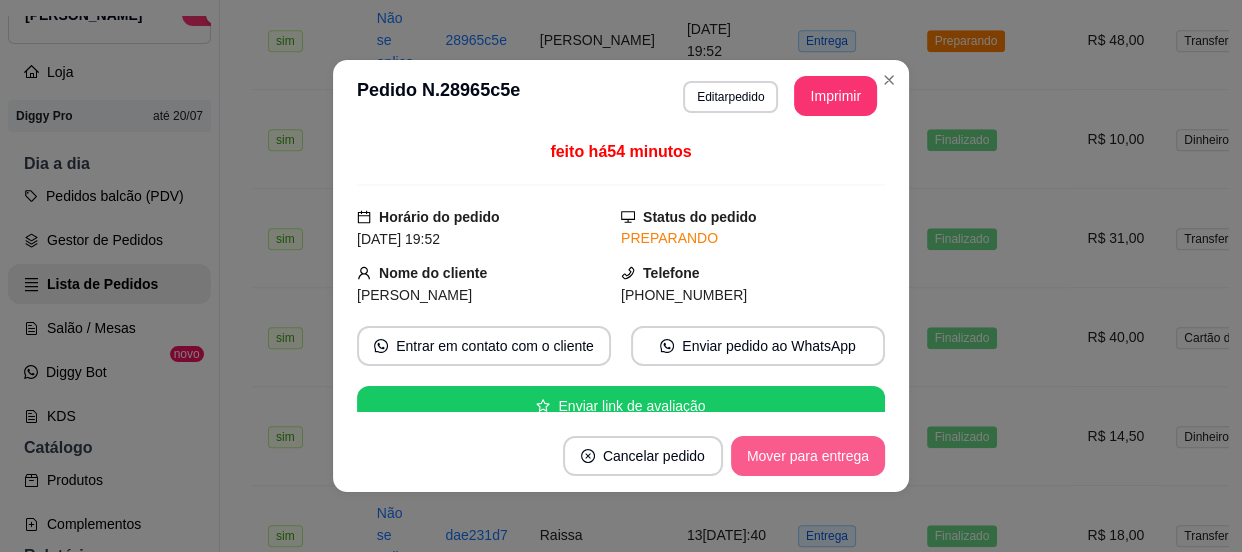 click on "Mover para entrega" at bounding box center (808, 456) 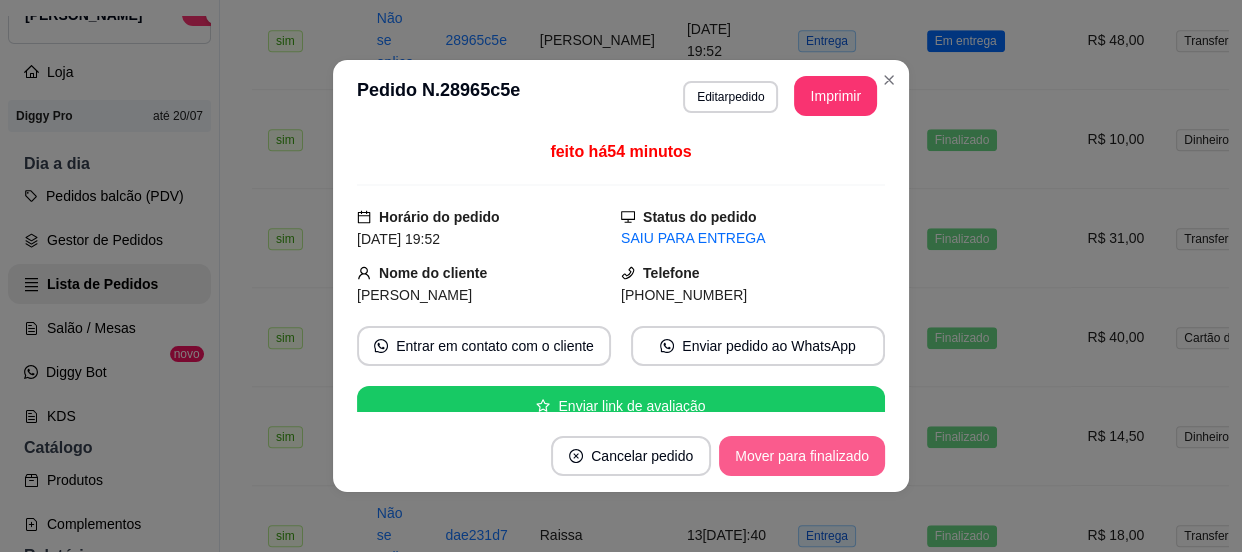 click on "Mover para finalizado" at bounding box center (802, 456) 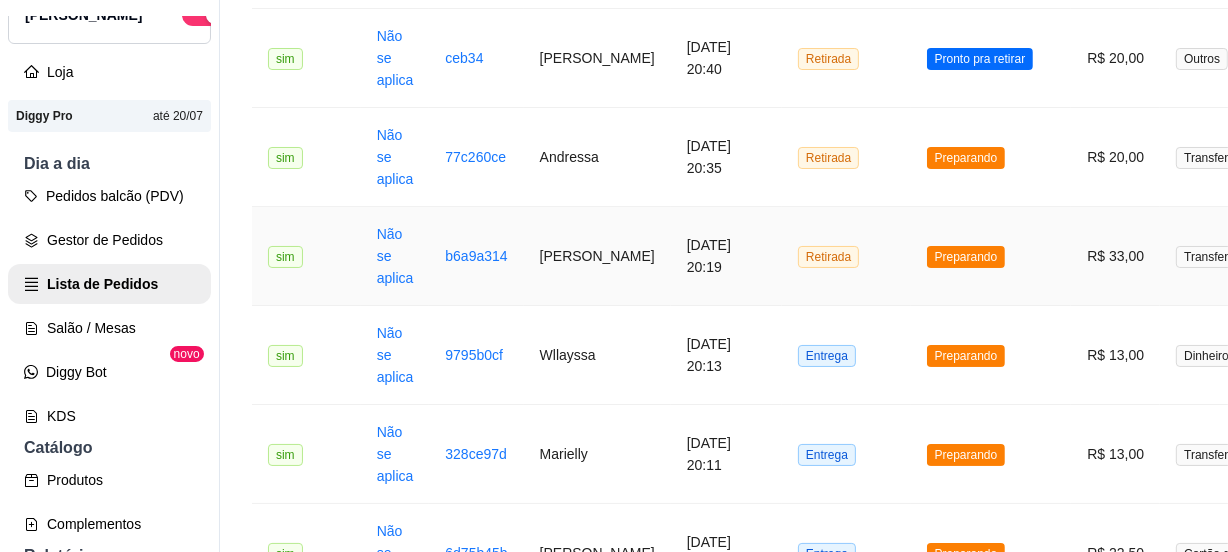 scroll, scrollTop: 90, scrollLeft: 0, axis: vertical 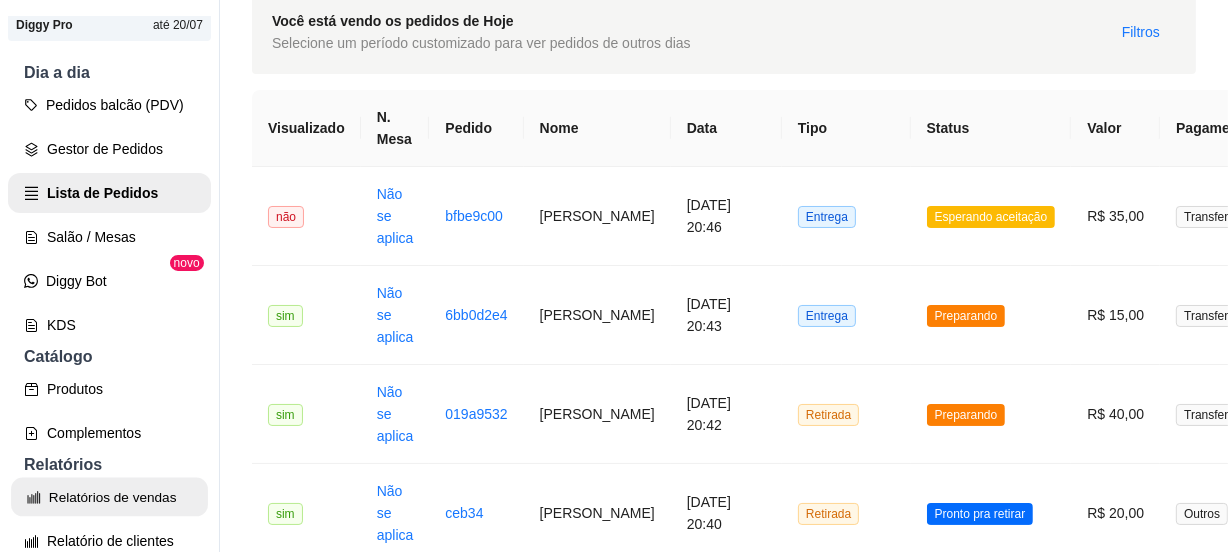 click on "Relatórios de vendas" at bounding box center (109, 497) 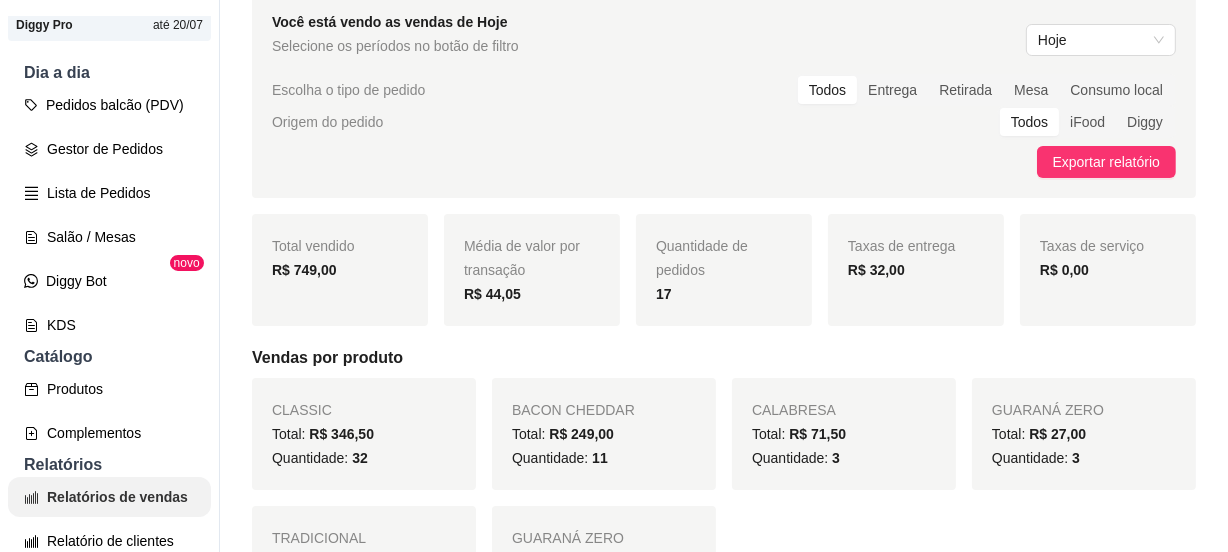 scroll, scrollTop: 0, scrollLeft: 0, axis: both 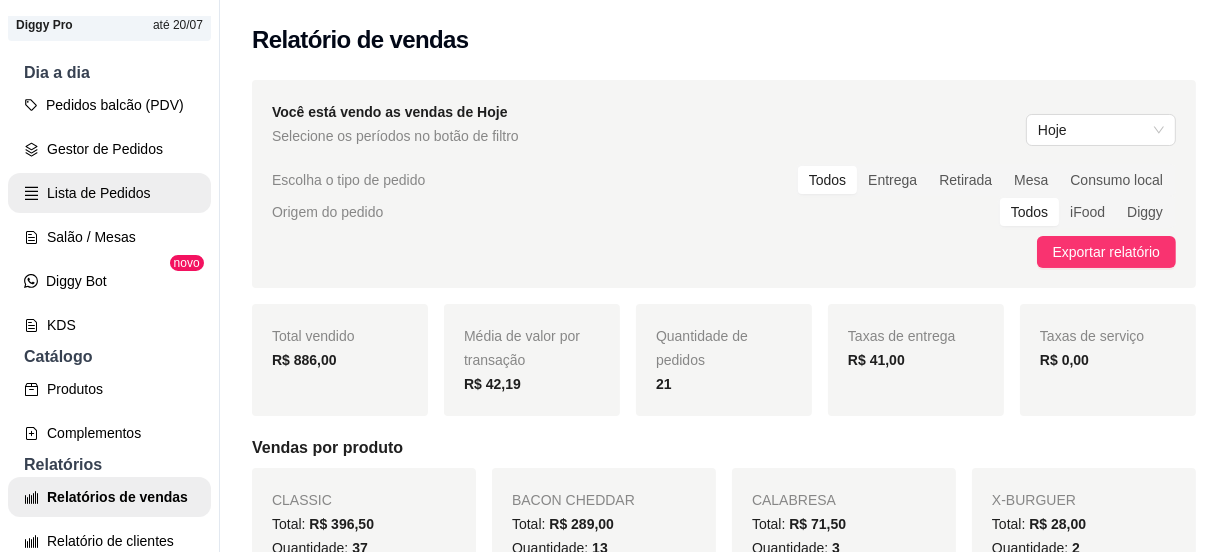 click on "Lista de Pedidos" at bounding box center (109, 193) 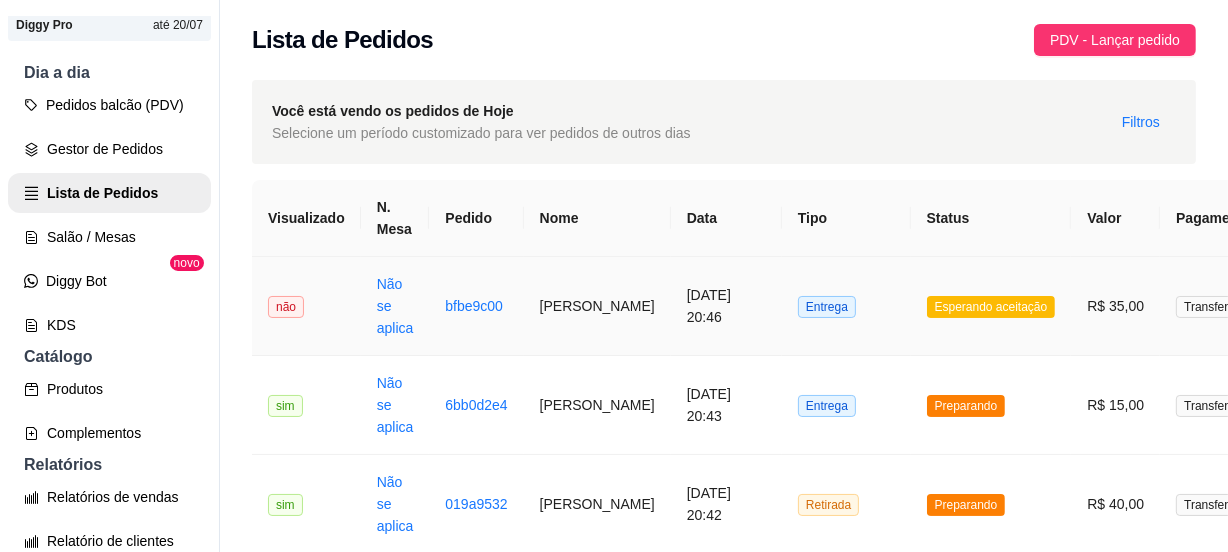 click on "Esperando aceitação" at bounding box center (991, 306) 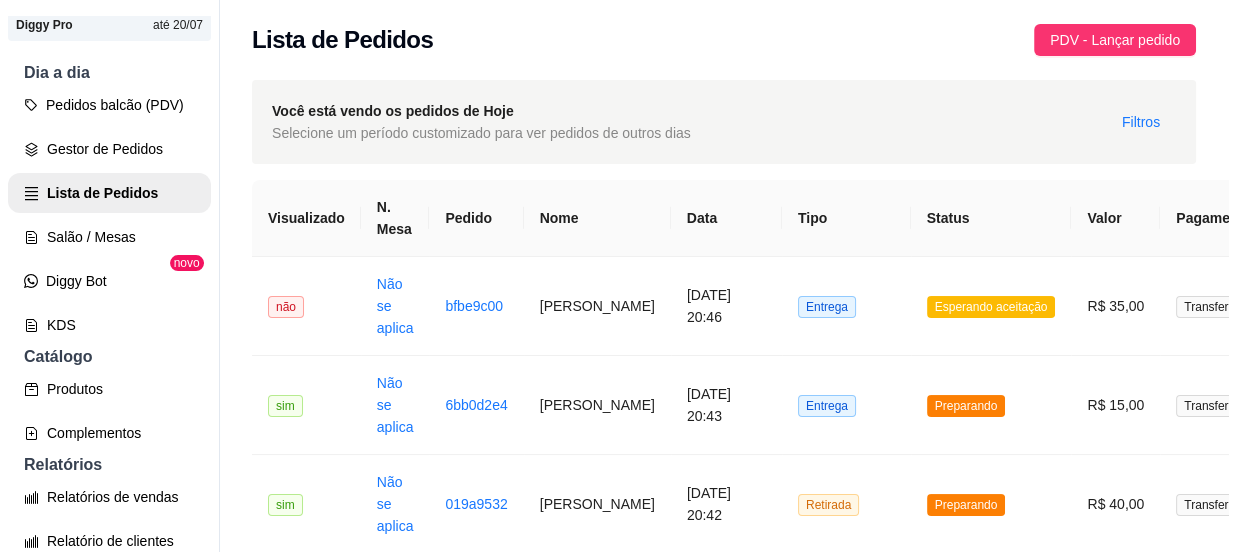 click on "Aceitar pedido" at bounding box center (825, 456) 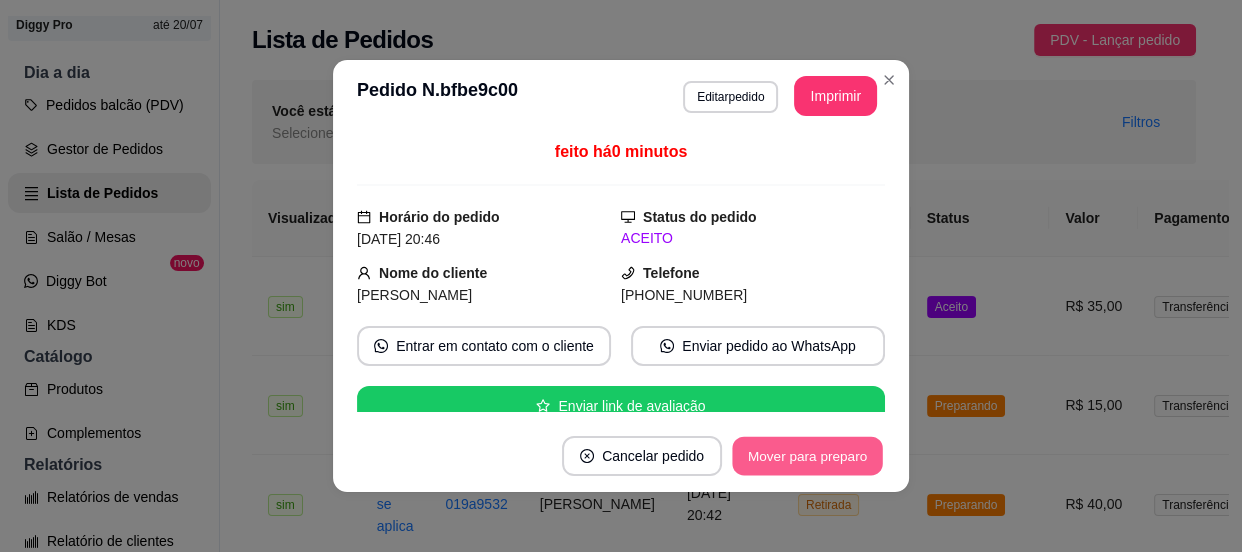 click on "Mover para preparo" at bounding box center (807, 456) 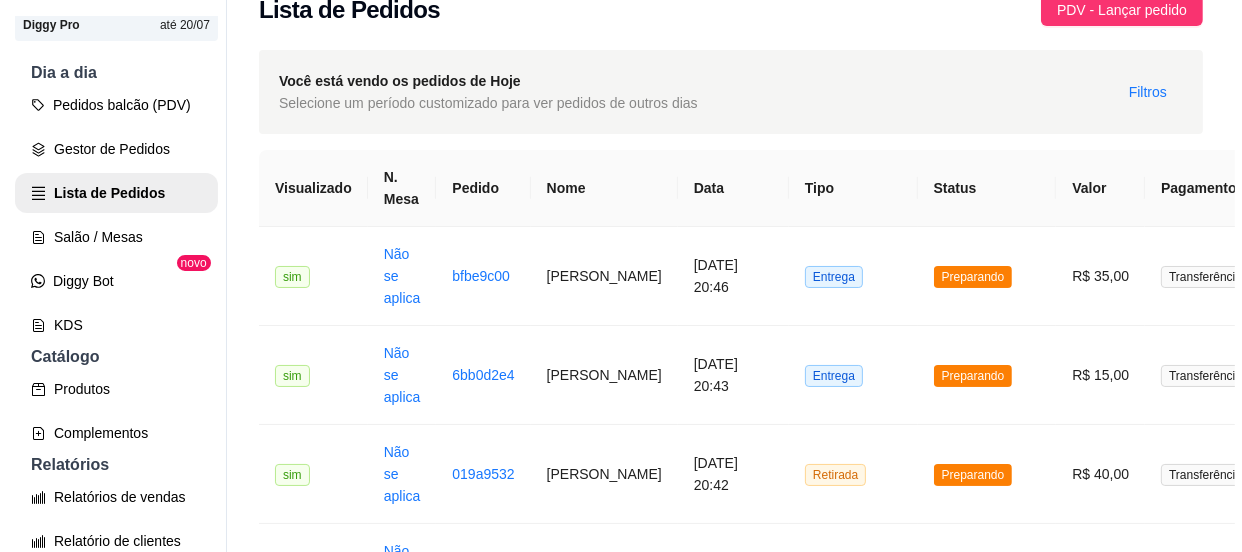 scroll, scrollTop: 0, scrollLeft: 0, axis: both 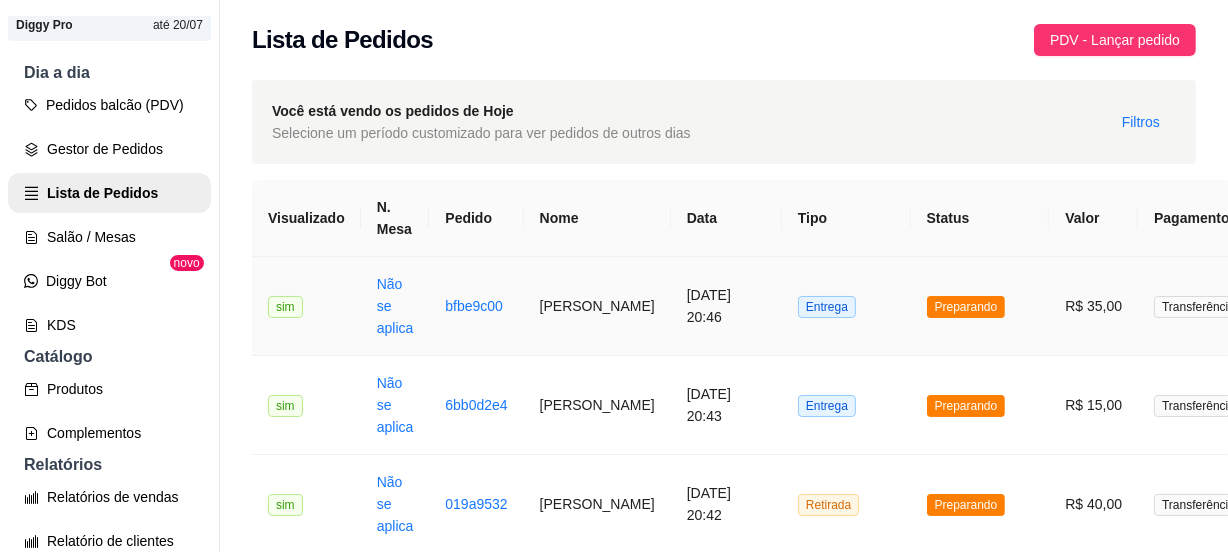 click on "Entrega" at bounding box center (846, 306) 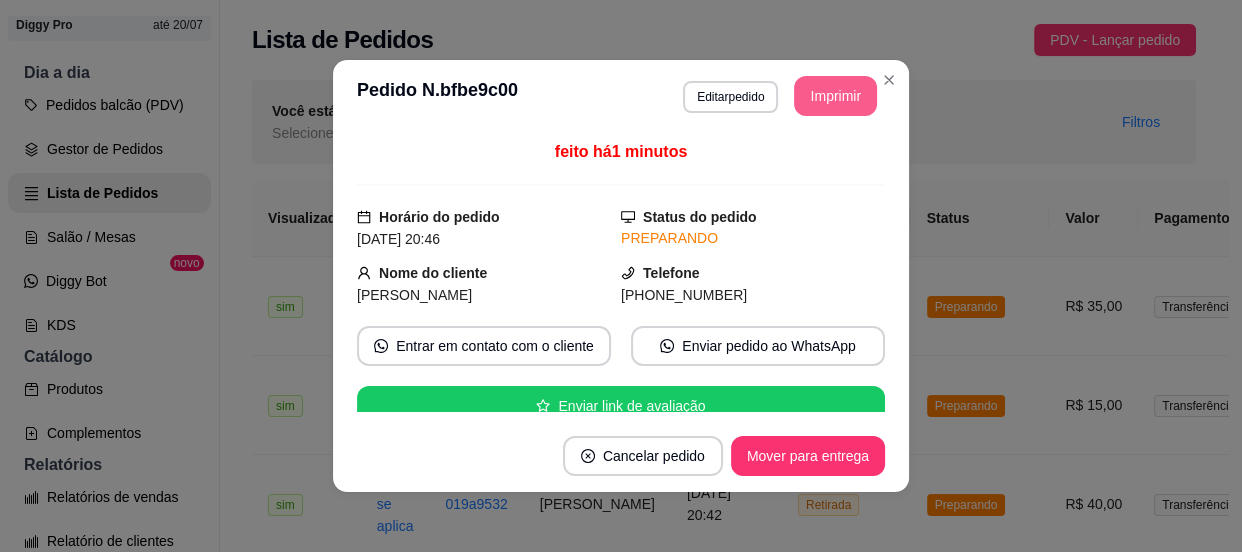 click on "Imprimir" at bounding box center (835, 96) 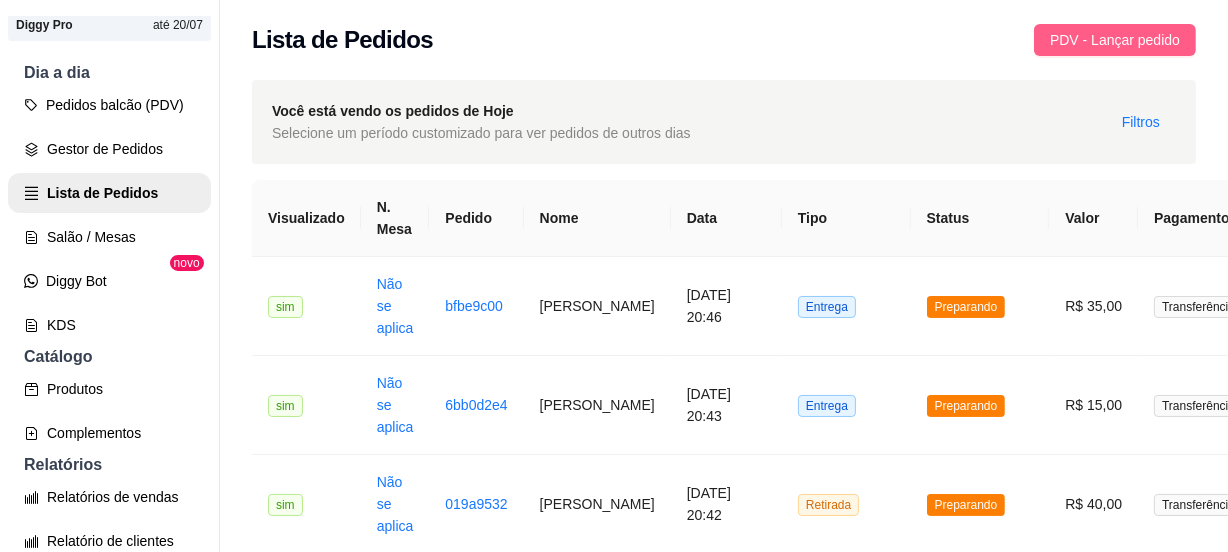 click on "PDV - Lançar pedido" at bounding box center (1115, 40) 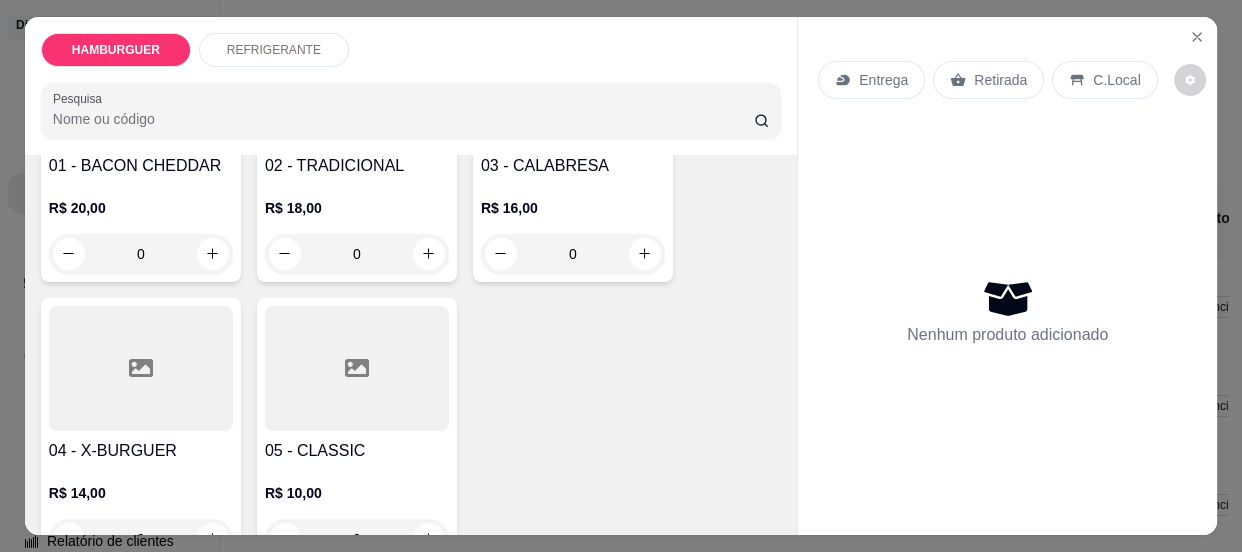 scroll, scrollTop: 363, scrollLeft: 0, axis: vertical 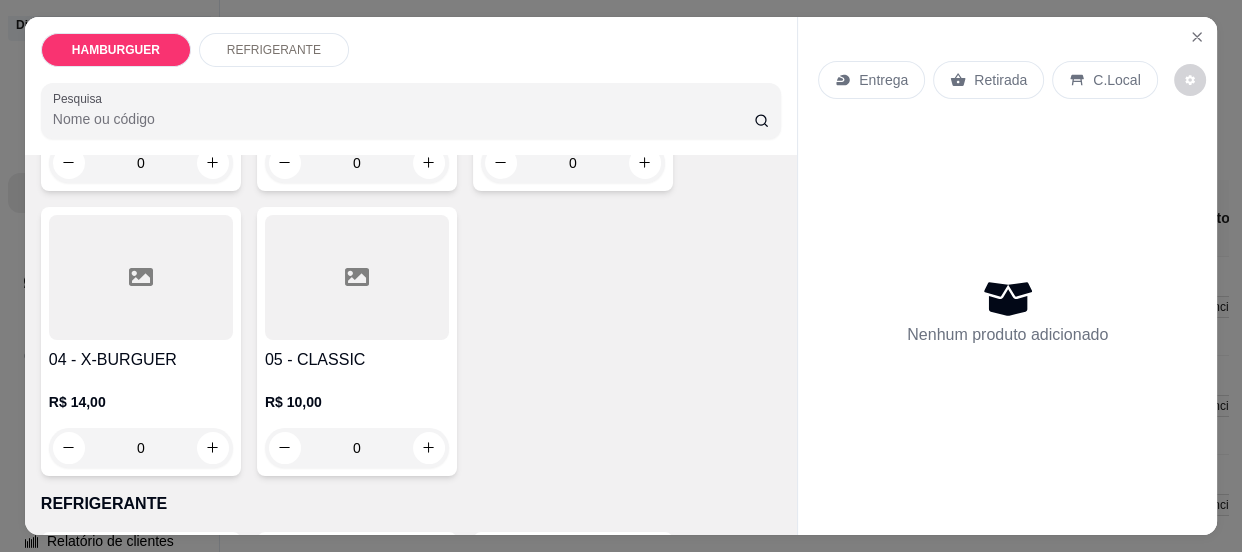 click on "0" at bounding box center [357, 448] 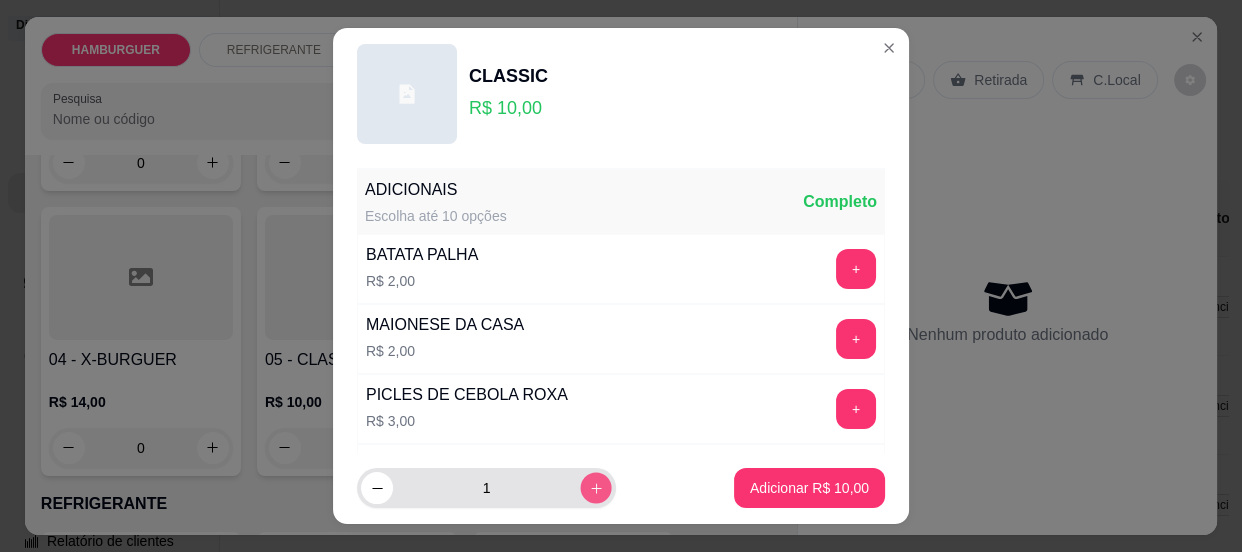 click at bounding box center (595, 488) 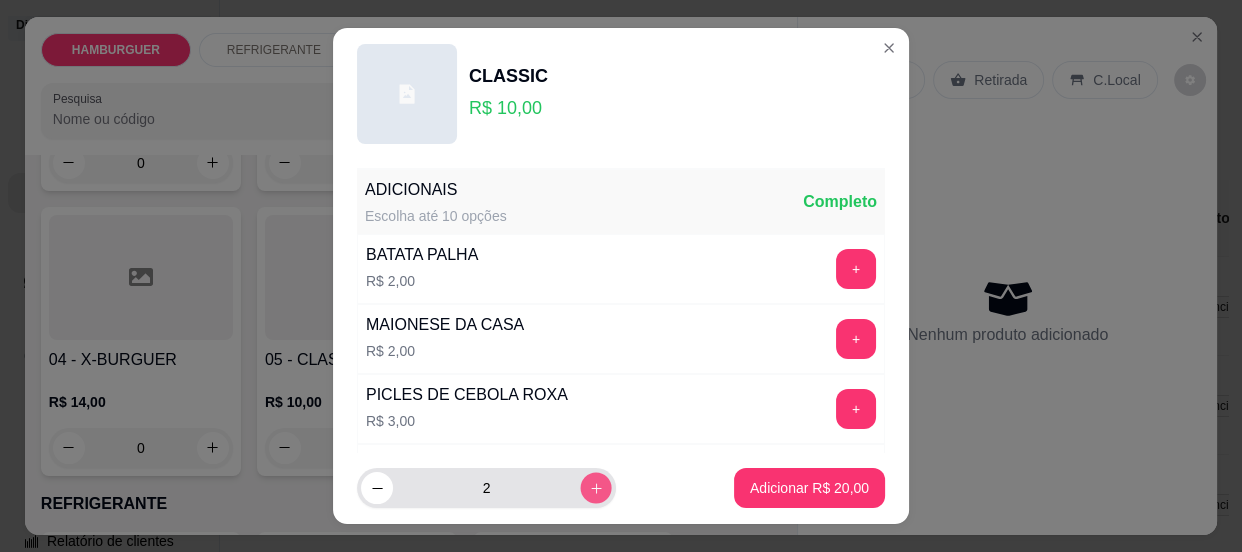 click 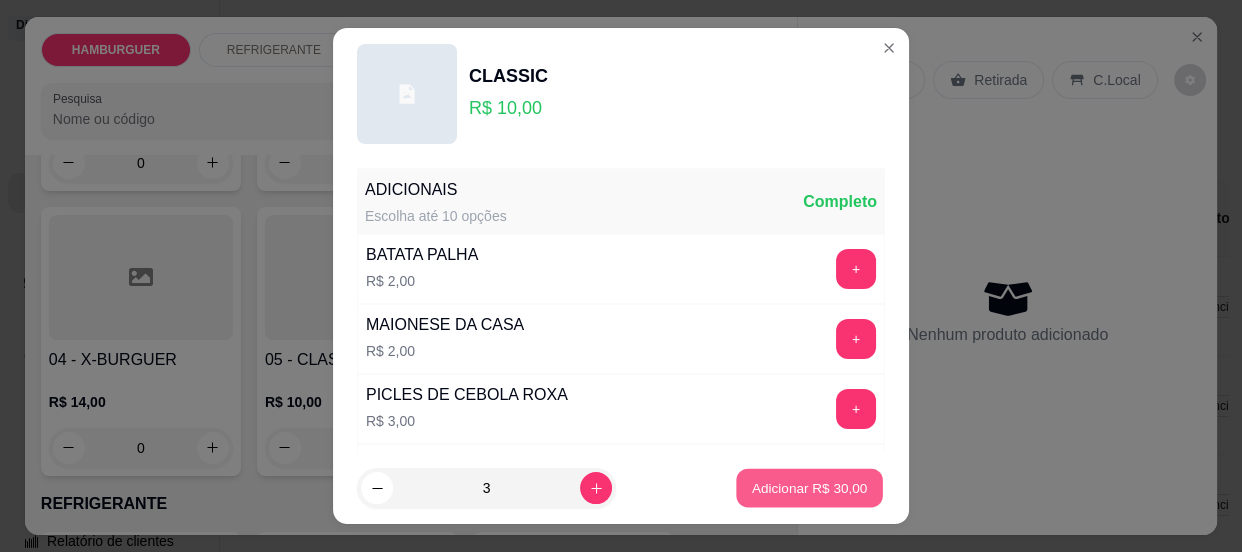click on "Adicionar   R$ 30,00" at bounding box center [809, 488] 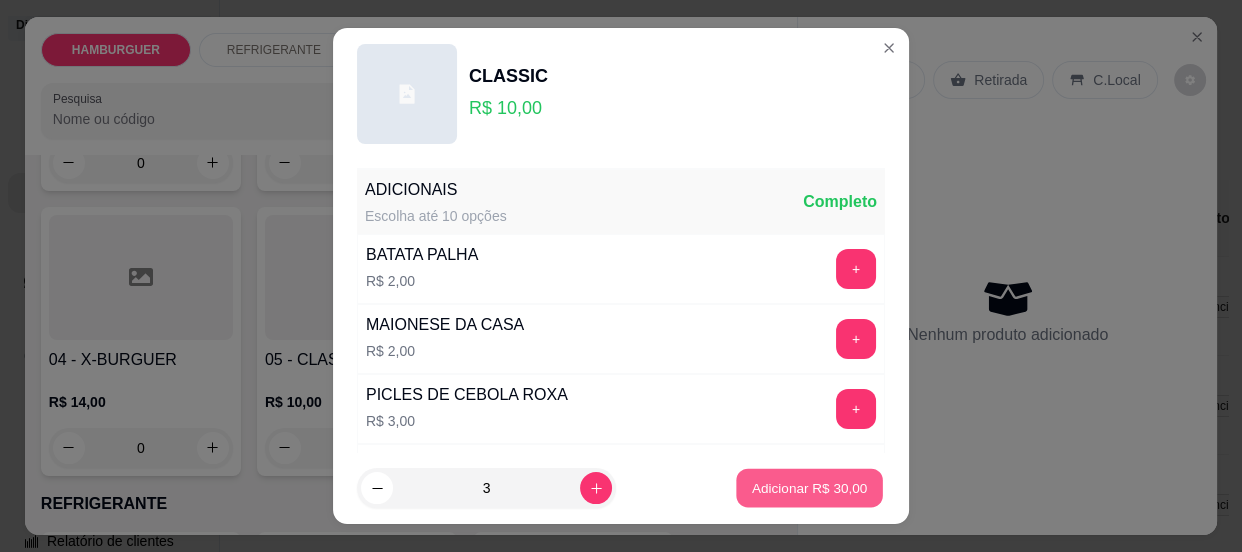 type on "3" 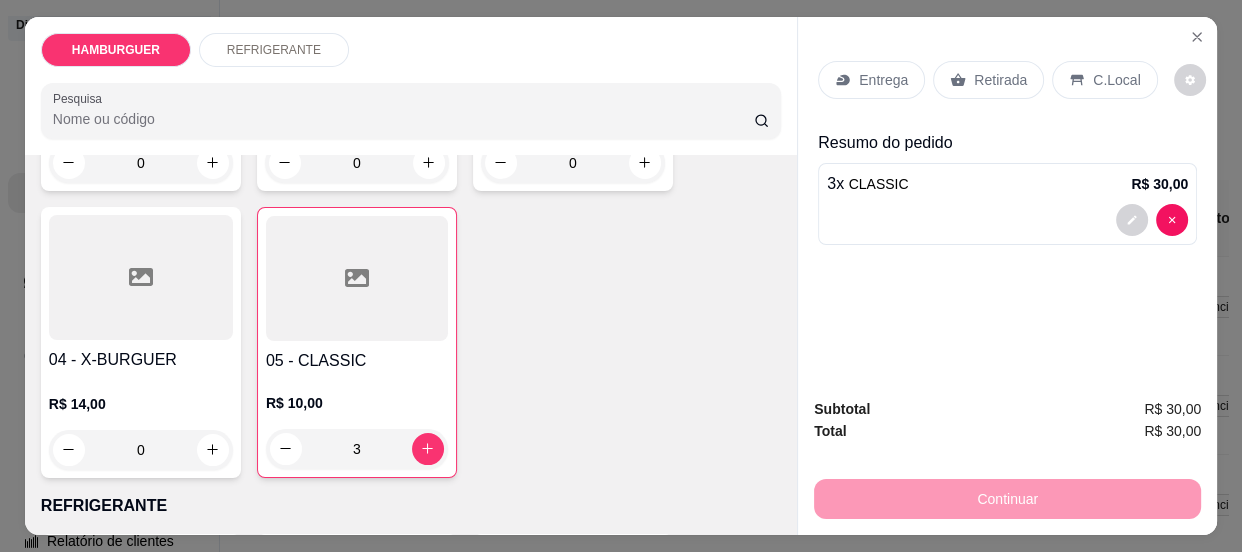 click on "Retirada" at bounding box center (1000, 80) 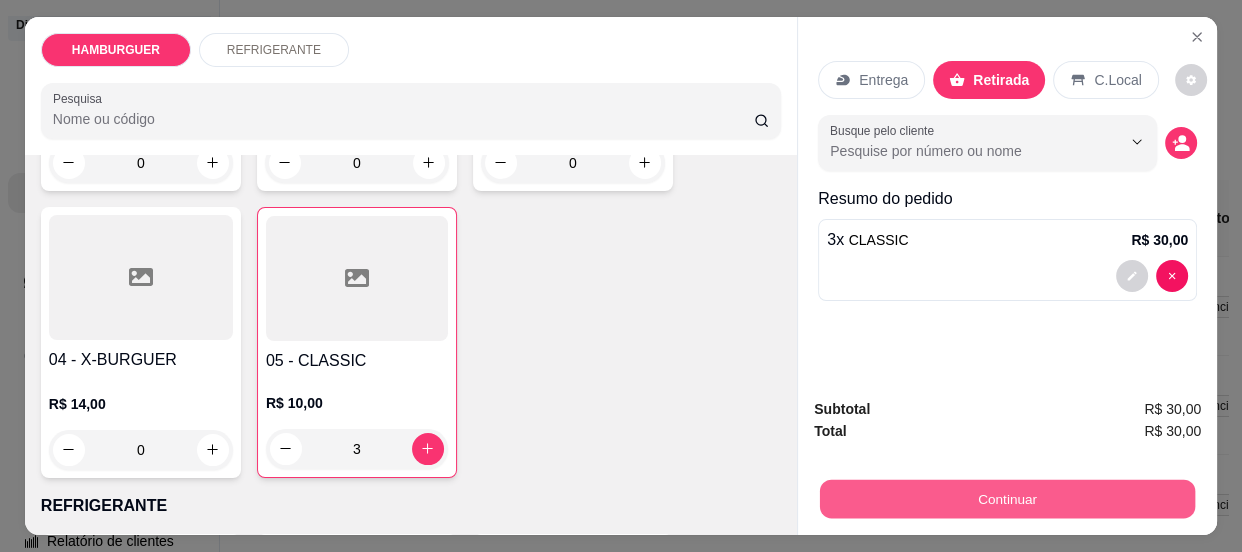 click on "Continuar" at bounding box center [1007, 499] 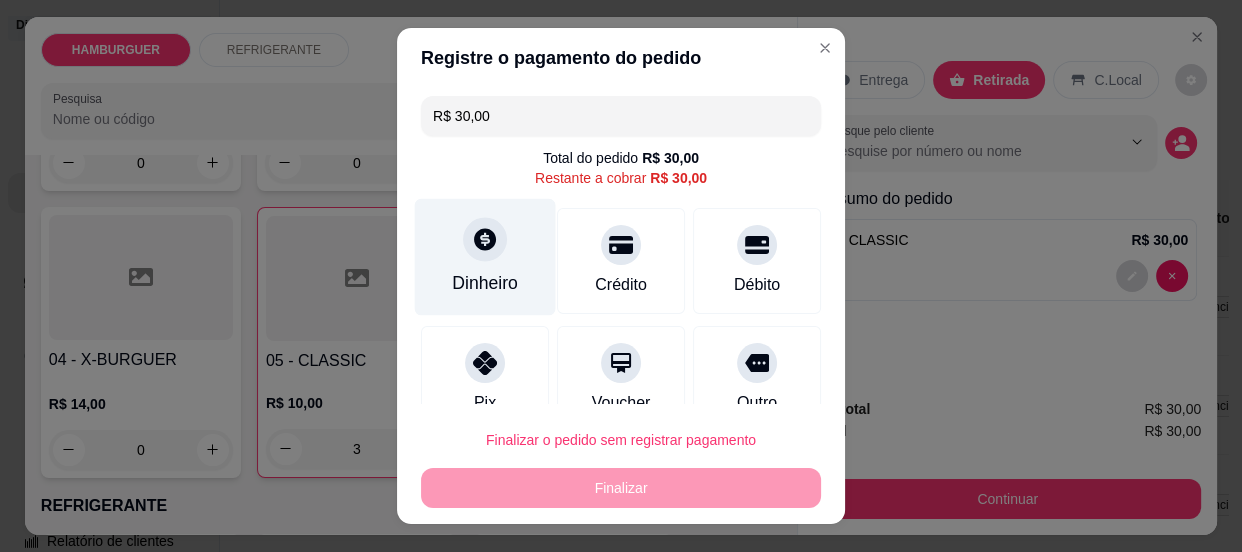 click 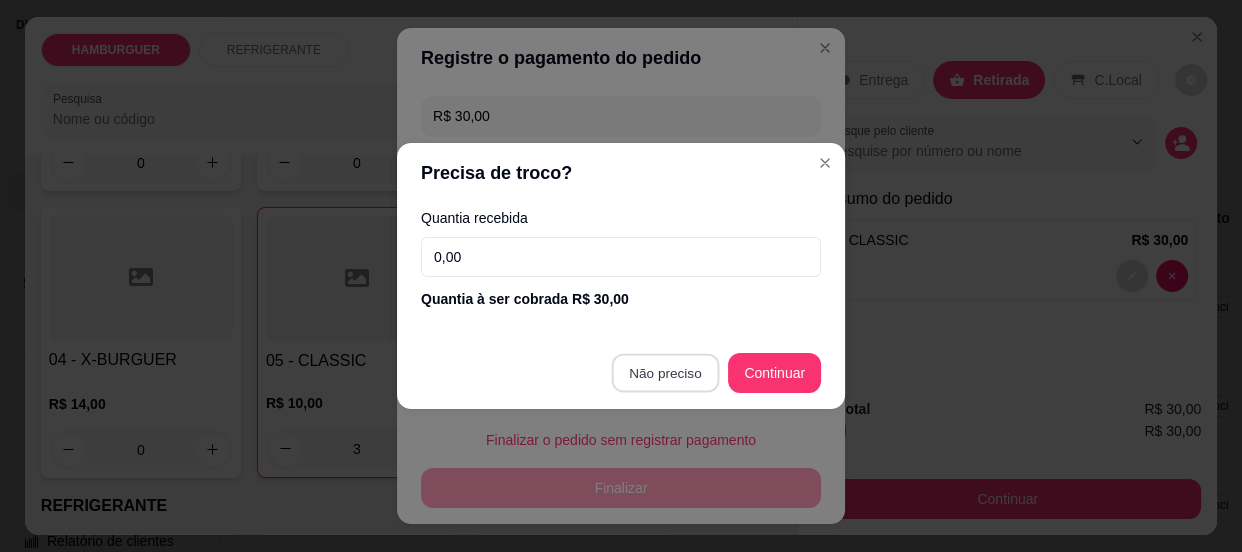 type on "R$ 0,00" 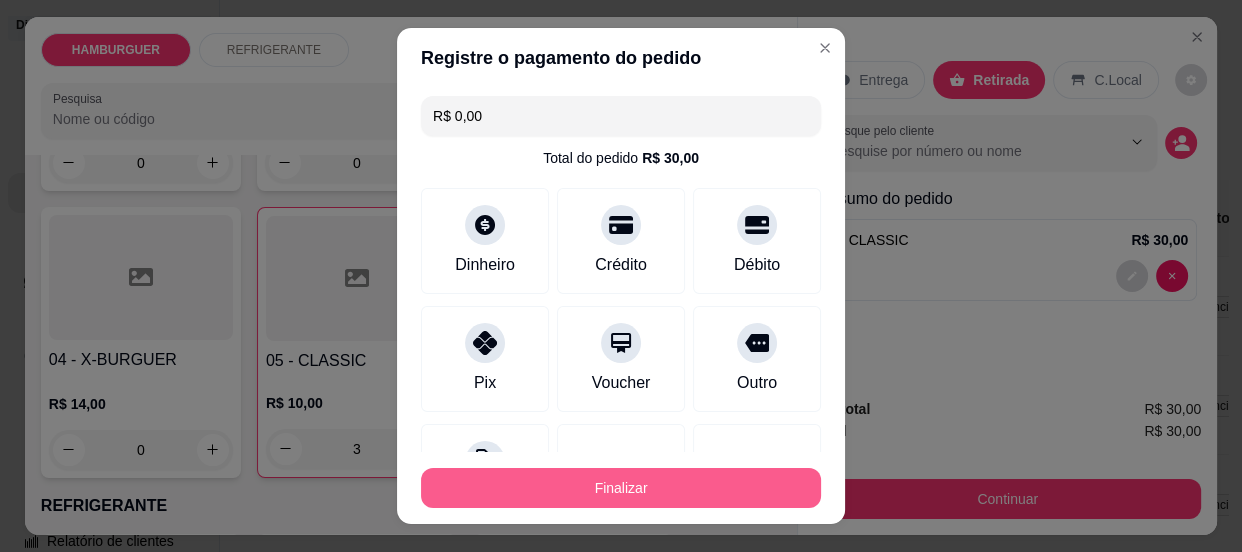 click on "Finalizar" at bounding box center [621, 488] 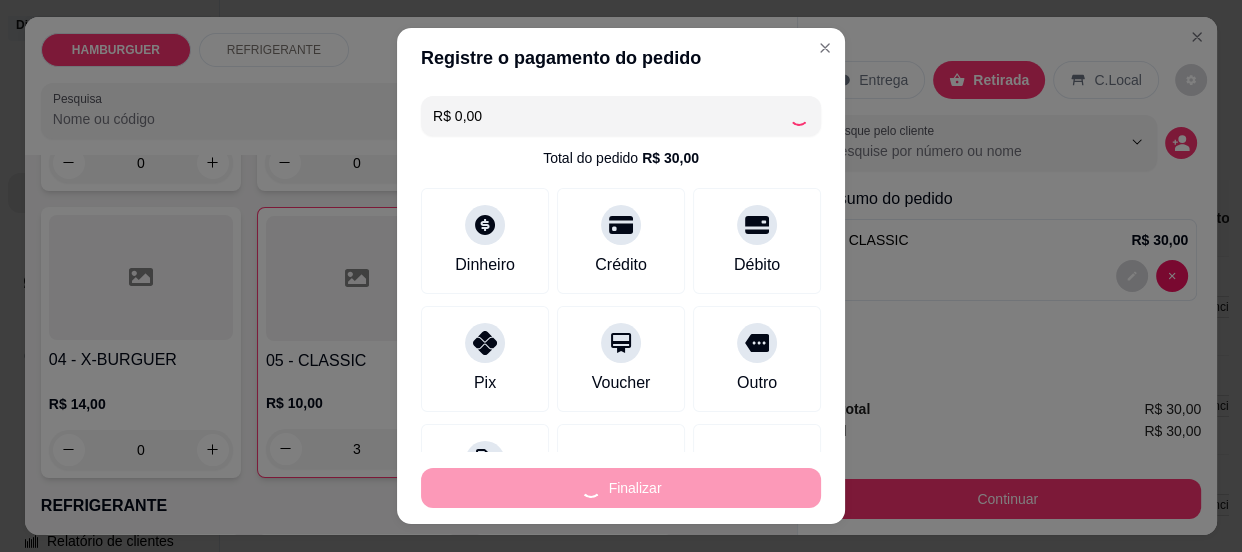 type on "0" 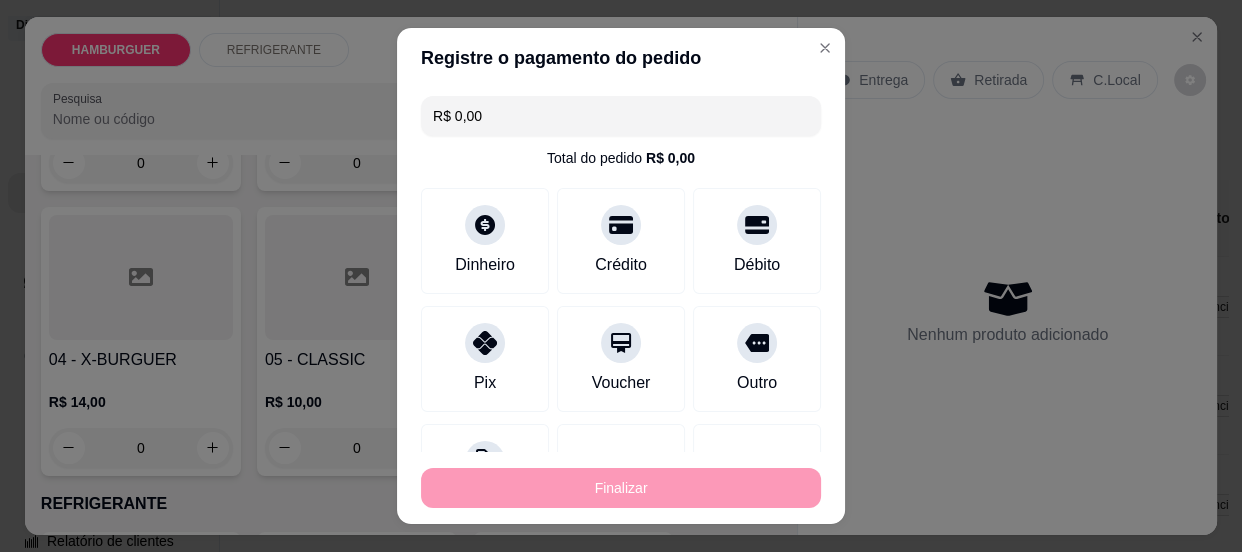 type on "-R$ 30,00" 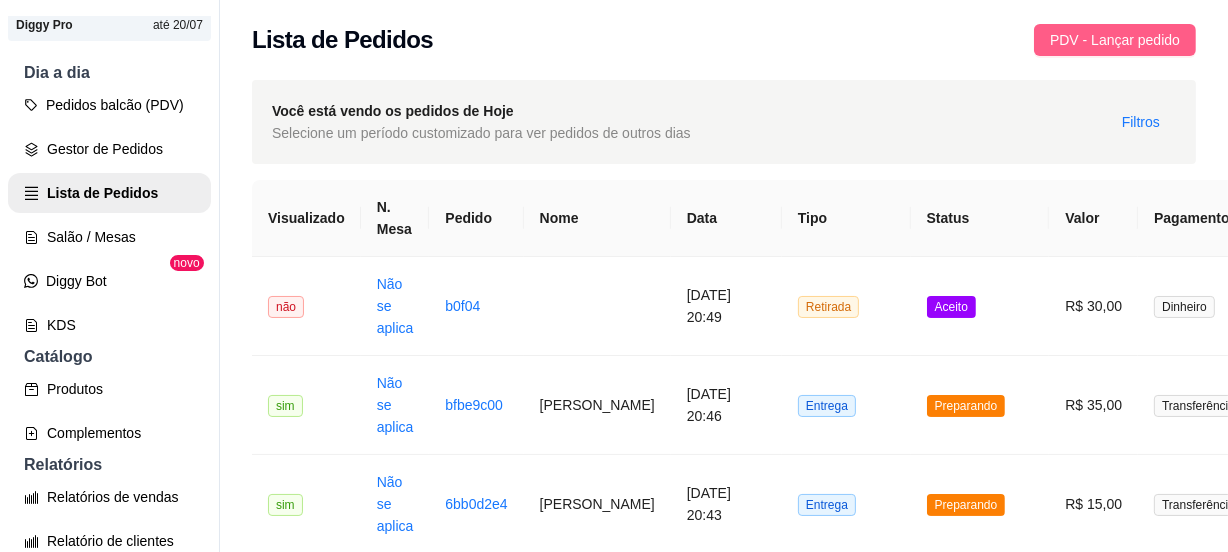 click on "PDV - Lançar pedido" at bounding box center (1115, 40) 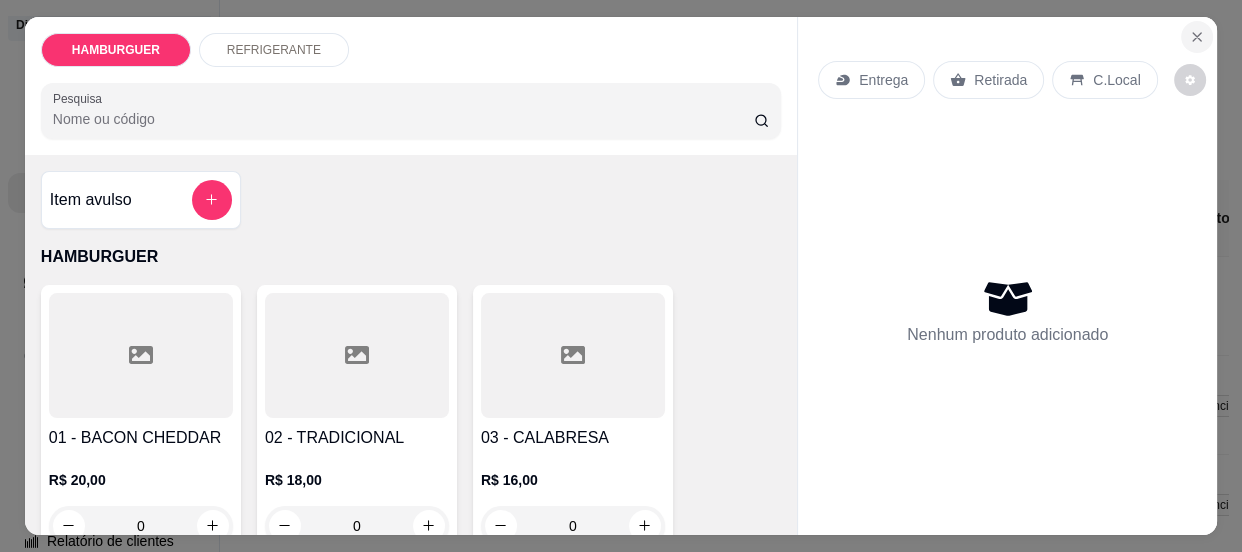 click 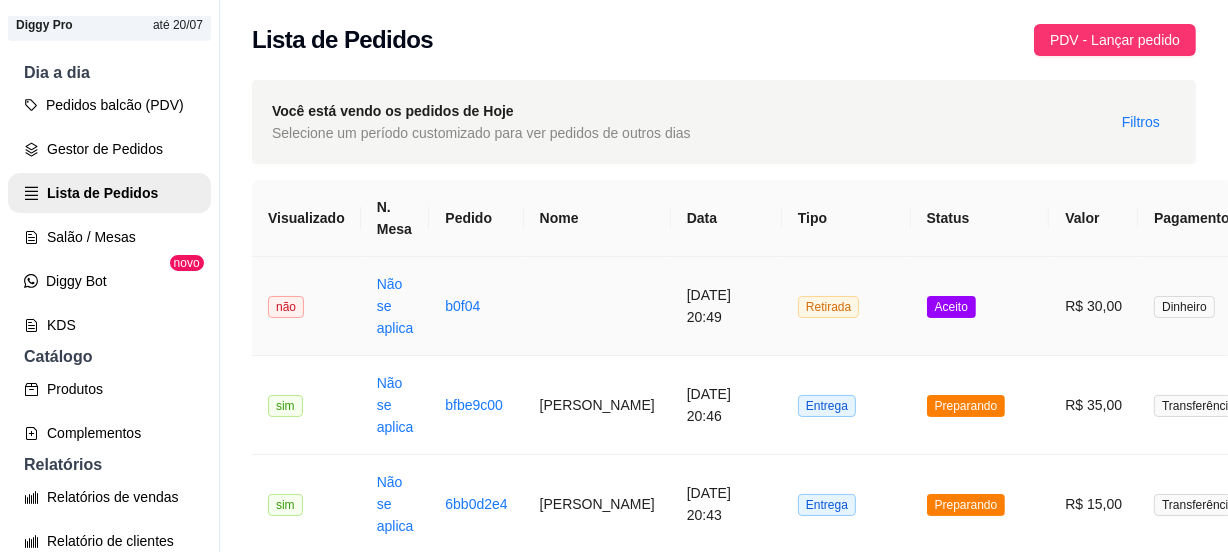 click at bounding box center (597, 306) 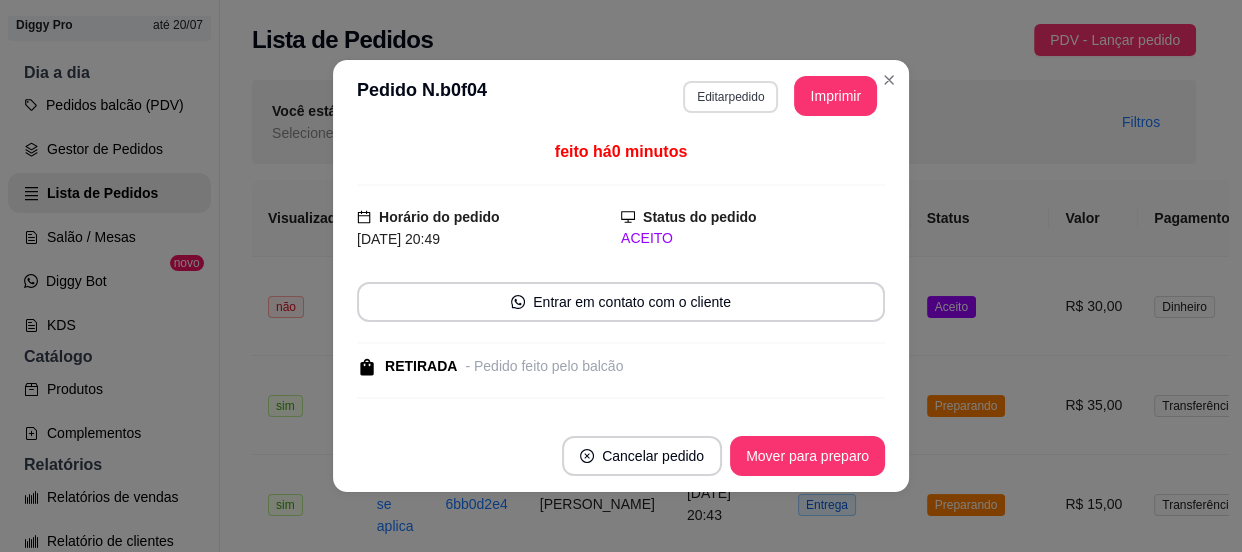 click on "Editar  pedido" at bounding box center [730, 97] 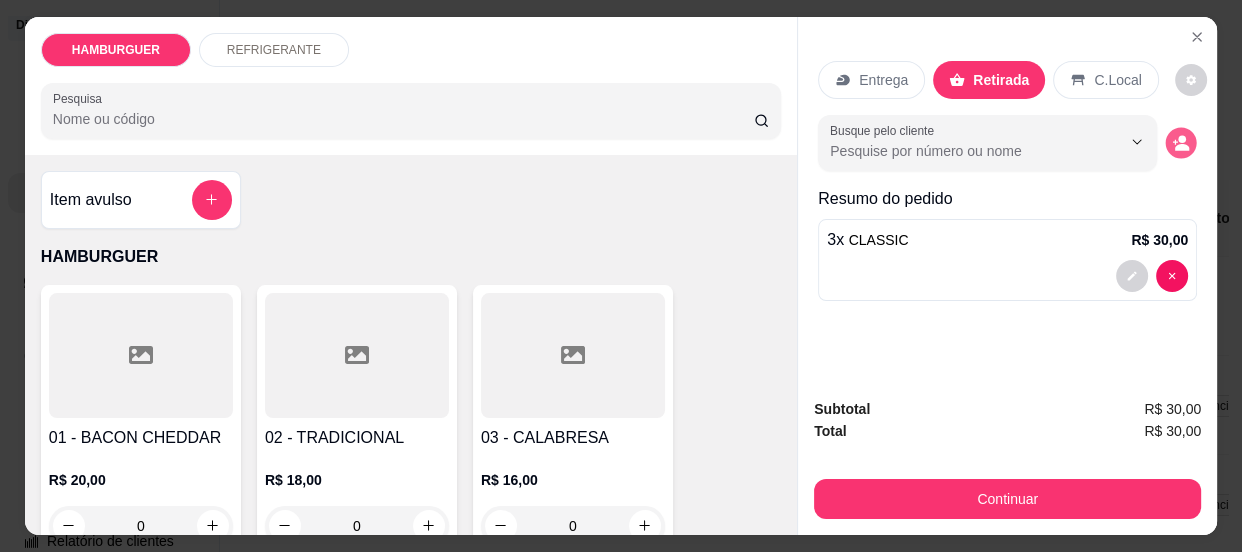 click 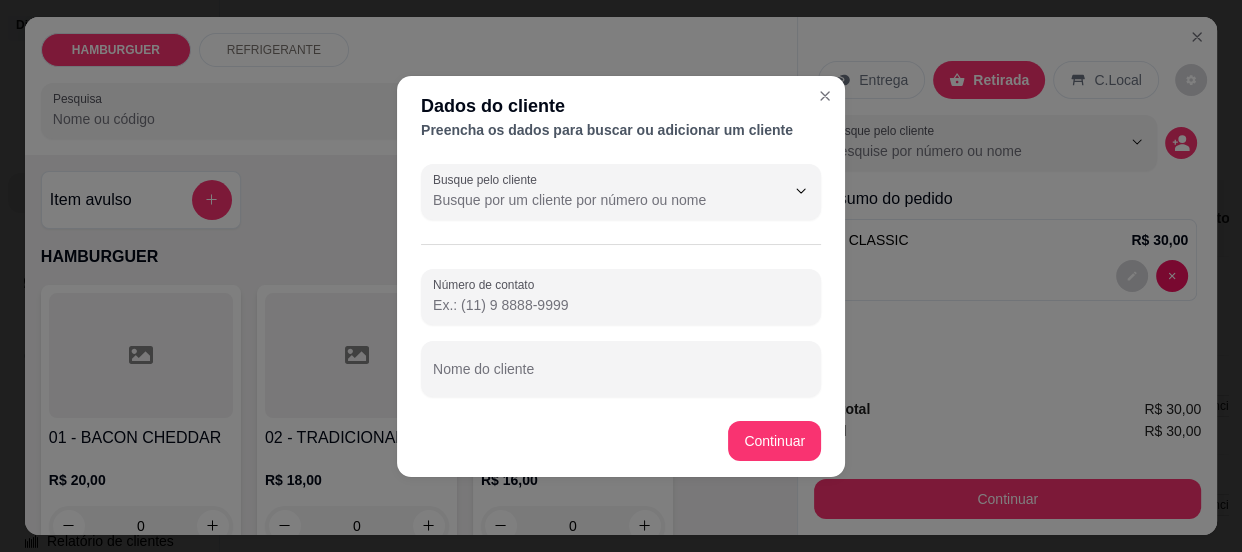 drag, startPoint x: 659, startPoint y: 312, endPoint x: 629, endPoint y: 366, distance: 61.77378 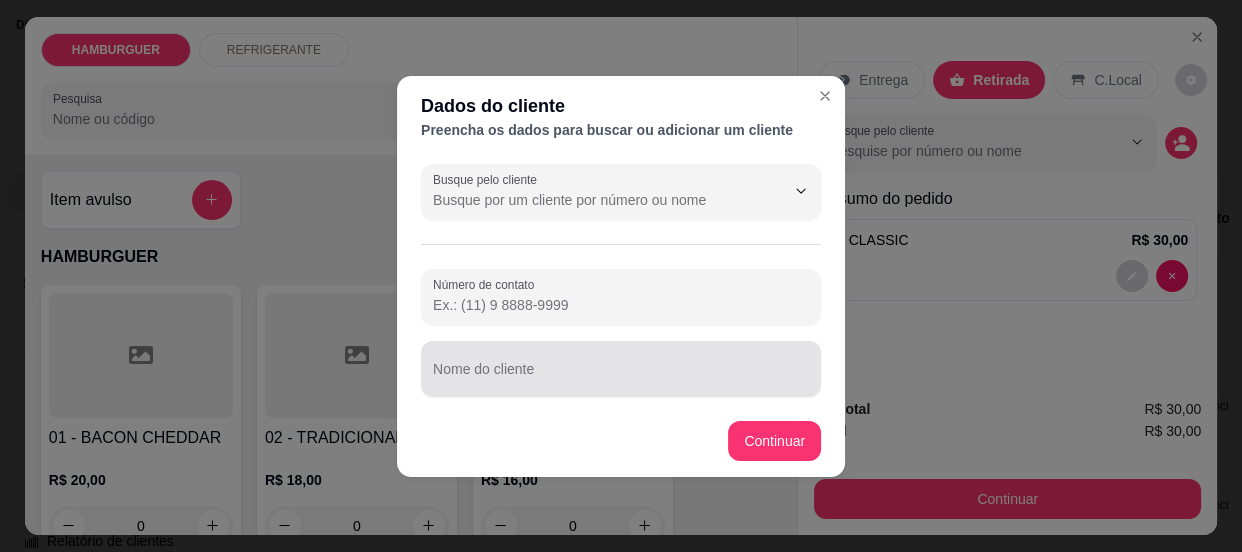 click on "Nome do cliente" at bounding box center (621, 377) 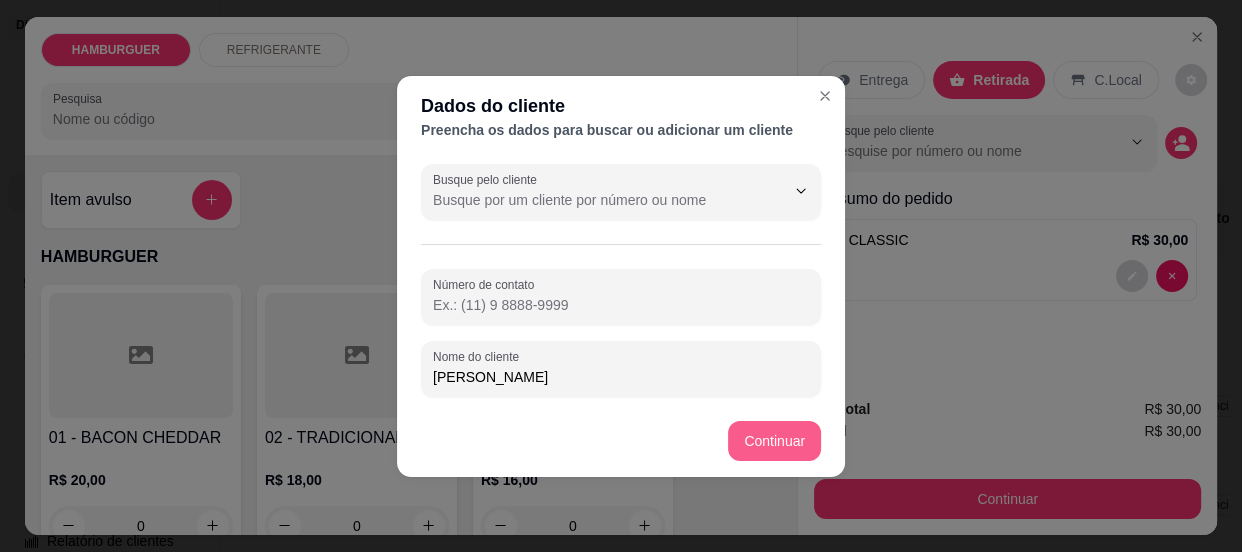 type on "[PERSON_NAME]" 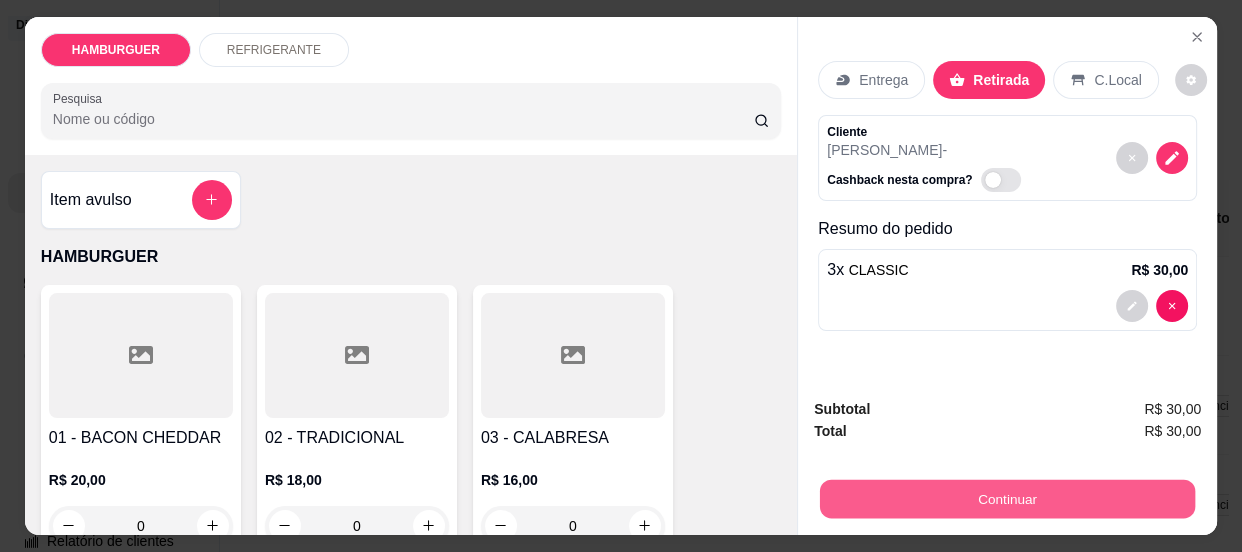 click on "Continuar" at bounding box center [1007, 499] 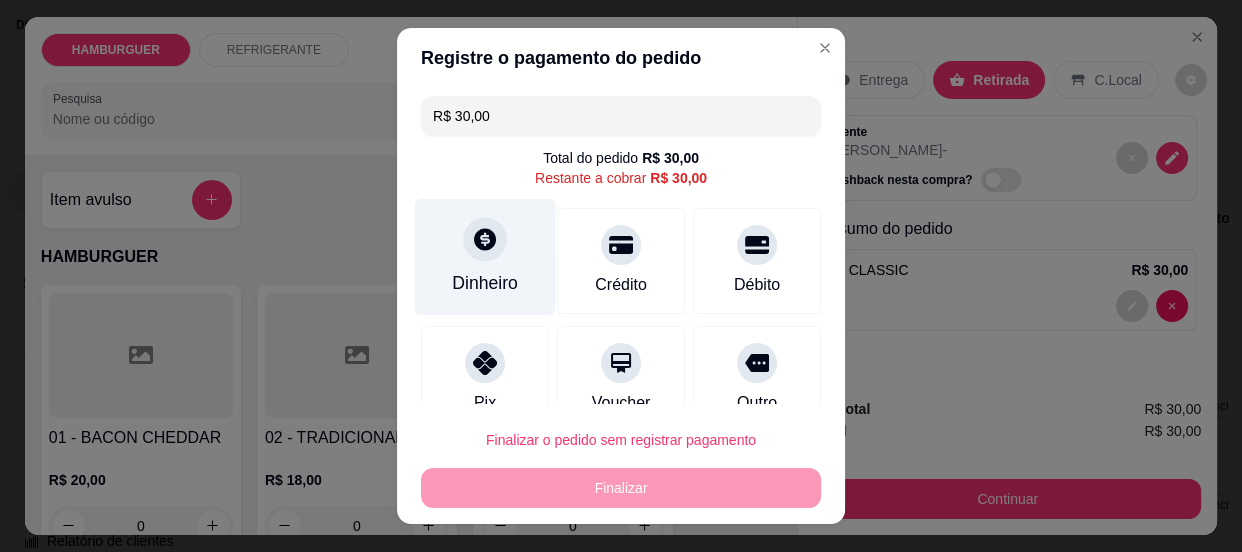 click on "Dinheiro" at bounding box center (485, 256) 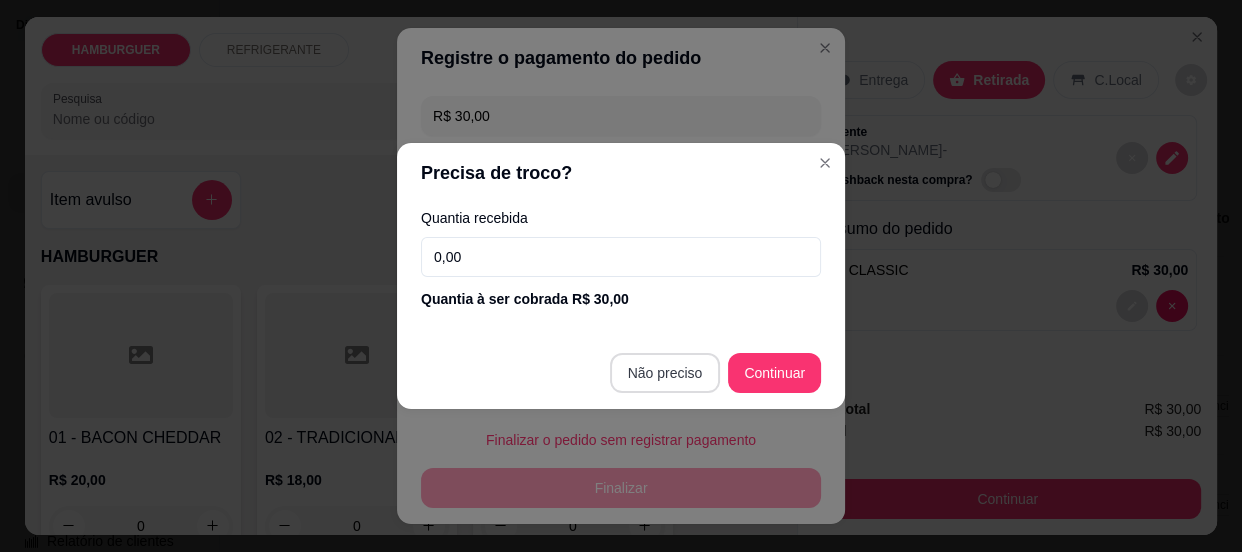 type on "R$ 0,00" 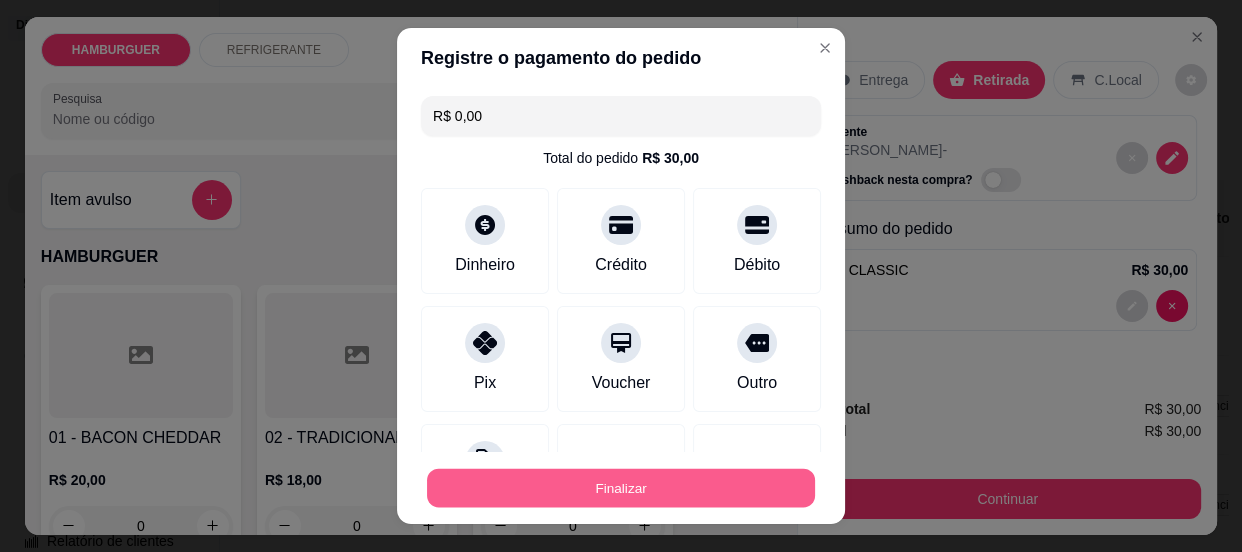 click on "Finalizar" at bounding box center (621, 488) 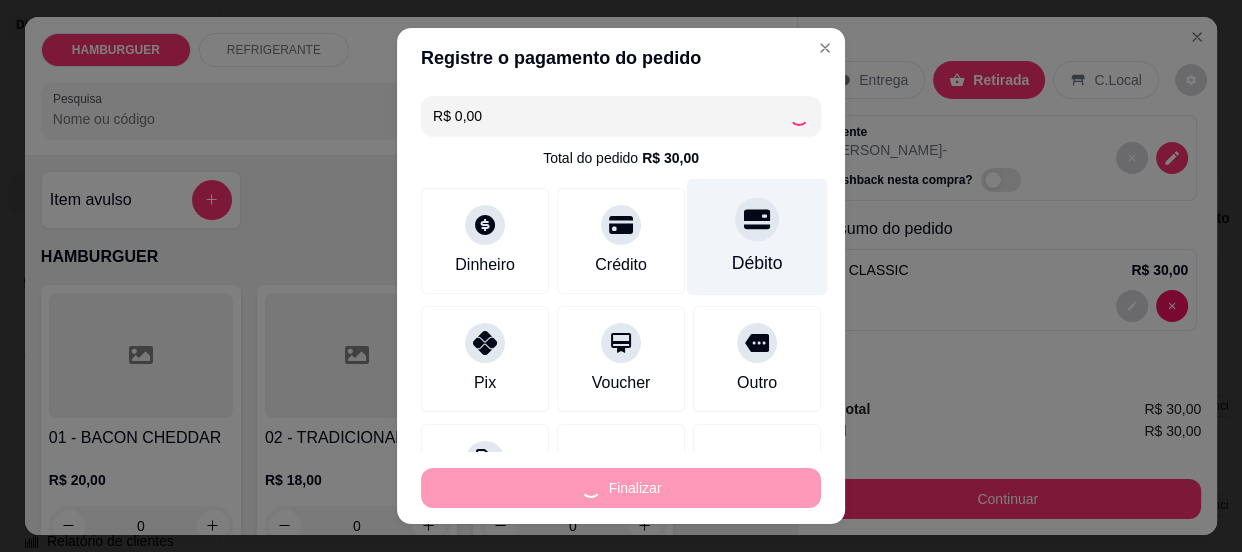 type on "0" 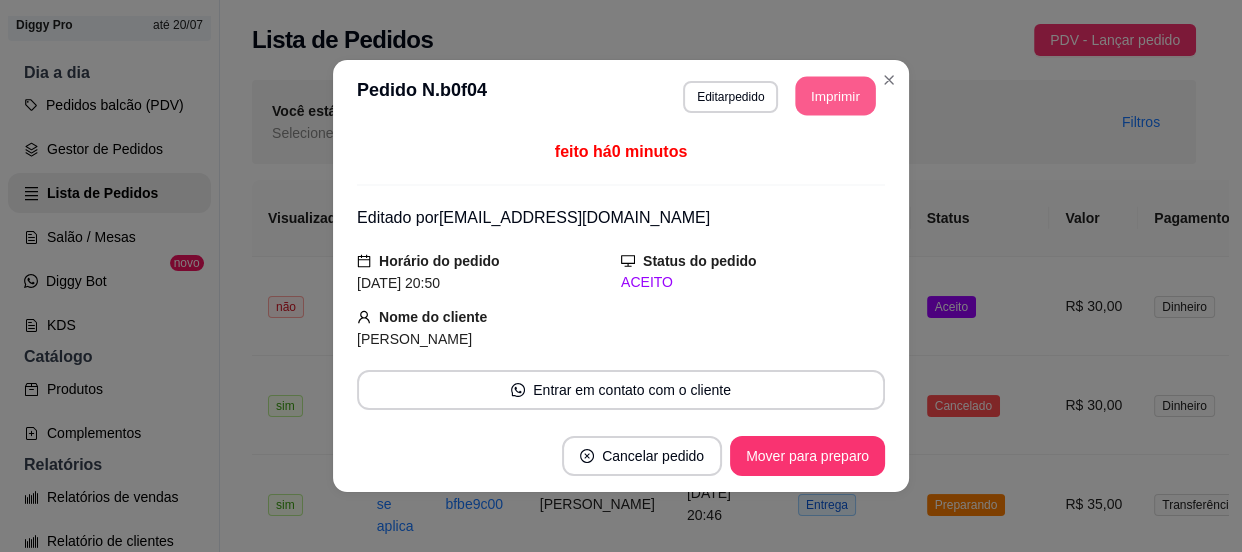 click on "Imprimir" at bounding box center [836, 96] 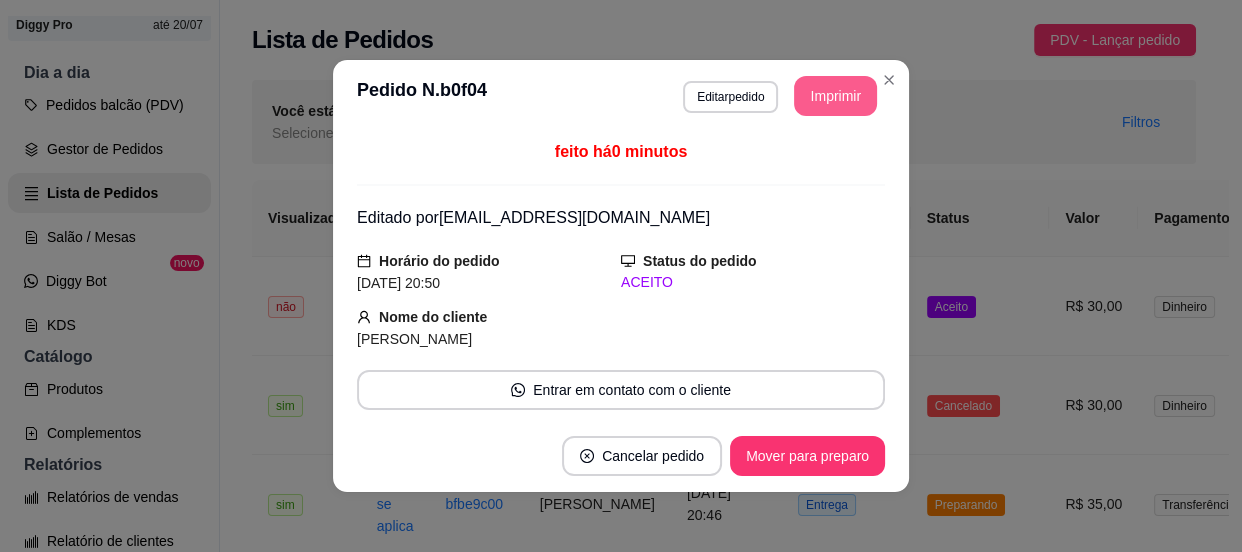 scroll, scrollTop: 0, scrollLeft: 0, axis: both 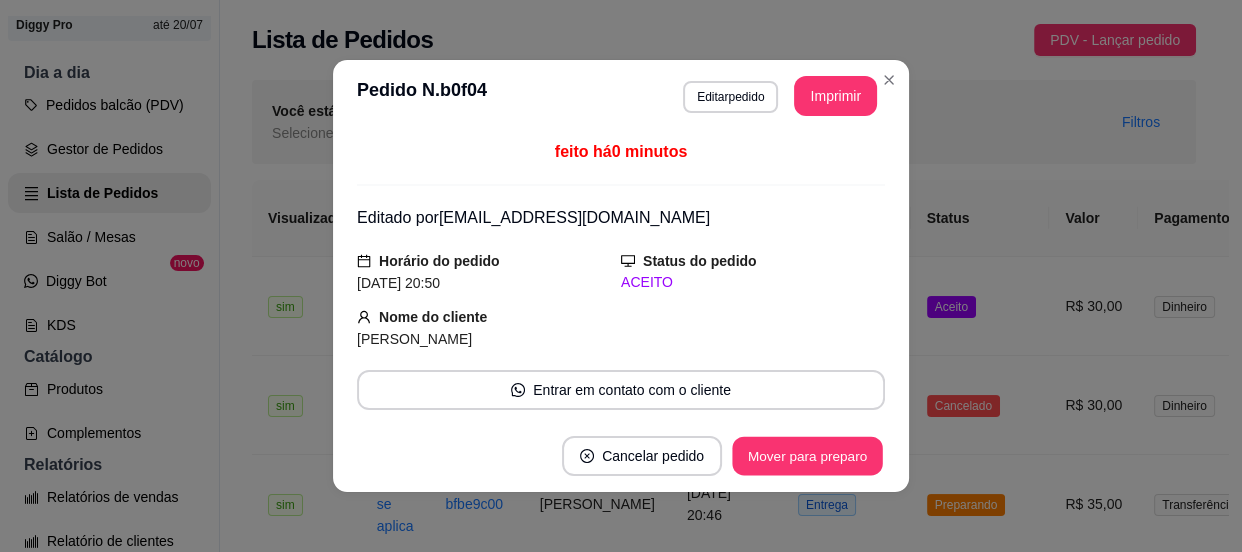 click on "Mover para preparo" at bounding box center [807, 456] 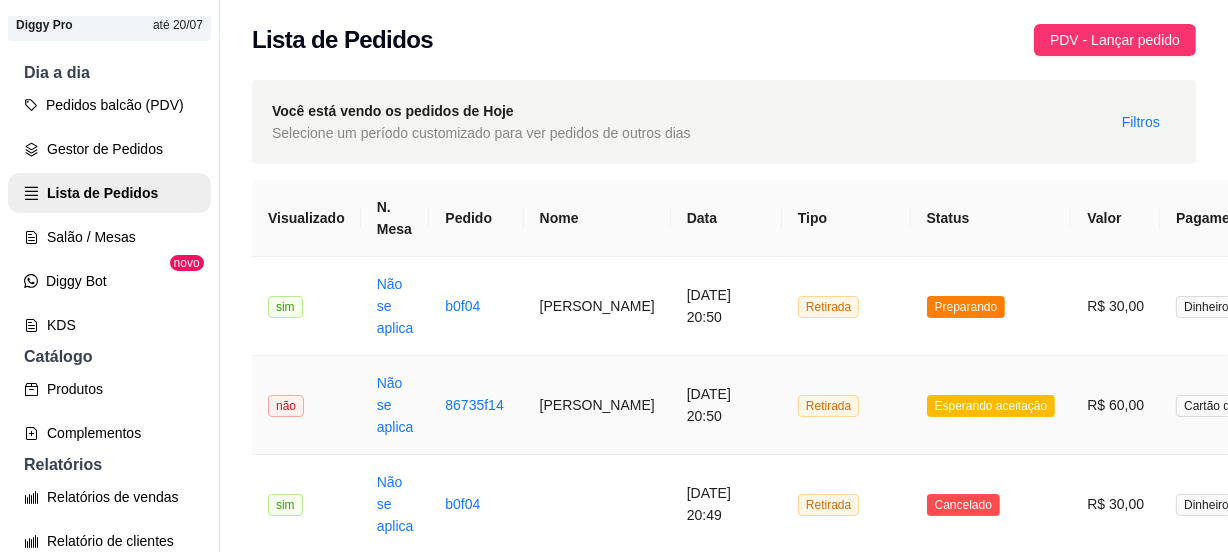 click on "Retirada" at bounding box center [846, 405] 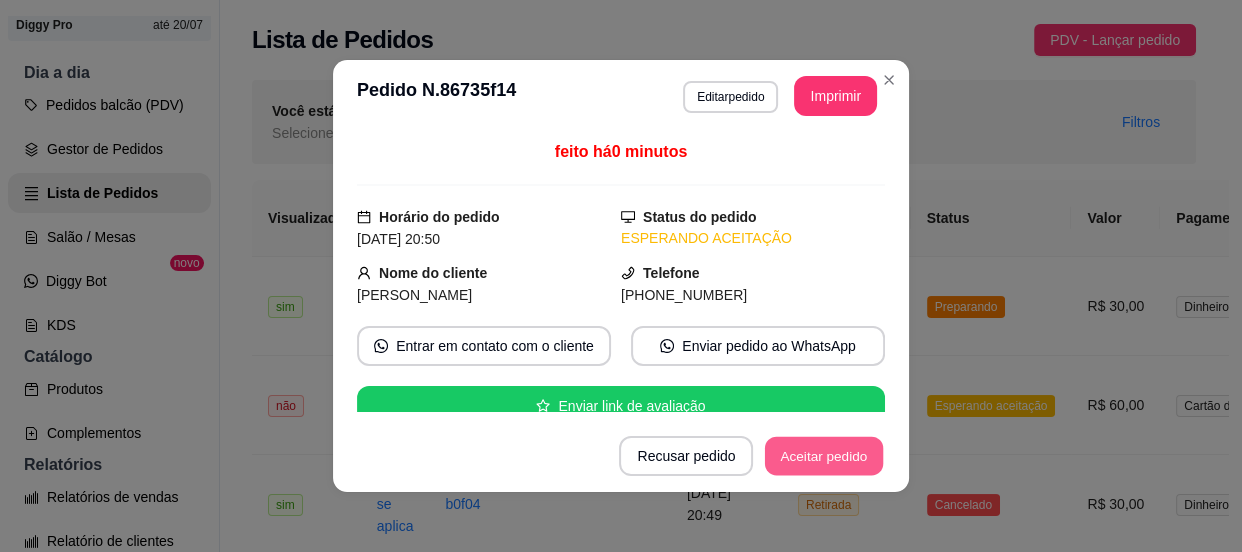 click on "Aceitar pedido" at bounding box center [824, 456] 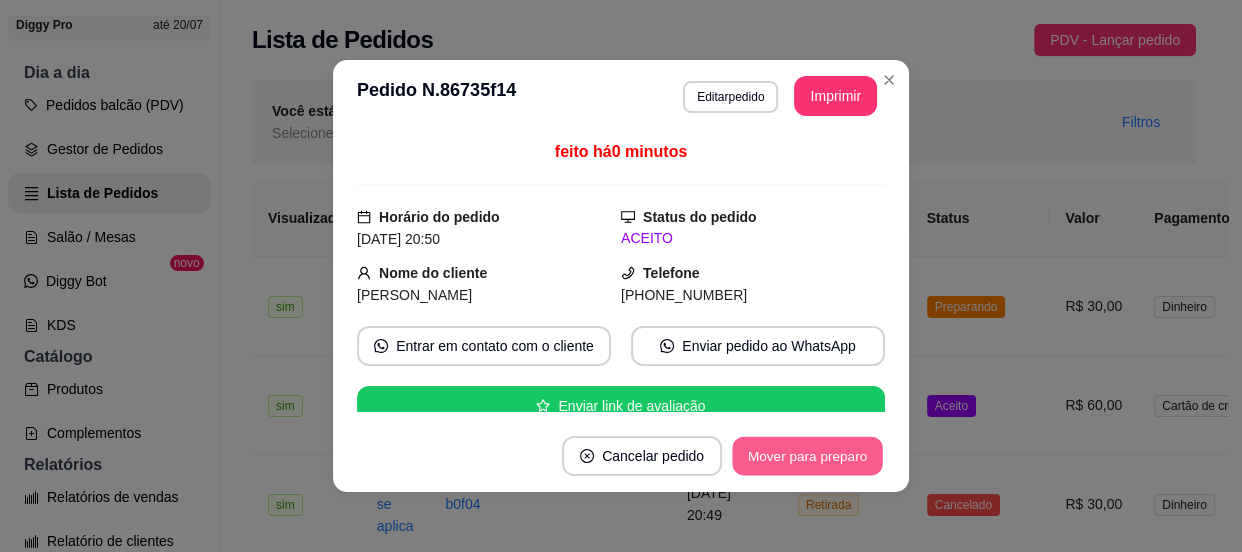 click on "Mover para preparo" at bounding box center (807, 456) 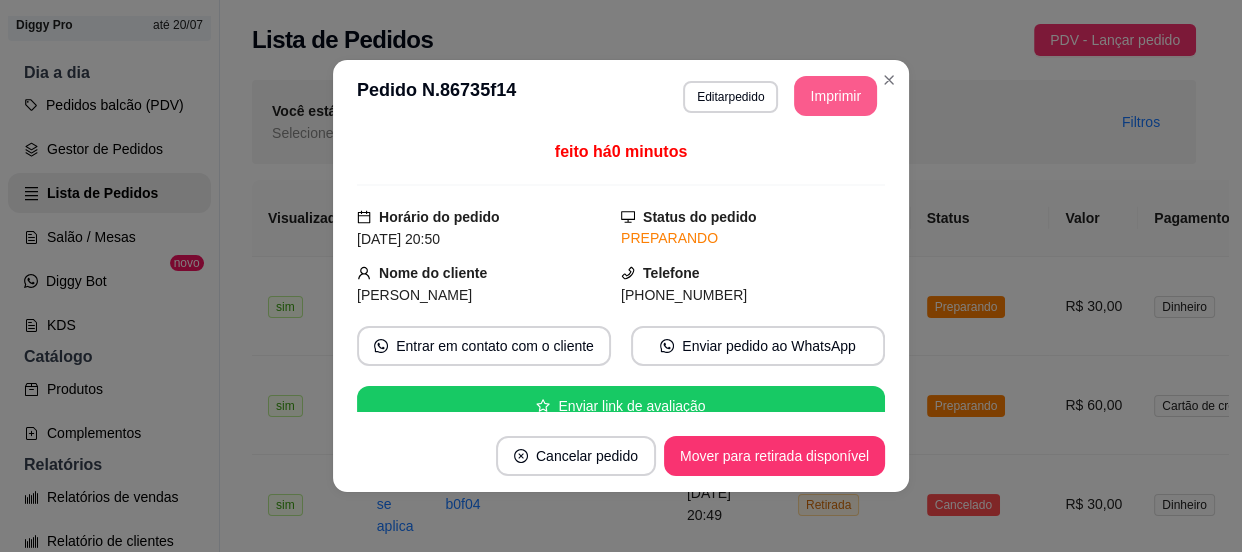 click on "Imprimir" at bounding box center (835, 96) 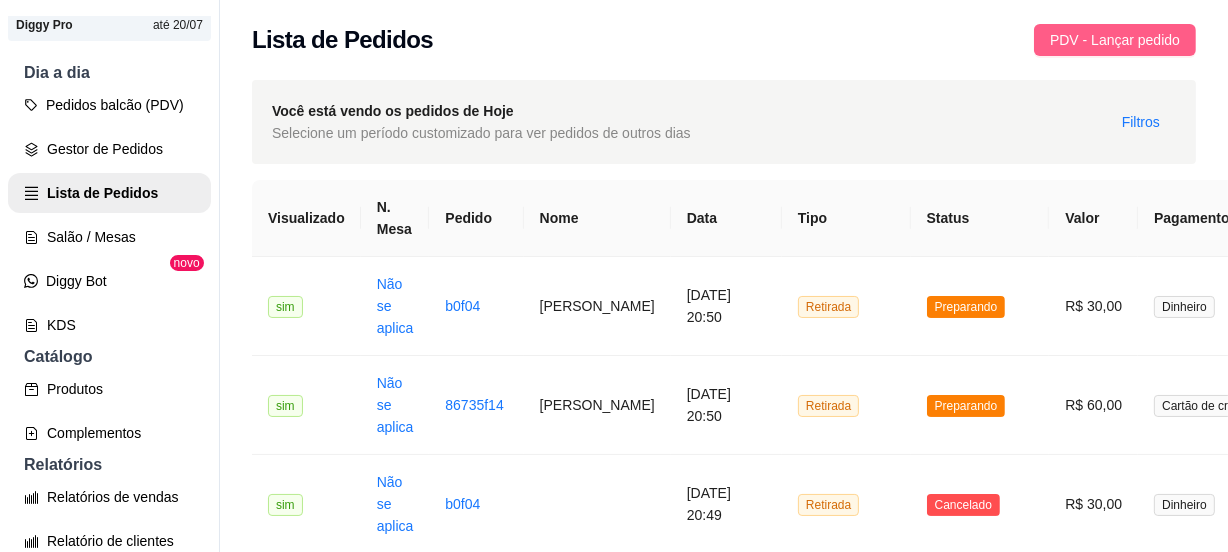 click on "PDV - Lançar pedido" at bounding box center [1115, 40] 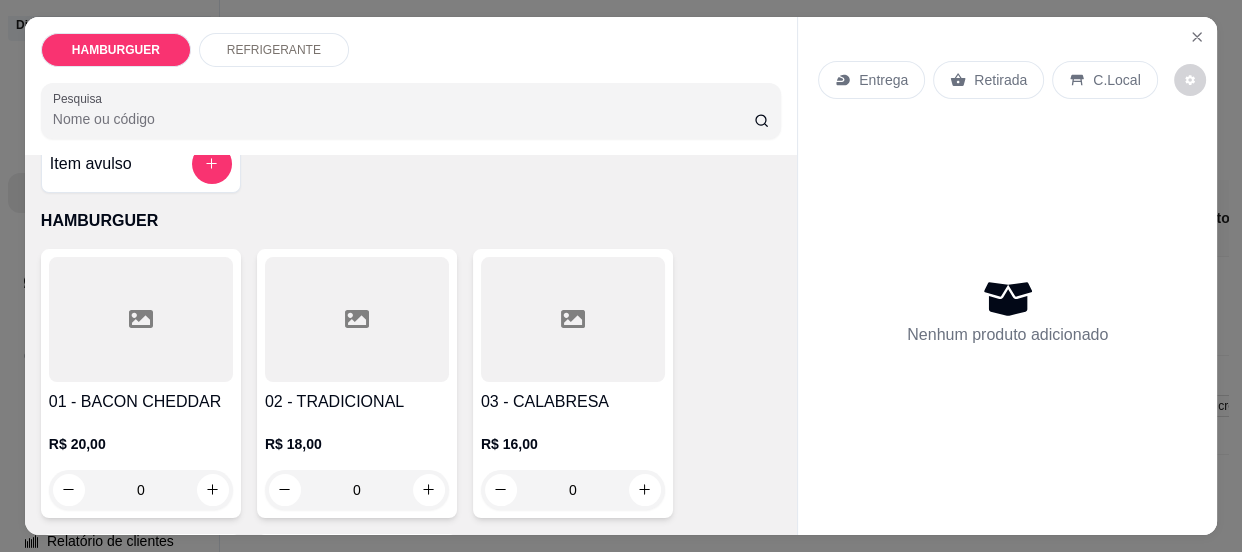 scroll, scrollTop: 90, scrollLeft: 0, axis: vertical 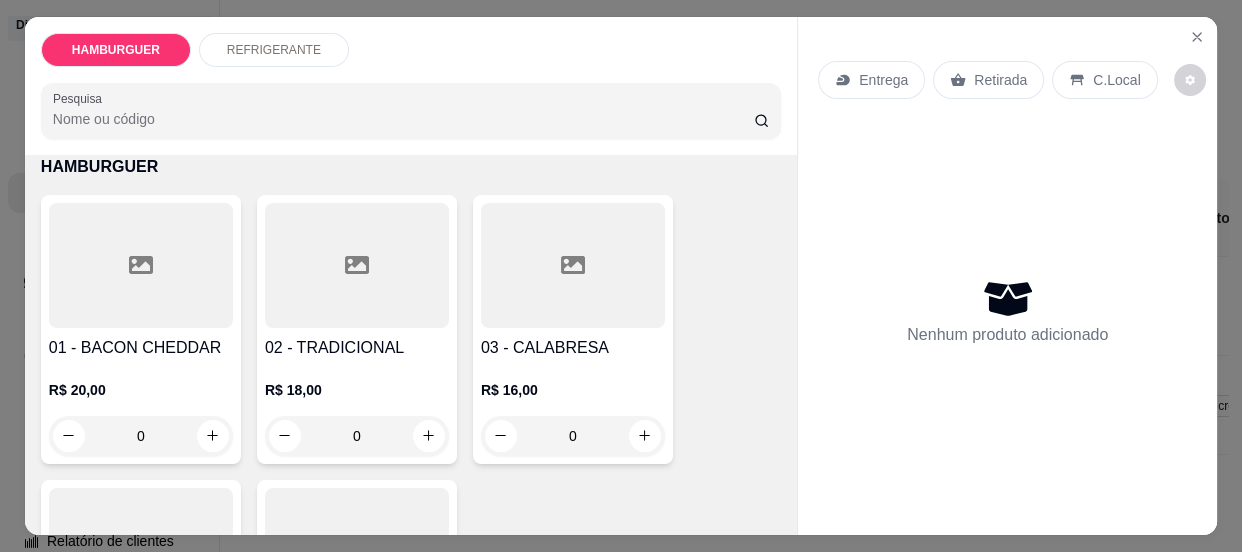 click on "0" at bounding box center (357, 436) 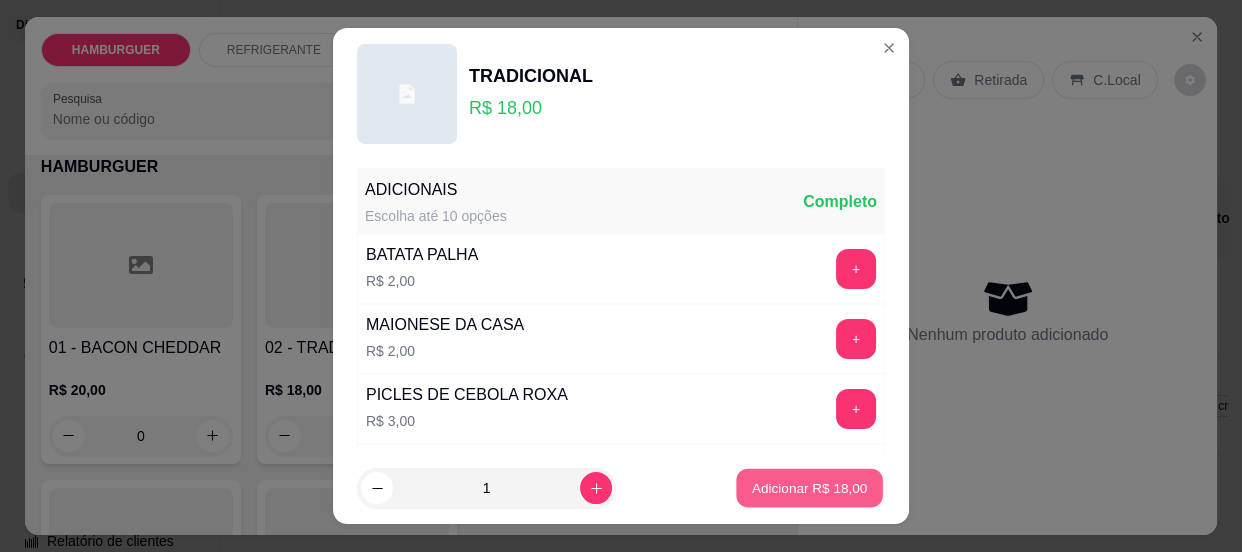 click on "Adicionar   R$ 18,00" at bounding box center (810, 488) 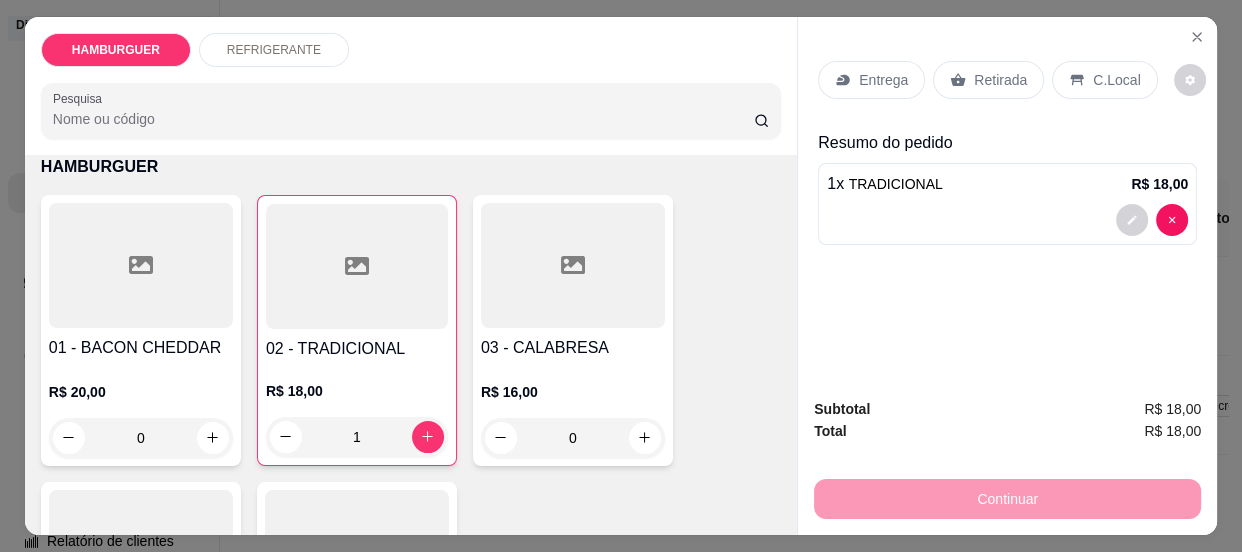 click on "Retirada" at bounding box center [988, 80] 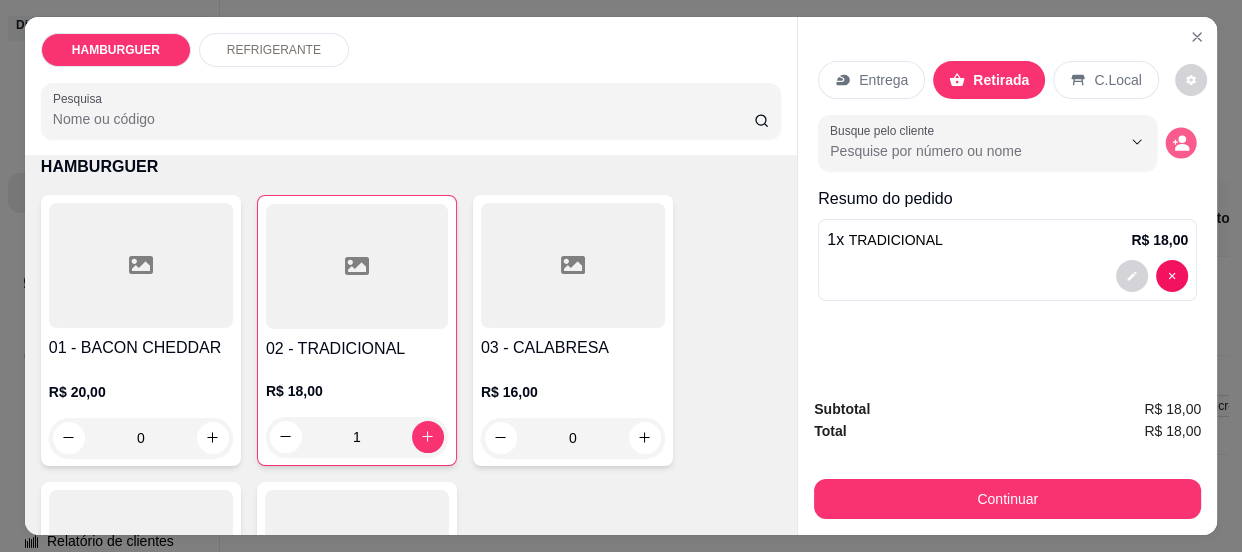 click at bounding box center (1181, 142) 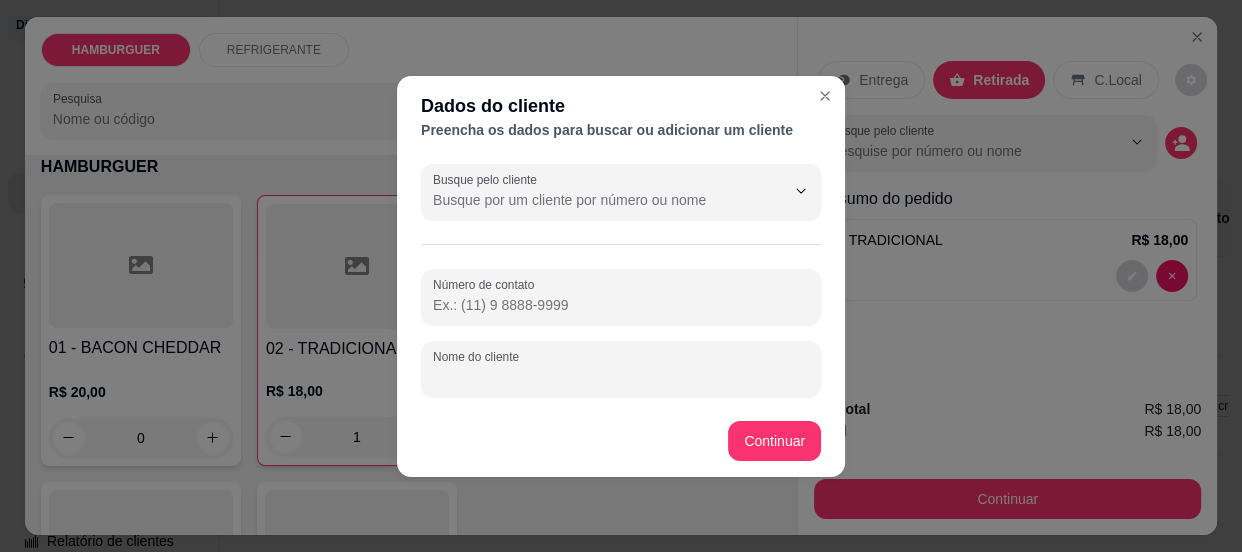 click on "Nome do cliente" at bounding box center [621, 377] 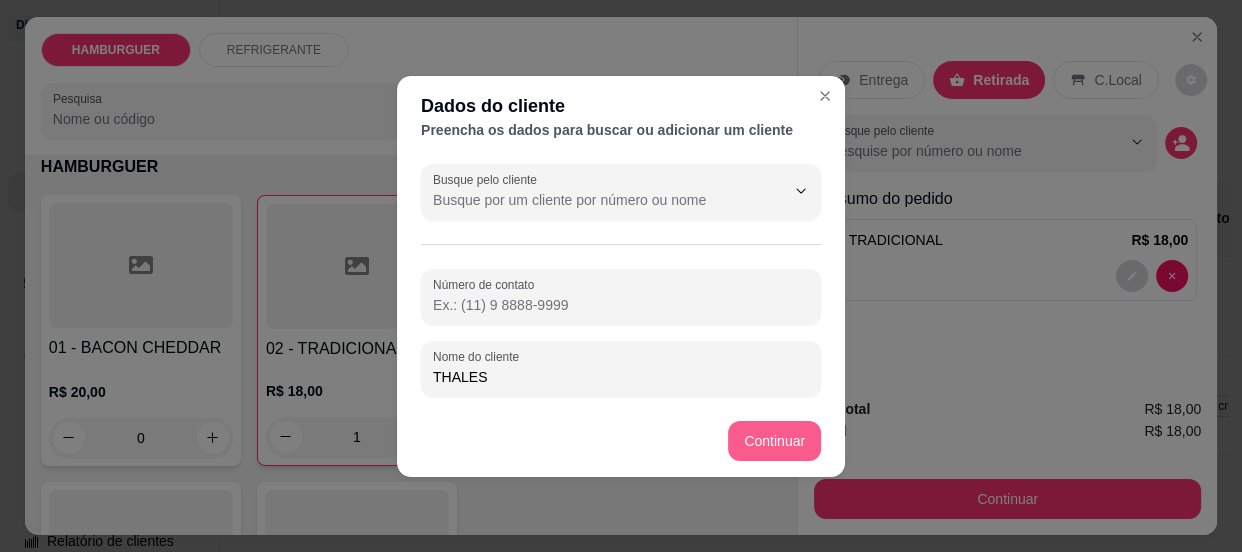 type on "THALES" 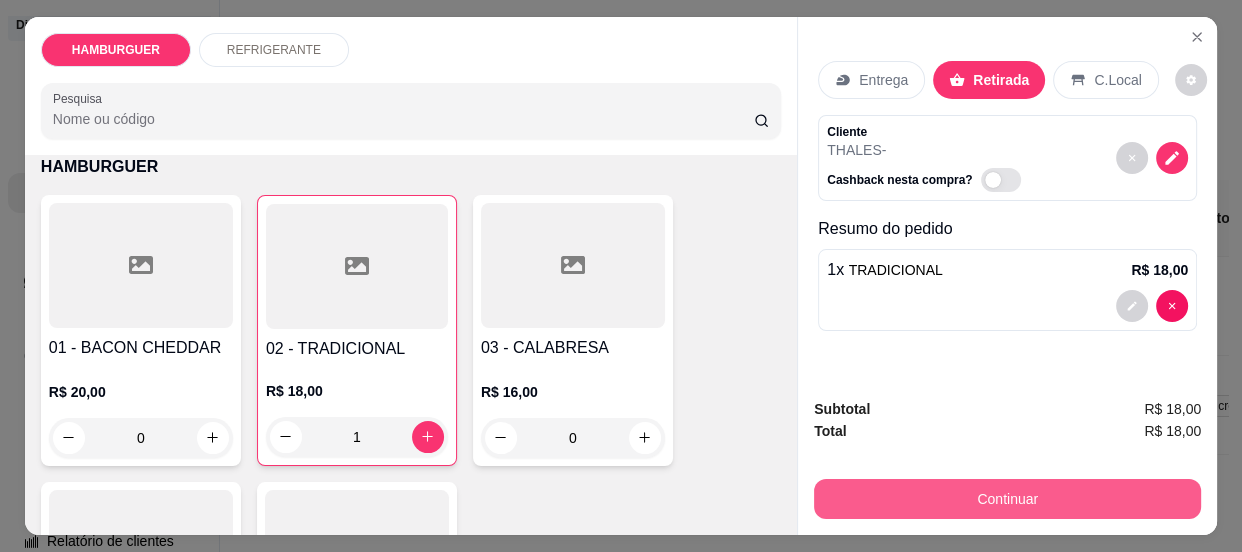 click on "Continuar" at bounding box center [1007, 499] 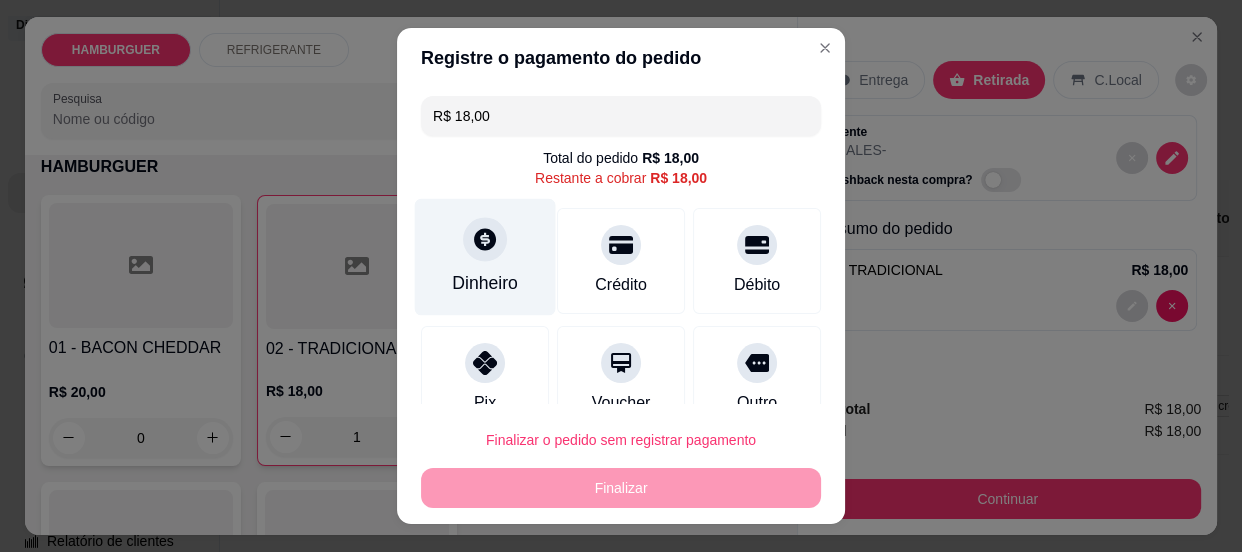 click 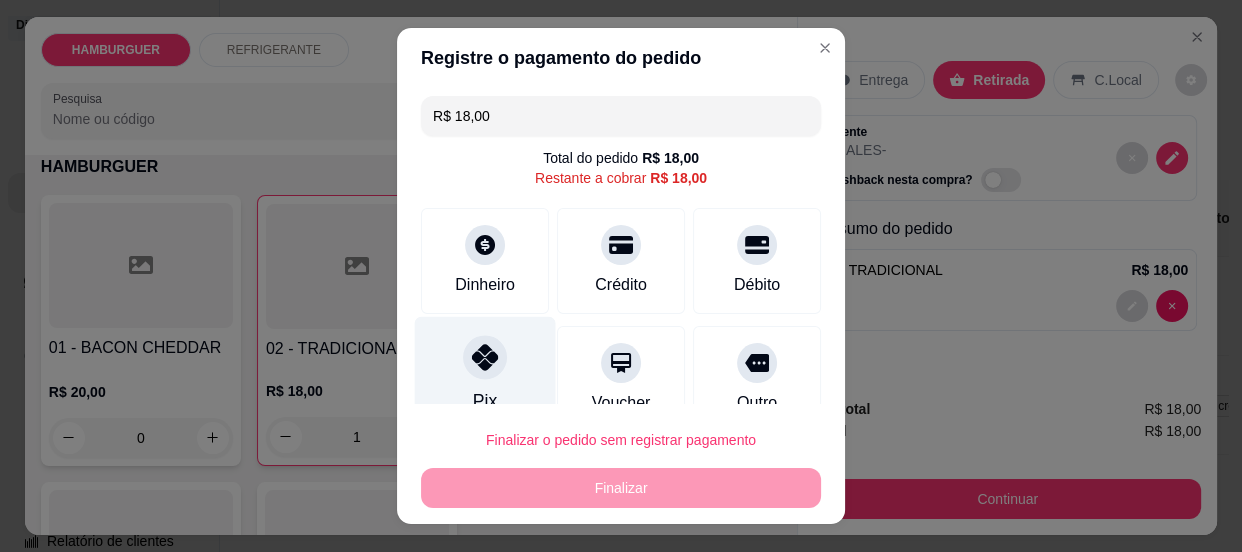 drag, startPoint x: 448, startPoint y: 387, endPoint x: 459, endPoint y: 381, distance: 12.529964 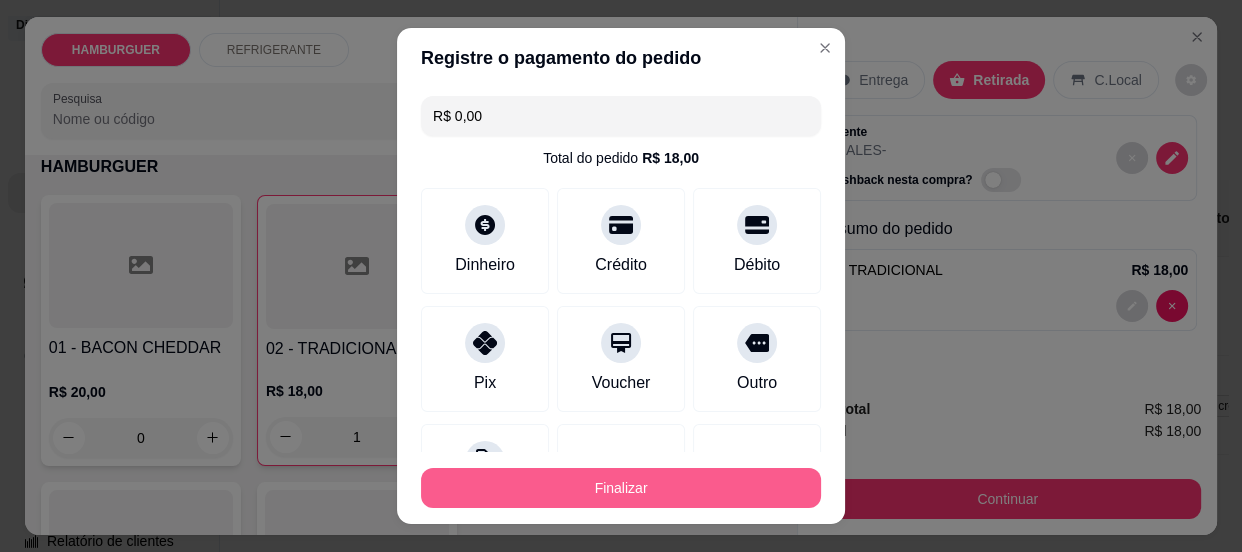 click on "Finalizar" at bounding box center (621, 488) 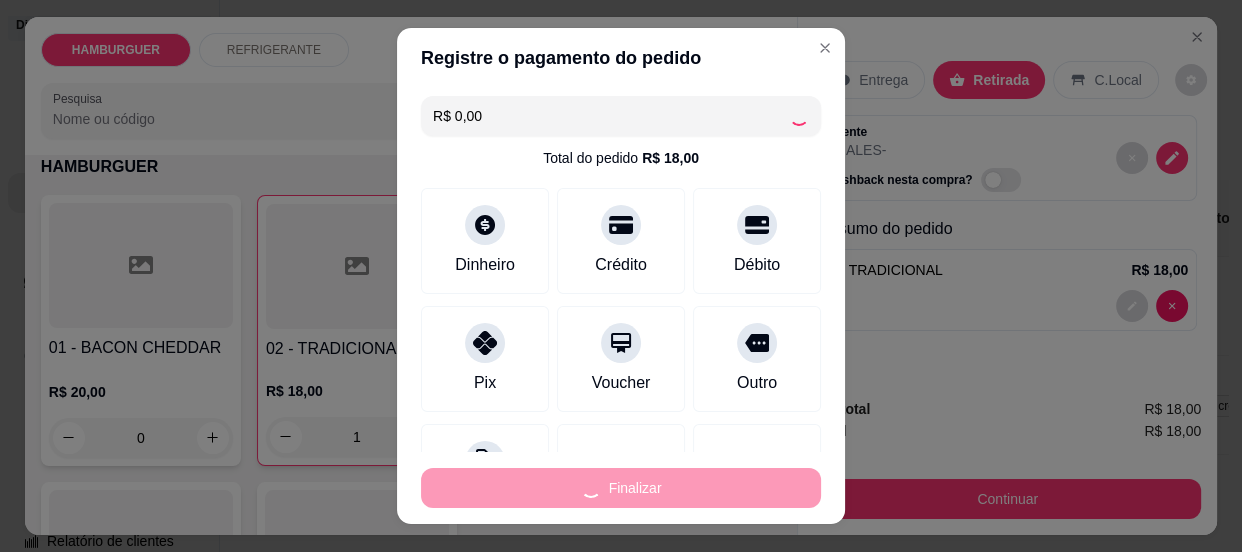 type on "0" 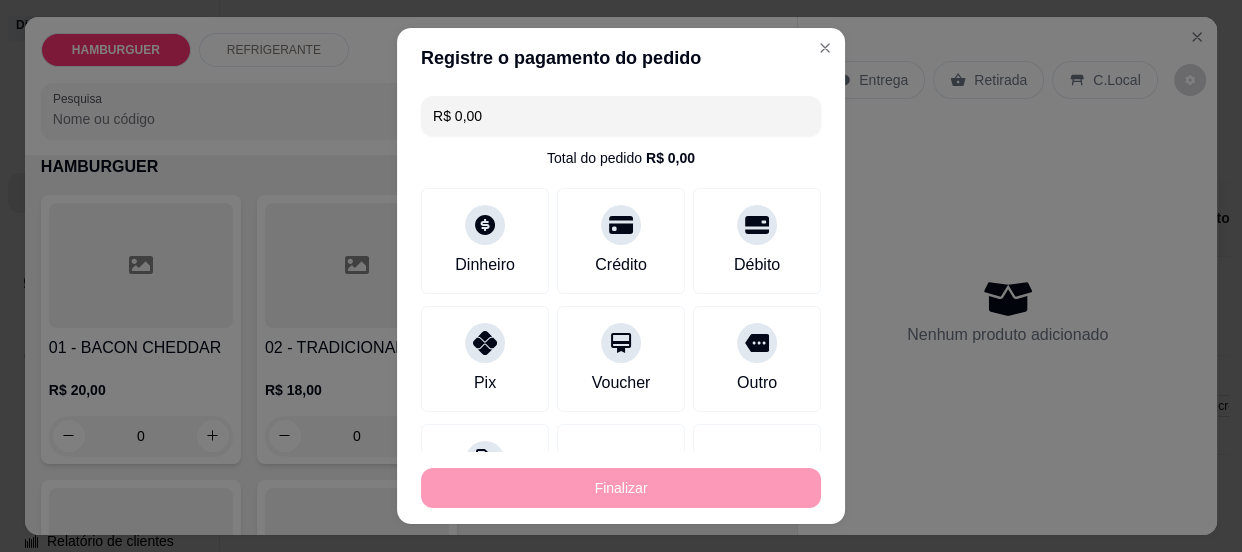 type on "-R$ 18,00" 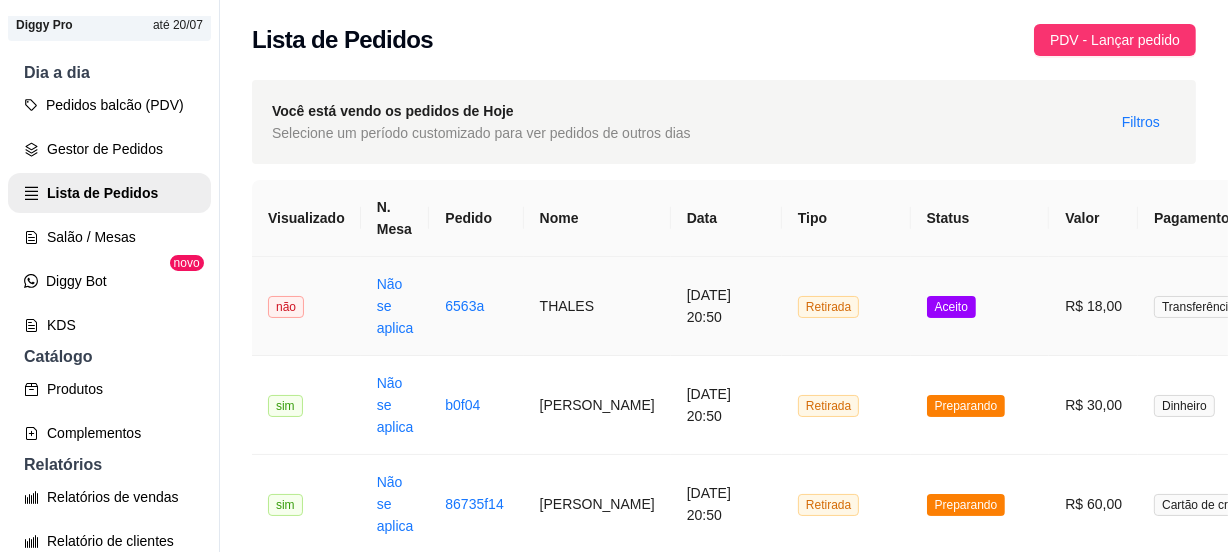 click on "R$ 18,00" at bounding box center [1093, 306] 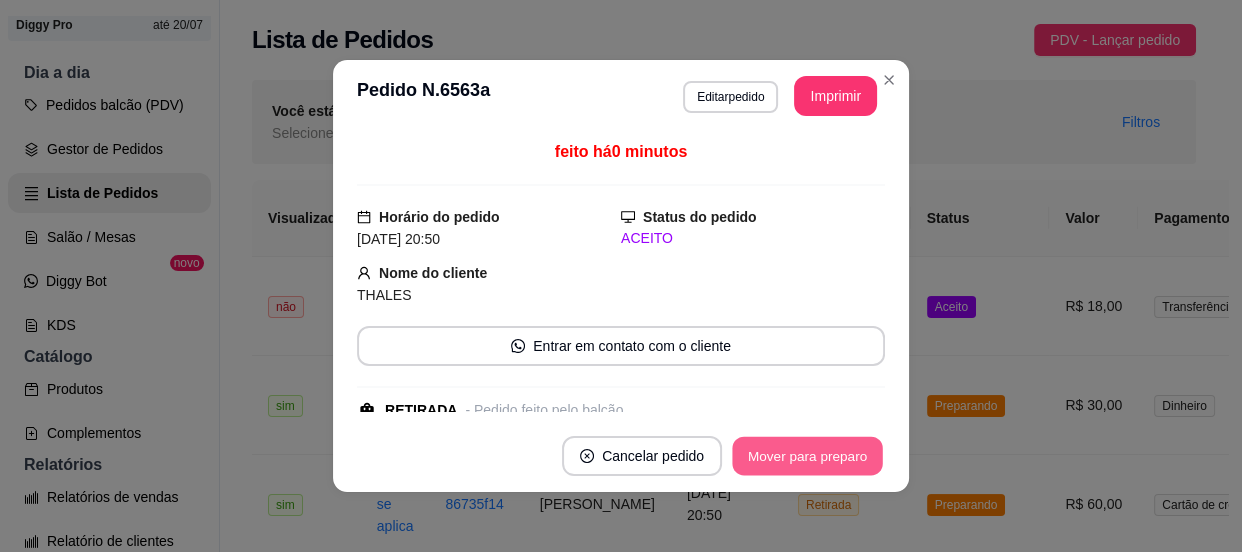 click on "Mover para preparo" at bounding box center (807, 456) 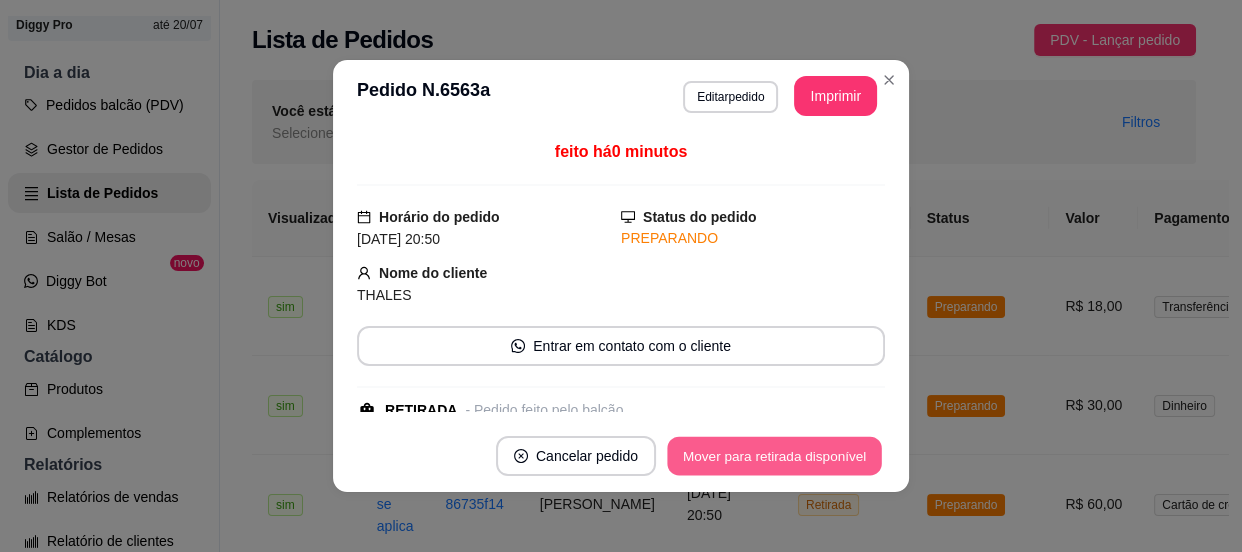 click on "Mover para retirada disponível" at bounding box center (774, 456) 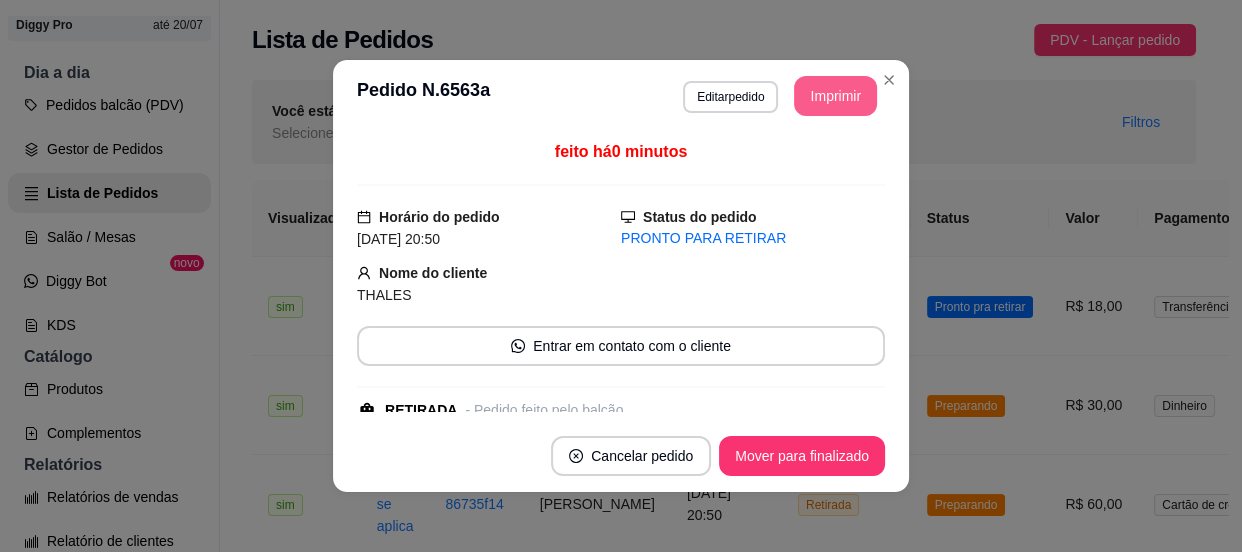 click on "Imprimir" at bounding box center [835, 96] 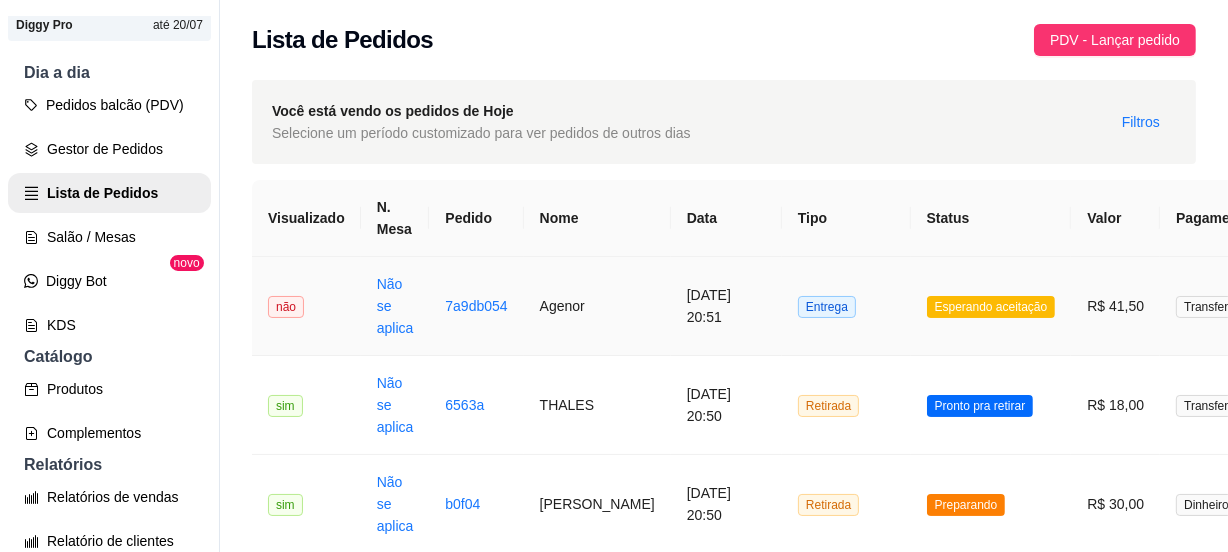 click on "Entrega" at bounding box center (846, 306) 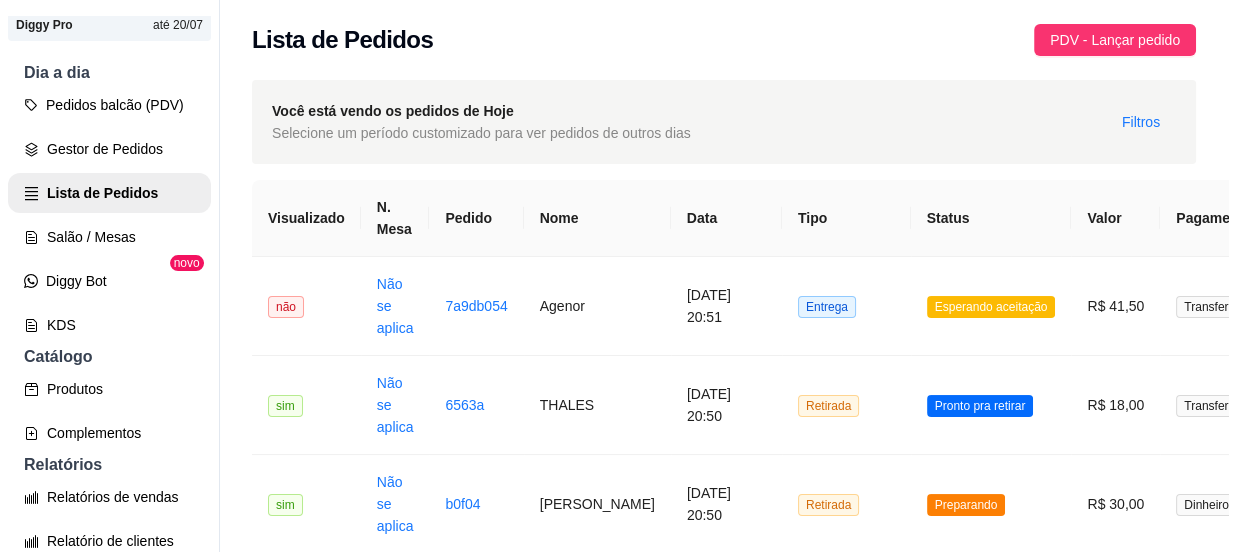 click on "Aceitar pedido" at bounding box center (824, 456) 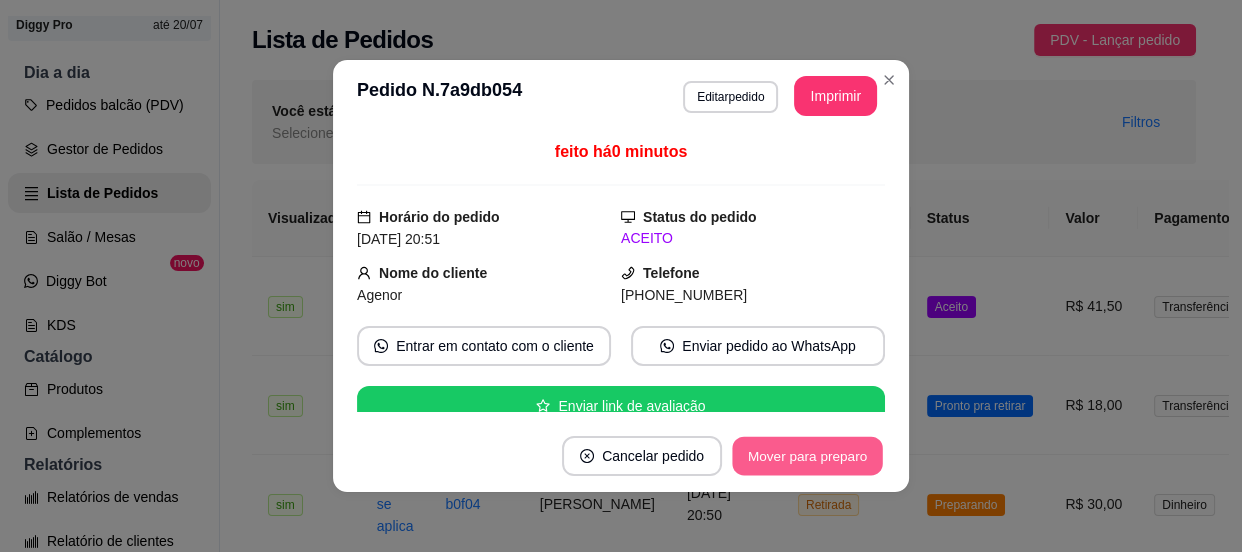 click on "Mover para preparo" at bounding box center [807, 456] 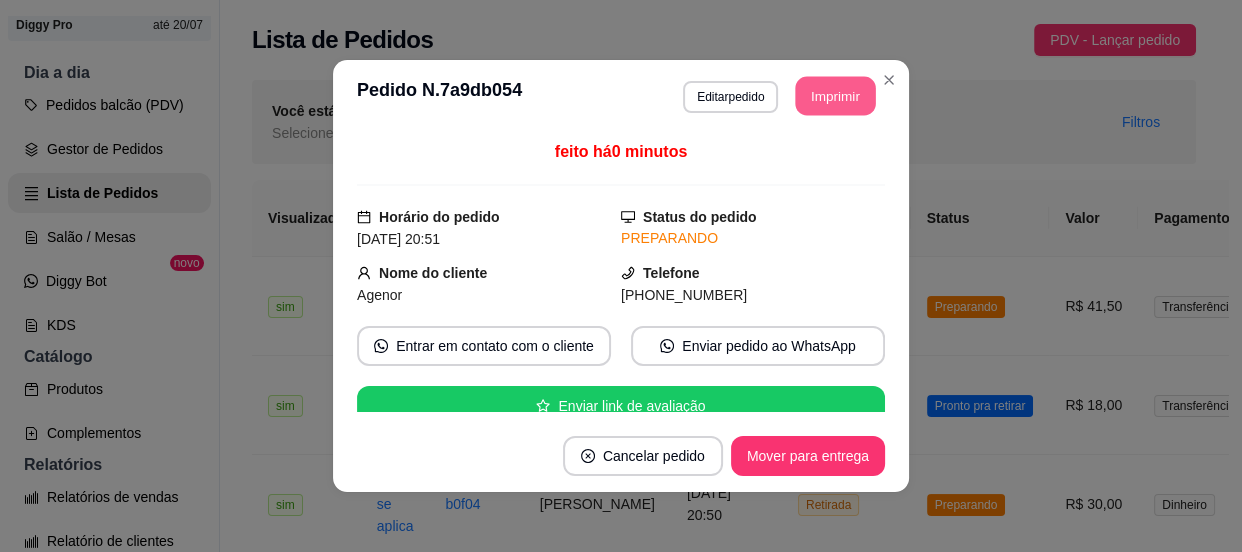 click on "Imprimir" at bounding box center (836, 96) 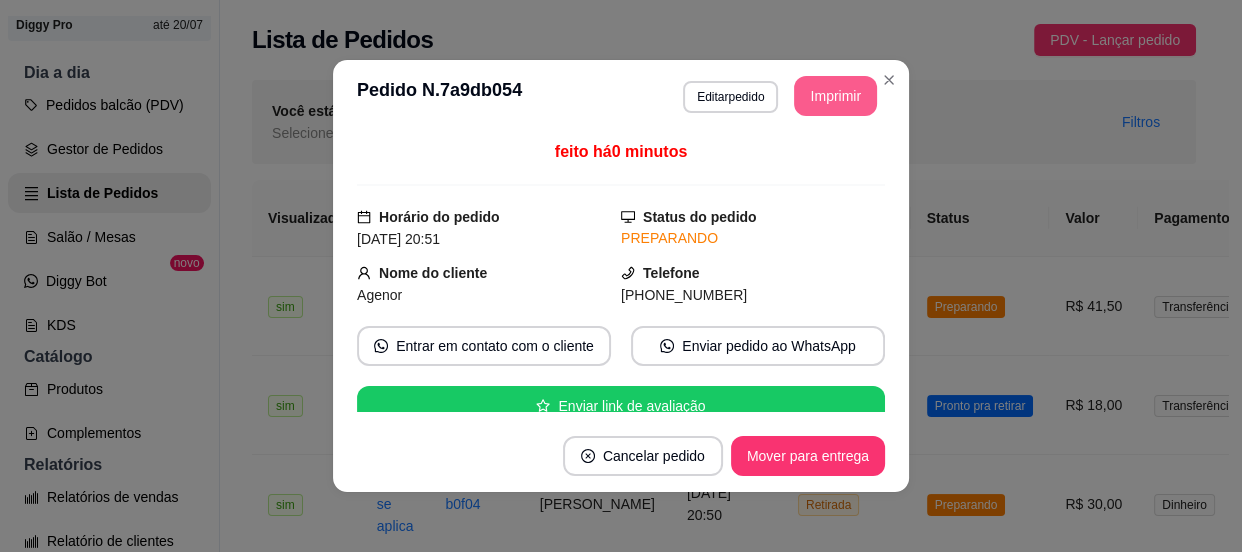 scroll, scrollTop: 0, scrollLeft: 0, axis: both 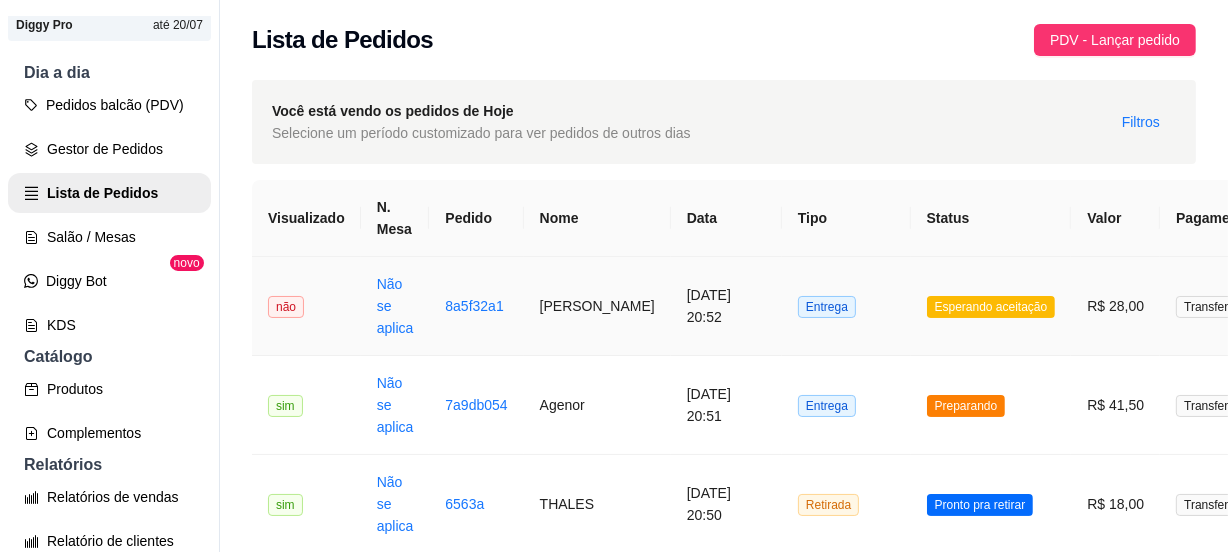 click on "Entrega" at bounding box center [846, 306] 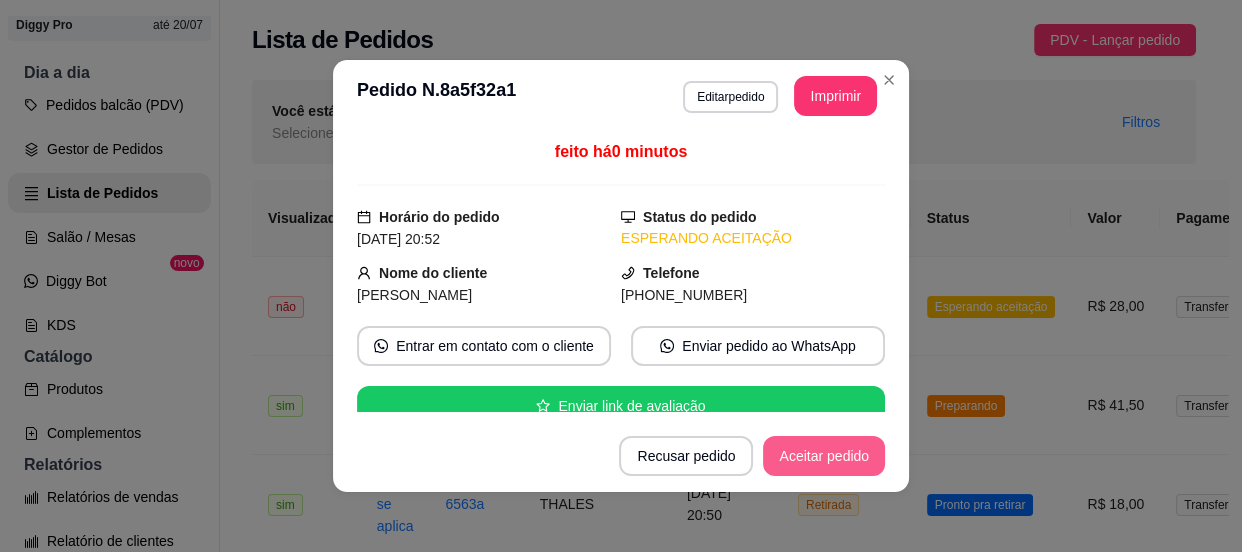 click on "Aceitar pedido" at bounding box center [824, 456] 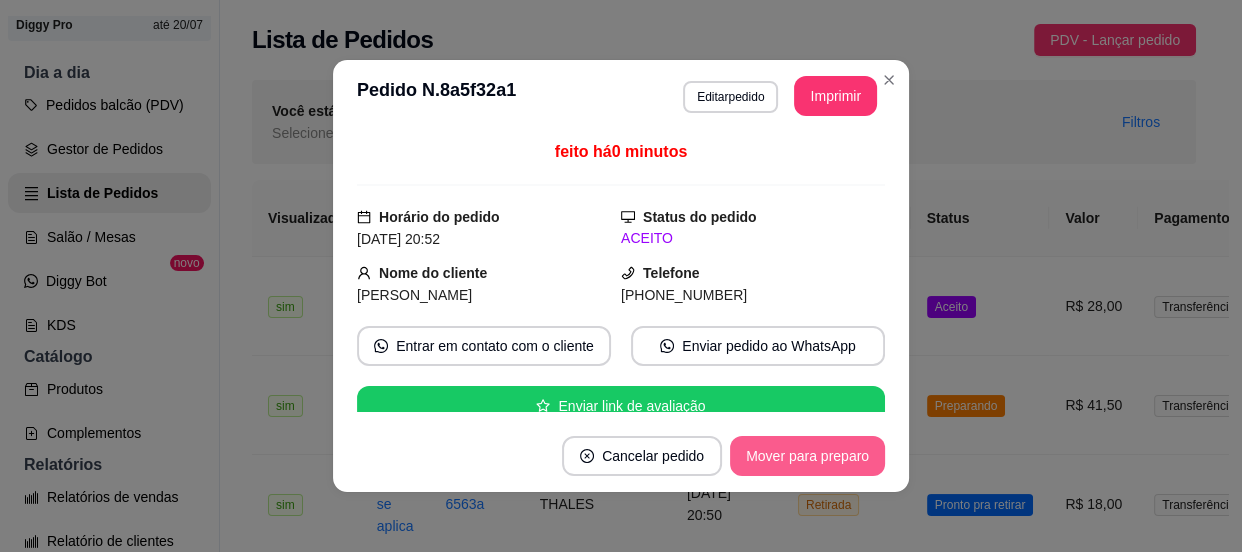 click on "Mover para preparo" at bounding box center (807, 456) 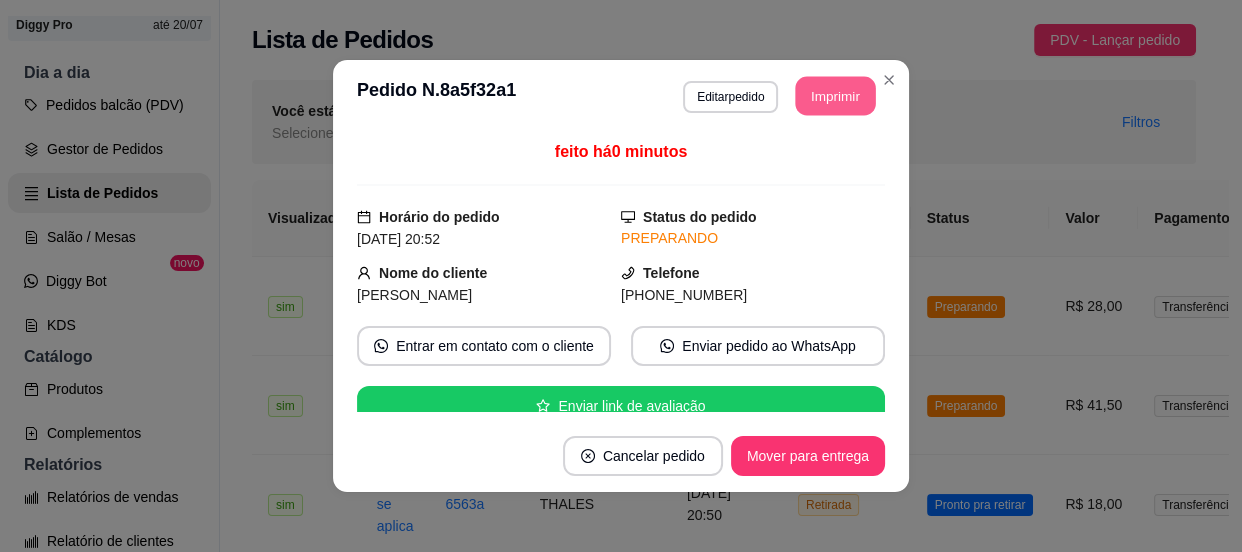 click on "Imprimir" at bounding box center (836, 96) 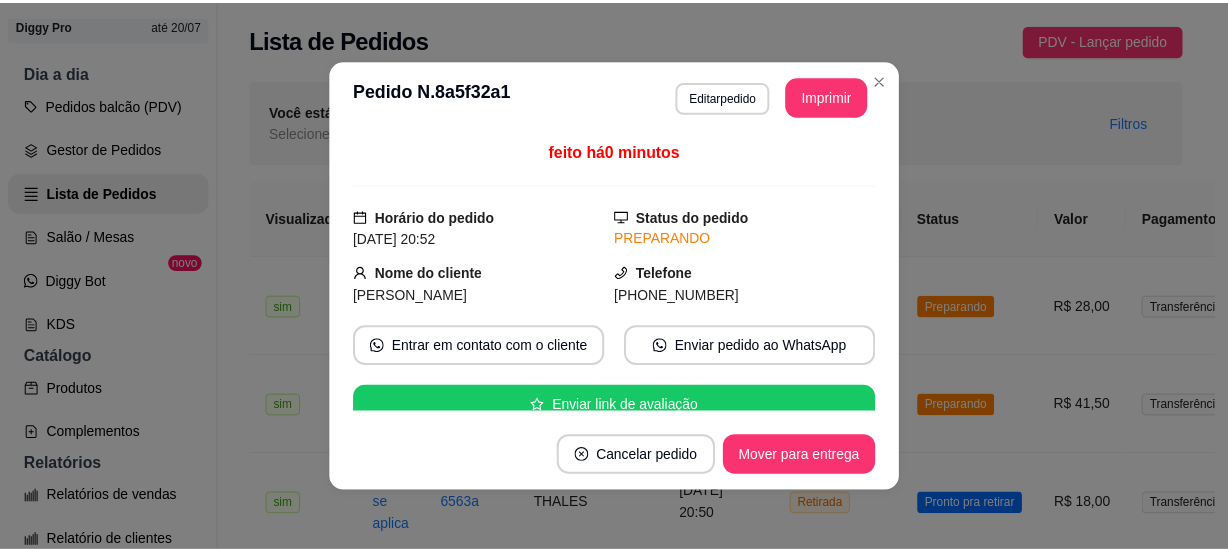 scroll, scrollTop: 0, scrollLeft: 0, axis: both 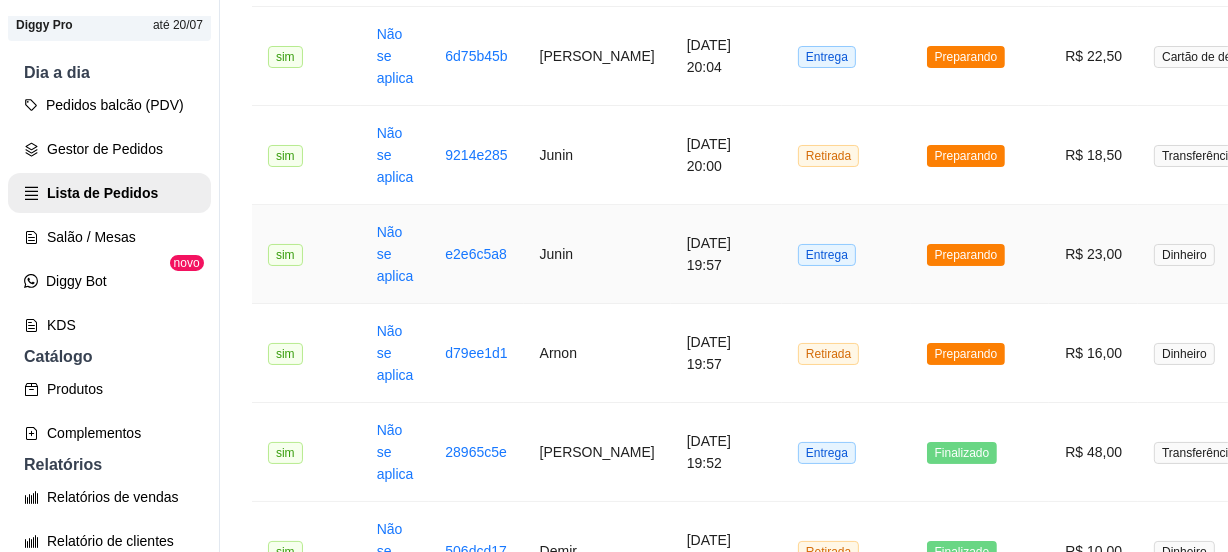 click on "Entrega" at bounding box center [846, 254] 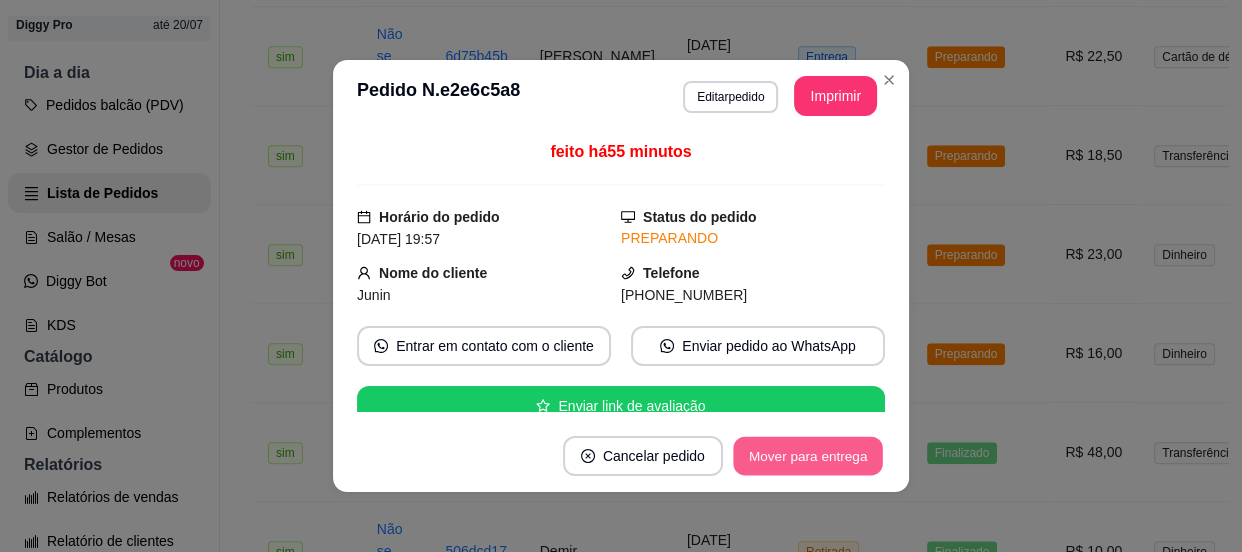 click on "Mover para entrega" at bounding box center (808, 456) 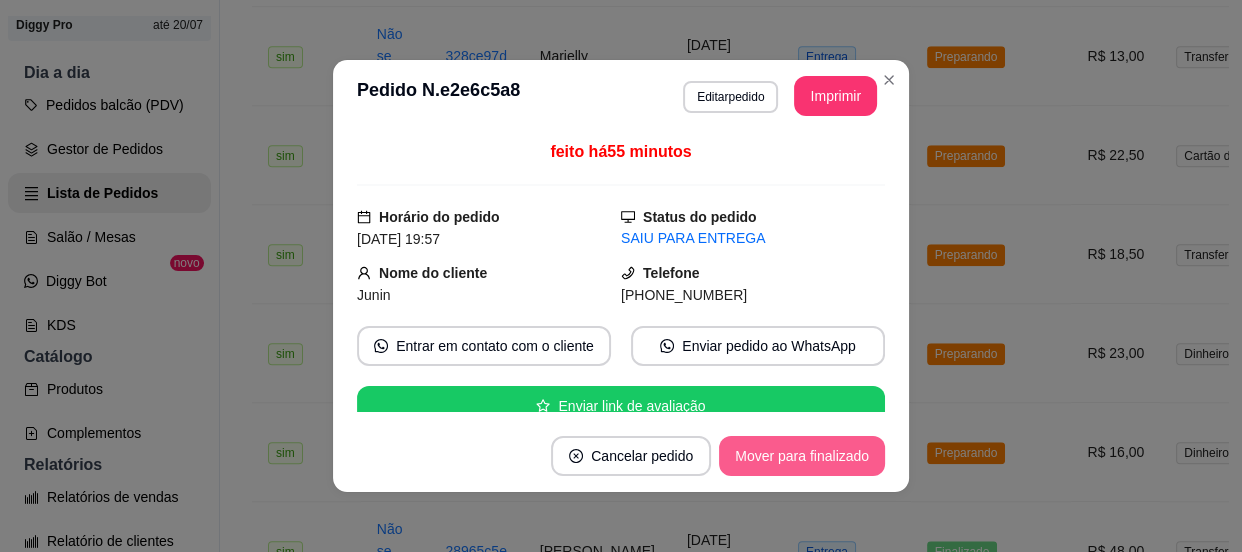 click on "Mover para finalizado" at bounding box center [802, 456] 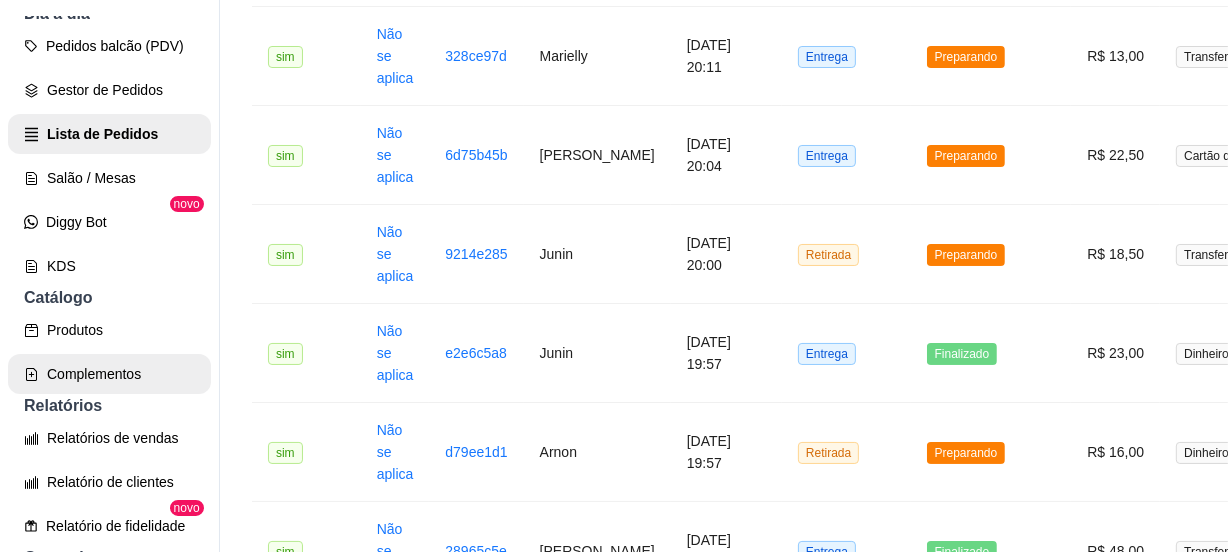 scroll, scrollTop: 272, scrollLeft: 0, axis: vertical 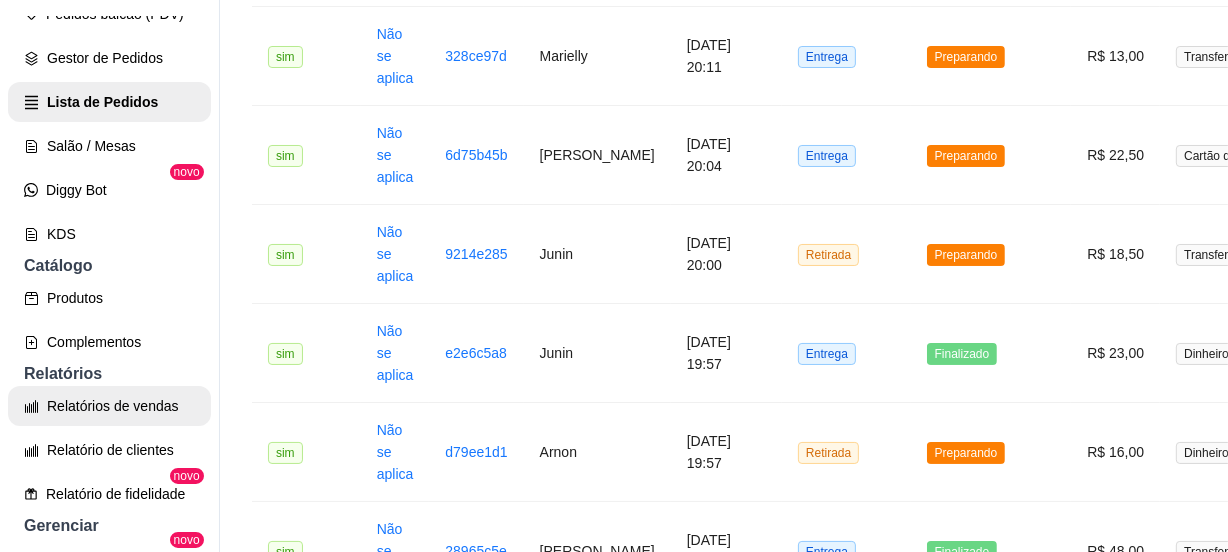click on "Relatórios de vendas" at bounding box center (109, 406) 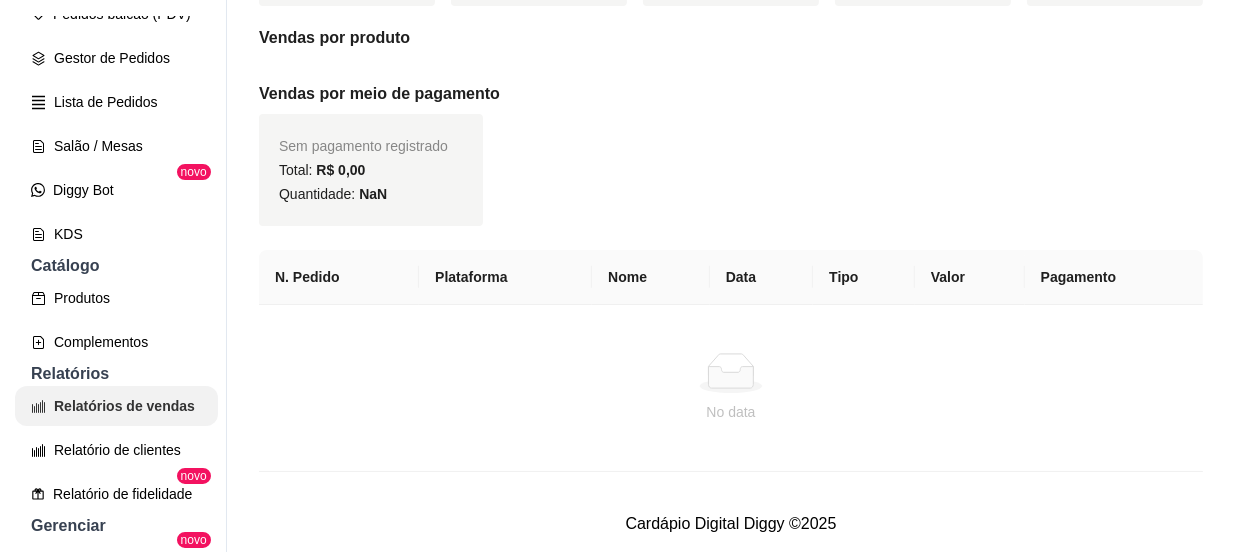 scroll, scrollTop: 0, scrollLeft: 0, axis: both 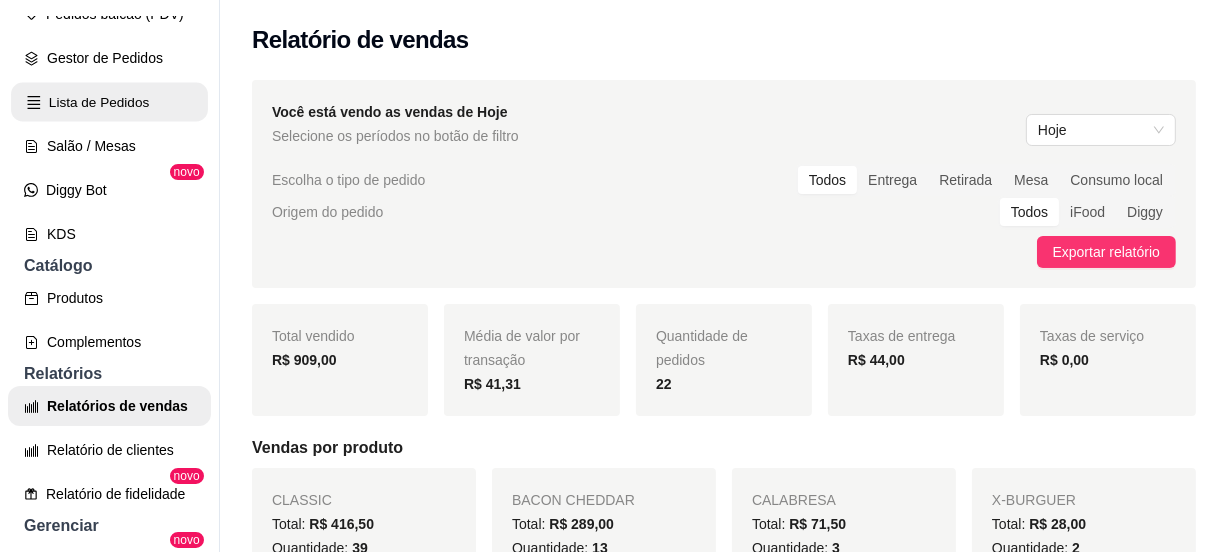 click on "Lista de Pedidos" at bounding box center (109, 102) 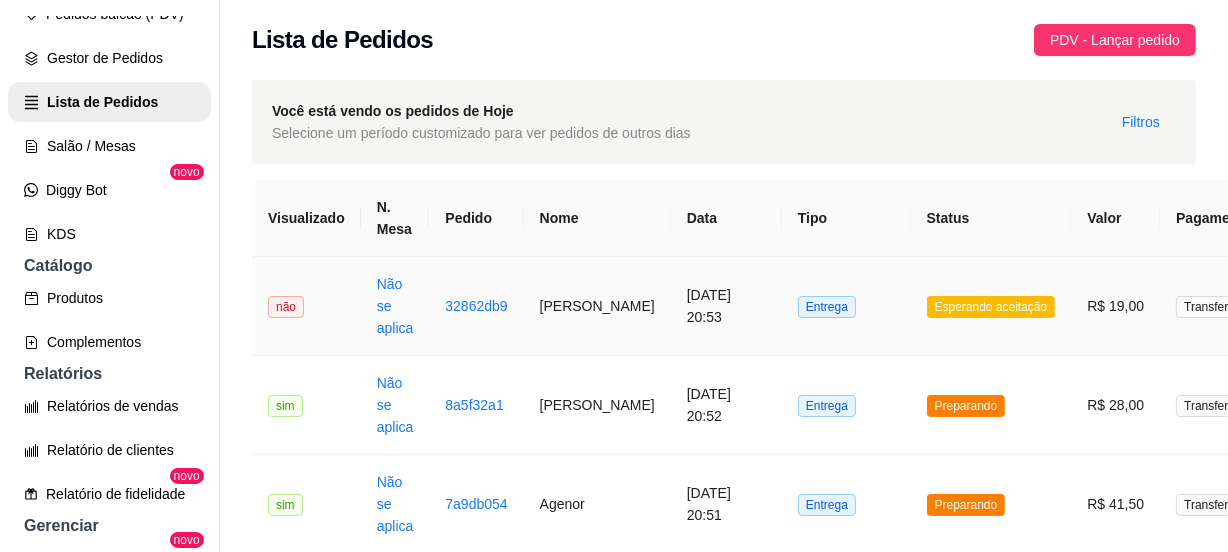 click on "Entrega" at bounding box center (846, 306) 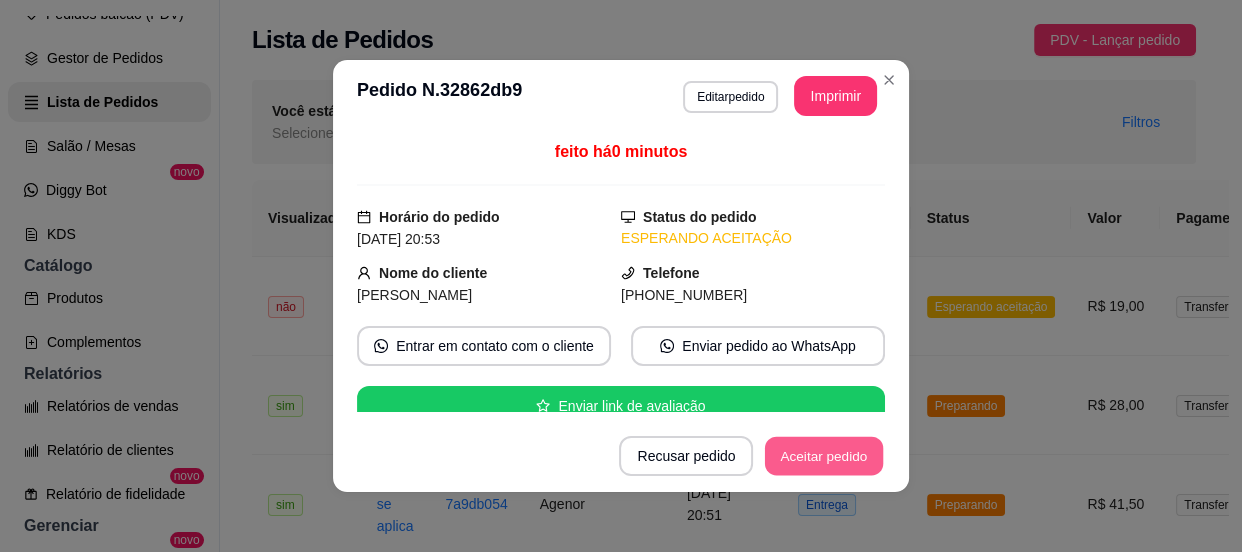 click on "Aceitar pedido" at bounding box center (824, 456) 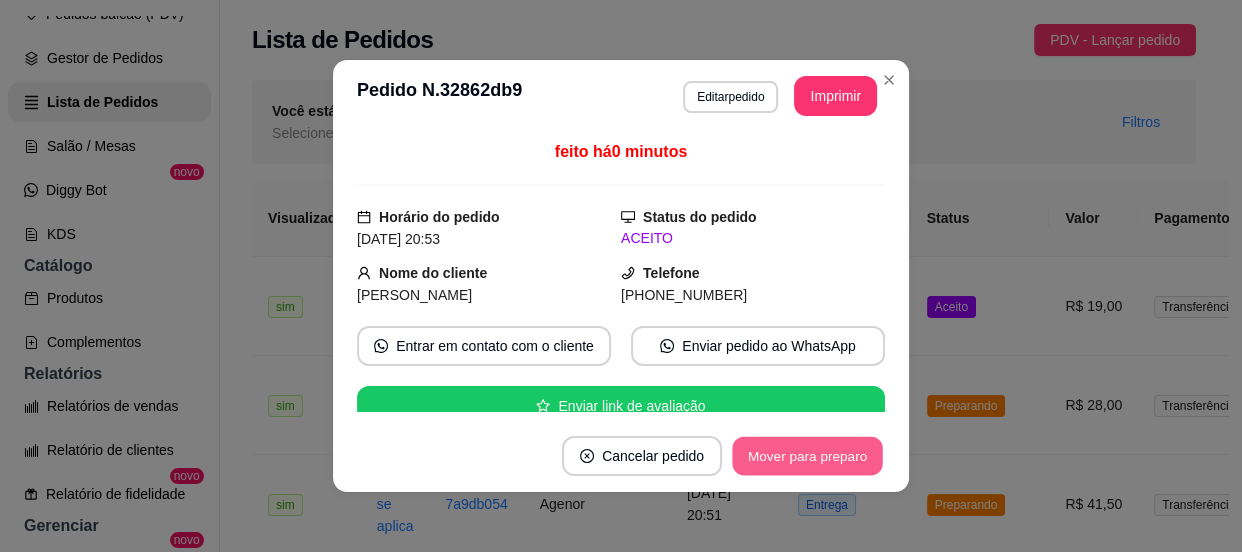click on "Mover para preparo" at bounding box center (807, 456) 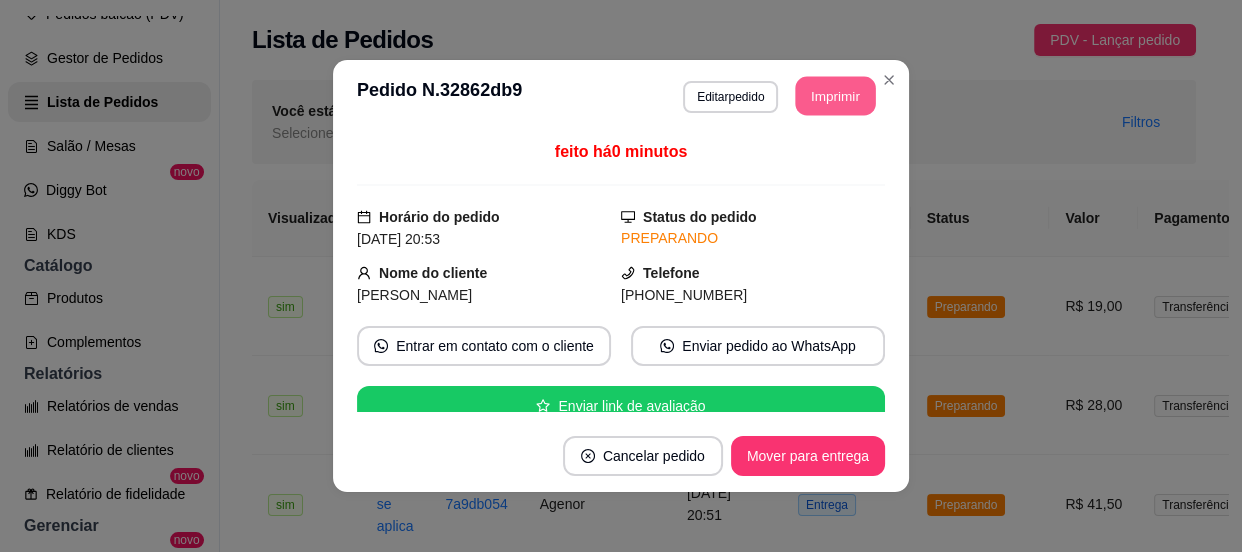 click on "Imprimir" at bounding box center (836, 96) 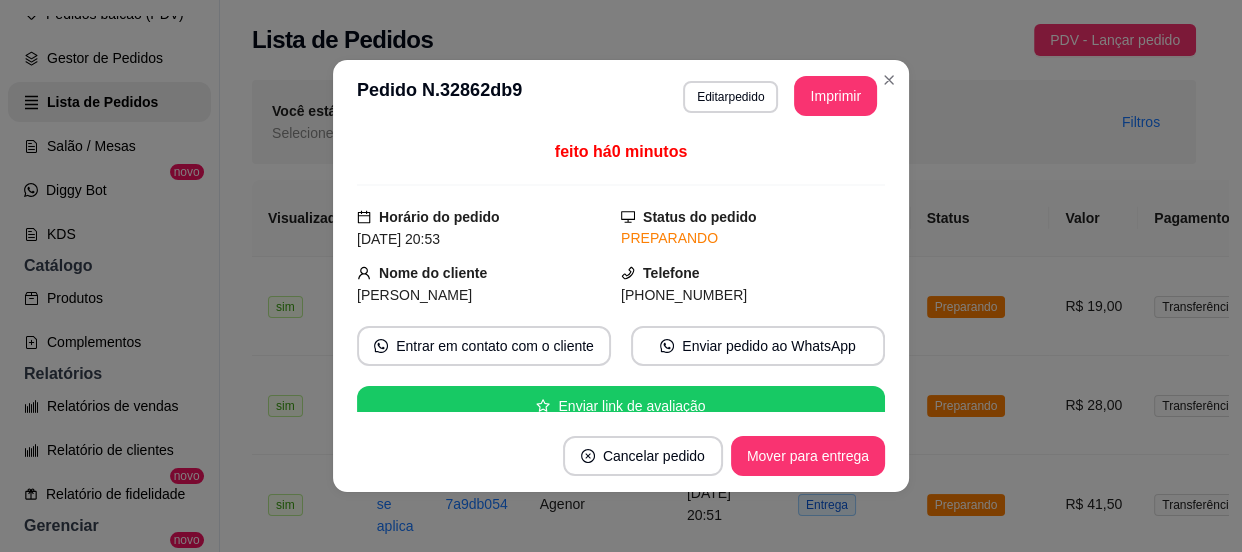 scroll, scrollTop: 0, scrollLeft: 0, axis: both 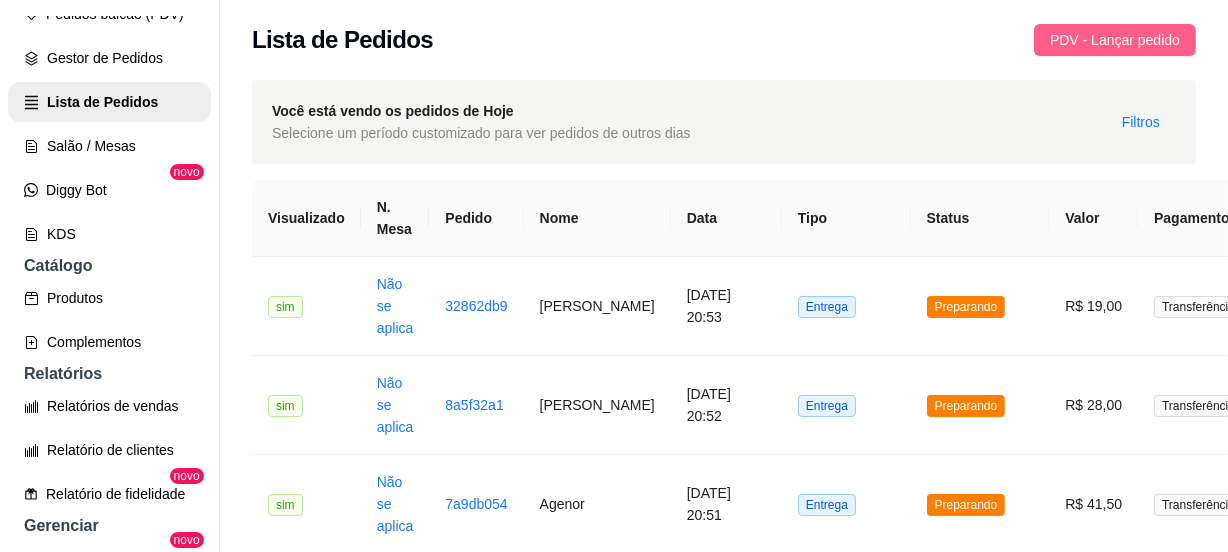 click on "PDV - Lançar pedido" at bounding box center [1115, 40] 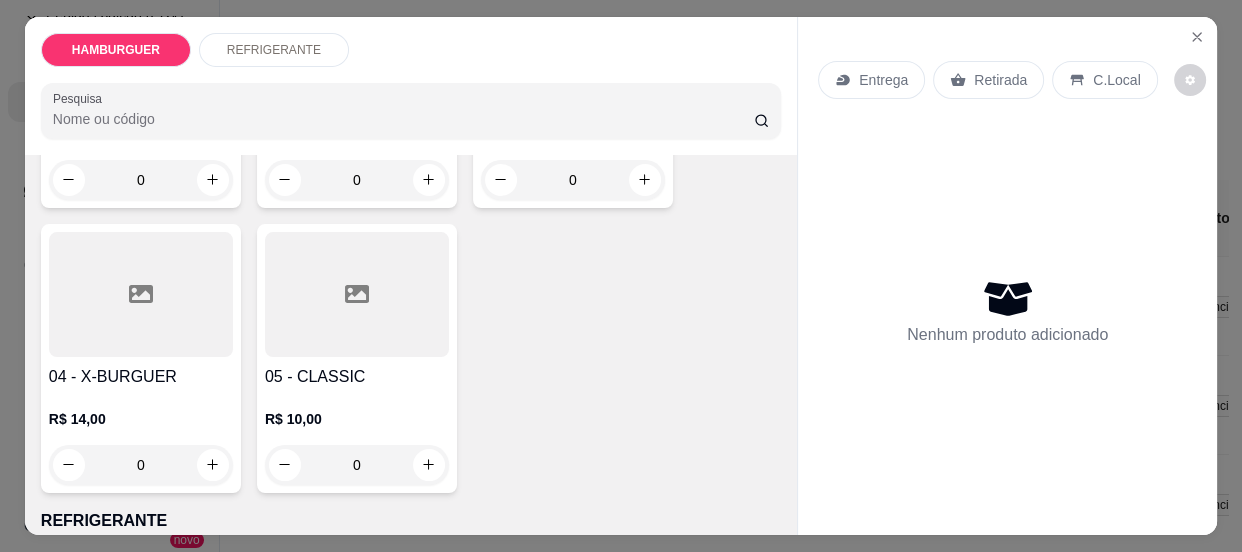 scroll, scrollTop: 363, scrollLeft: 0, axis: vertical 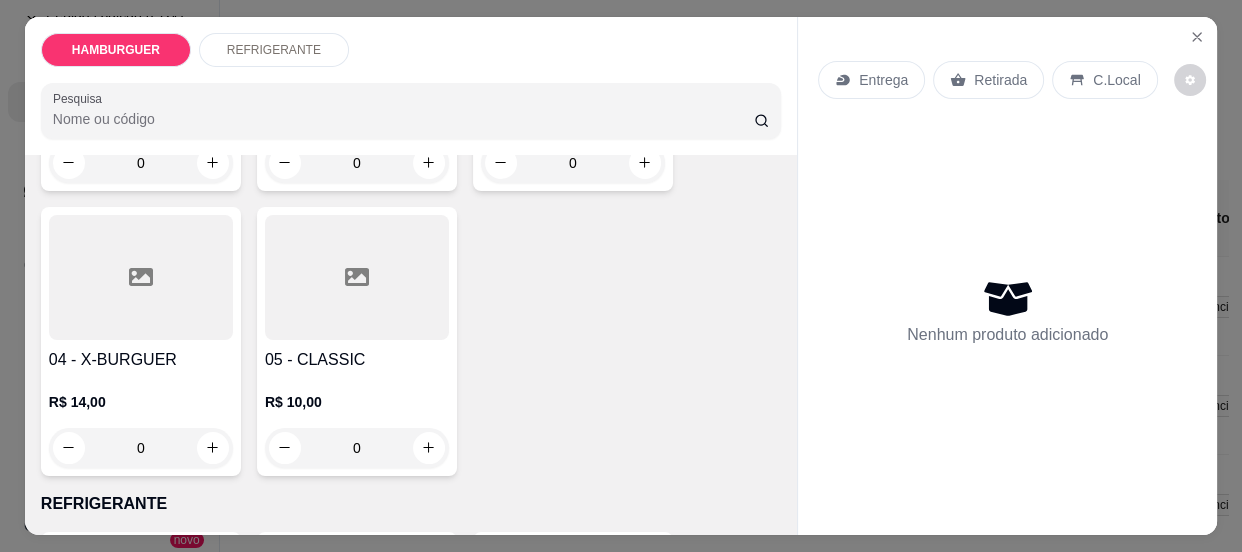 click on "0" at bounding box center [357, 448] 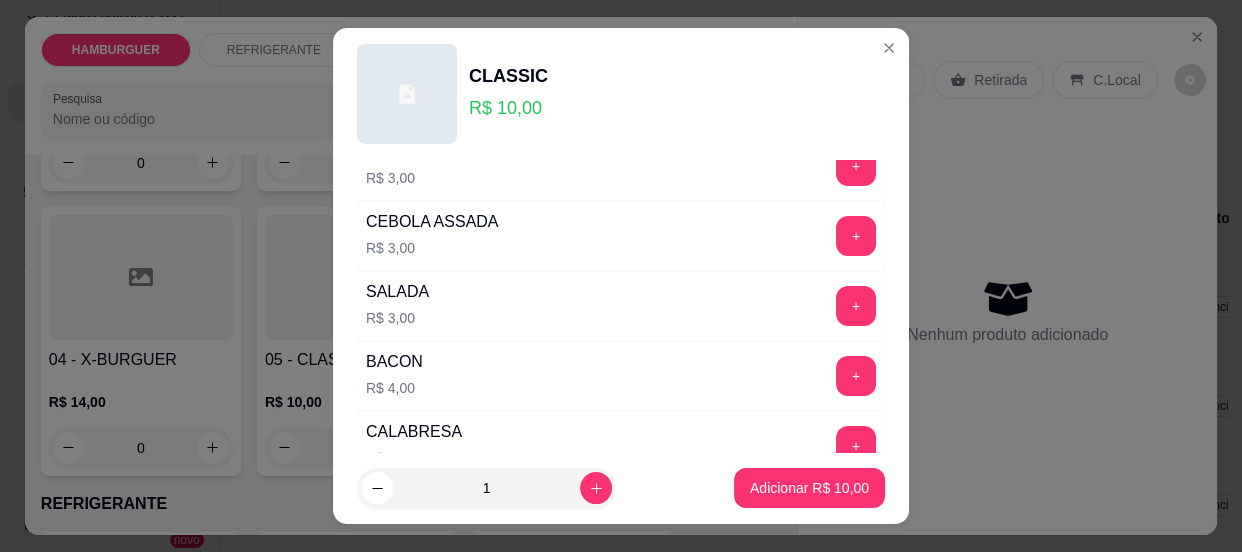 scroll, scrollTop: 272, scrollLeft: 0, axis: vertical 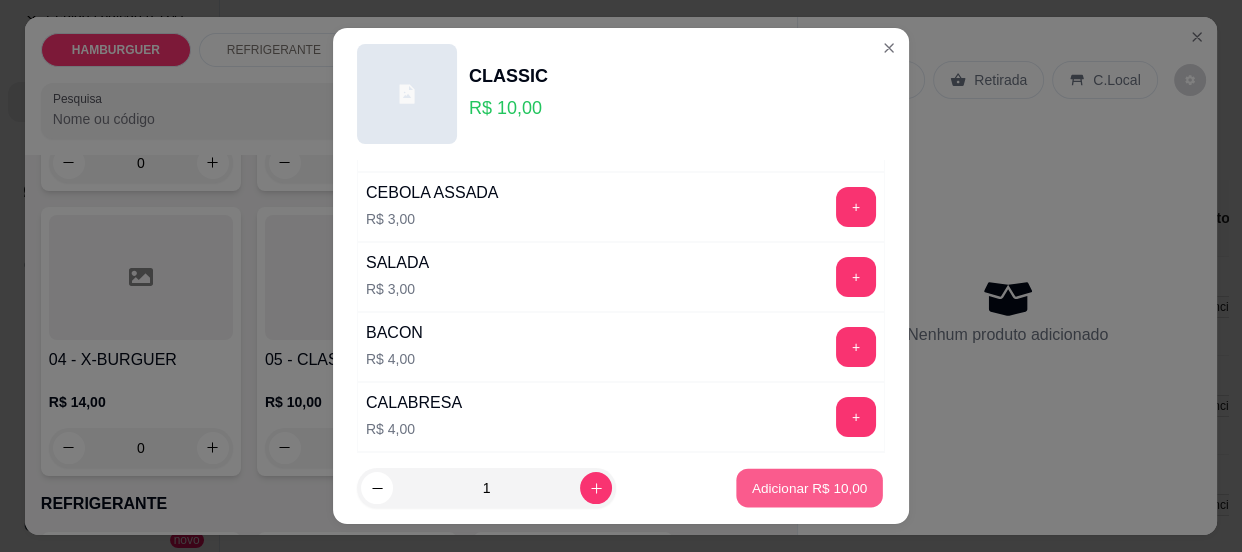 click on "Adicionar   R$ 10,00" at bounding box center [810, 488] 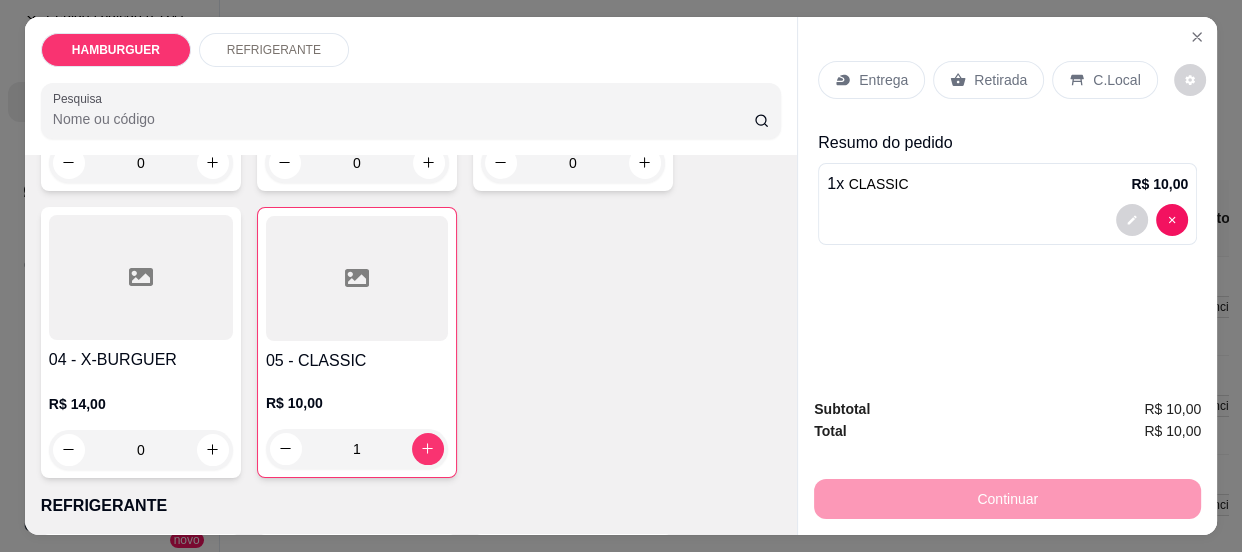 drag, startPoint x: 972, startPoint y: 67, endPoint x: 1027, endPoint y: 97, distance: 62.649822 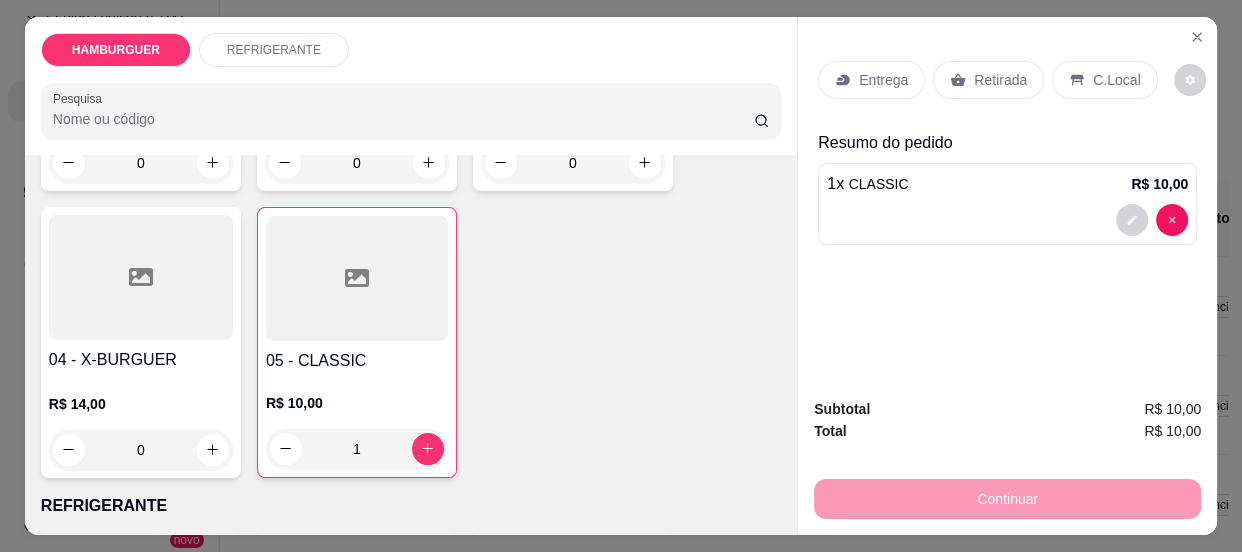 click on "Retirada" at bounding box center [1000, 80] 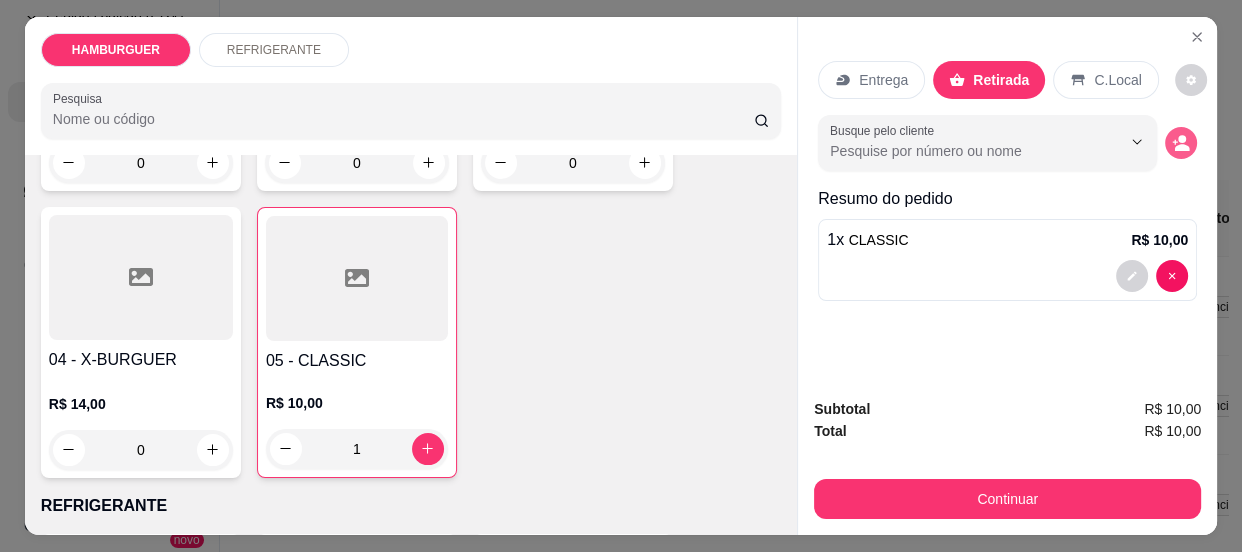 click 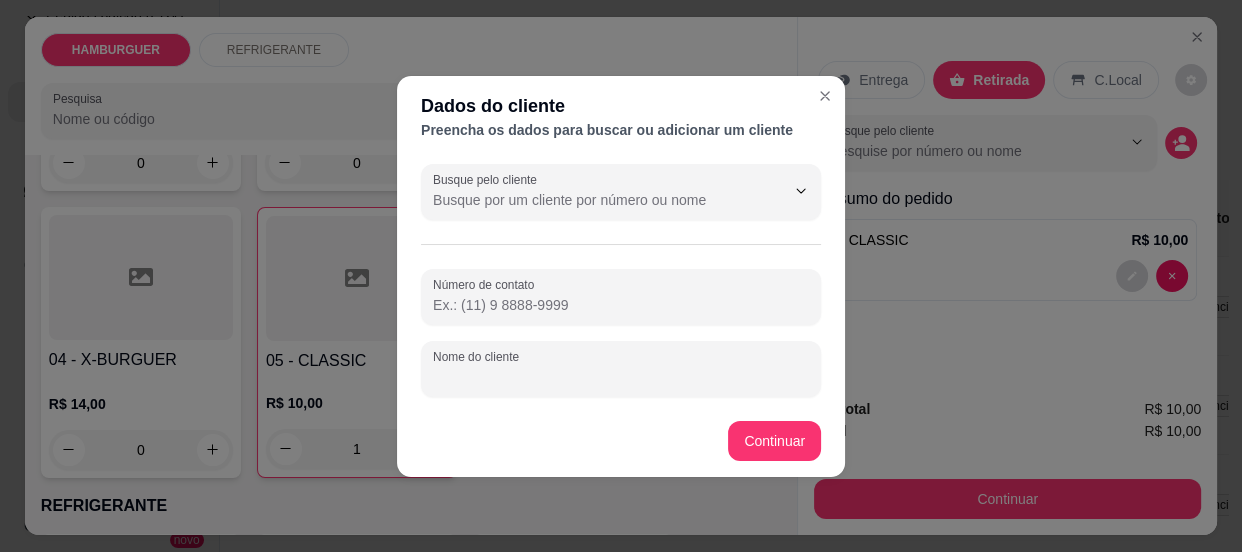 click on "Nome do cliente" at bounding box center [621, 377] 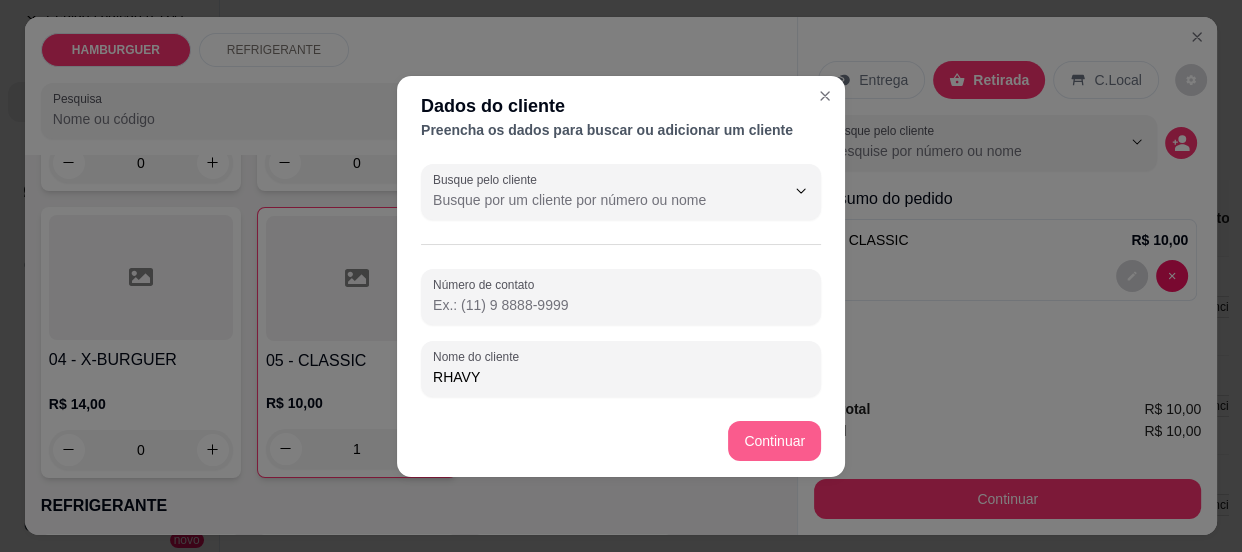 type on "RHAVY" 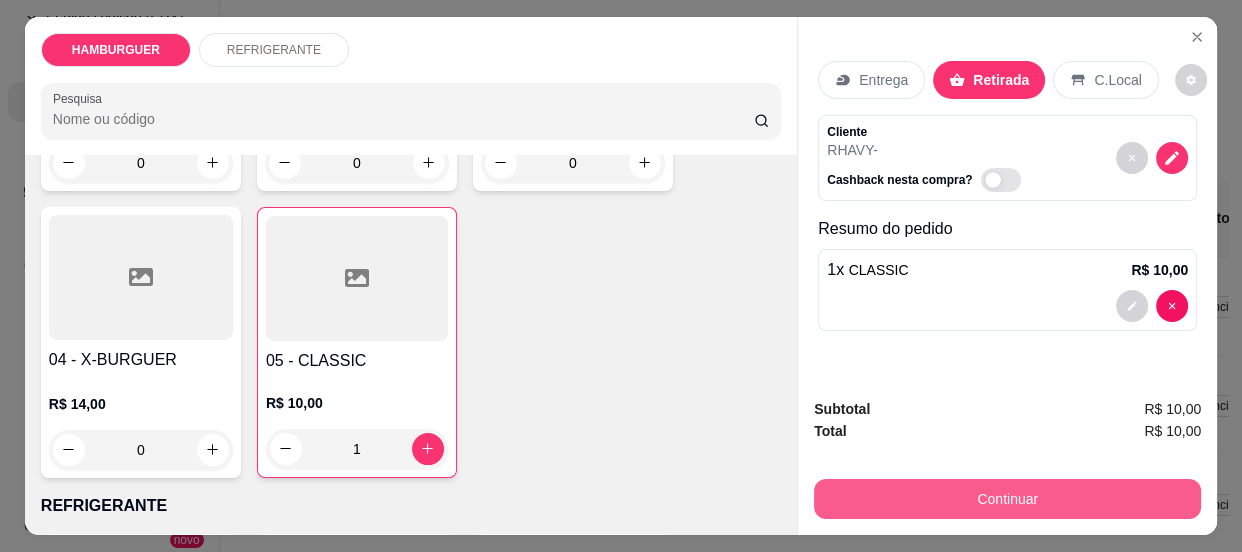 click on "Continuar" at bounding box center (1007, 499) 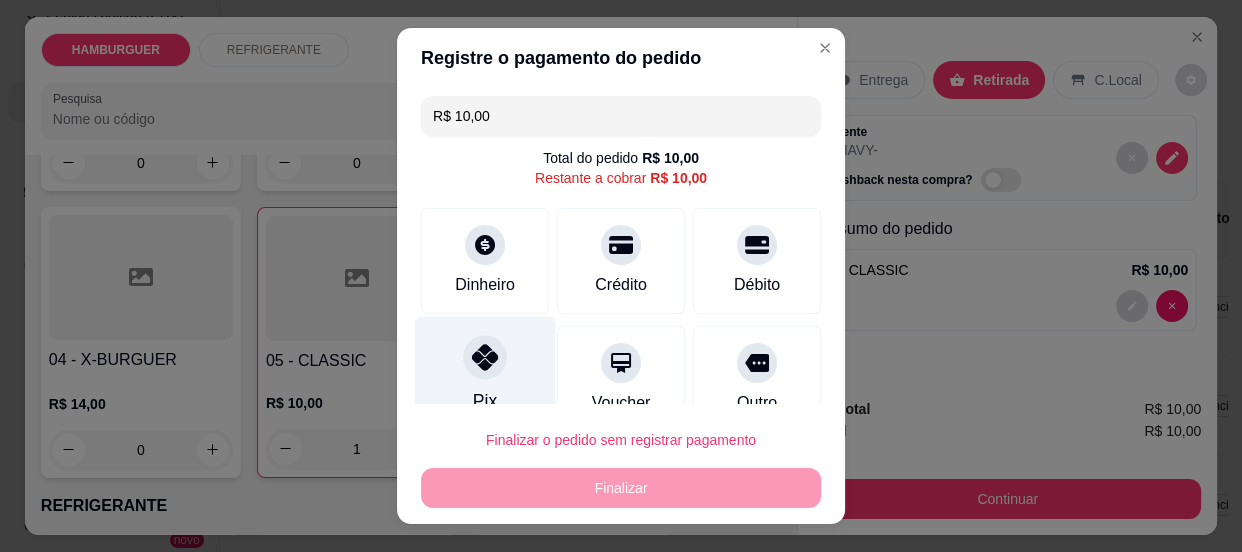 click 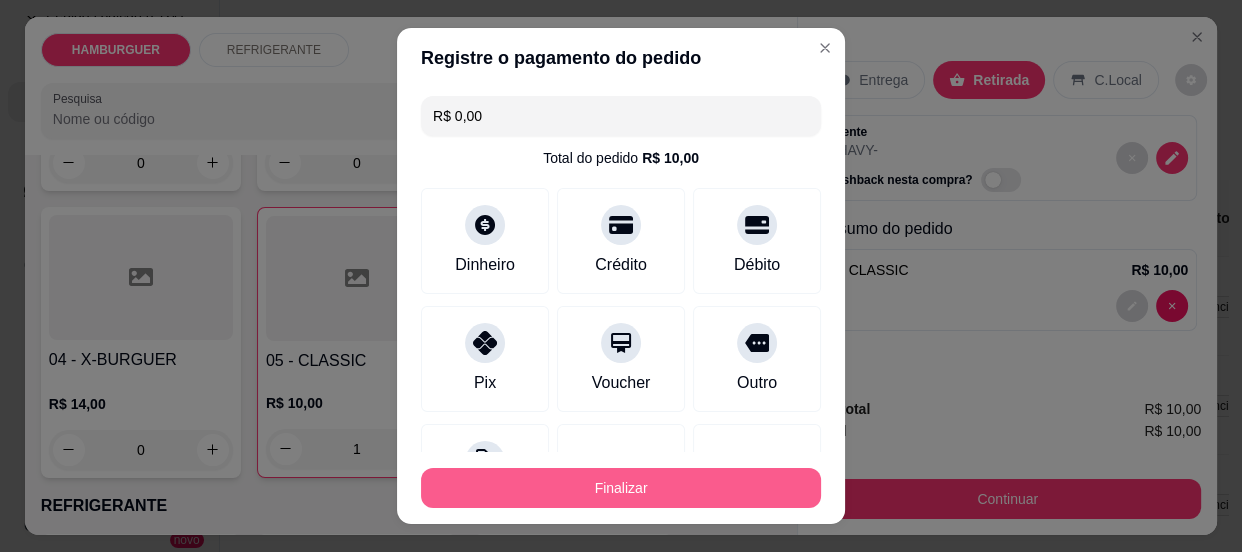 click on "Finalizar" at bounding box center [621, 488] 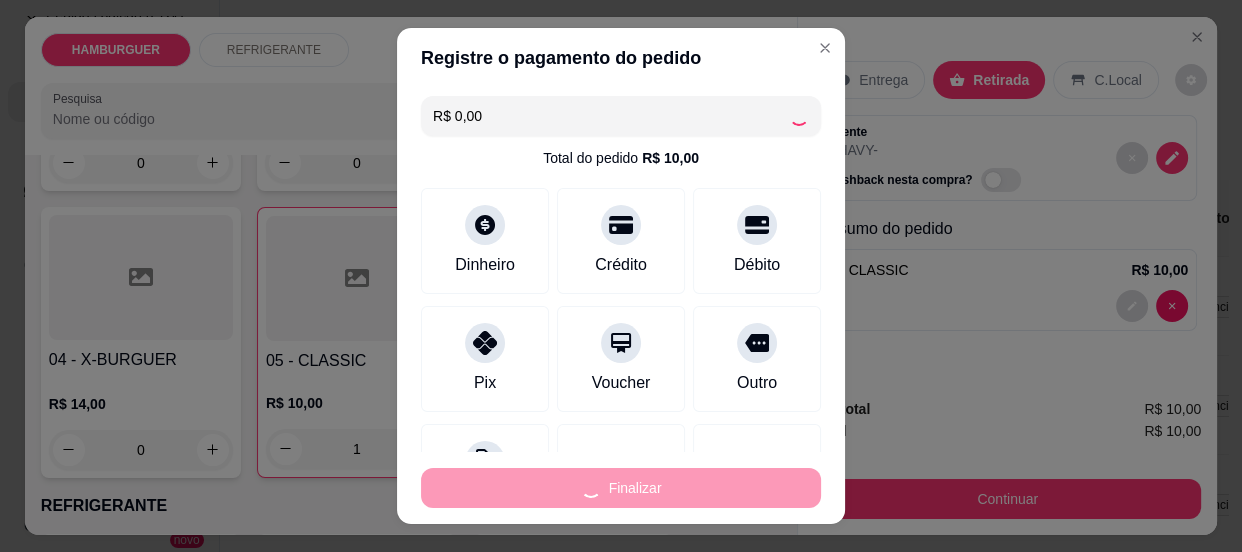type on "0" 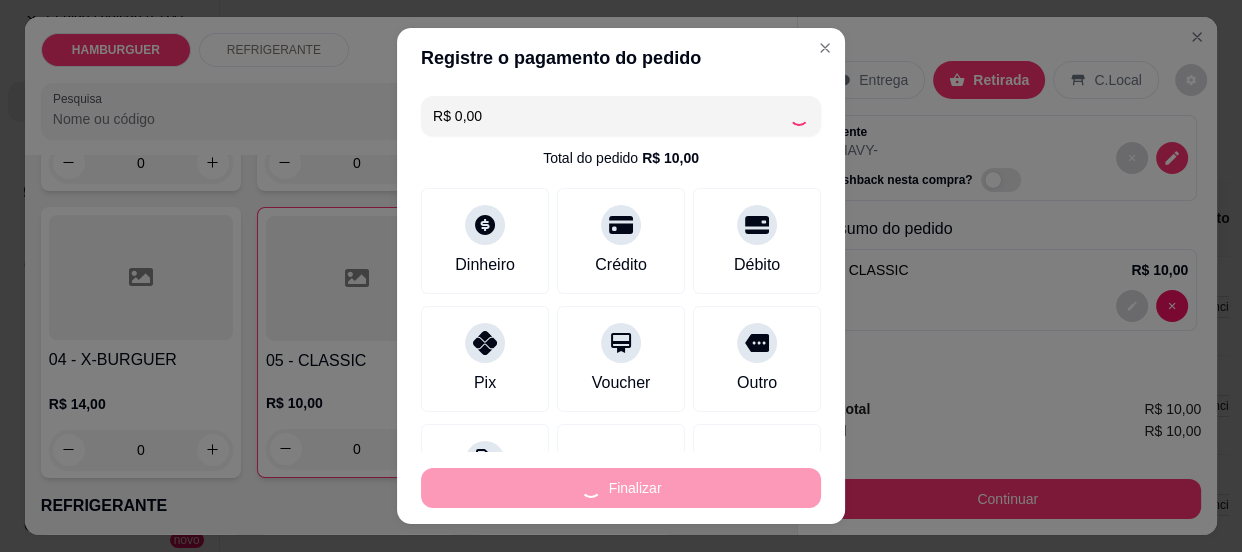 type on "-R$ 10,00" 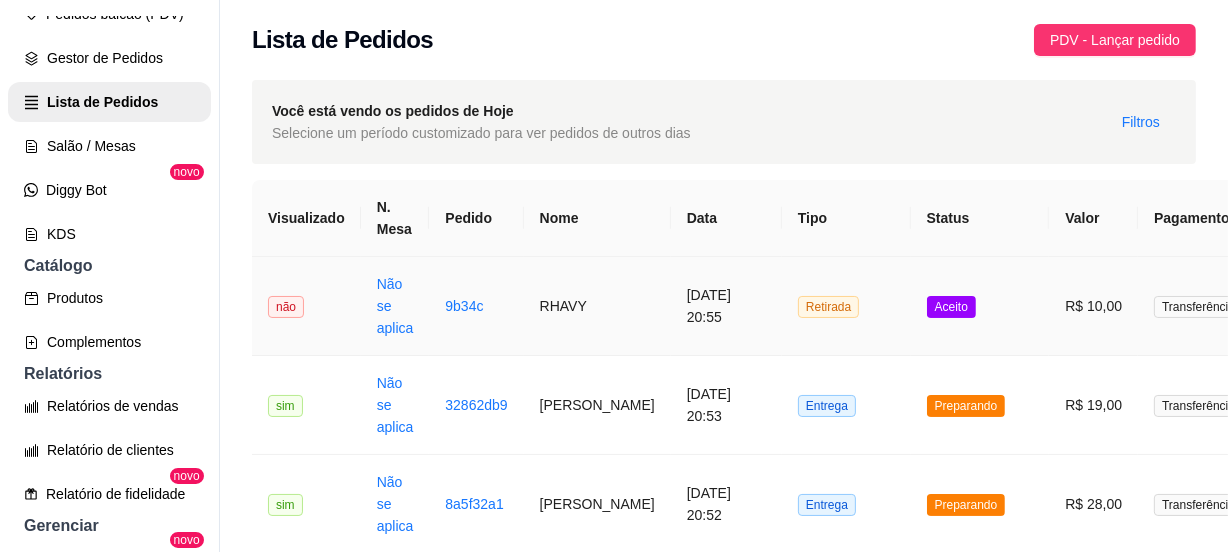 click on "Aceito" at bounding box center [980, 306] 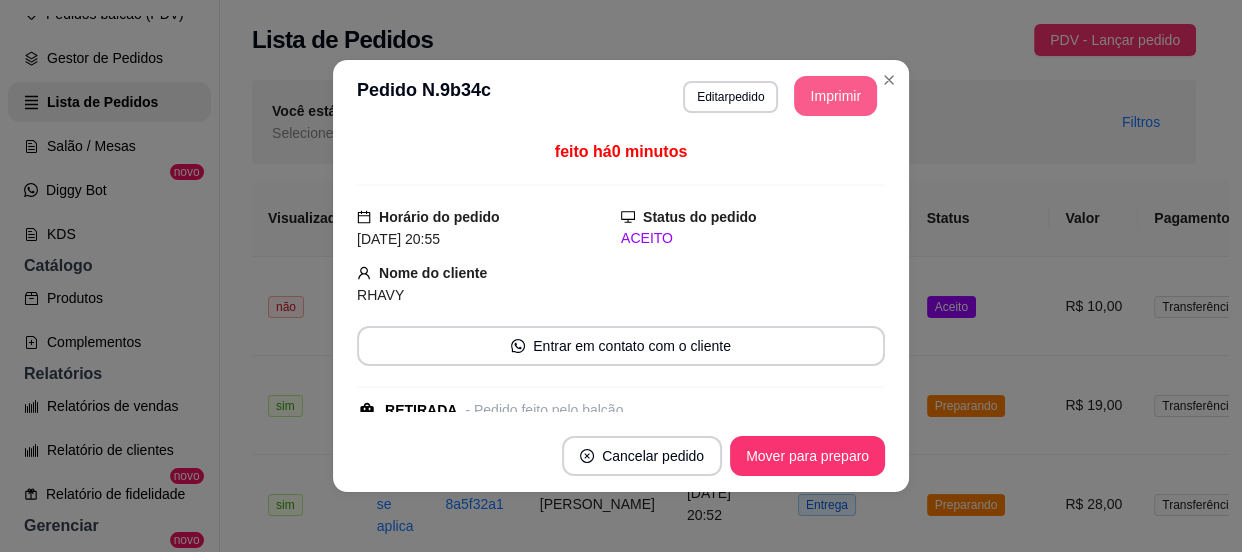 click on "**********" at bounding box center [621, 96] 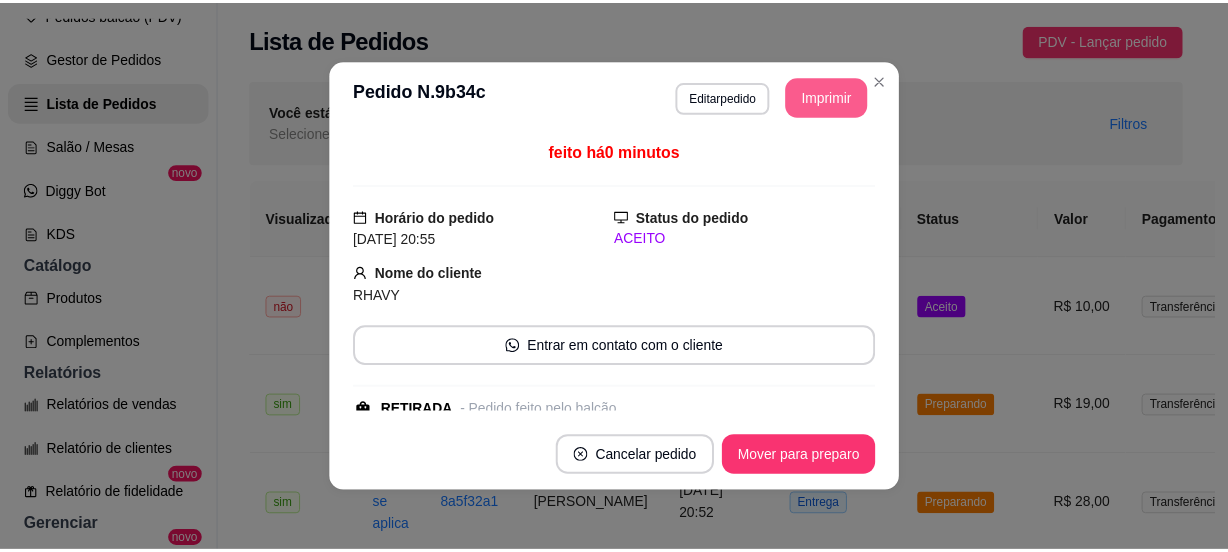 scroll, scrollTop: 0, scrollLeft: 0, axis: both 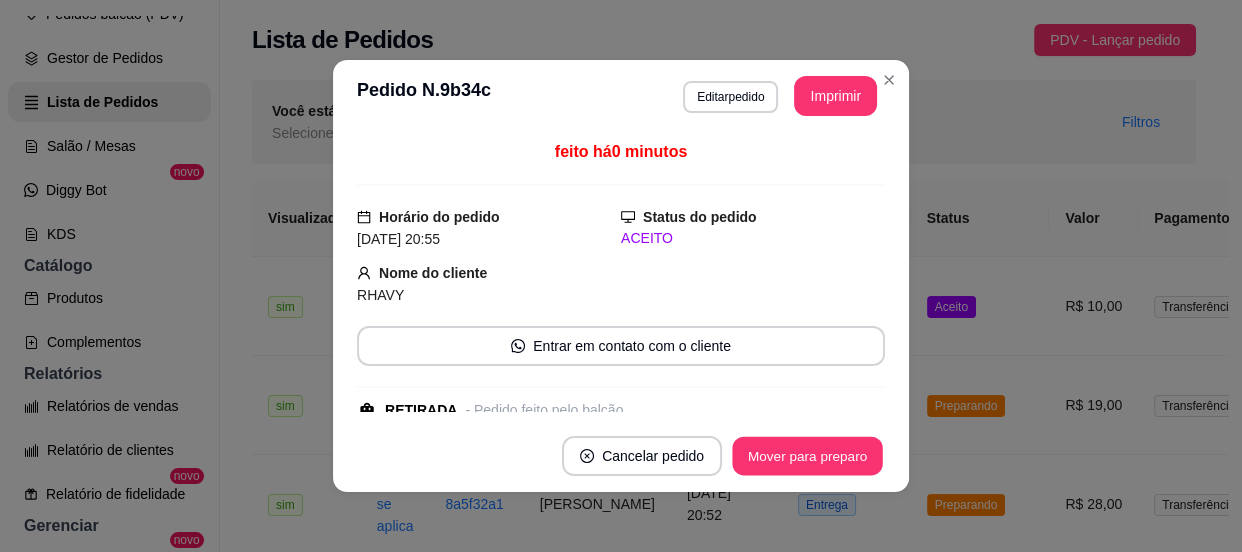 click on "Mover para preparo" at bounding box center [807, 456] 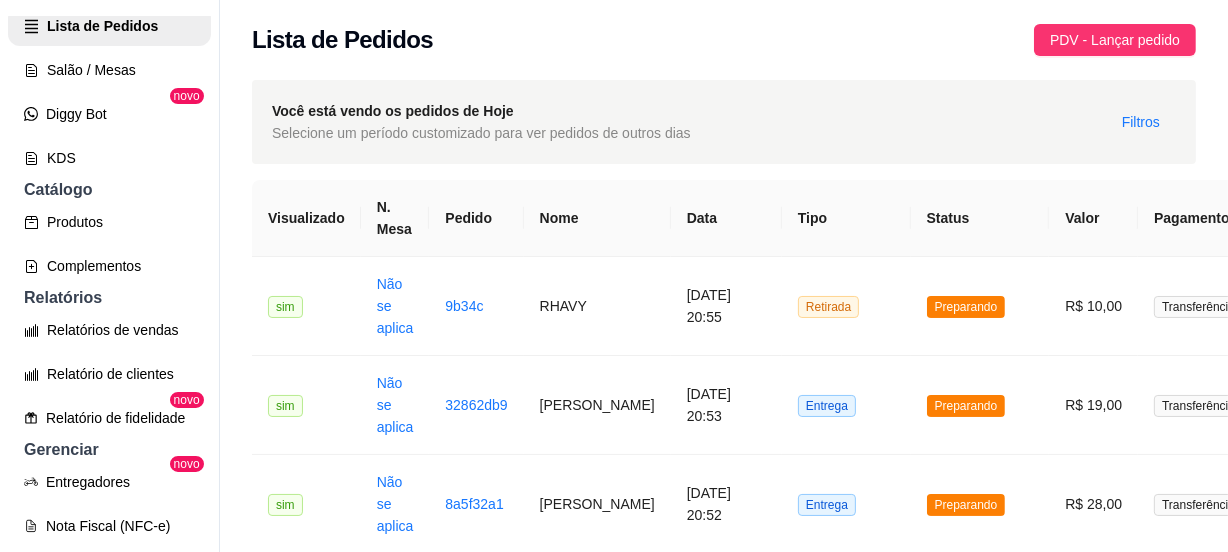 scroll, scrollTop: 545, scrollLeft: 0, axis: vertical 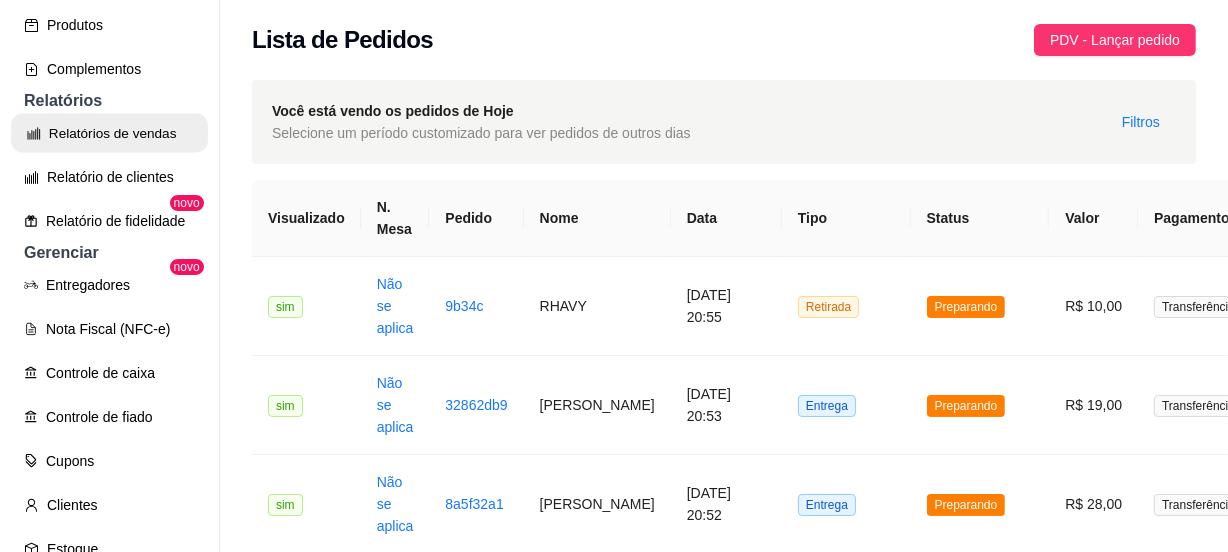 click on "Relatórios de vendas" at bounding box center [109, 133] 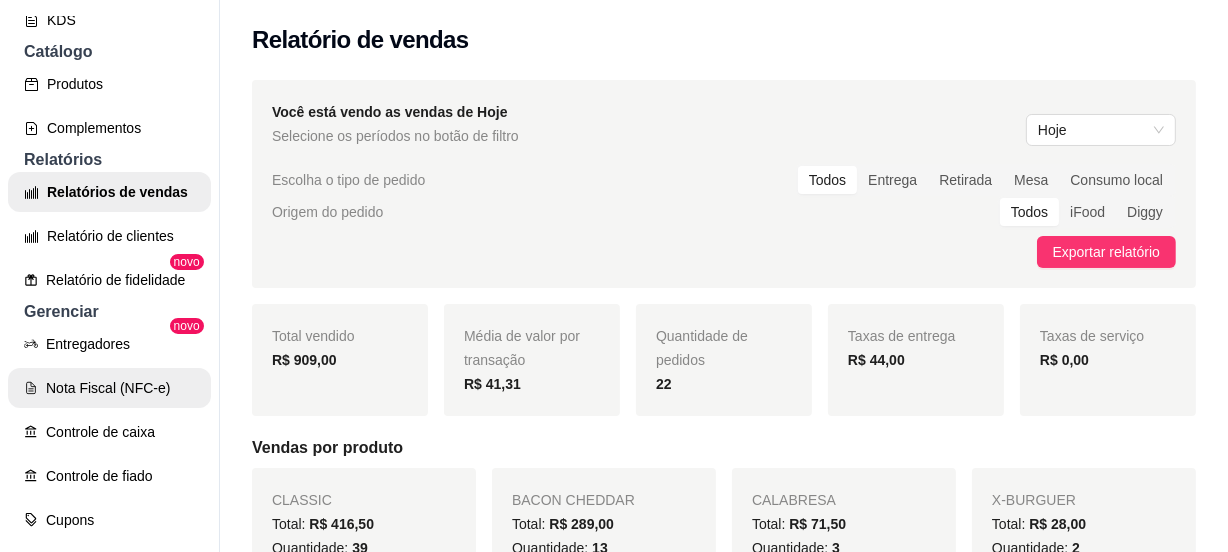 scroll, scrollTop: 454, scrollLeft: 0, axis: vertical 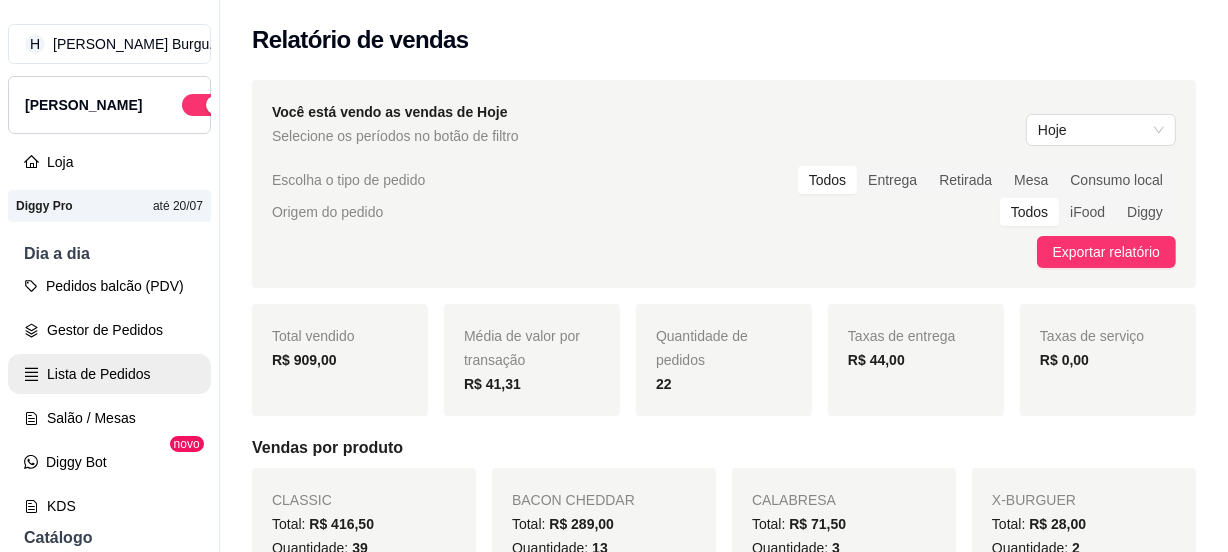 click on "Lista de Pedidos" at bounding box center [109, 374] 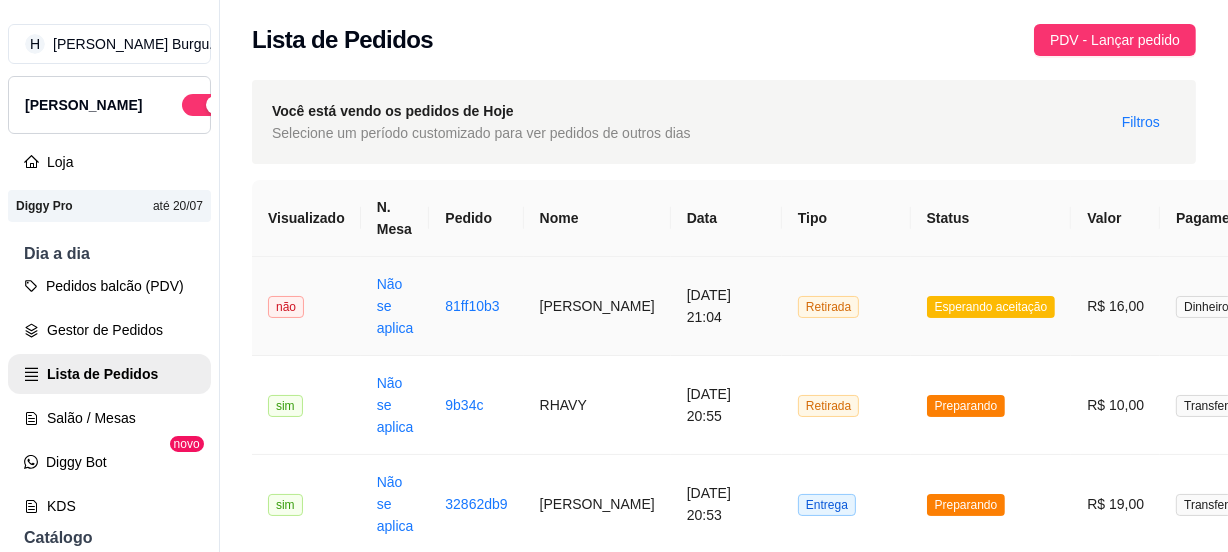 click on "Esperando aceitação" at bounding box center (991, 306) 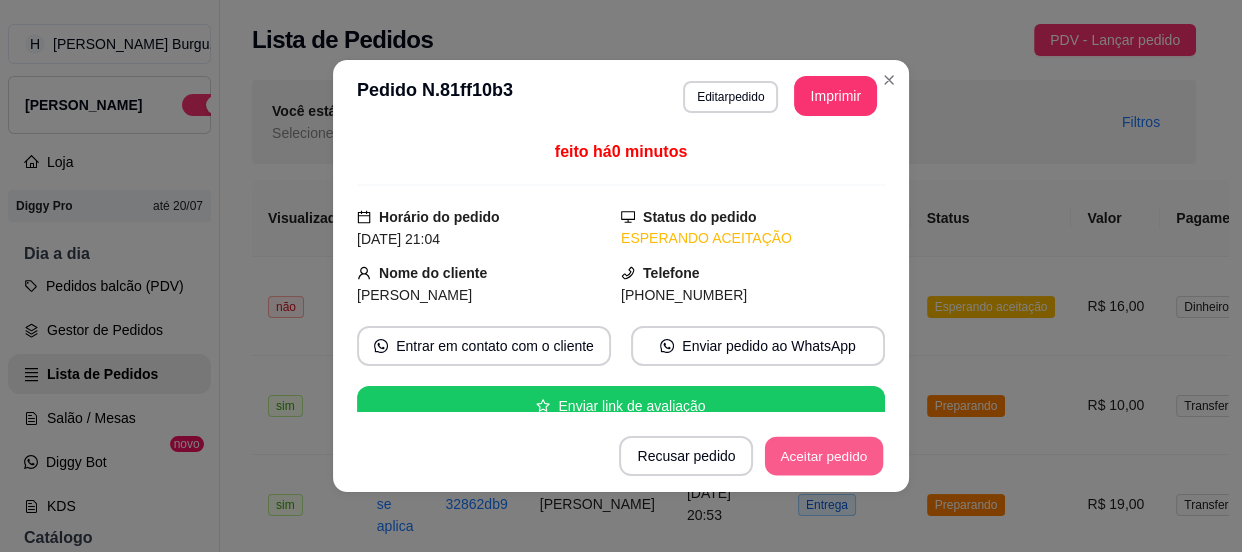 click on "Aceitar pedido" at bounding box center (824, 456) 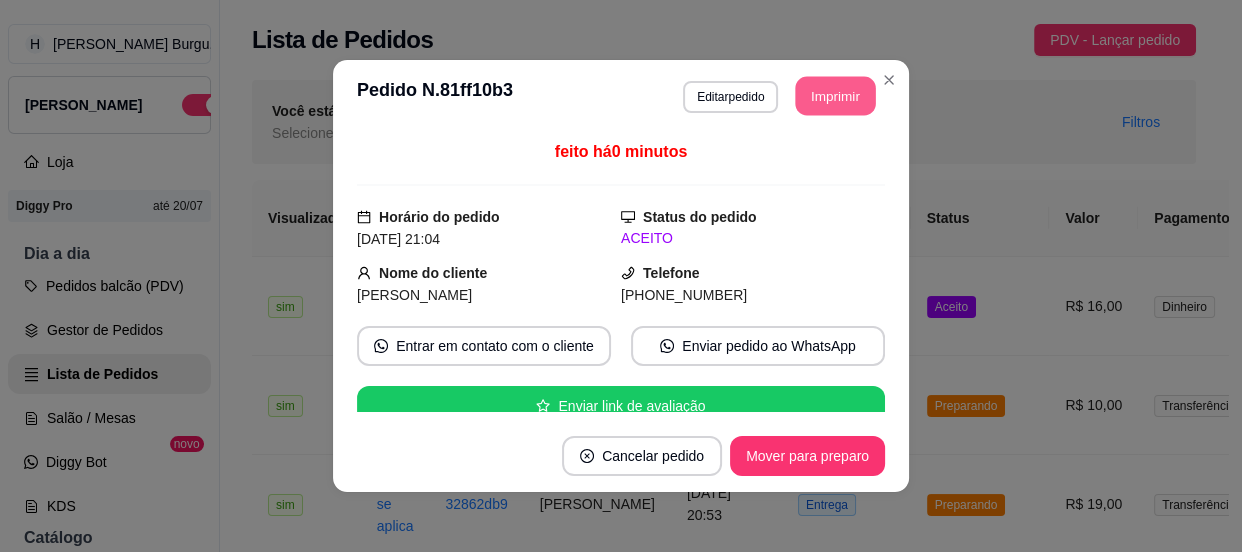click on "Imprimir" at bounding box center [836, 96] 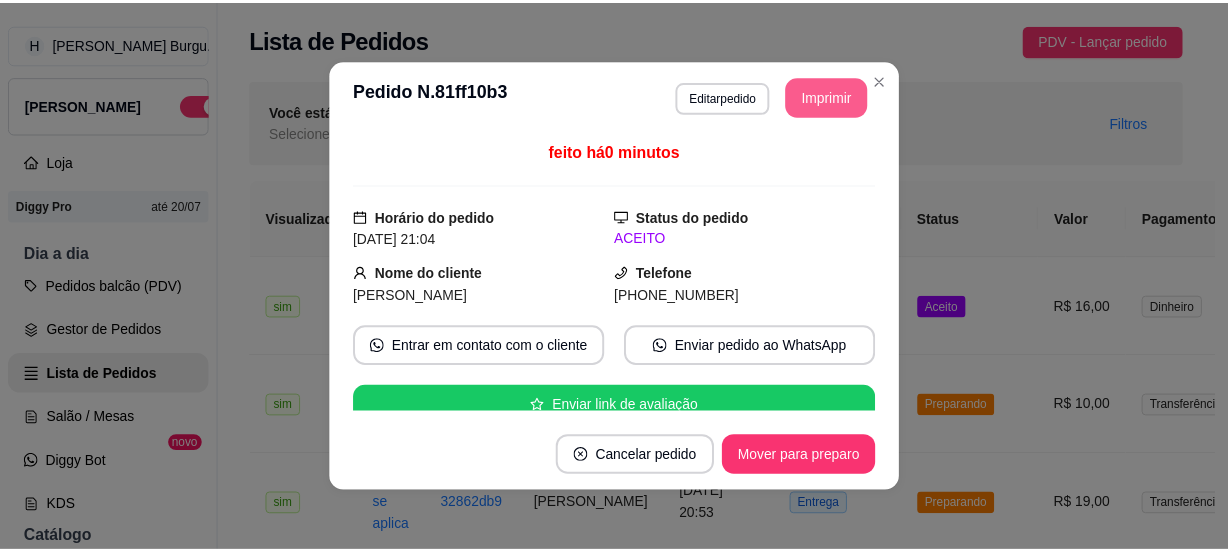 scroll, scrollTop: 0, scrollLeft: 0, axis: both 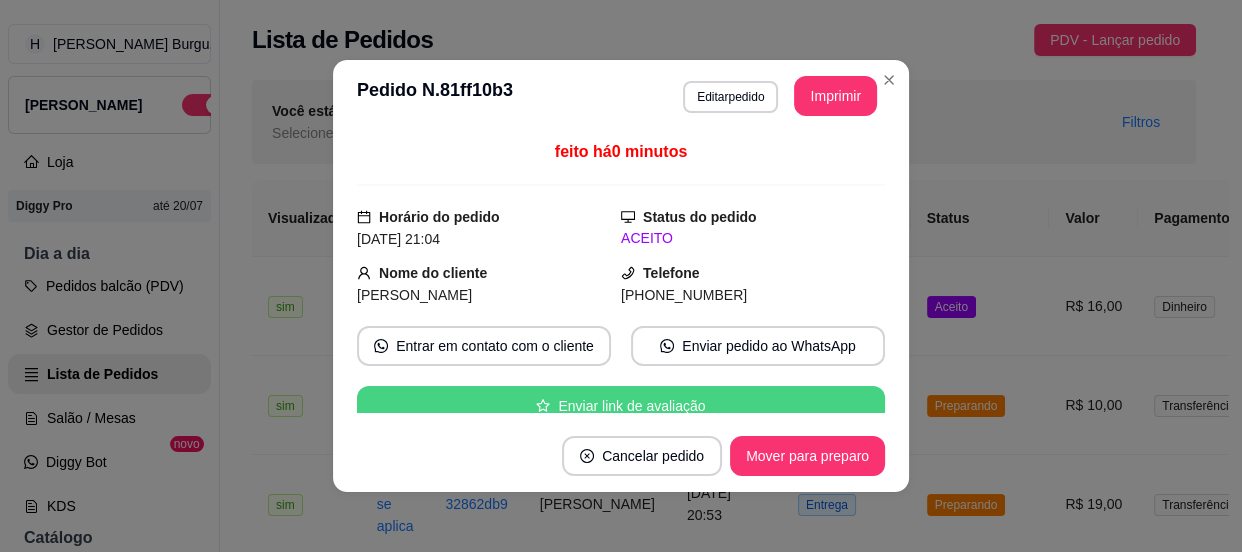 click on "Mover para preparo" at bounding box center (807, 456) 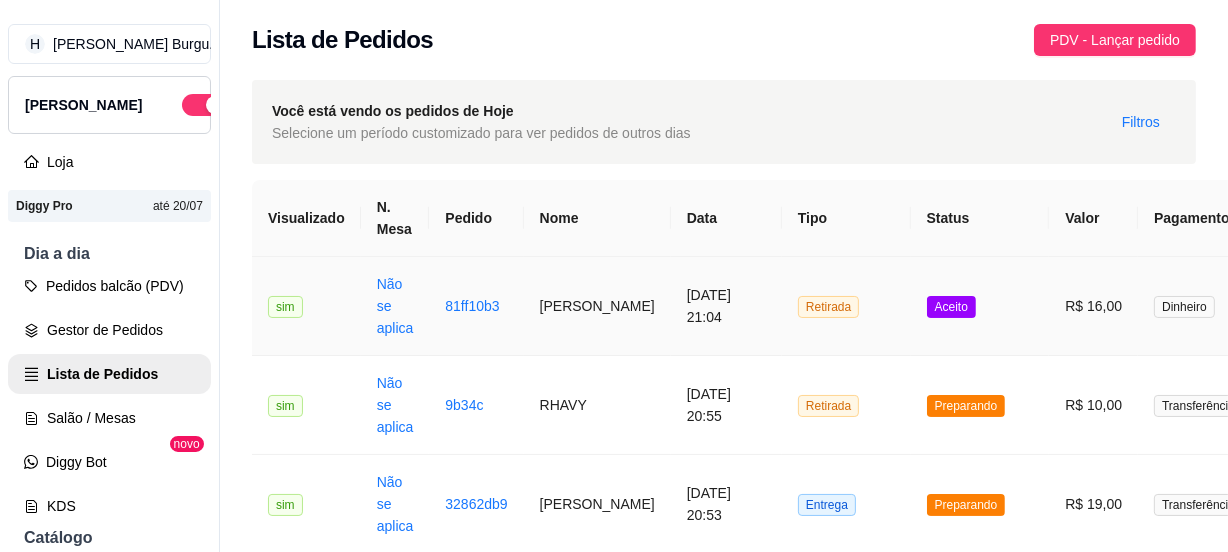 click on "Aceito" at bounding box center [980, 306] 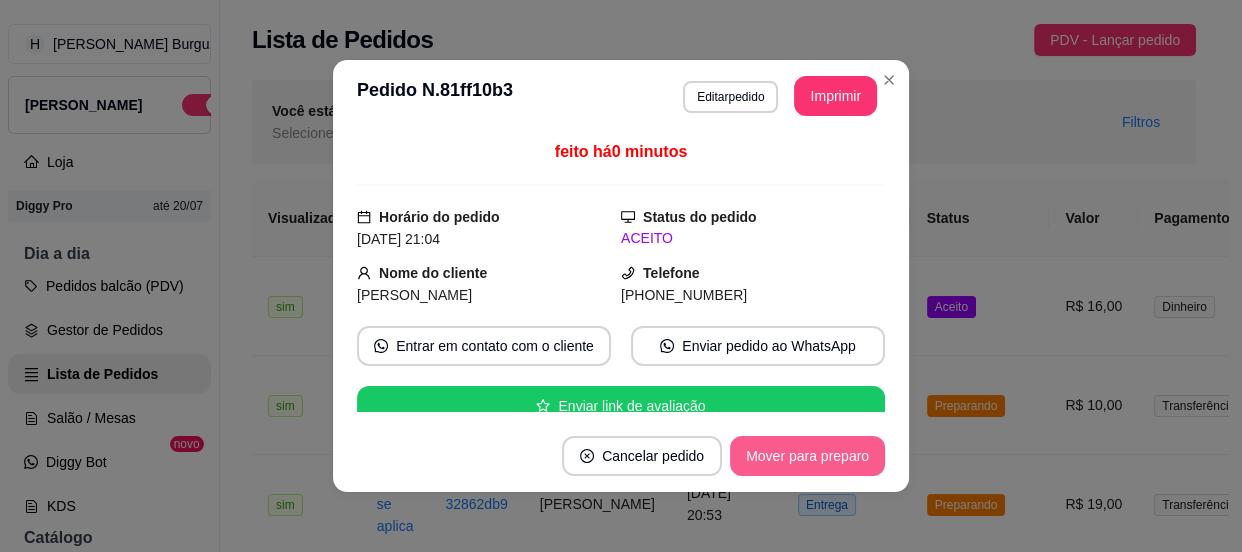 click on "Mover para preparo" at bounding box center (807, 456) 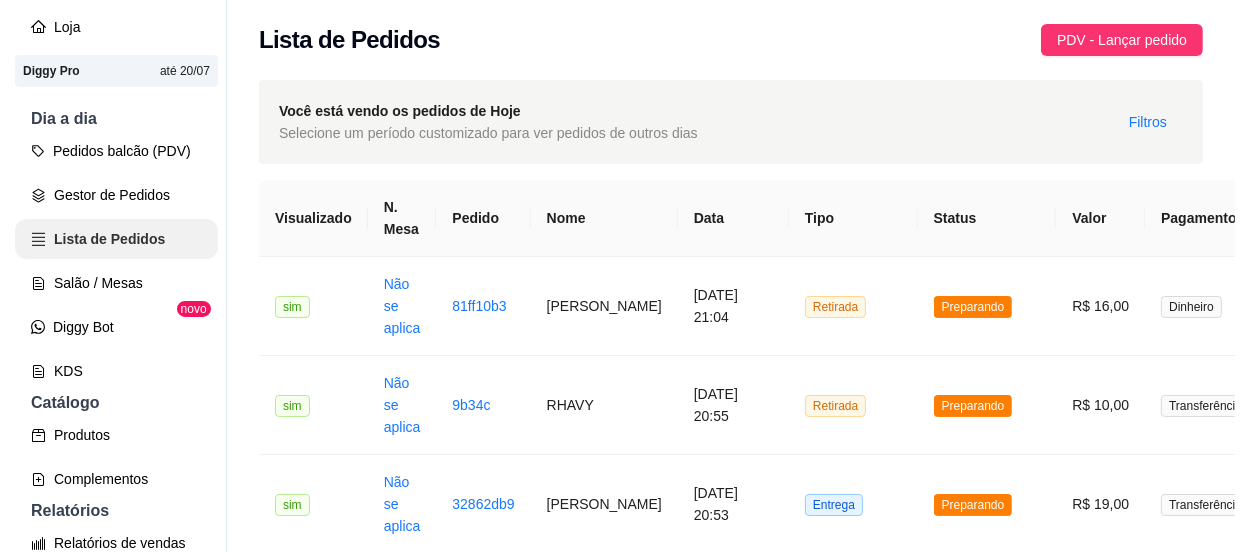 scroll, scrollTop: 90, scrollLeft: 0, axis: vertical 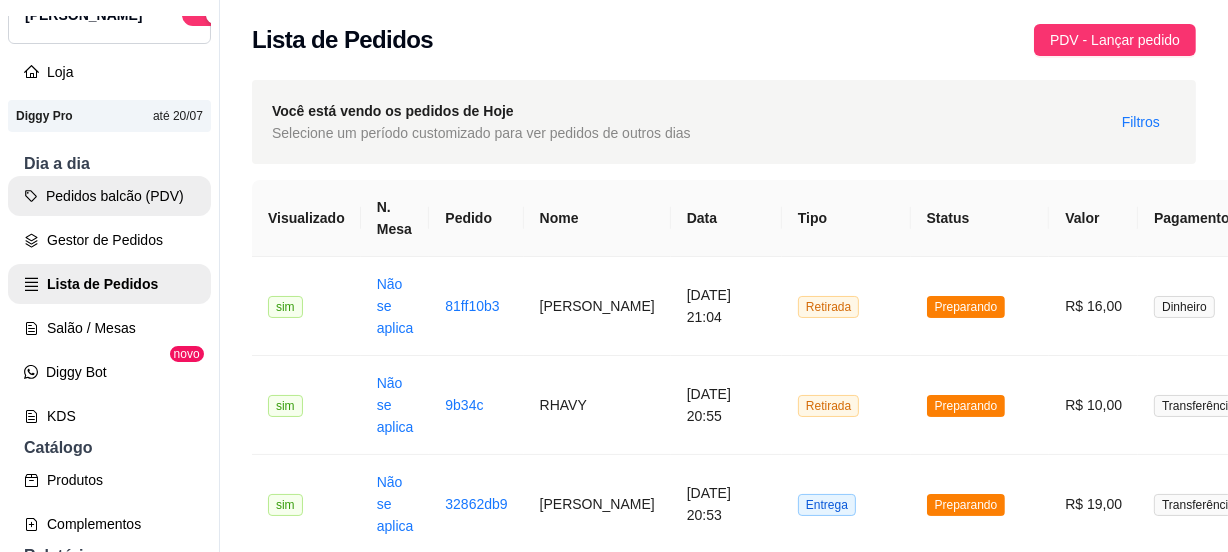 click on "Pedidos balcão (PDV)" at bounding box center (109, 196) 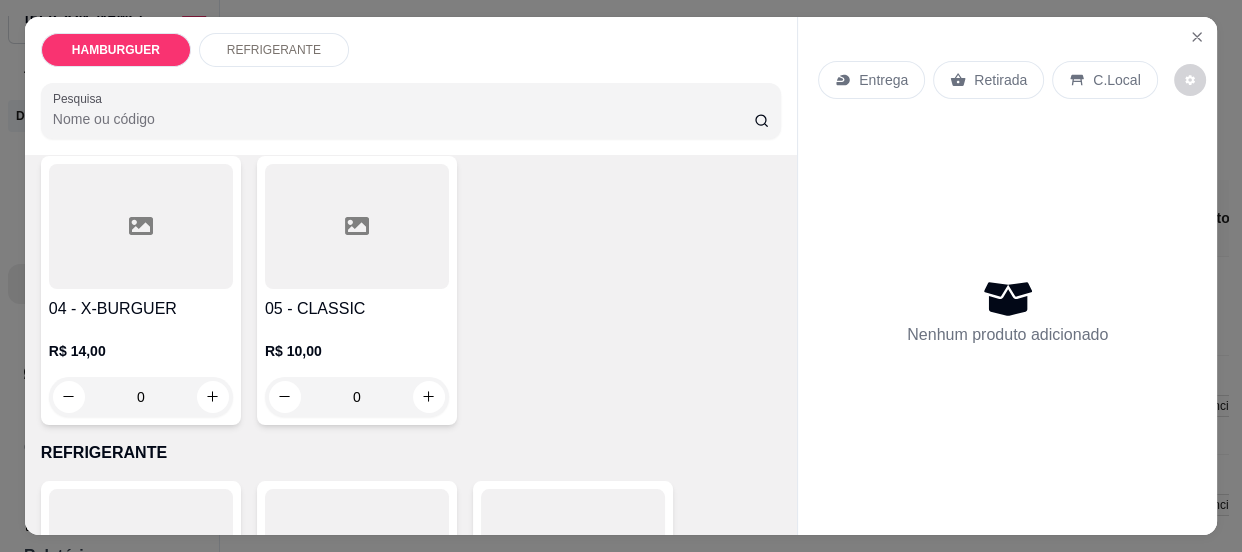 scroll, scrollTop: 454, scrollLeft: 0, axis: vertical 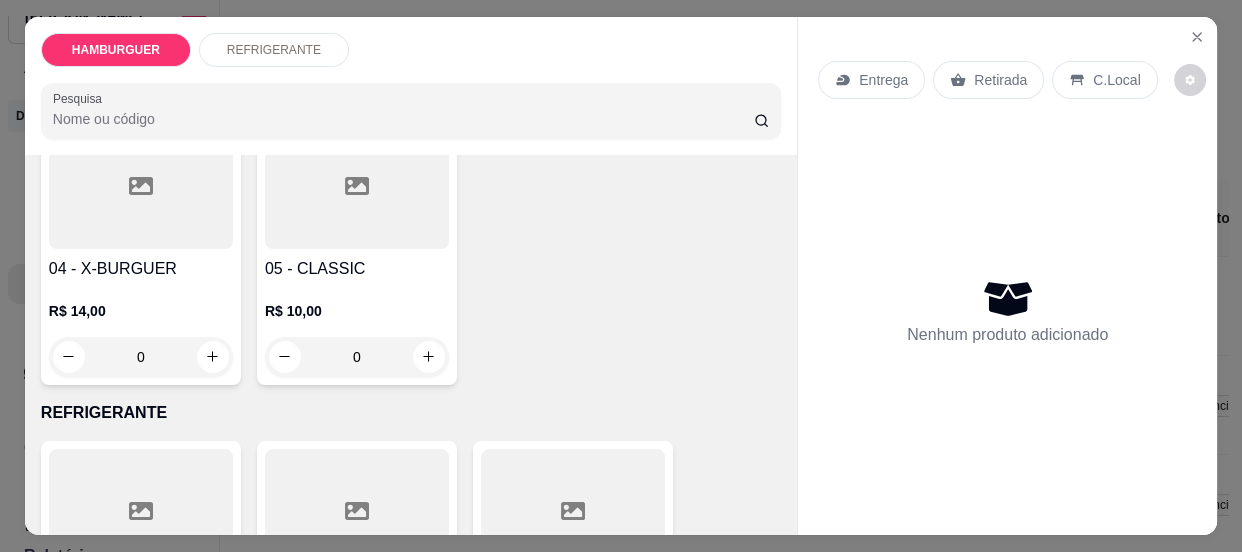 click on "0" at bounding box center (357, 357) 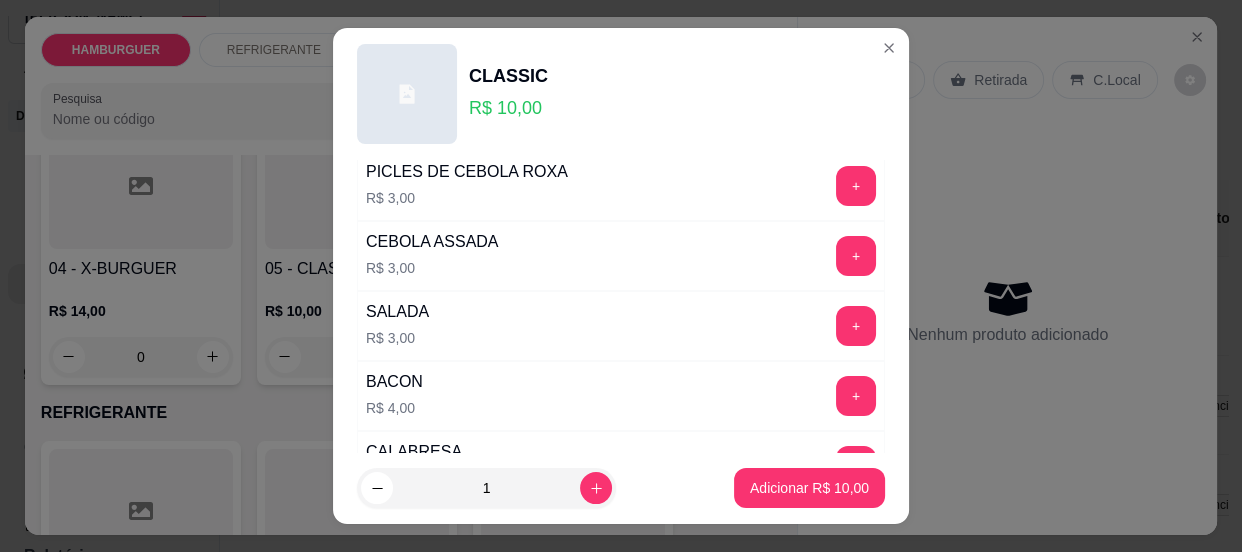 scroll, scrollTop: 181, scrollLeft: 0, axis: vertical 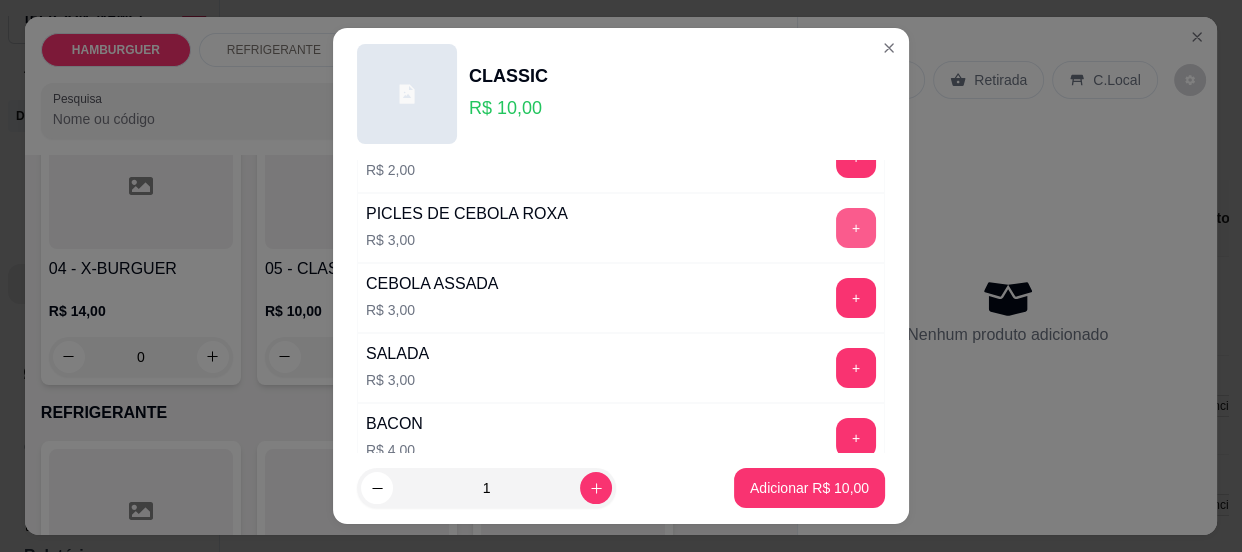 click on "+" at bounding box center (856, 228) 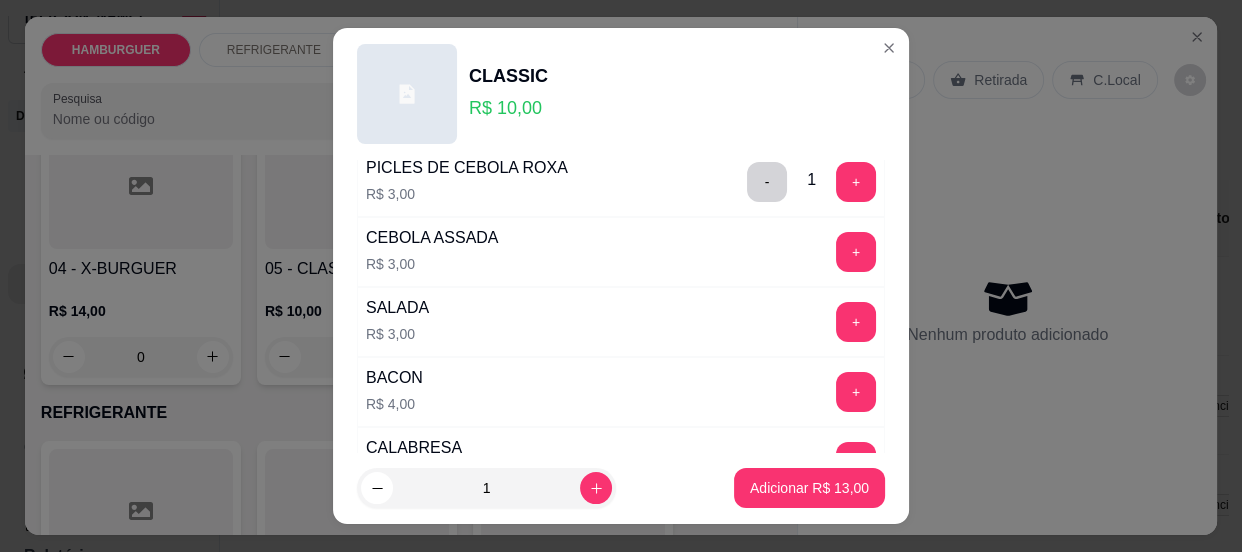 scroll, scrollTop: 272, scrollLeft: 0, axis: vertical 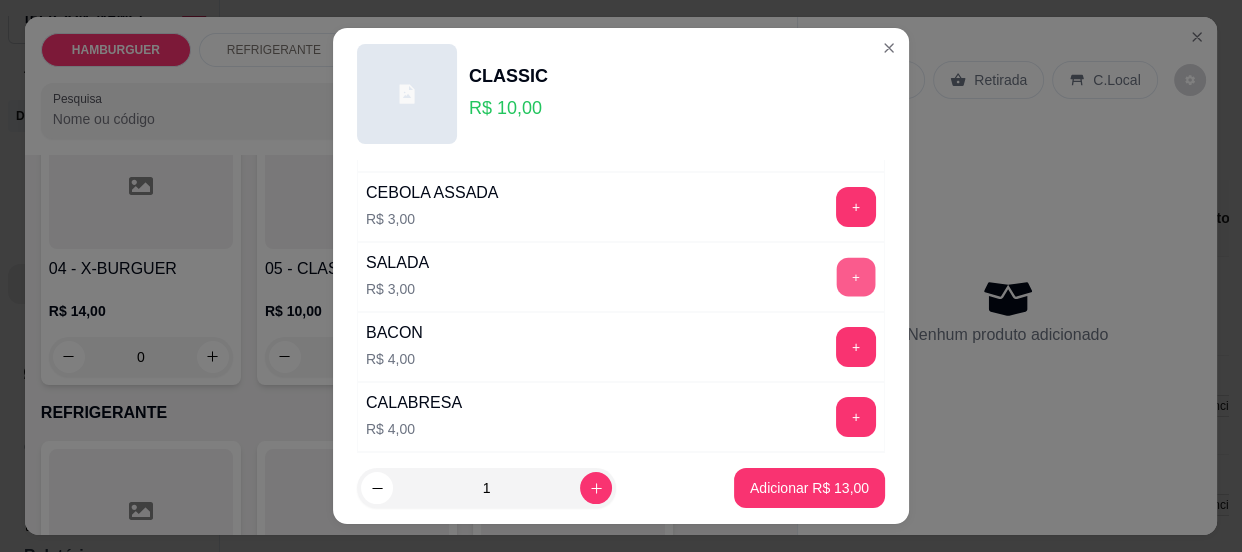 click on "+" at bounding box center (856, 276) 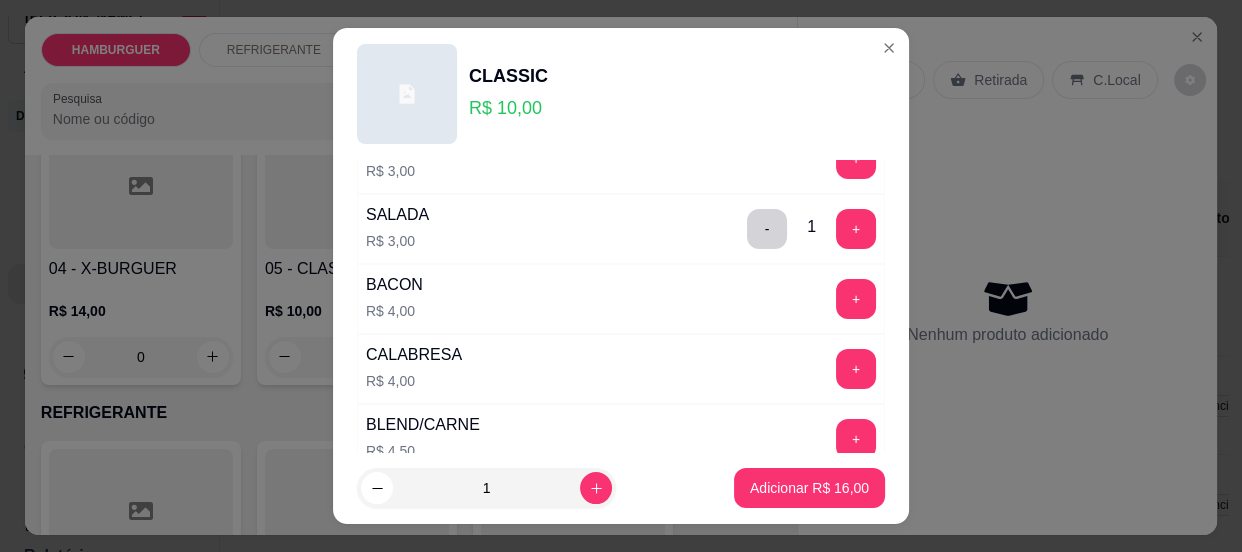 scroll, scrollTop: 363, scrollLeft: 0, axis: vertical 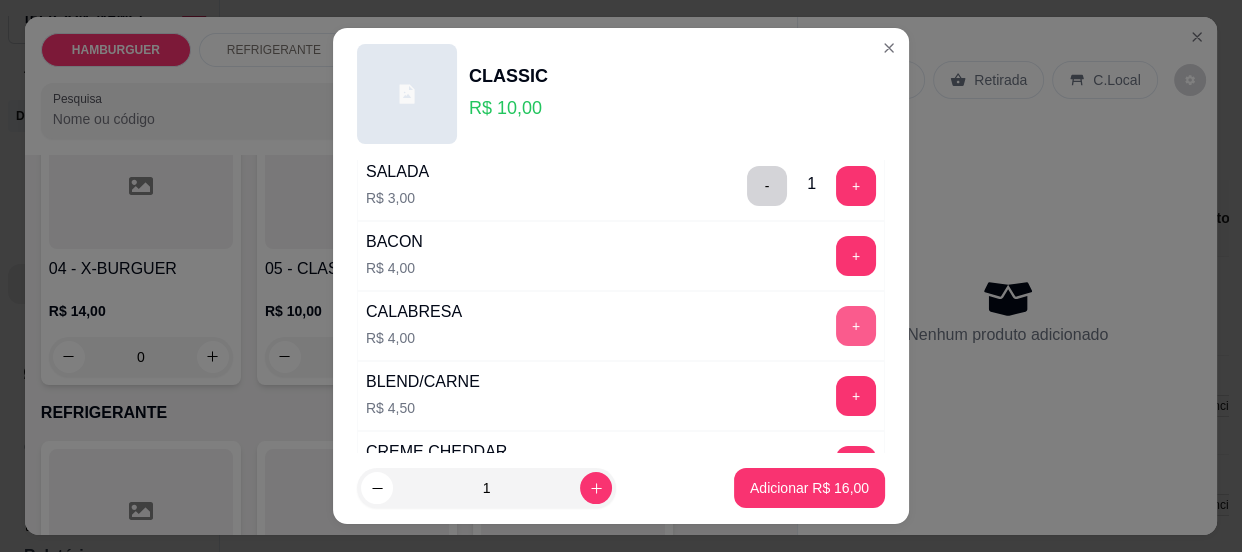click on "+" at bounding box center [856, 326] 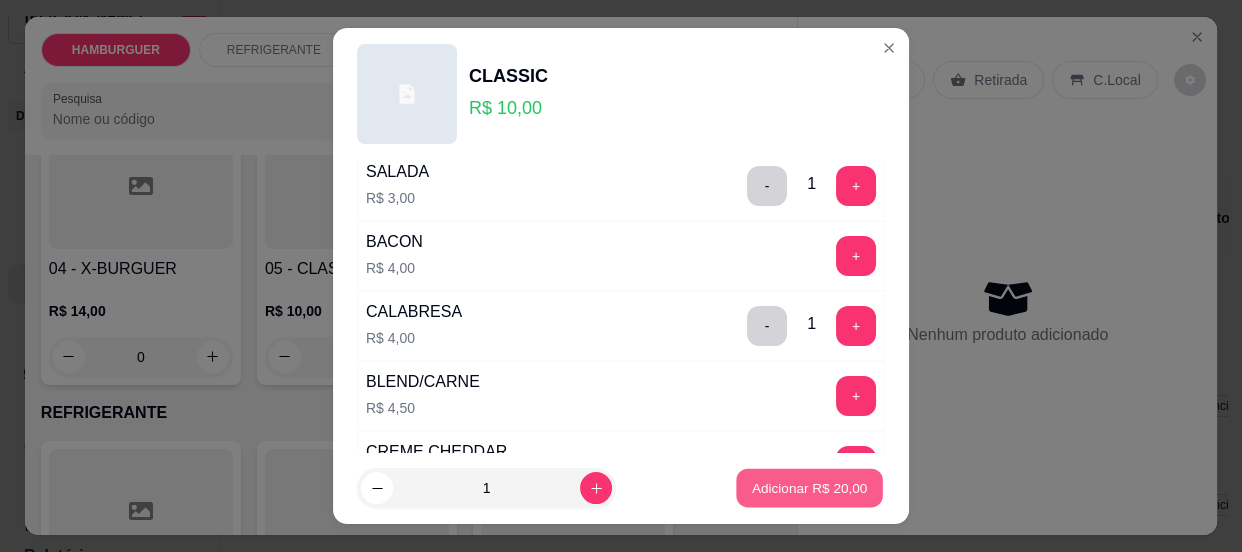 click on "Adicionar   R$ 20,00" at bounding box center (809, 488) 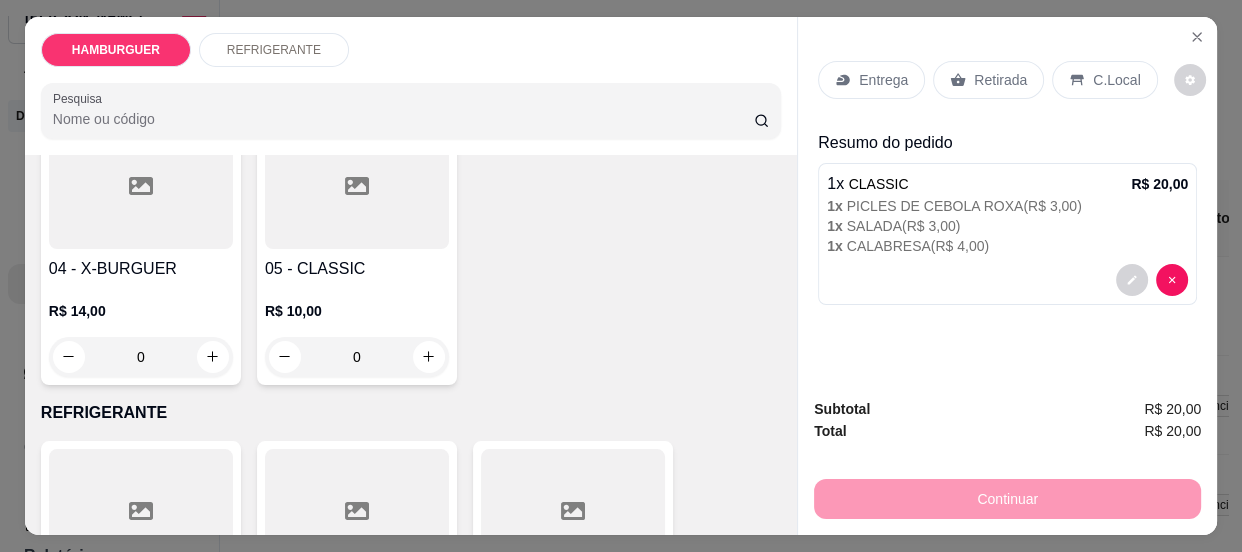 click on "C.Local" at bounding box center (1116, 80) 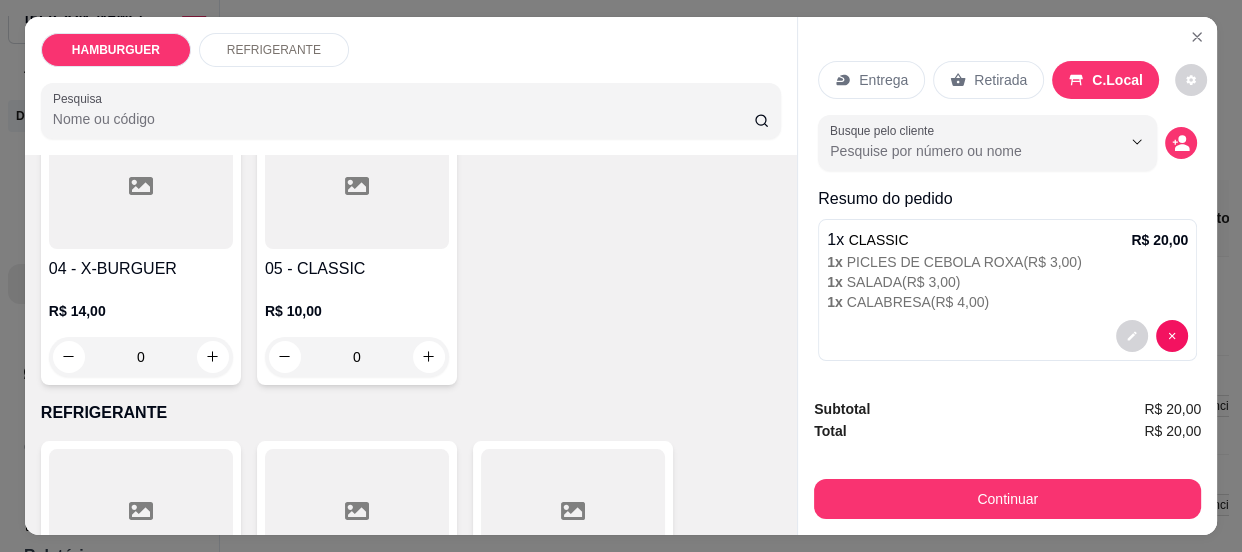 click 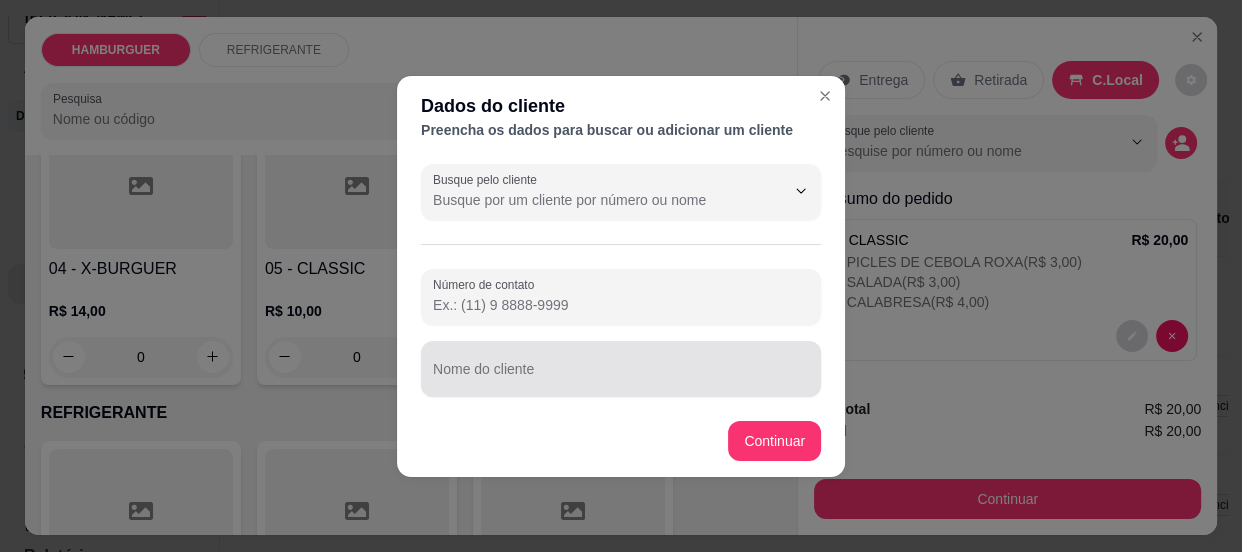 click at bounding box center (621, 369) 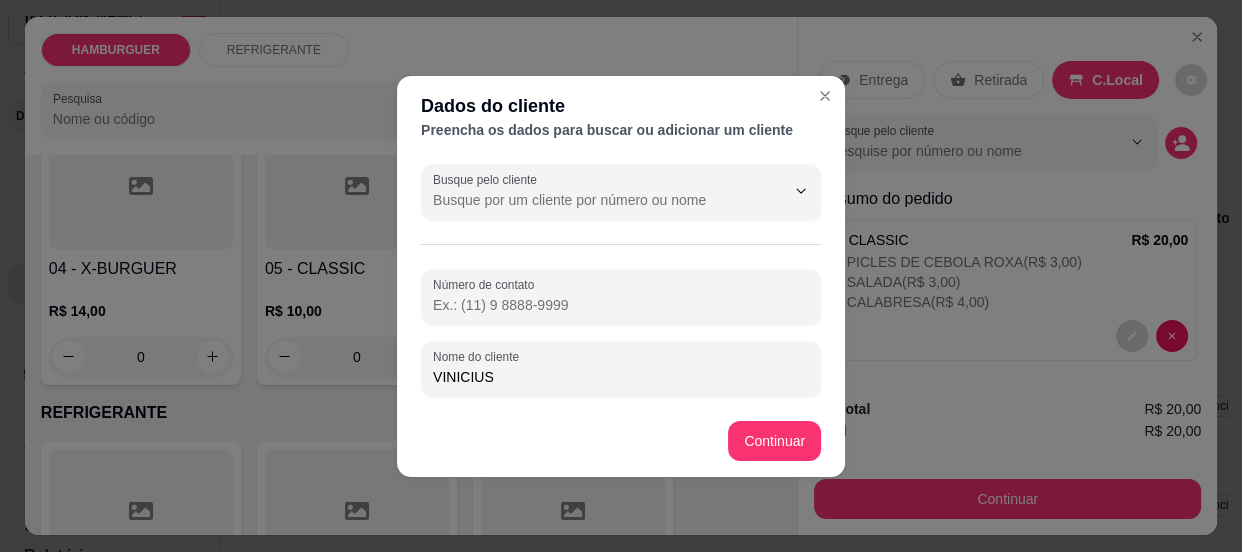 type on "VINICIUS" 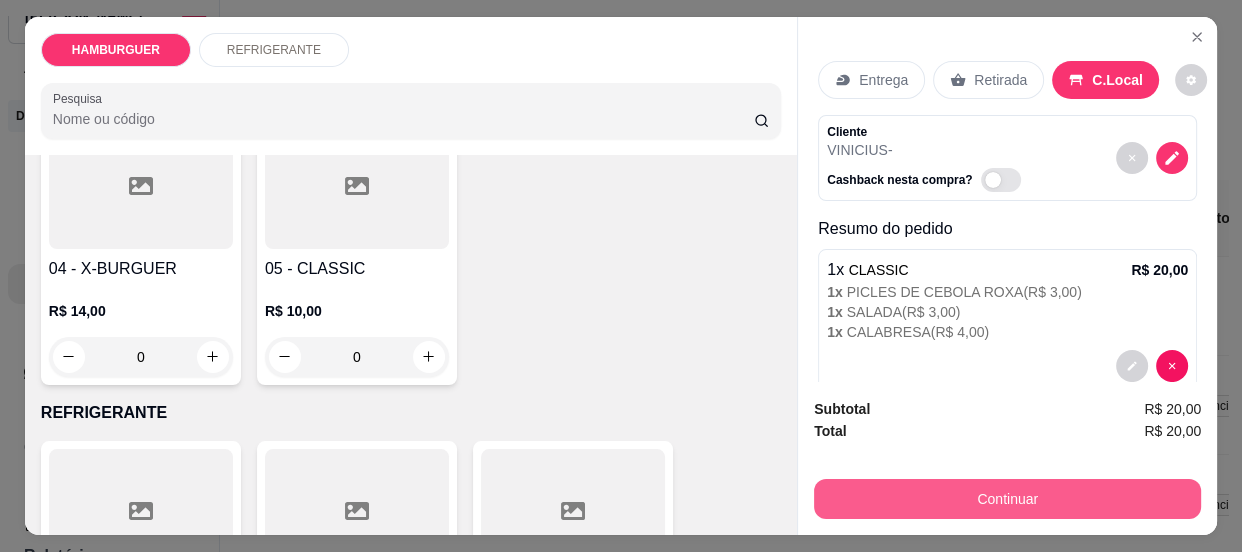 click on "Continuar" at bounding box center (1007, 499) 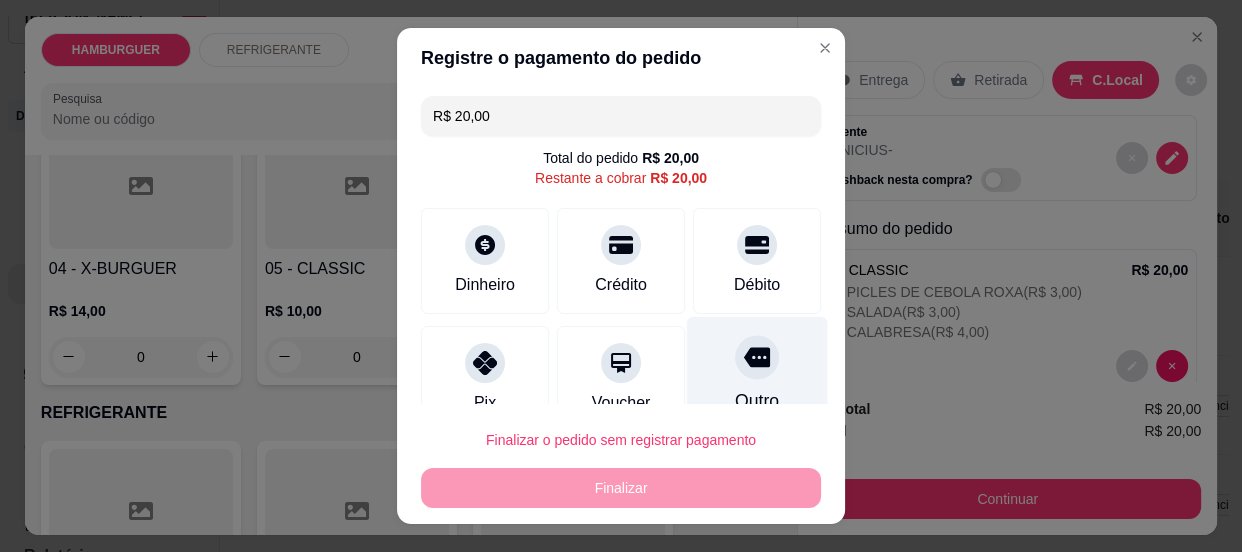click 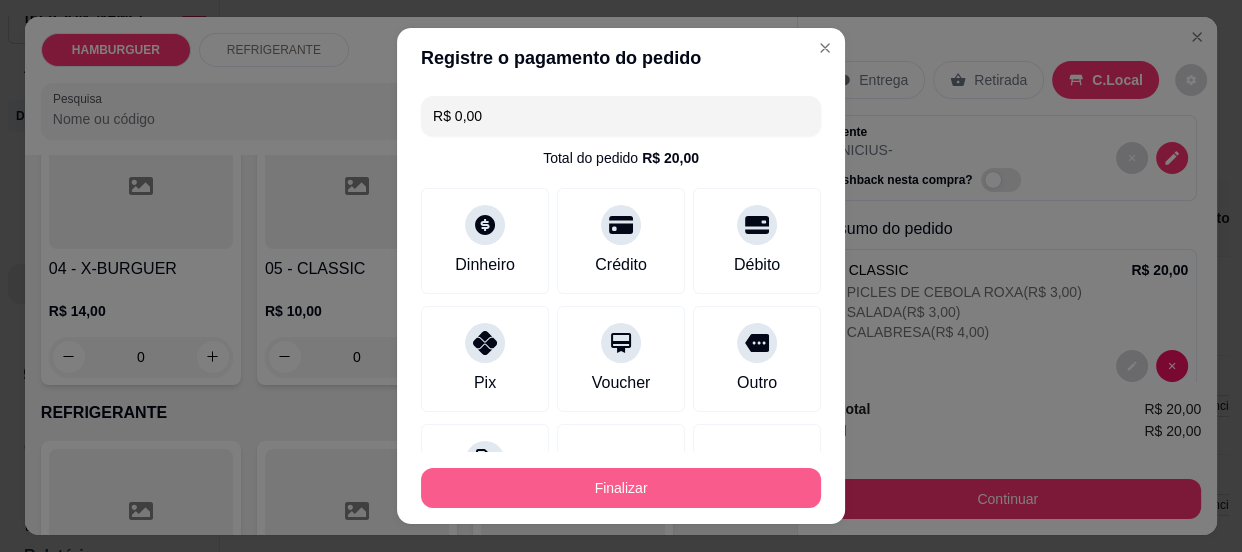 click on "Finalizar" at bounding box center (621, 488) 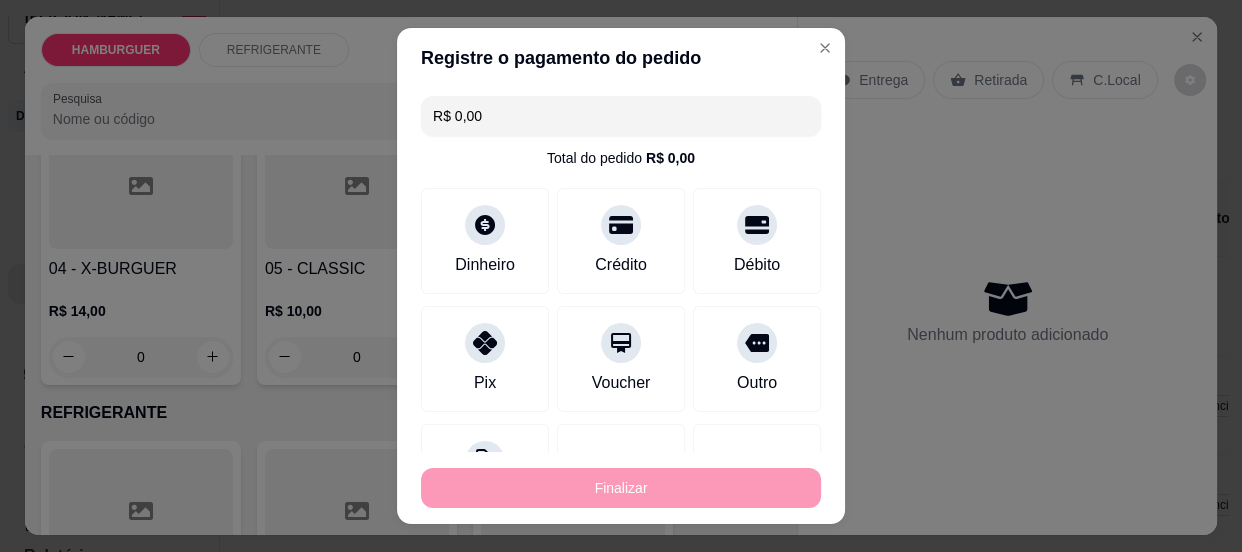 type on "-R$ 20,00" 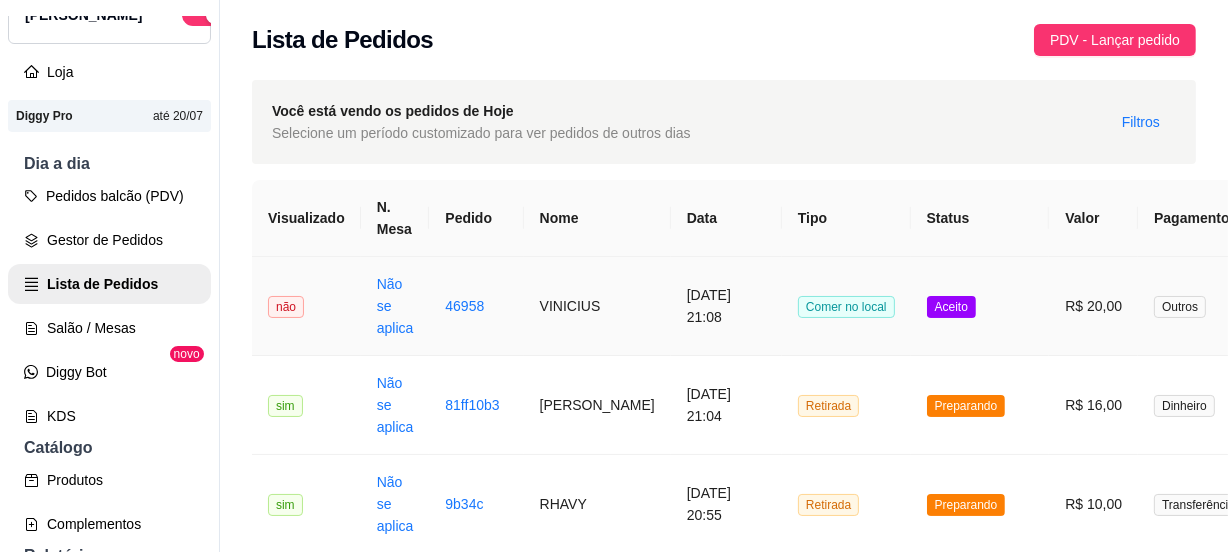 click on "Aceito" at bounding box center [980, 306] 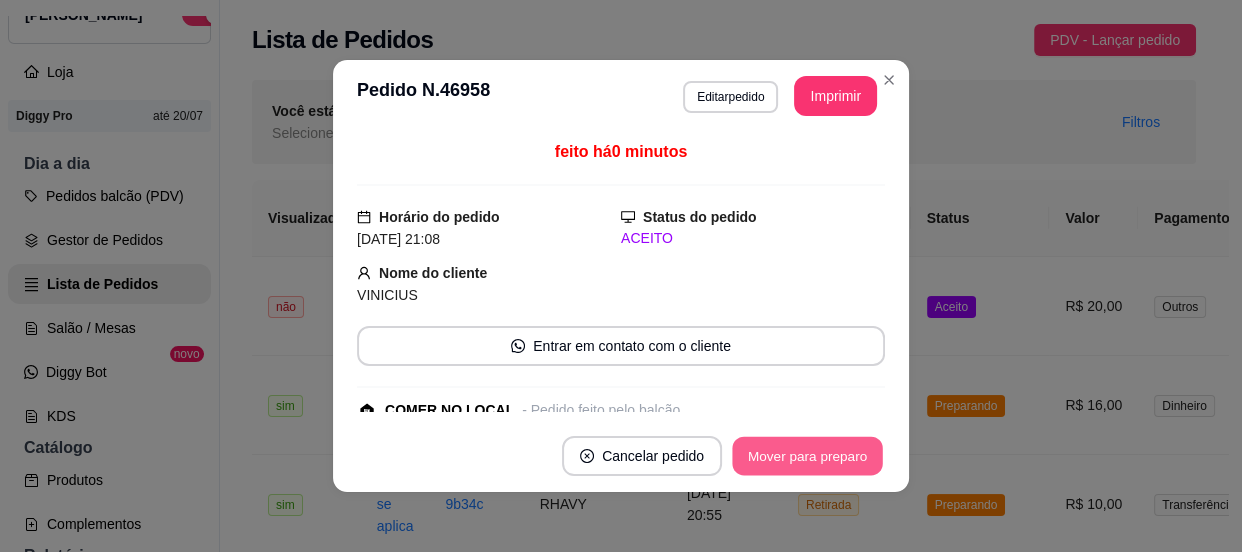 click on "Mover para preparo" at bounding box center (807, 456) 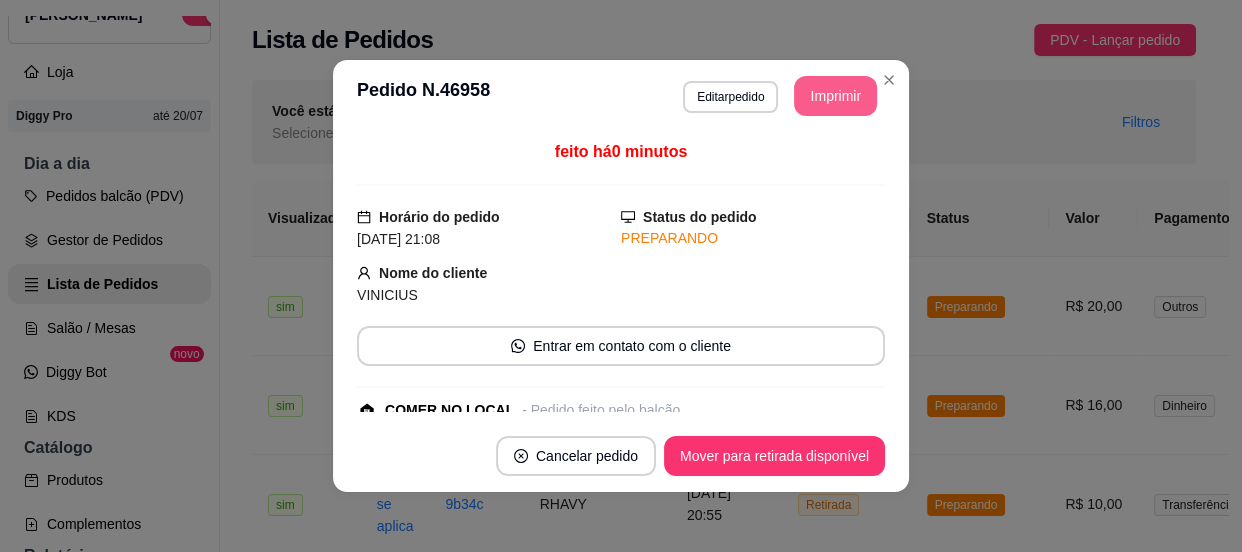 click on "Imprimir" at bounding box center (835, 96) 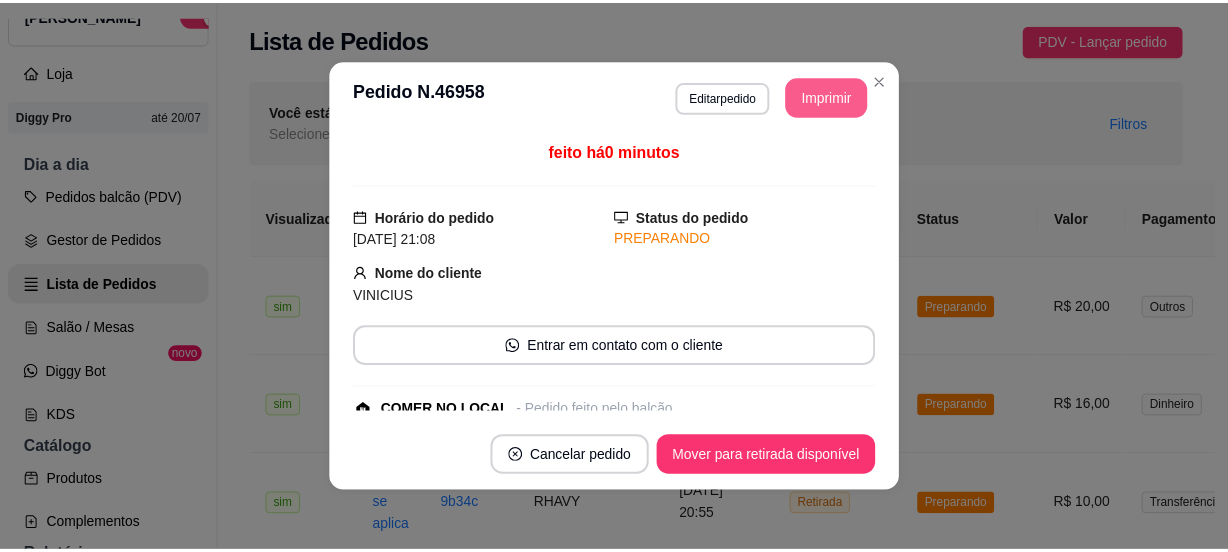 scroll, scrollTop: 0, scrollLeft: 0, axis: both 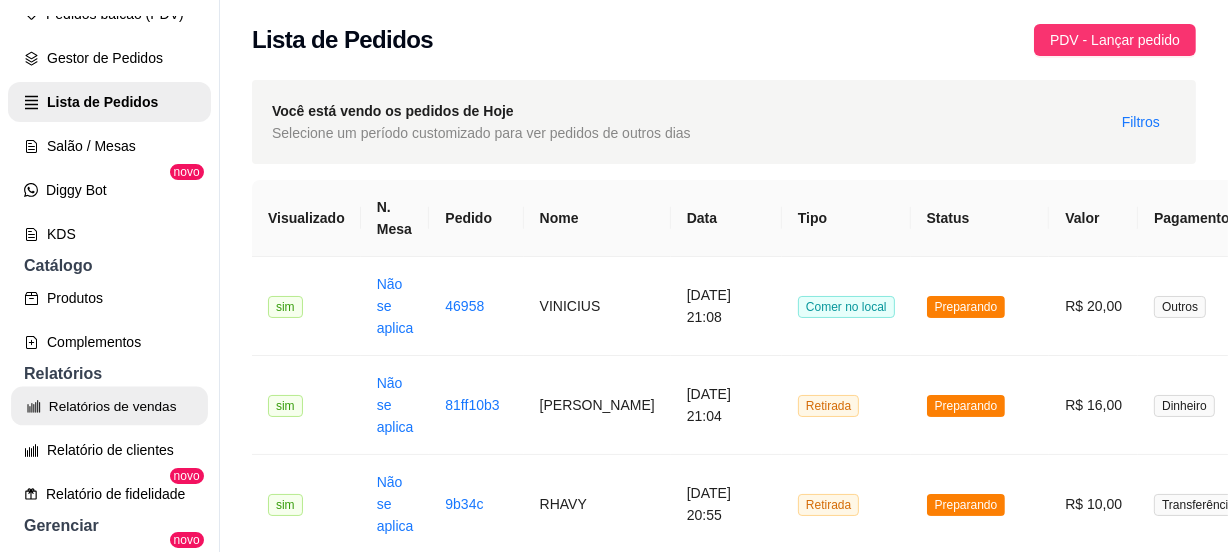 click on "Relatórios de vendas" at bounding box center (109, 406) 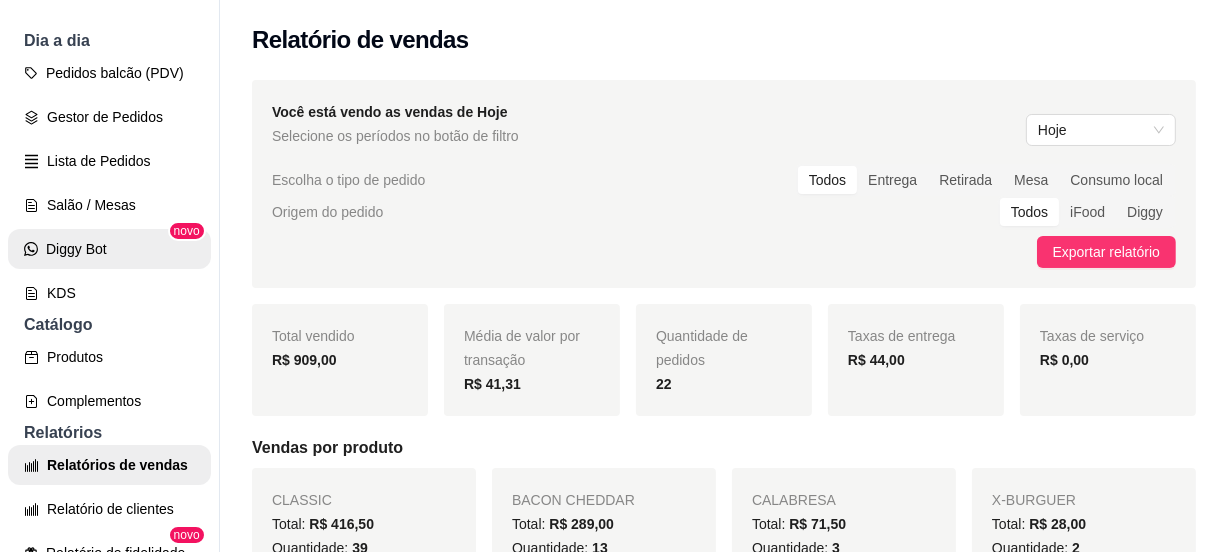 scroll, scrollTop: 181, scrollLeft: 0, axis: vertical 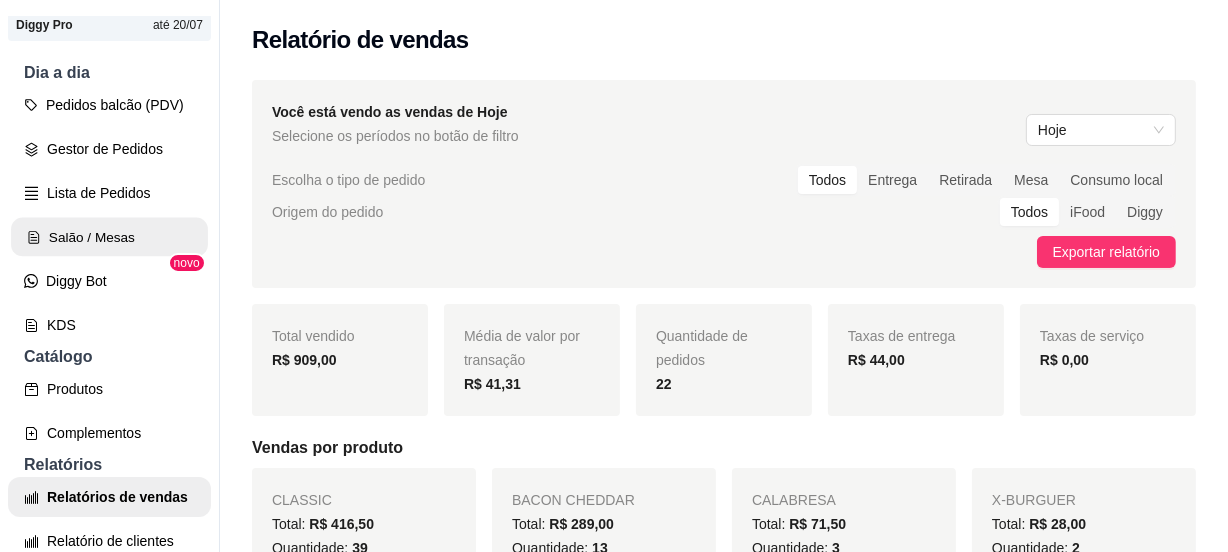 click on "Salão / Mesas" at bounding box center [109, 237] 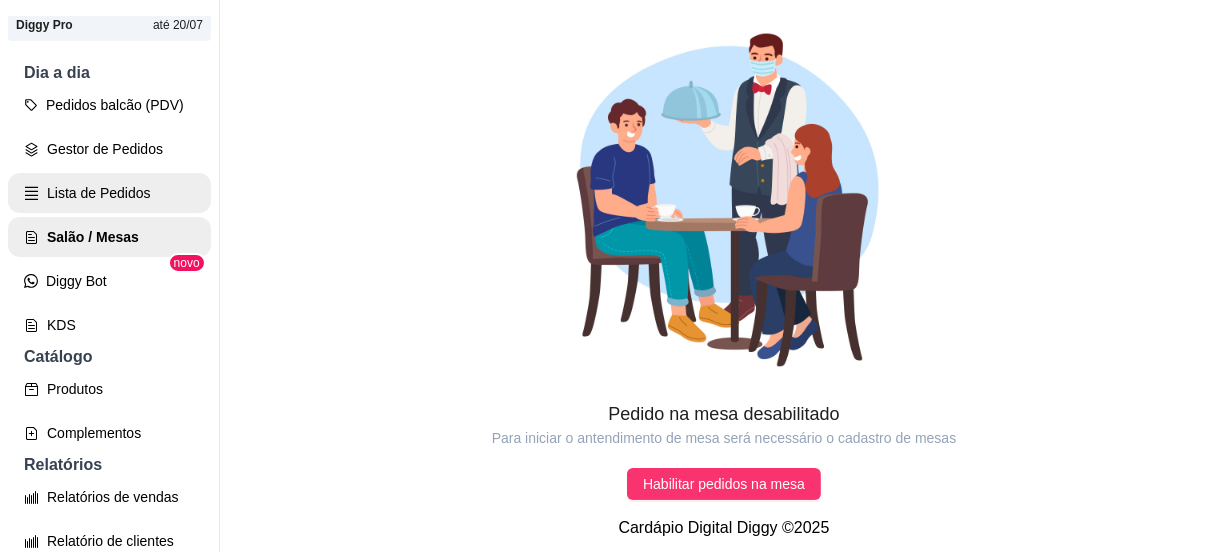 click on "Lista de Pedidos" at bounding box center (109, 193) 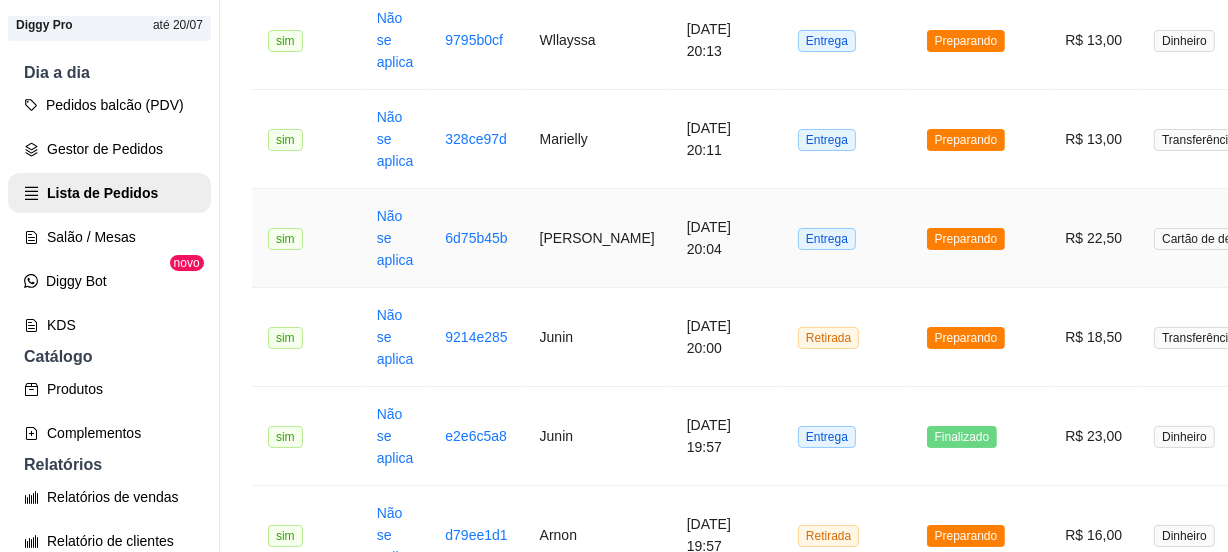 scroll, scrollTop: 1909, scrollLeft: 0, axis: vertical 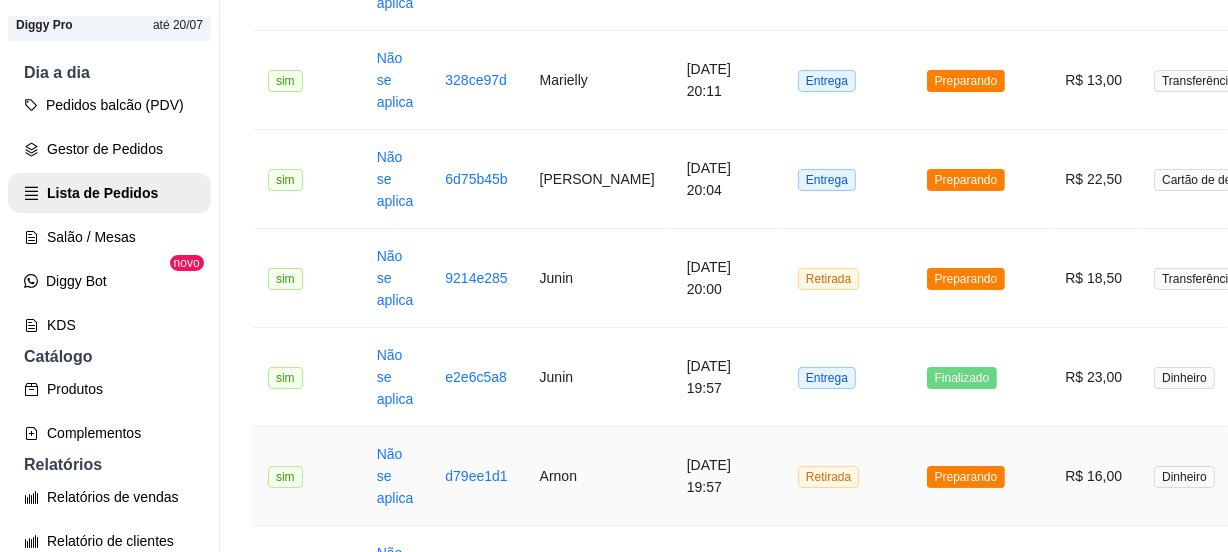 click on "Retirada" at bounding box center [846, 476] 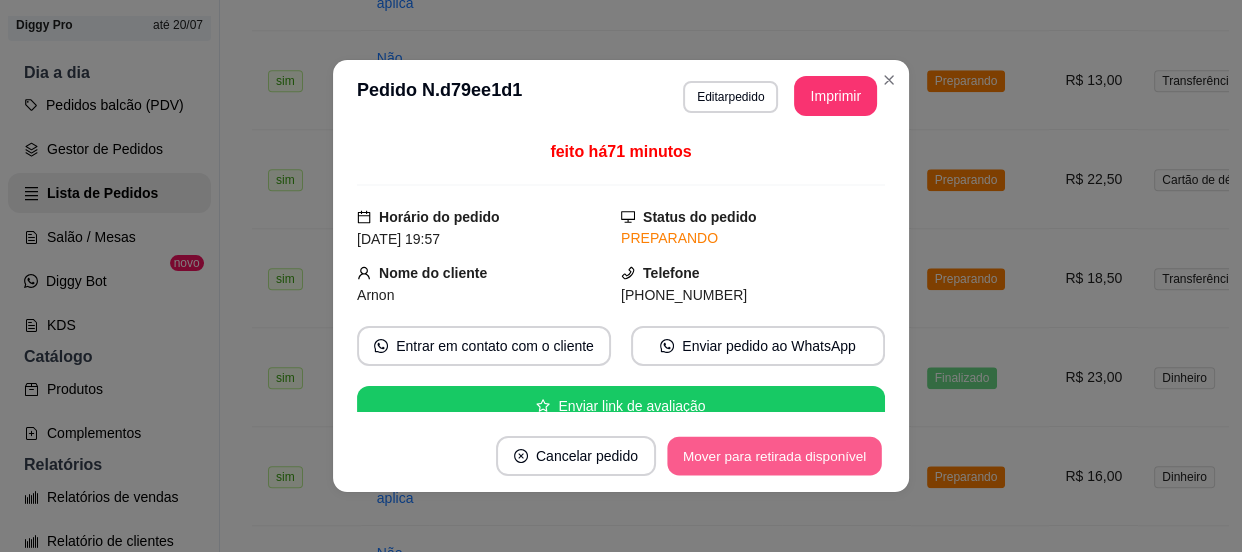 click on "Mover para retirada disponível" at bounding box center (774, 456) 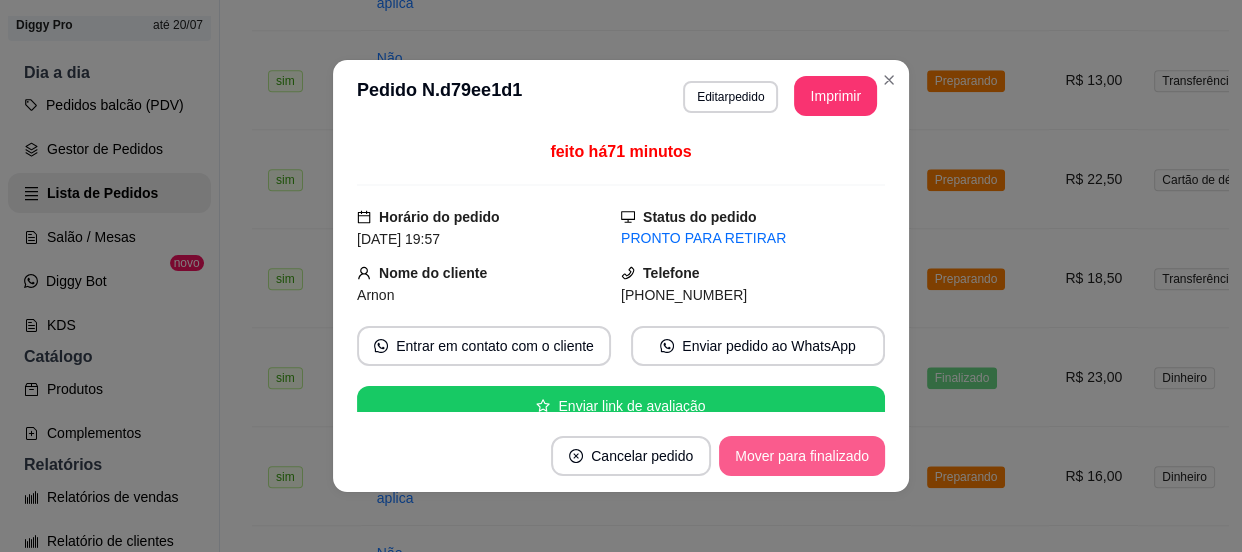 click on "Mover para finalizado" at bounding box center [802, 456] 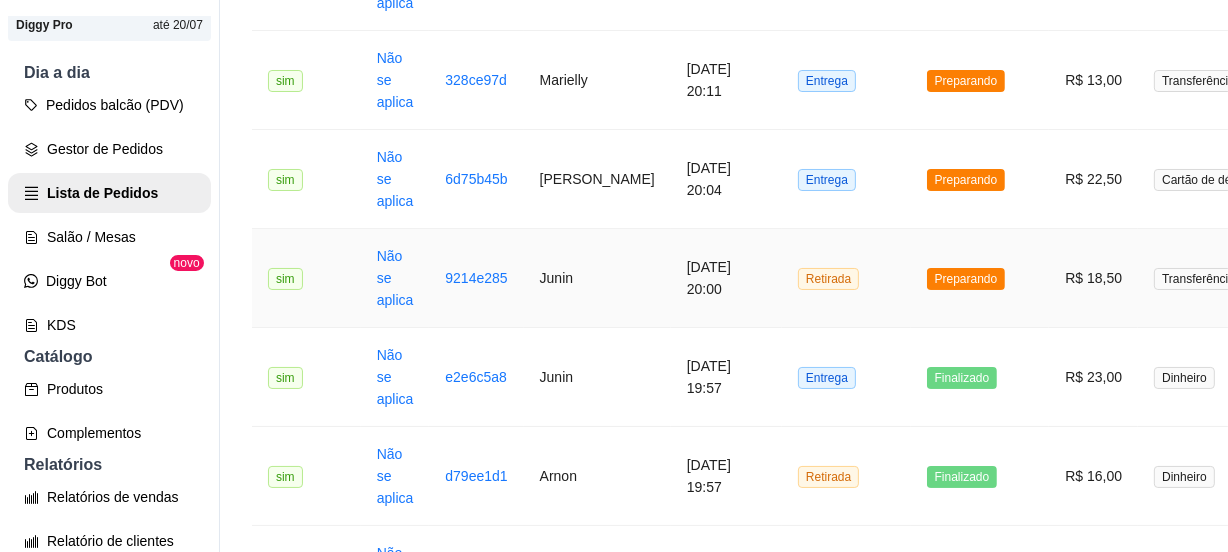 click on "Retirada" at bounding box center (846, 278) 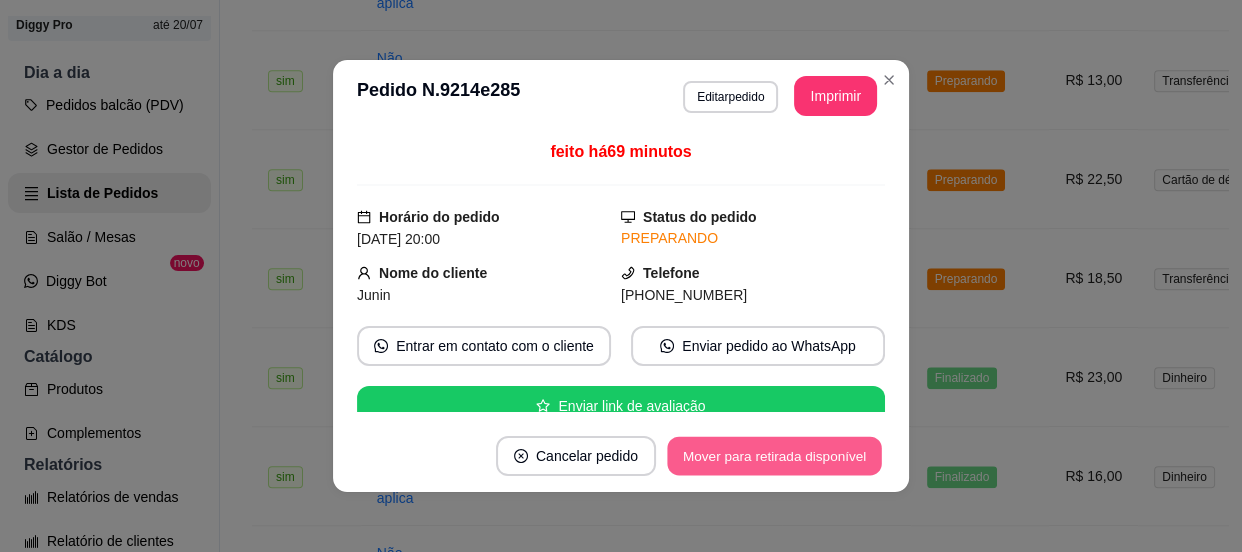 click on "Mover para retirada disponível" at bounding box center (774, 456) 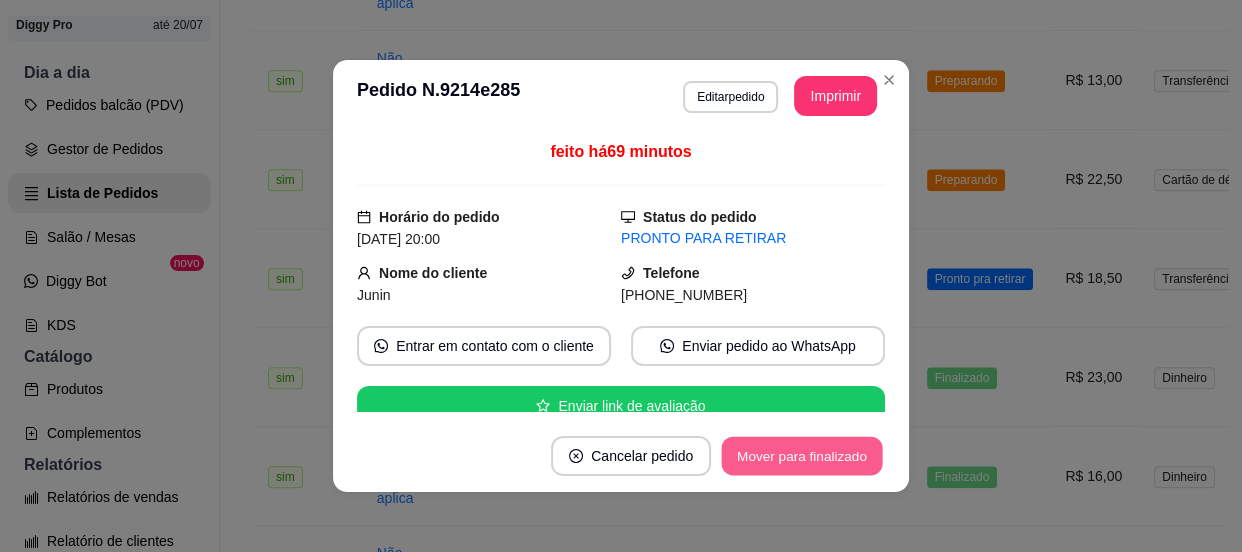 click on "Mover para finalizado" at bounding box center [802, 456] 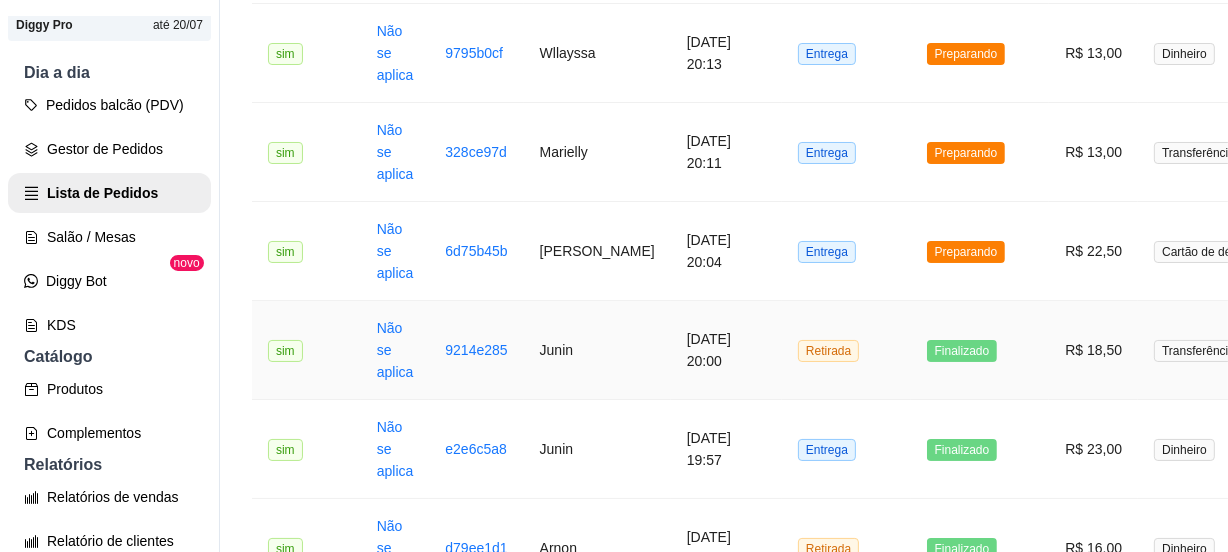 scroll, scrollTop: 1818, scrollLeft: 0, axis: vertical 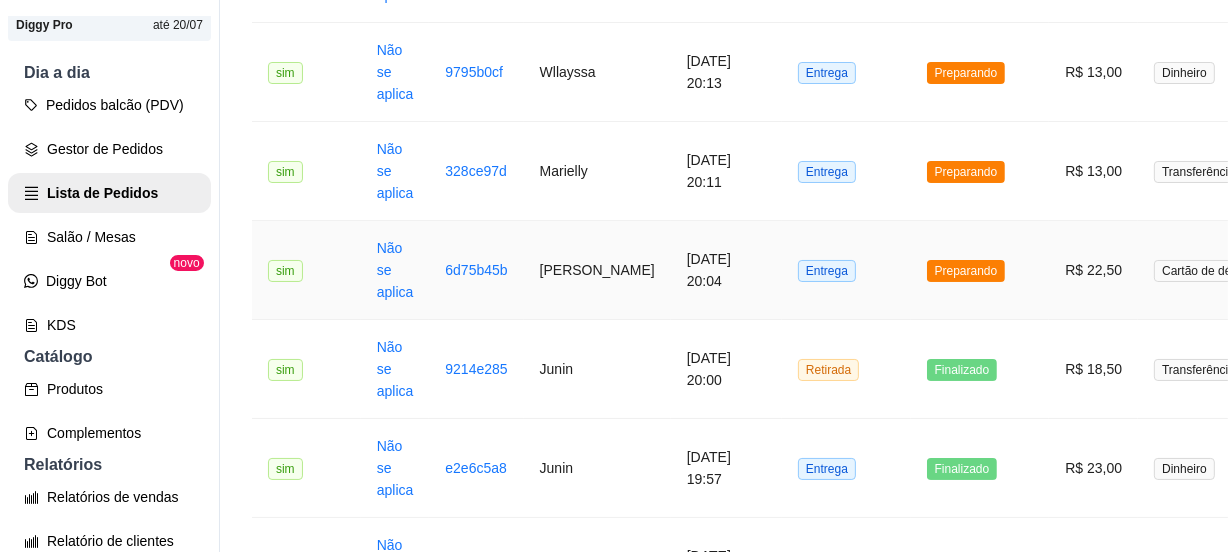 click on "Entrega" at bounding box center (846, 270) 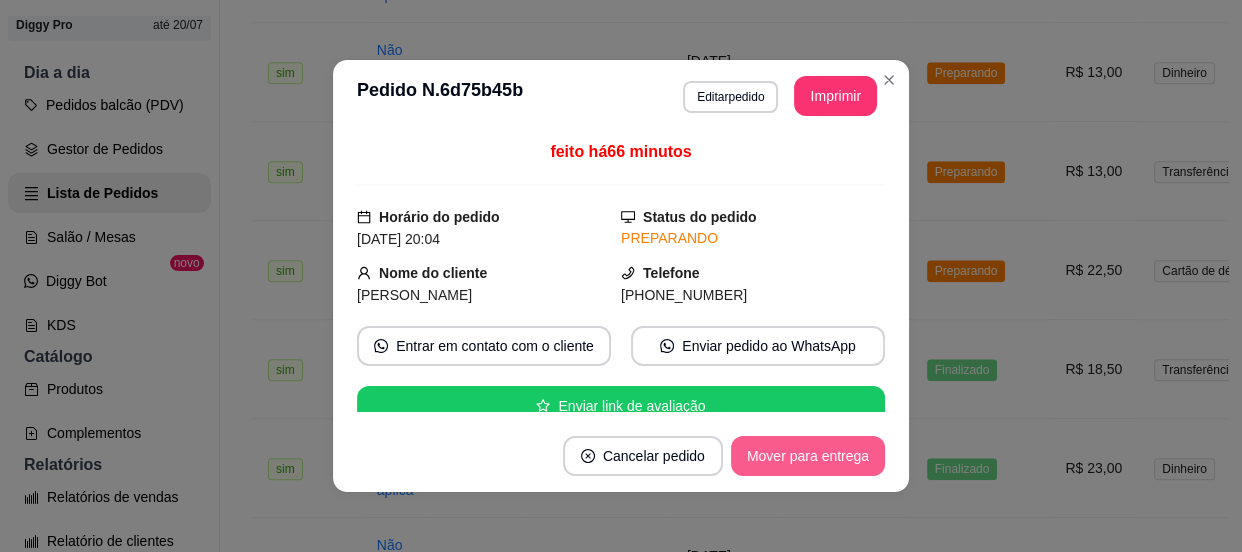 click on "Mover para entrega" at bounding box center [808, 456] 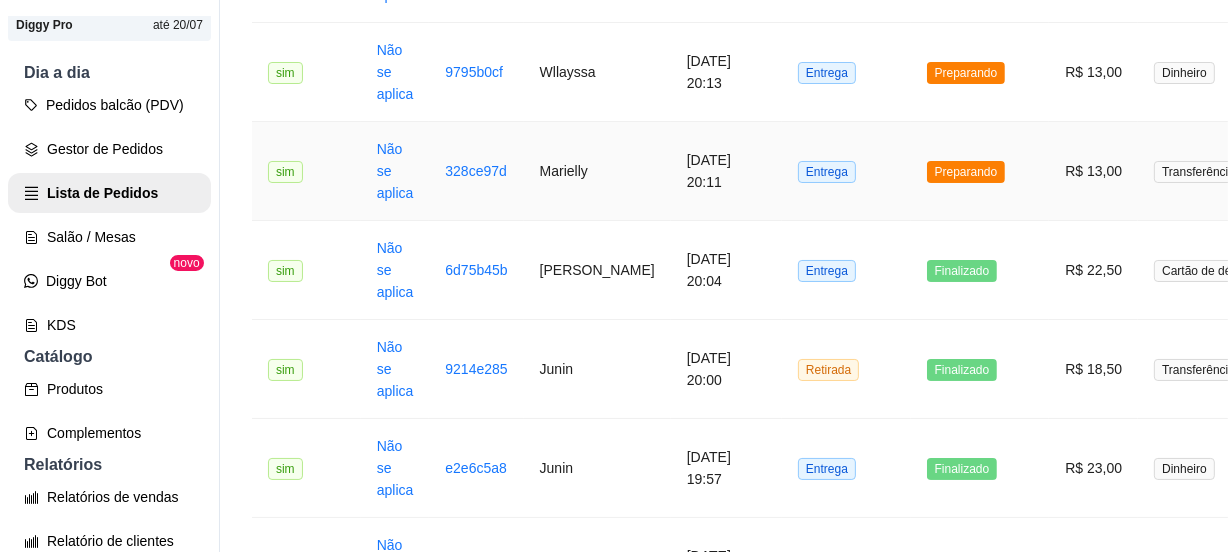 click on "Entrega" at bounding box center [846, 171] 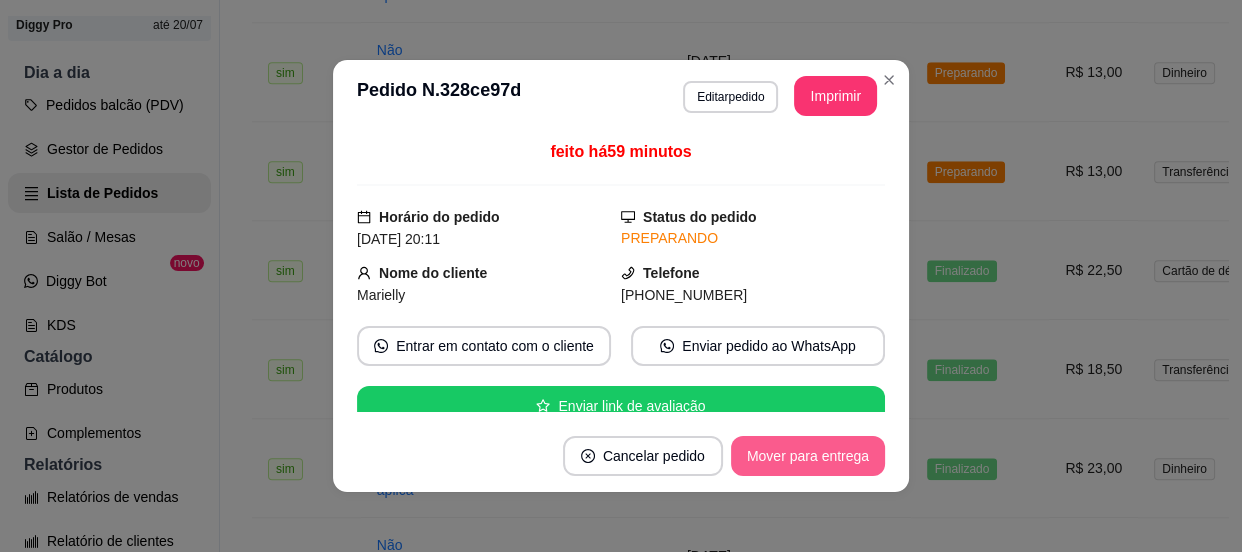 click on "Mover para entrega" at bounding box center [808, 456] 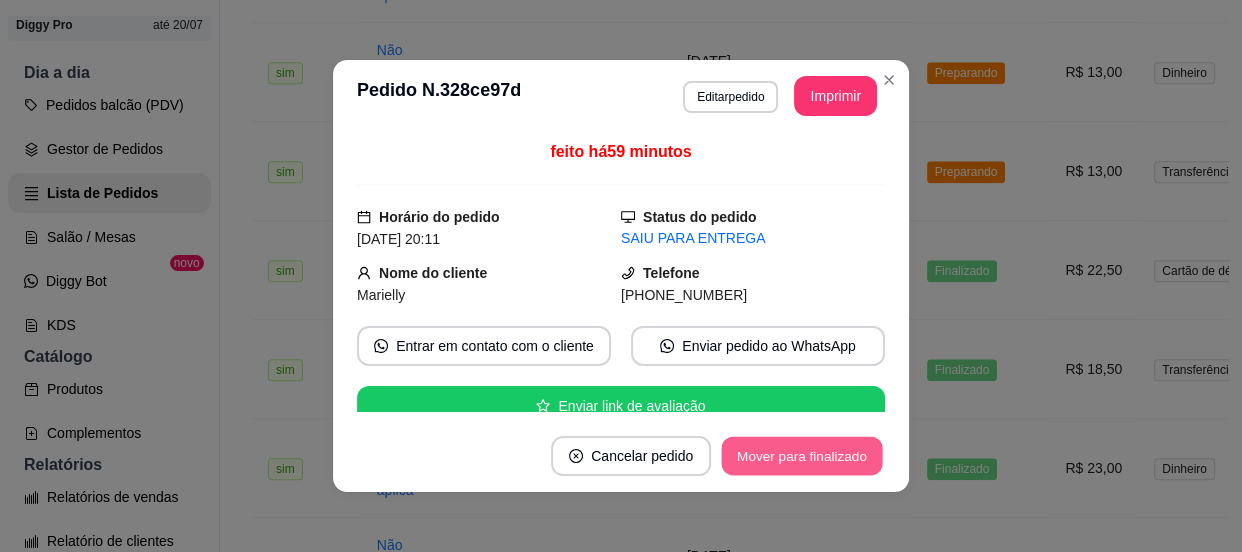 click on "Mover para finalizado" at bounding box center [802, 456] 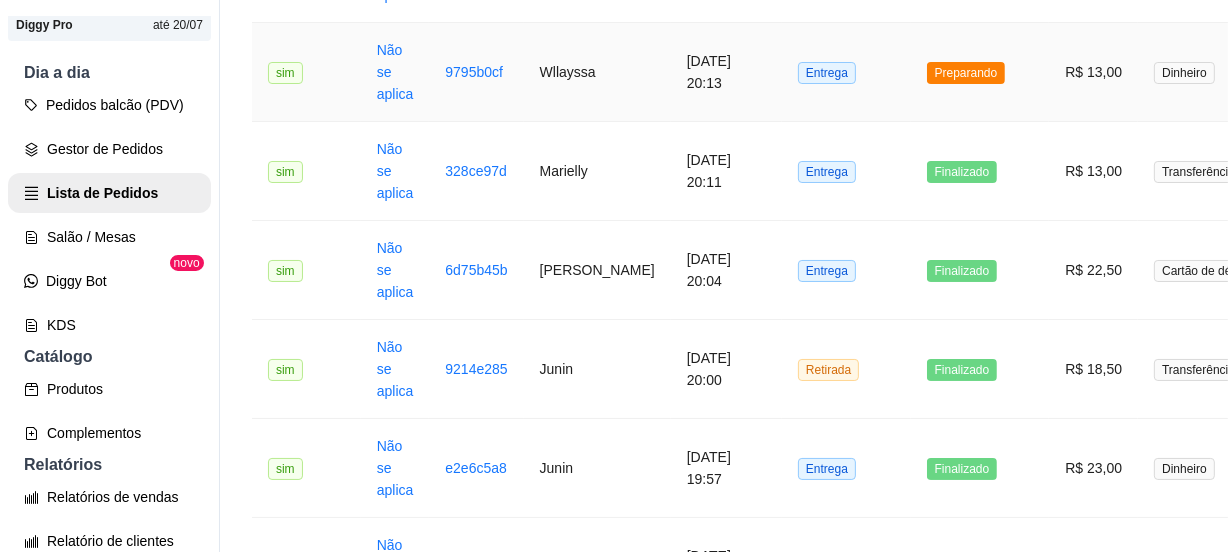 click on "Entrega" at bounding box center (846, 72) 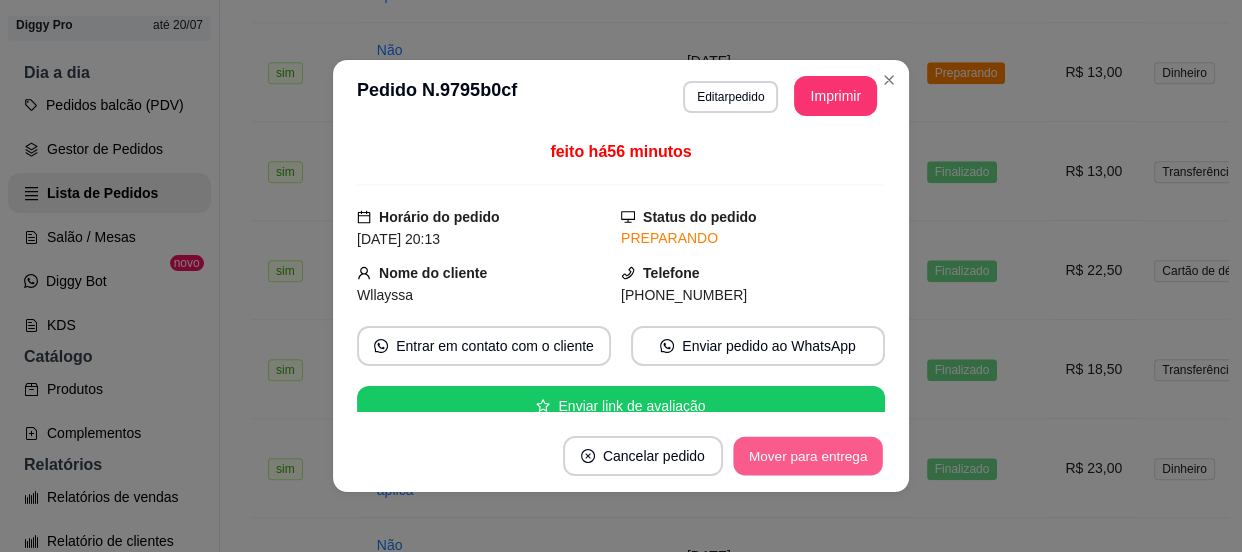 click on "Mover para entrega" at bounding box center [808, 456] 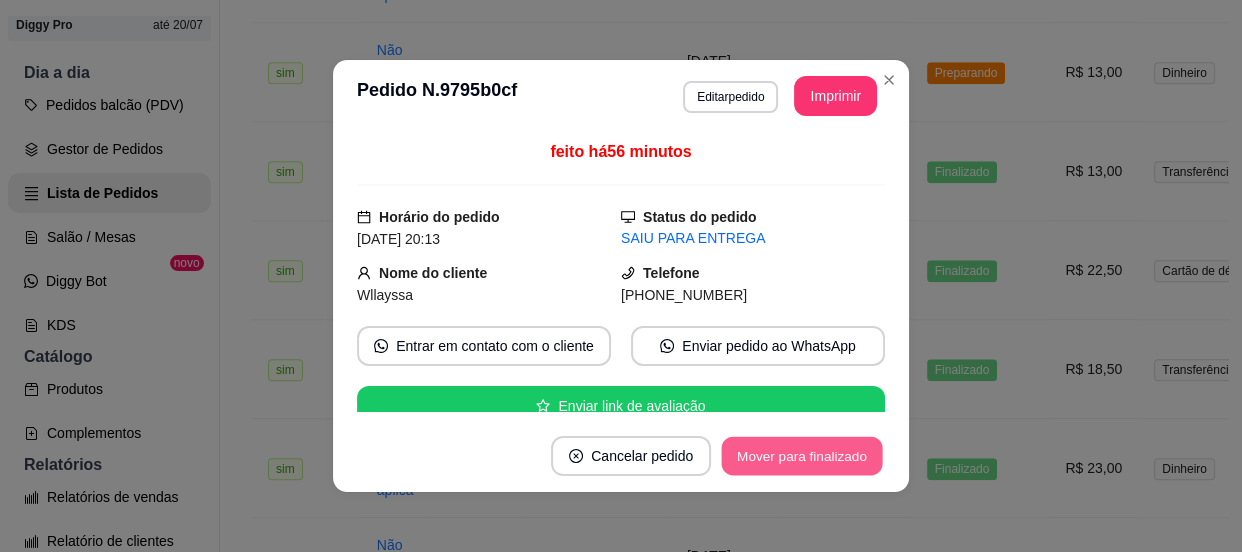 click on "Mover para finalizado" at bounding box center (802, 456) 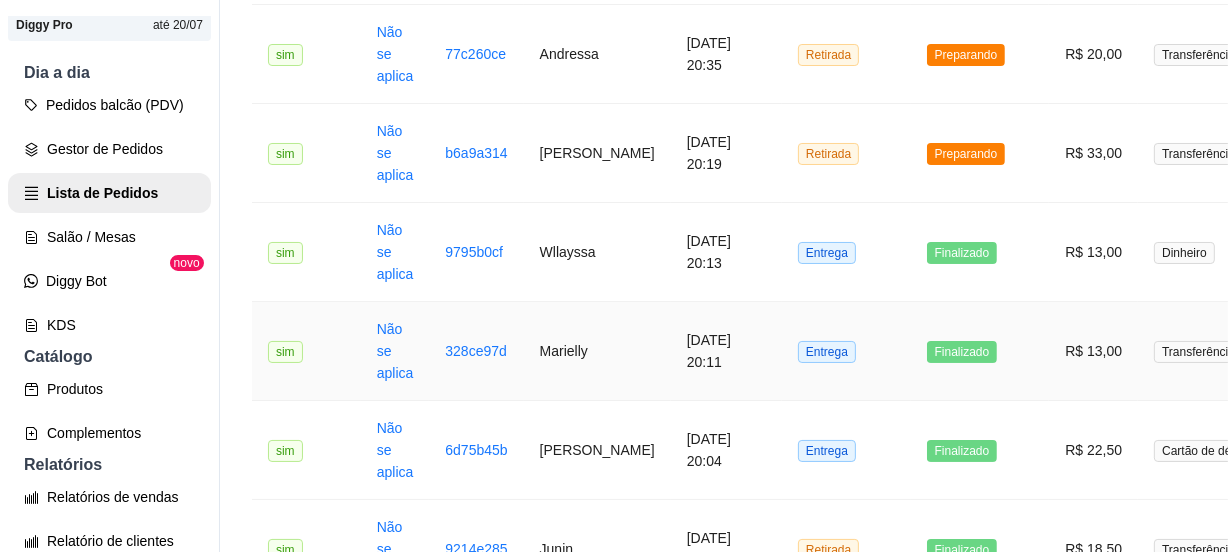 scroll, scrollTop: 1636, scrollLeft: 0, axis: vertical 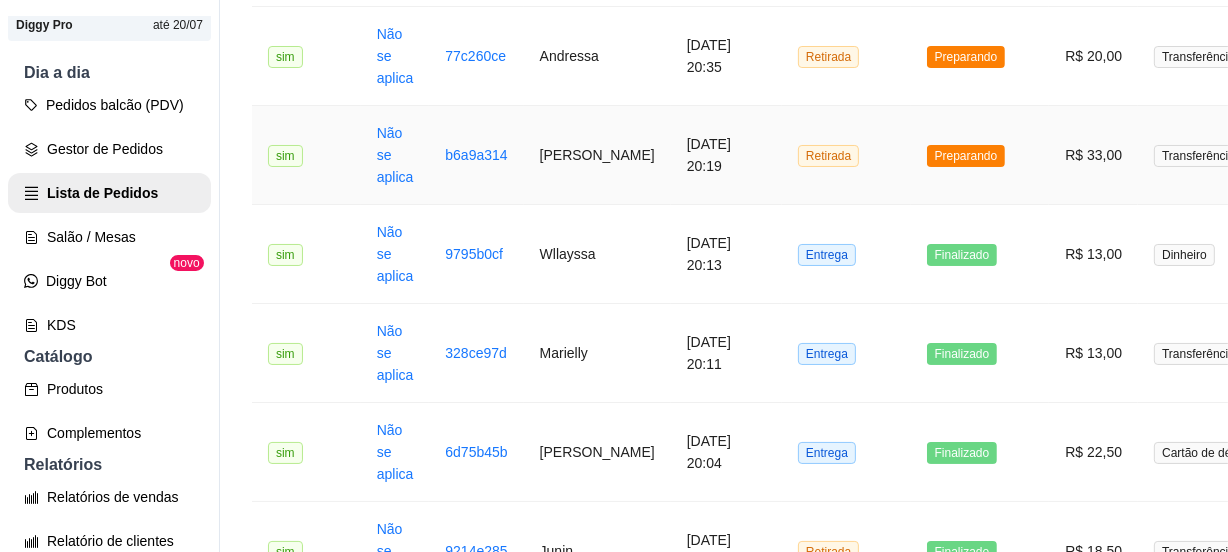 click on "Retirada" at bounding box center [846, 155] 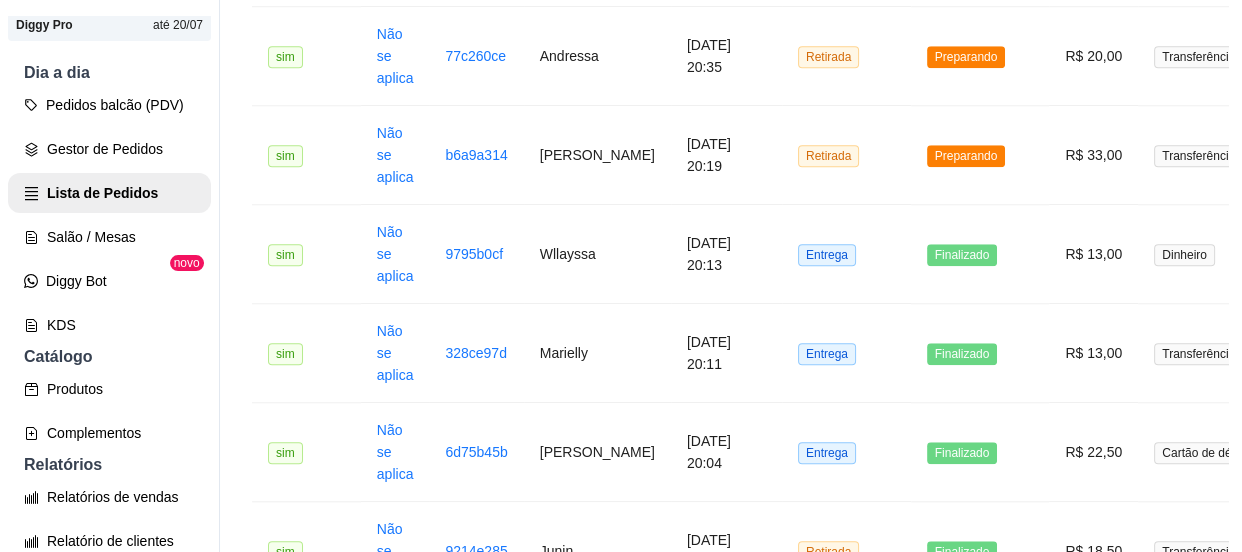 click on "Mover para retirada disponível" at bounding box center [774, 456] 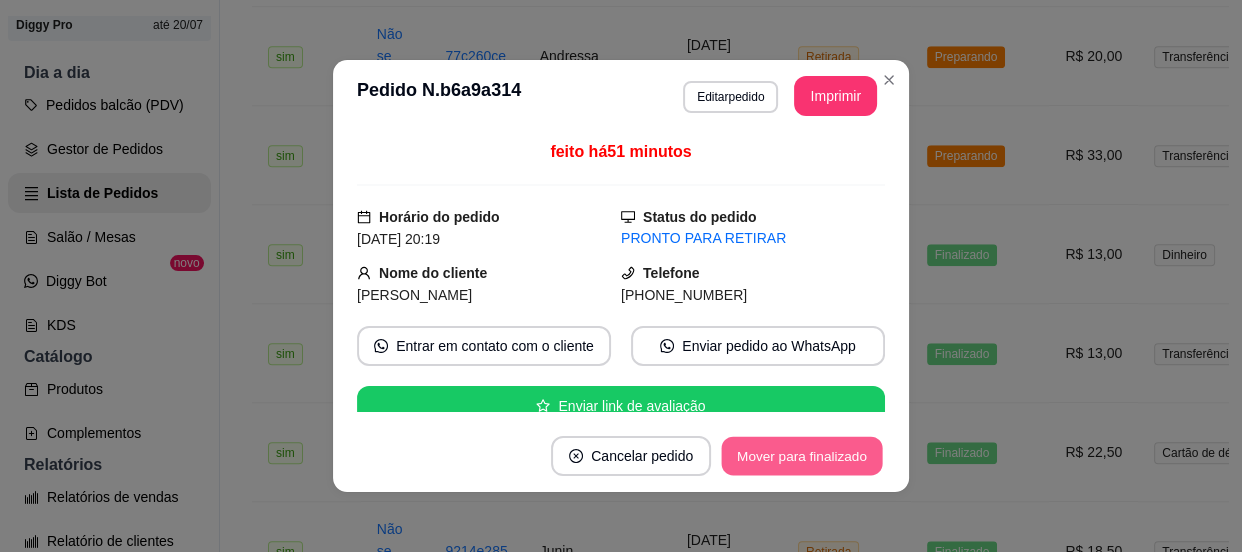 click on "Mover para finalizado" at bounding box center (802, 456) 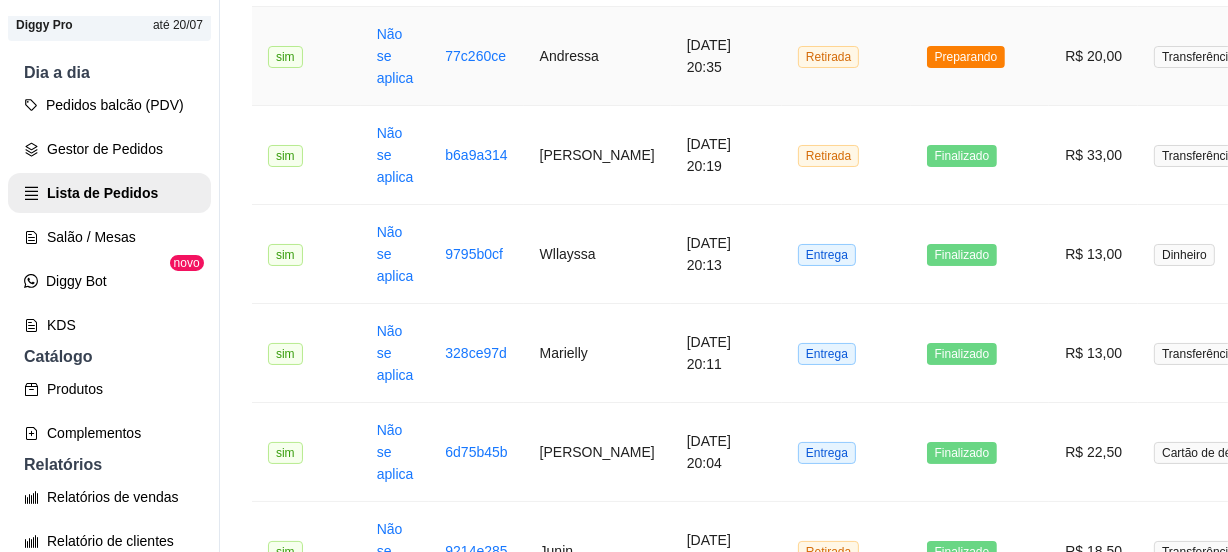 click on "Preparando" at bounding box center (980, 56) 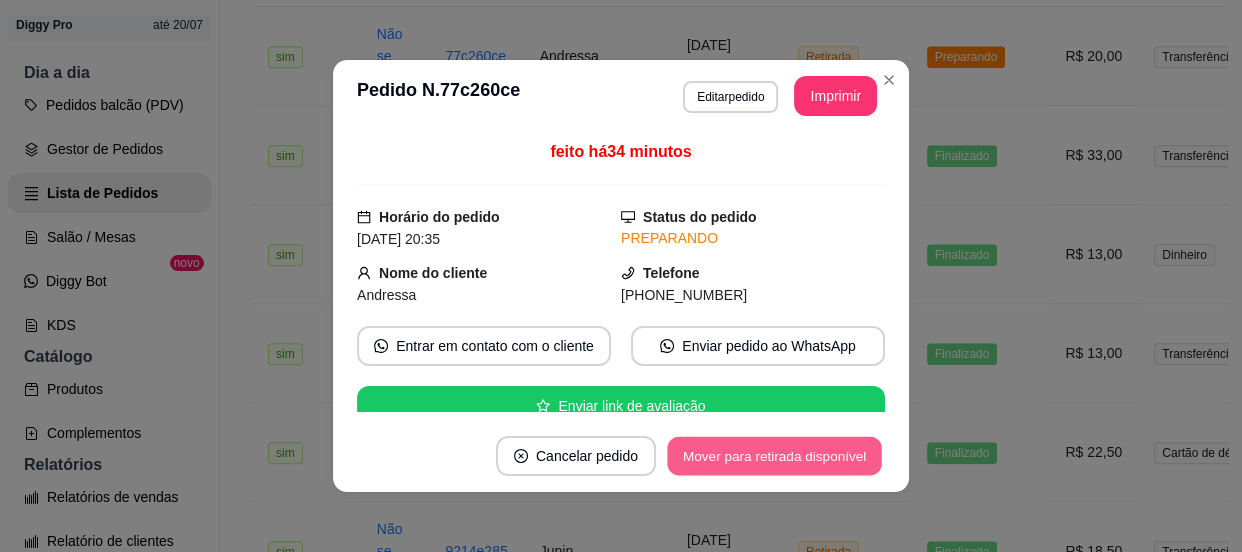click on "Mover para retirada disponível" at bounding box center (774, 456) 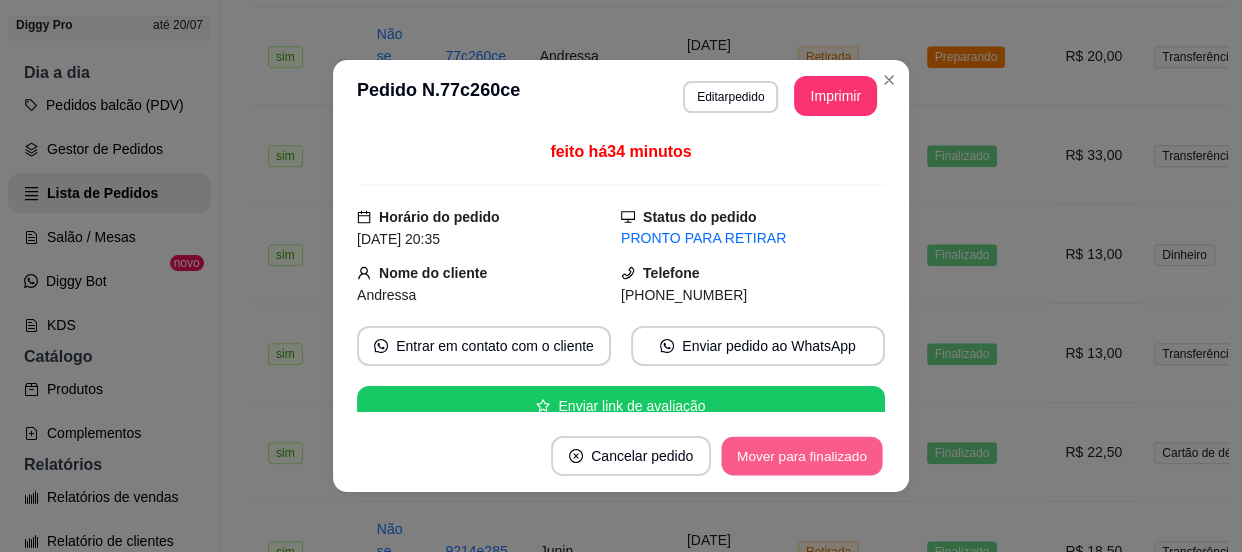 click on "Mover para finalizado" at bounding box center (802, 456) 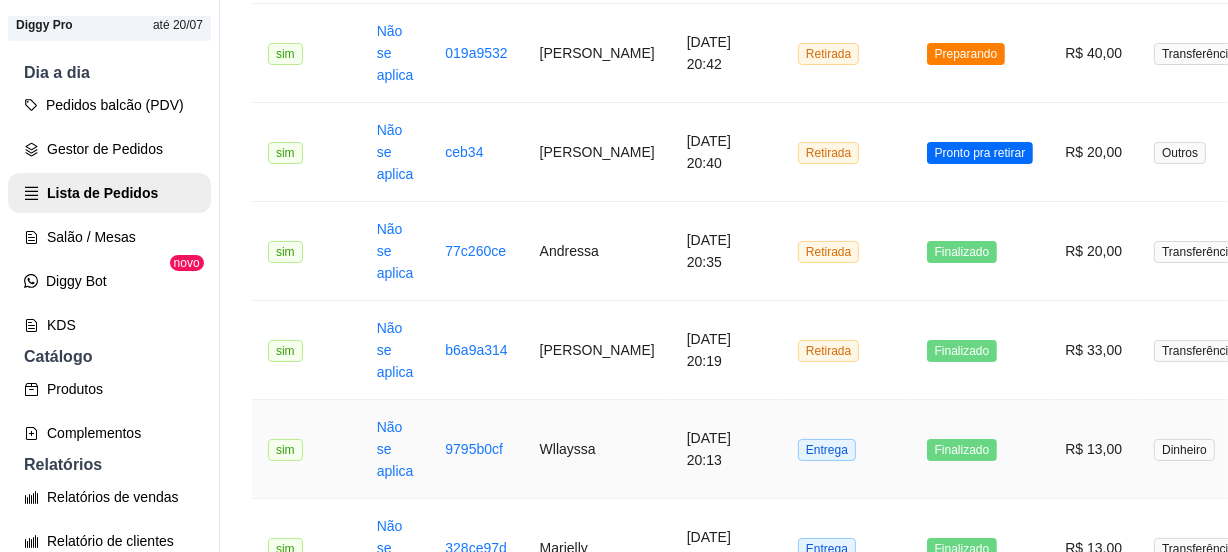 scroll, scrollTop: 1363, scrollLeft: 0, axis: vertical 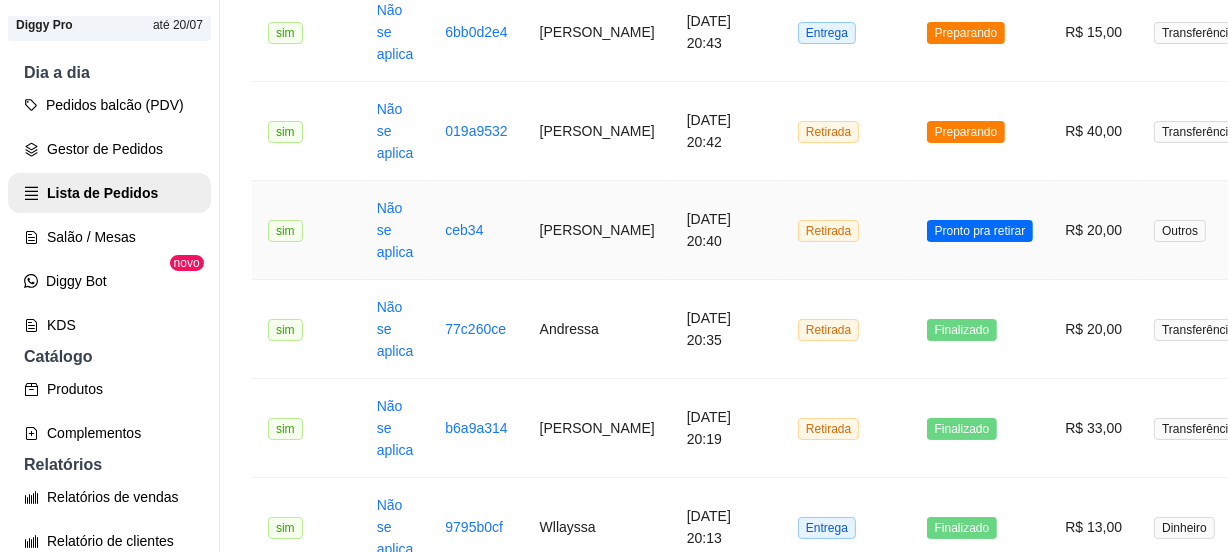 click on "Retirada" at bounding box center (846, 230) 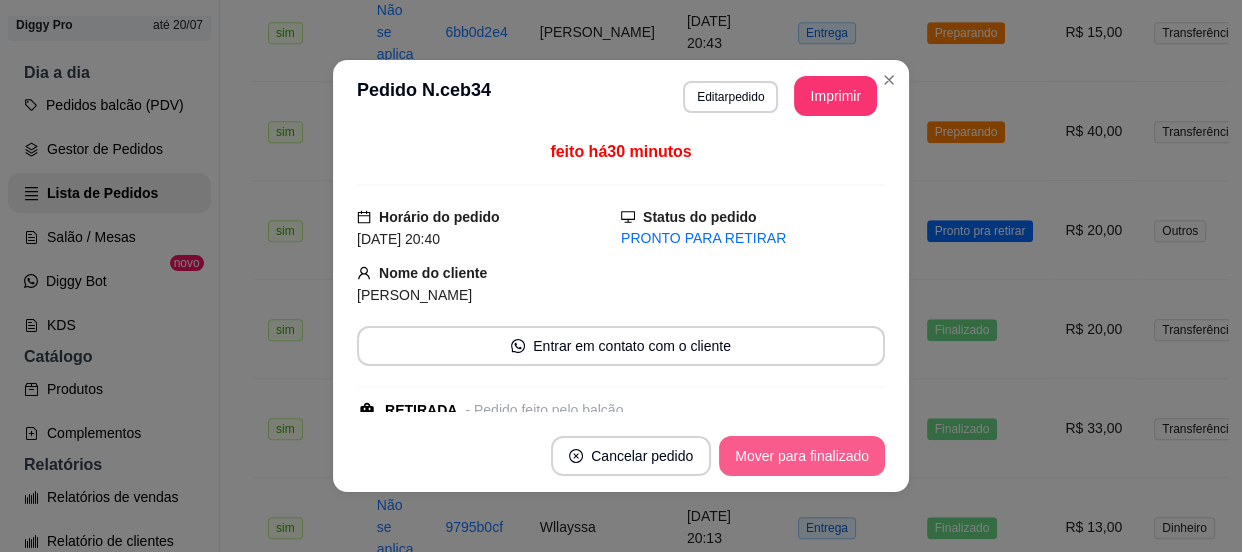 click on "Mover para finalizado" at bounding box center [802, 456] 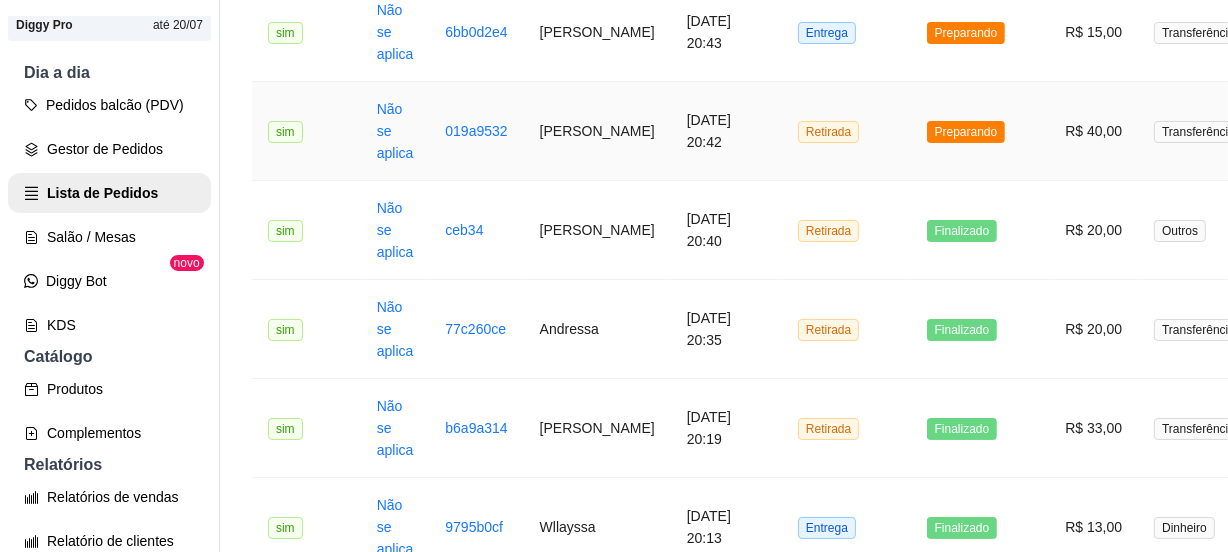 click on "Retirada" at bounding box center (846, 131) 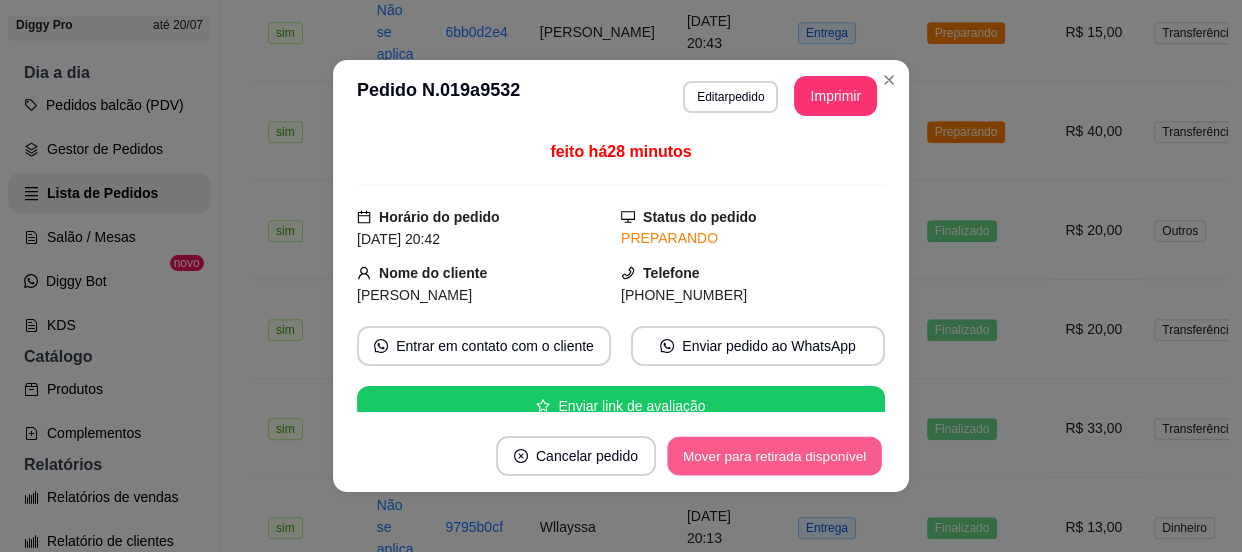 click on "Mover para retirada disponível" at bounding box center (774, 456) 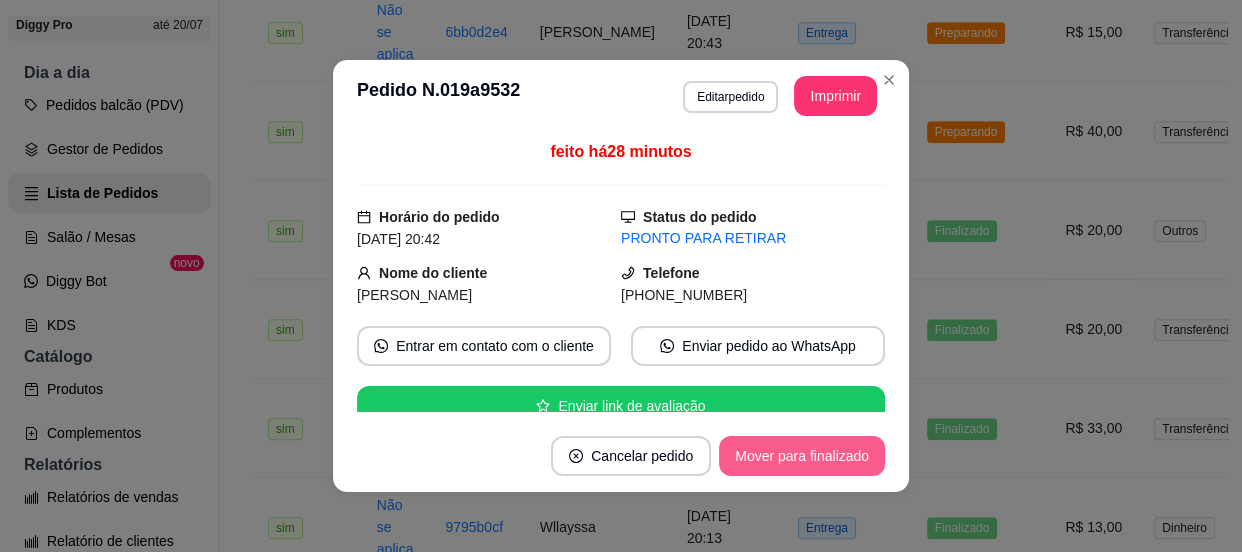 click on "Mover para finalizado" at bounding box center (802, 456) 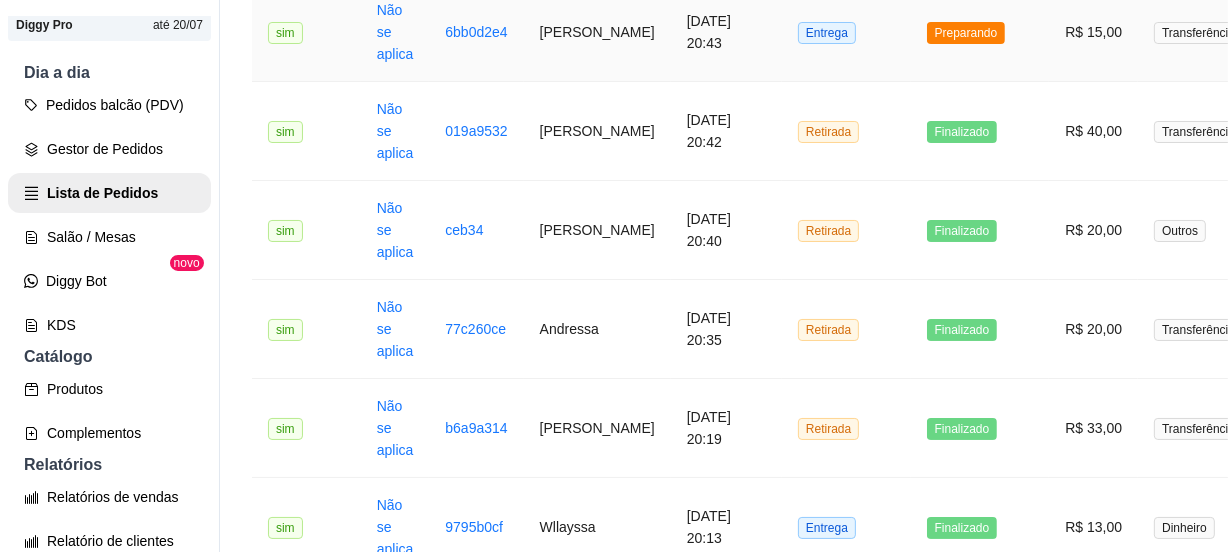 click on "Entrega" at bounding box center (846, 32) 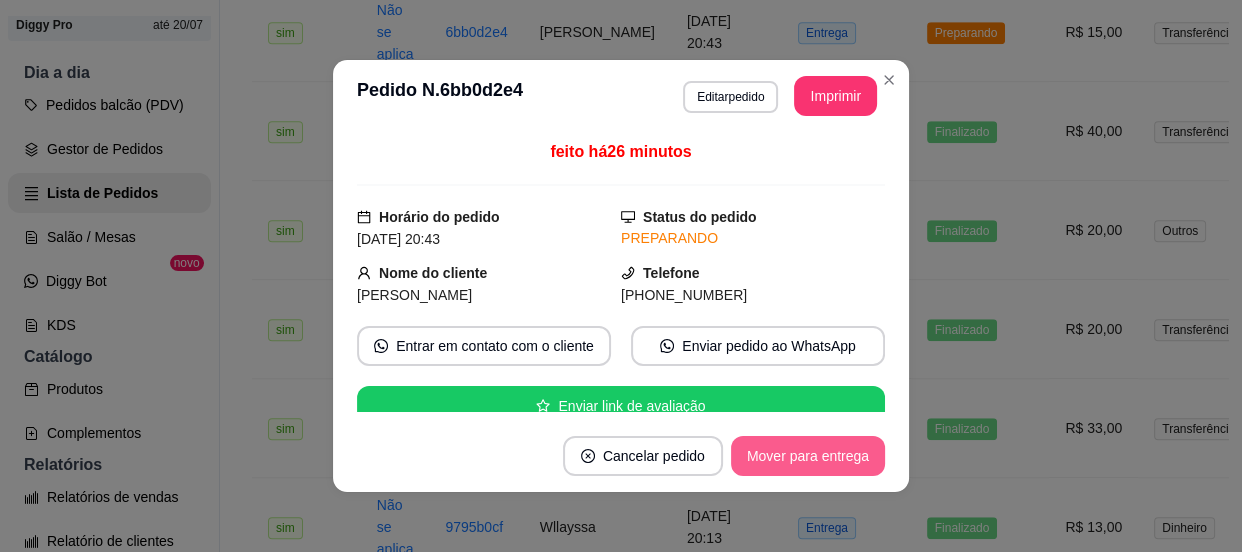 click on "Mover para entrega" at bounding box center [808, 456] 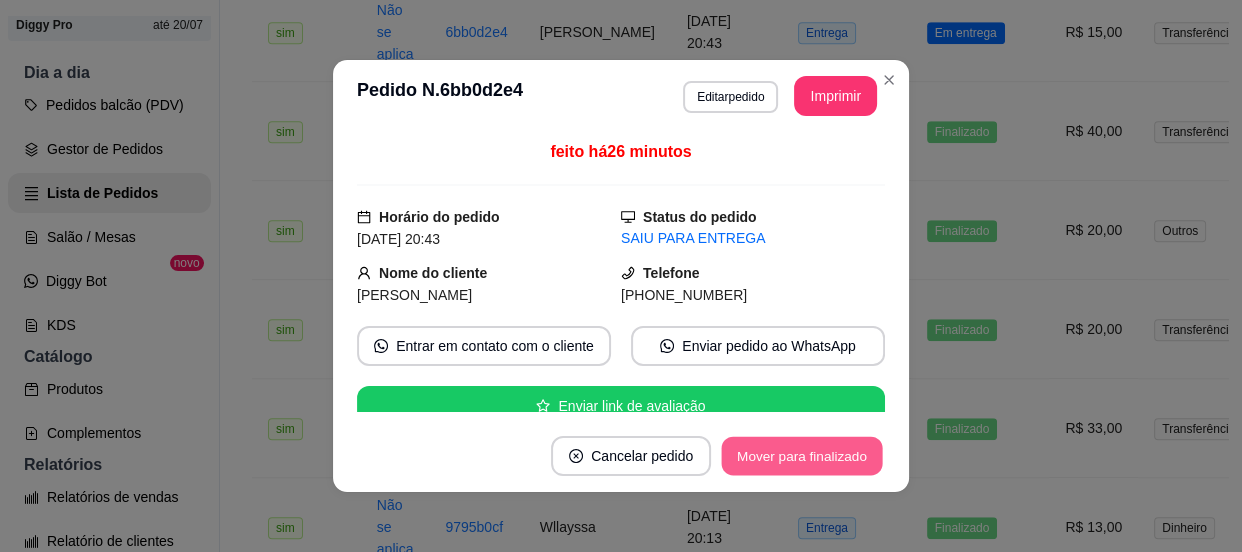 click on "Mover para finalizado" at bounding box center (802, 456) 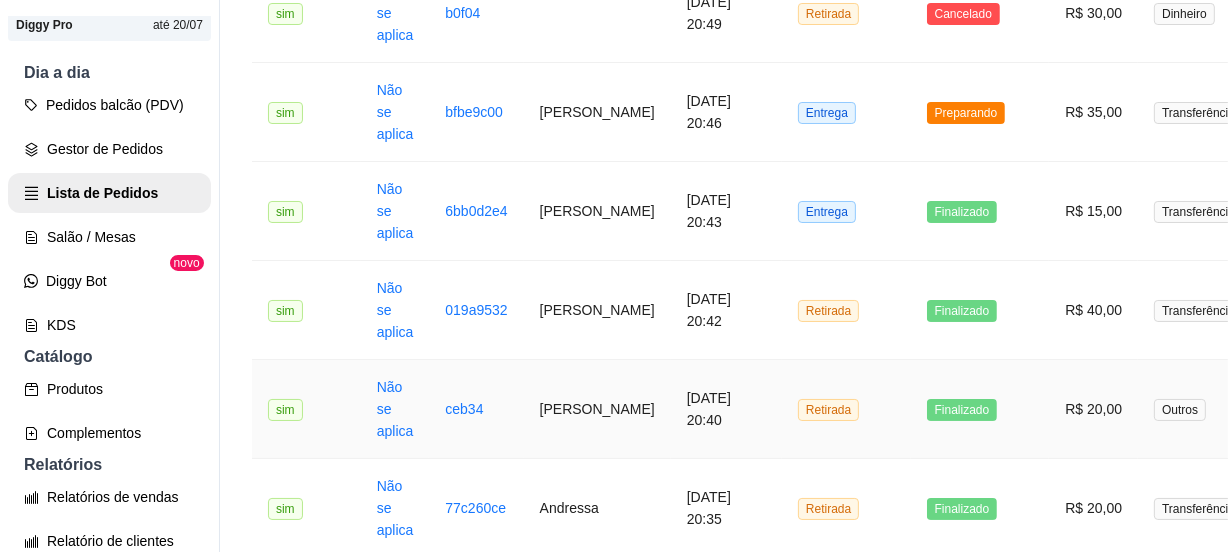 scroll, scrollTop: 1181, scrollLeft: 0, axis: vertical 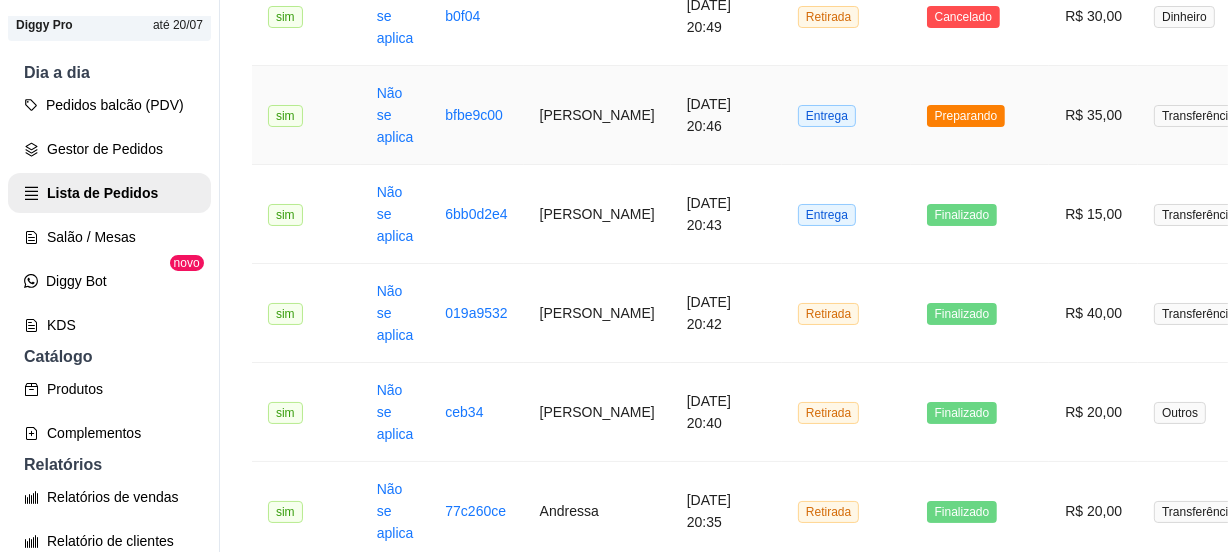 click on "Entrega" at bounding box center (846, 115) 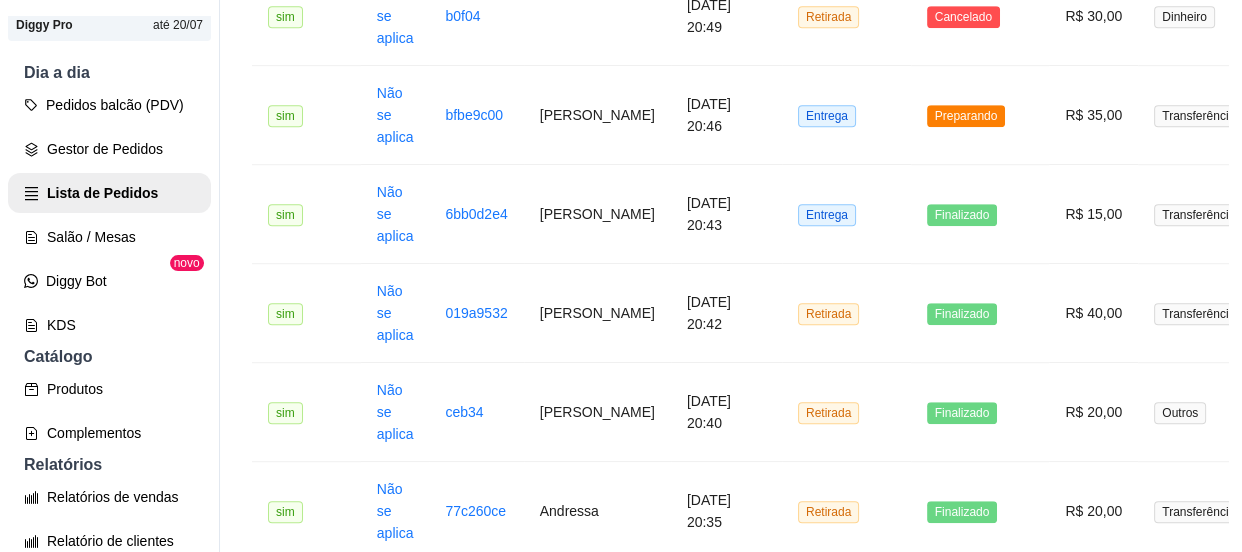 click on "Mover para entrega" at bounding box center [808, 456] 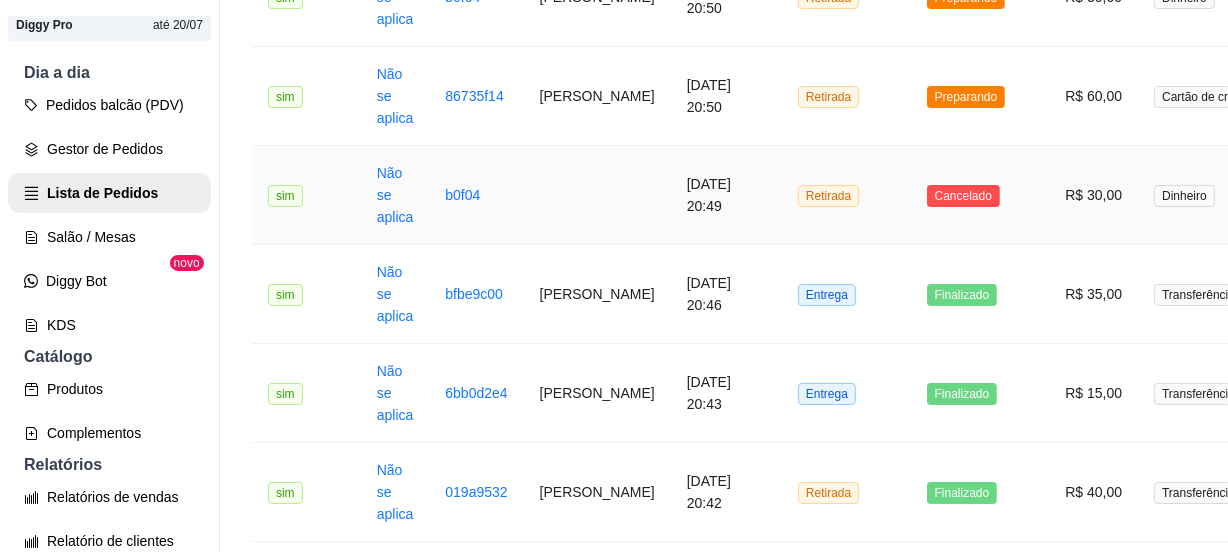 scroll, scrollTop: 1000, scrollLeft: 0, axis: vertical 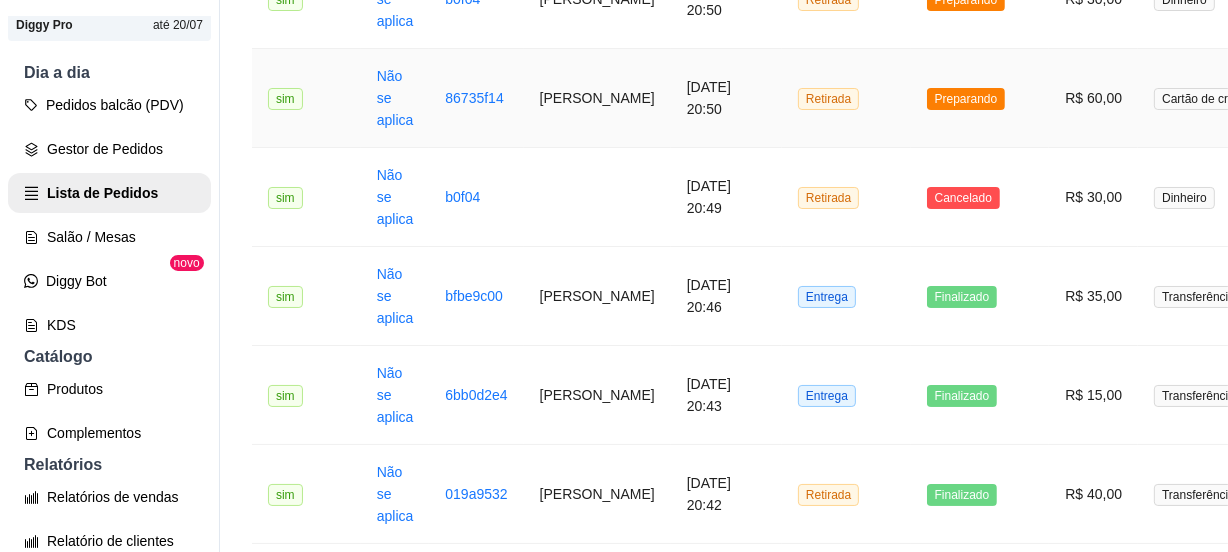 click on "Retirada" at bounding box center (846, 98) 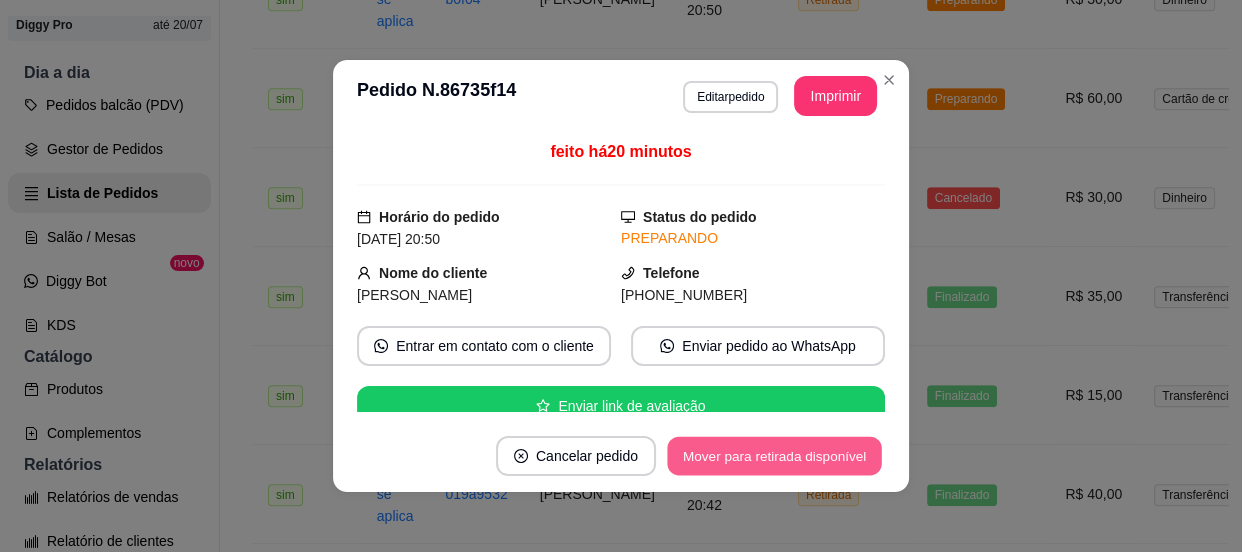 click on "Mover para retirada disponível" at bounding box center (774, 456) 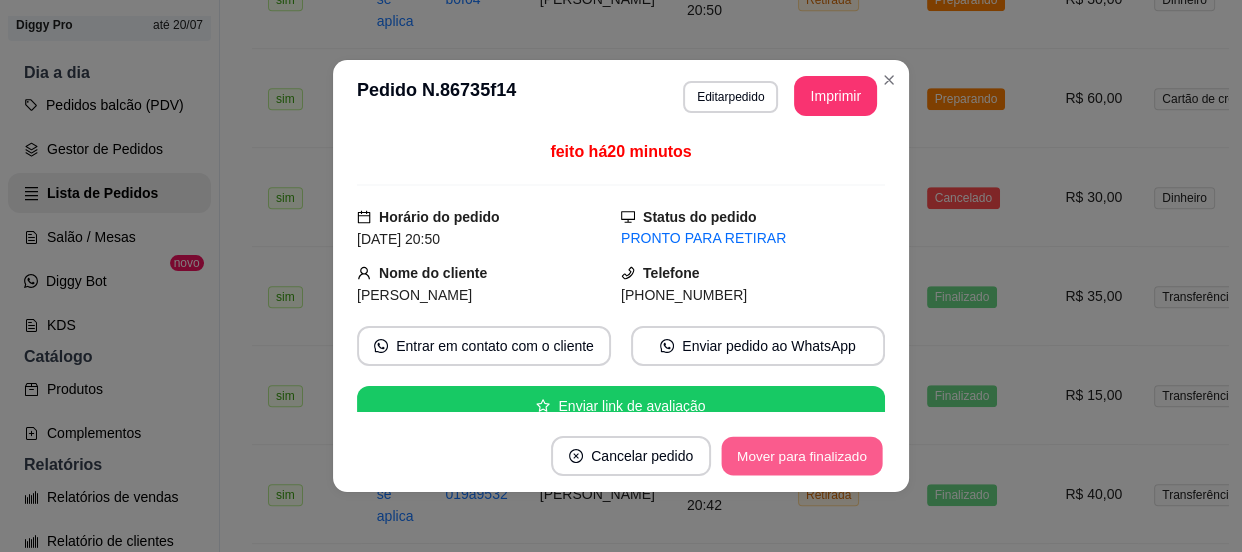 click on "Mover para finalizado" at bounding box center [802, 456] 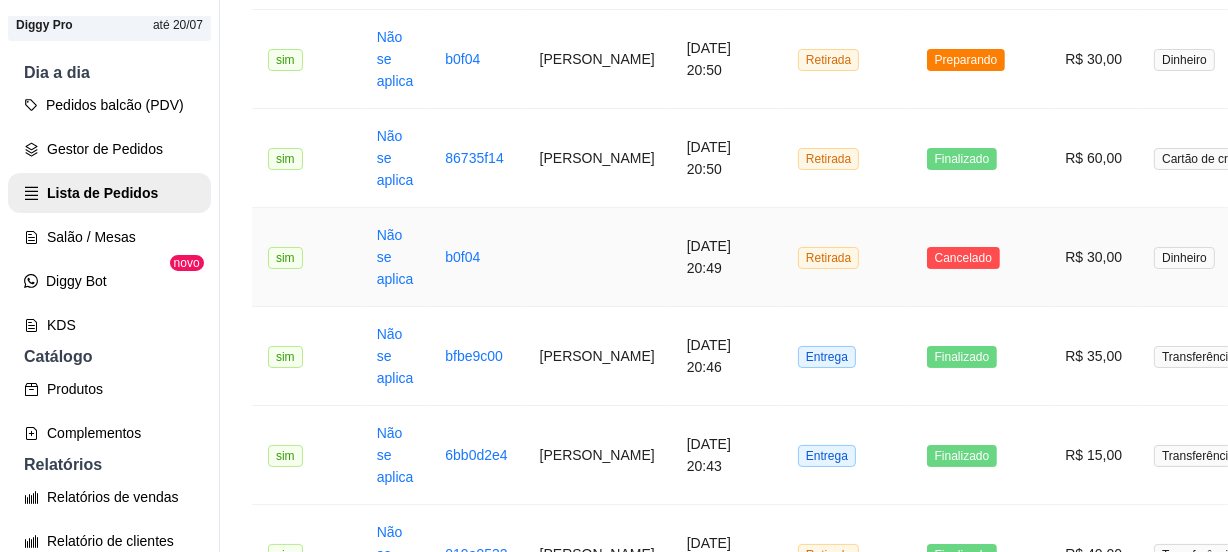 scroll, scrollTop: 909, scrollLeft: 0, axis: vertical 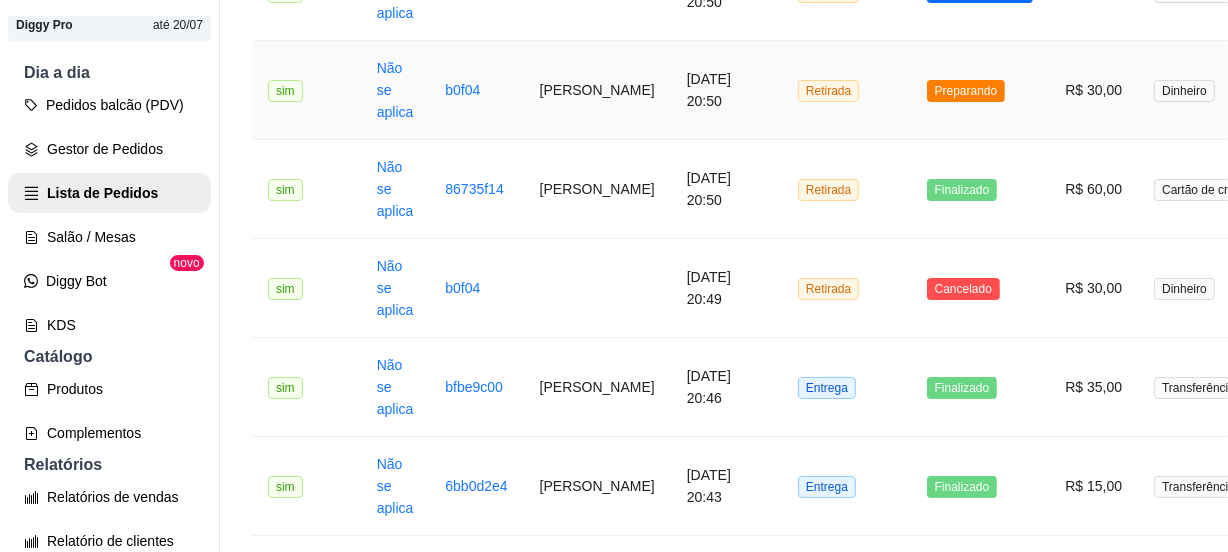 click on "Retirada" at bounding box center [846, 90] 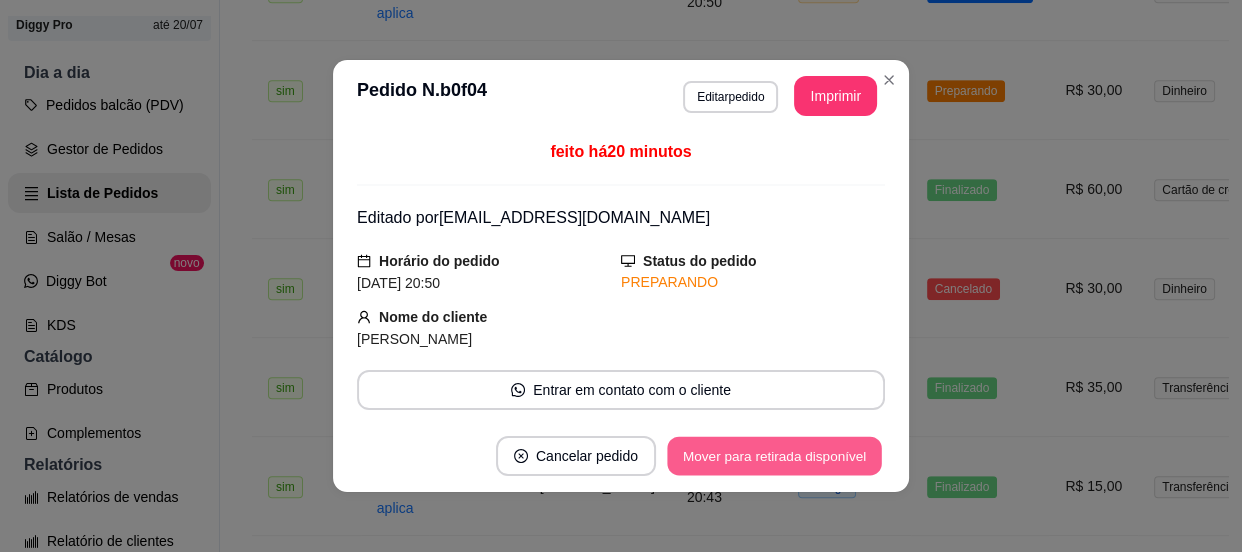 click on "Mover para retirada disponível" at bounding box center (774, 456) 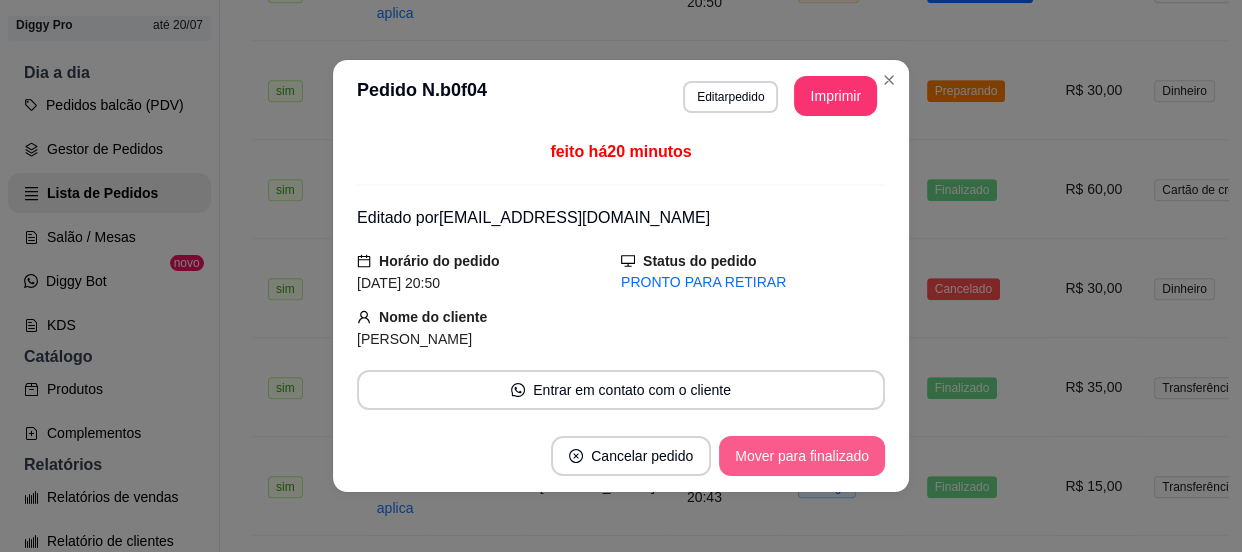 click on "Mover para finalizado" at bounding box center [802, 456] 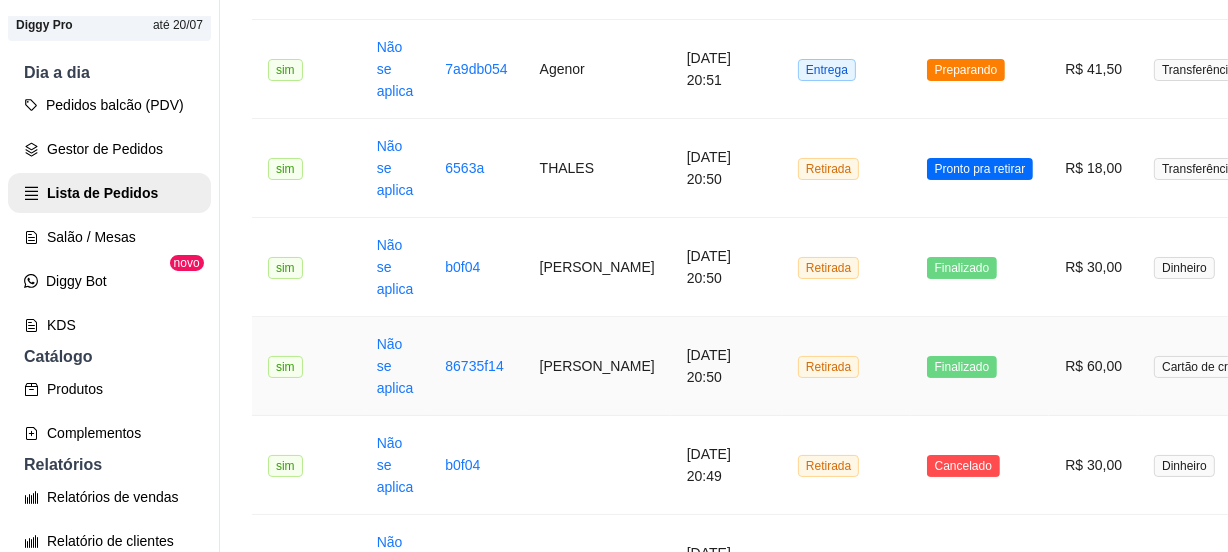 scroll, scrollTop: 636, scrollLeft: 0, axis: vertical 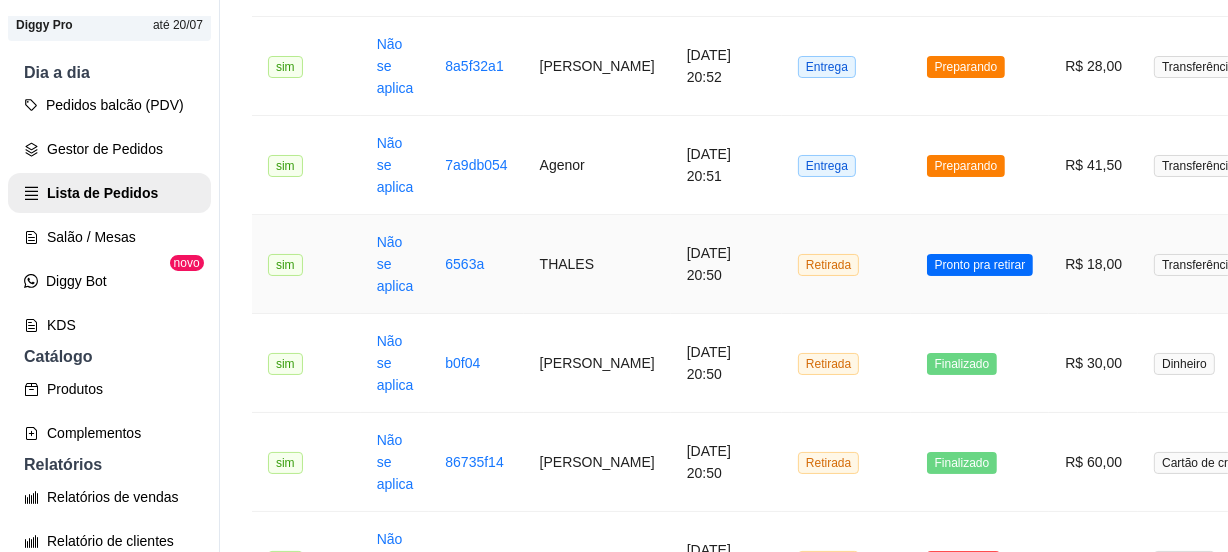 click on "Retirada" at bounding box center [846, 264] 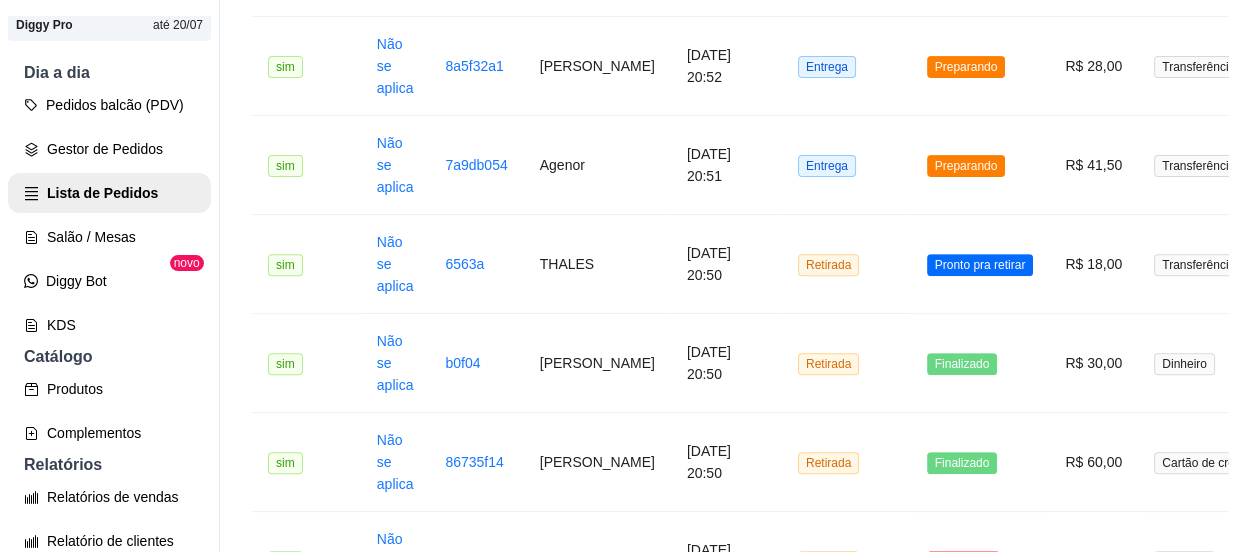 click on "Mover para finalizado" at bounding box center (802, 456) 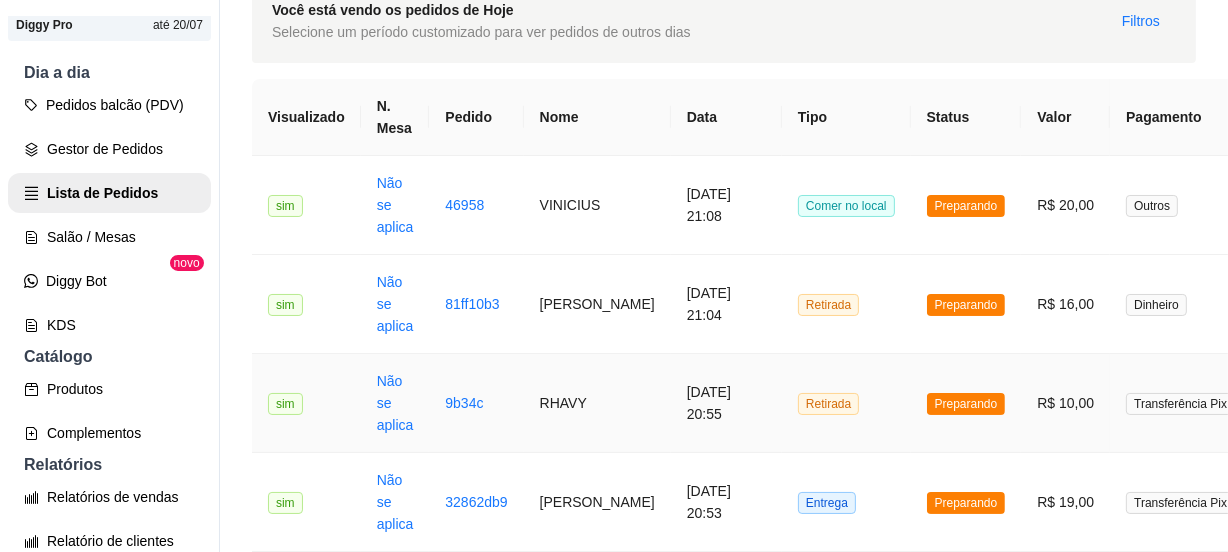 scroll, scrollTop: 0, scrollLeft: 0, axis: both 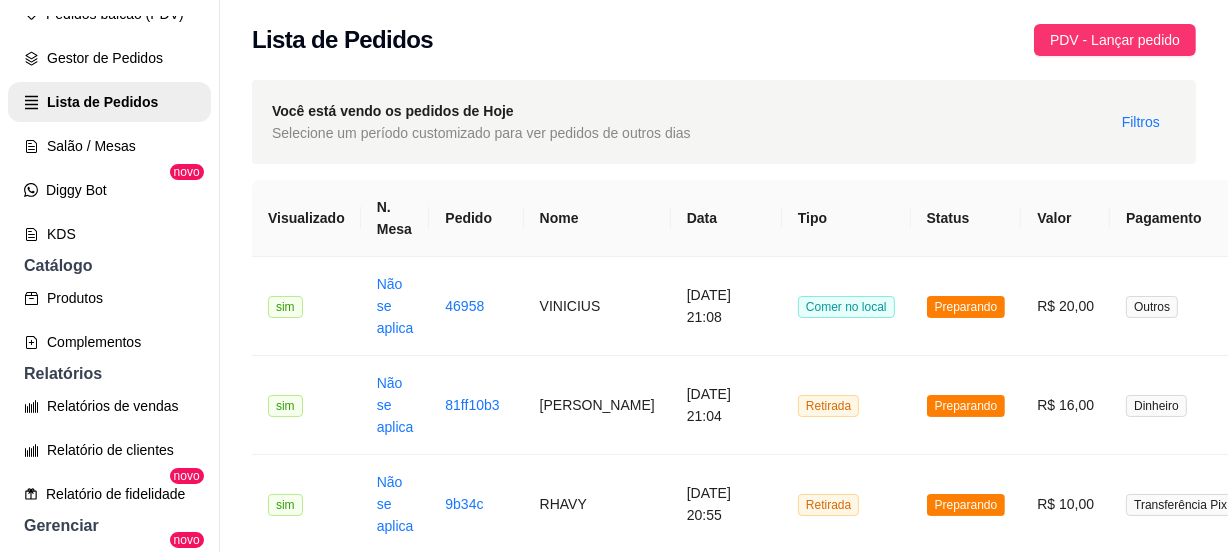 click on "Relatórios de vendas Relatório de clientes Relatório de fidelidade novo" at bounding box center (109, 450) 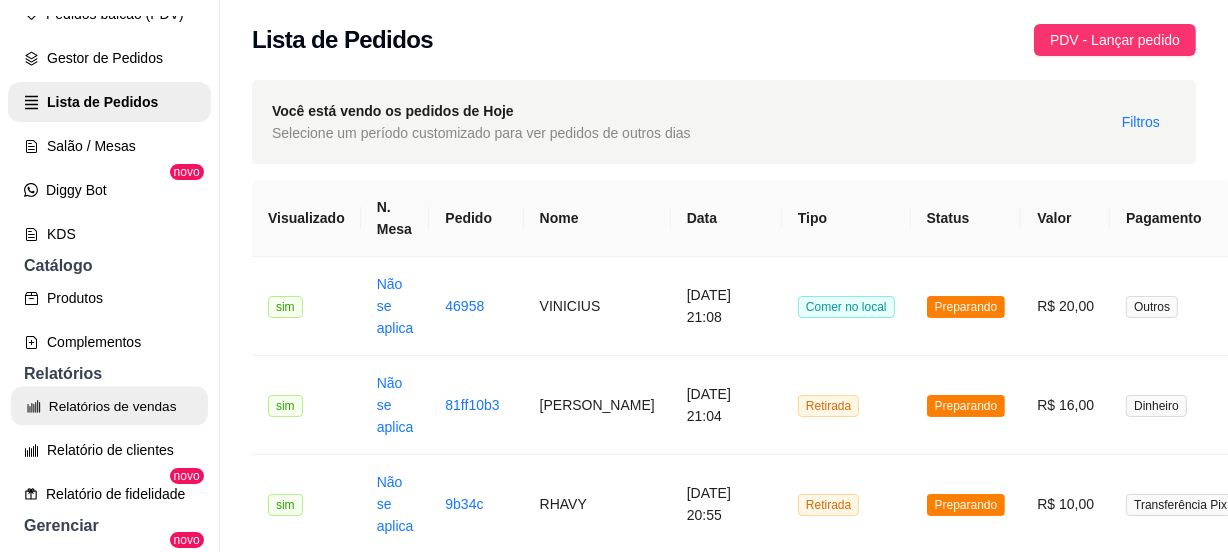 click on "Relatórios de vendas" at bounding box center [109, 406] 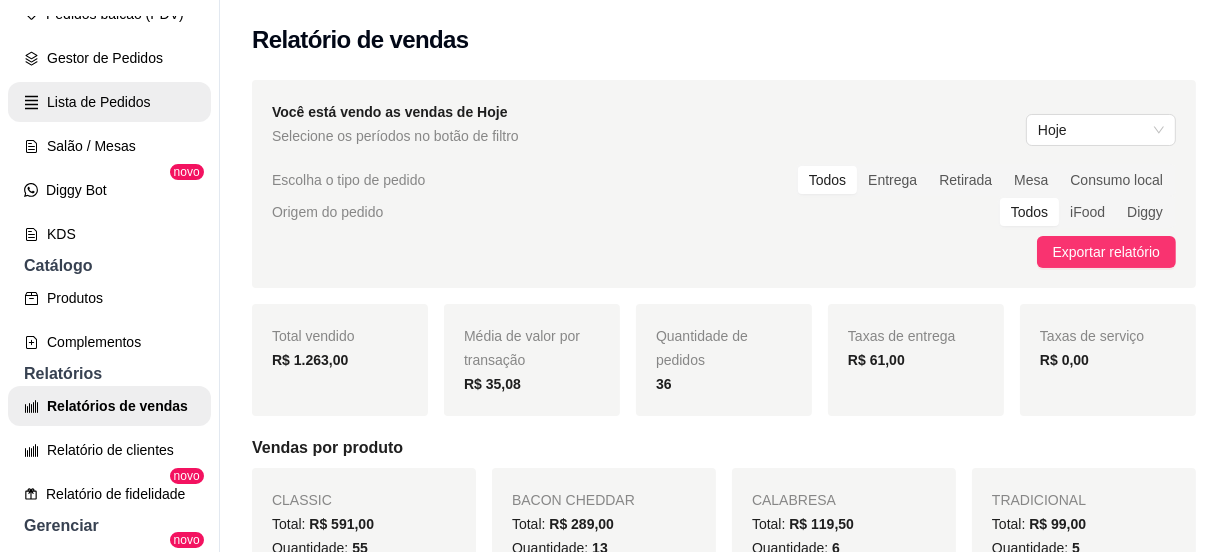 click on "Lista de Pedidos" at bounding box center (109, 102) 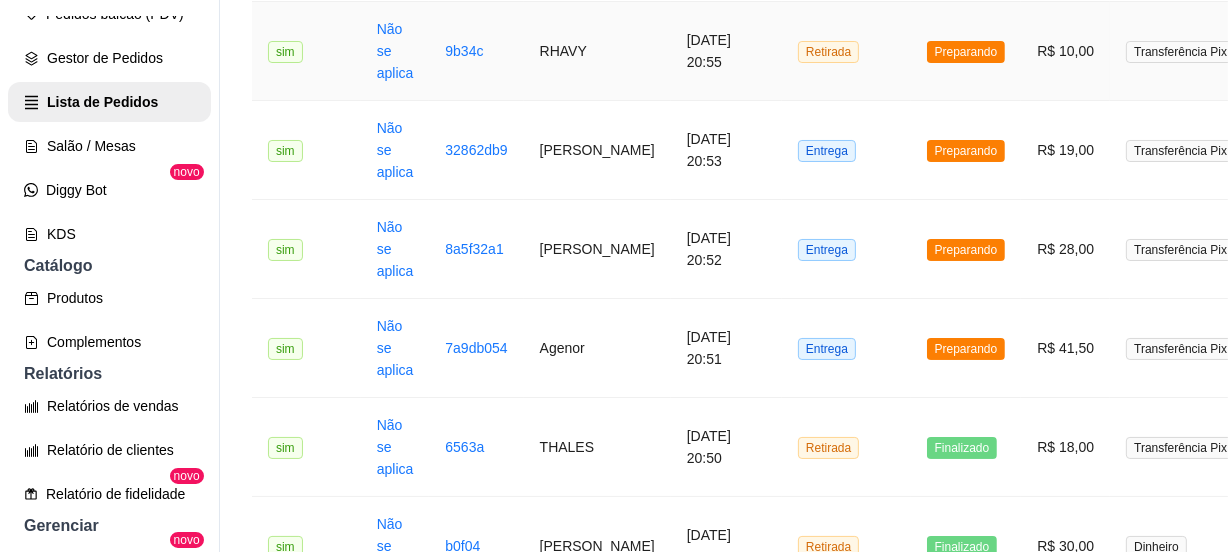 scroll, scrollTop: 454, scrollLeft: 0, axis: vertical 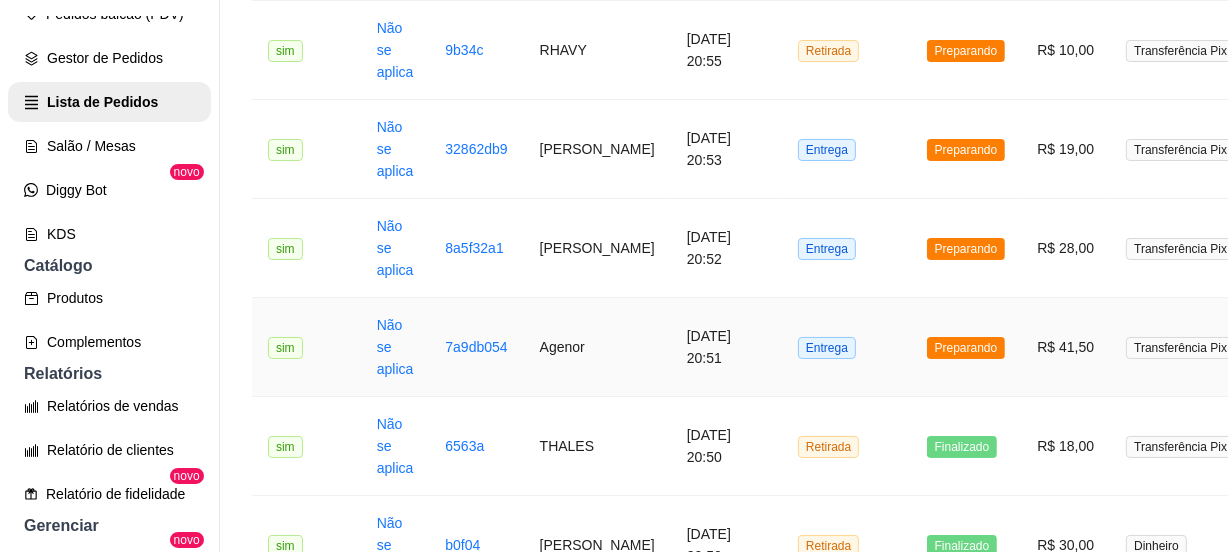 click on "Entrega" at bounding box center [846, 347] 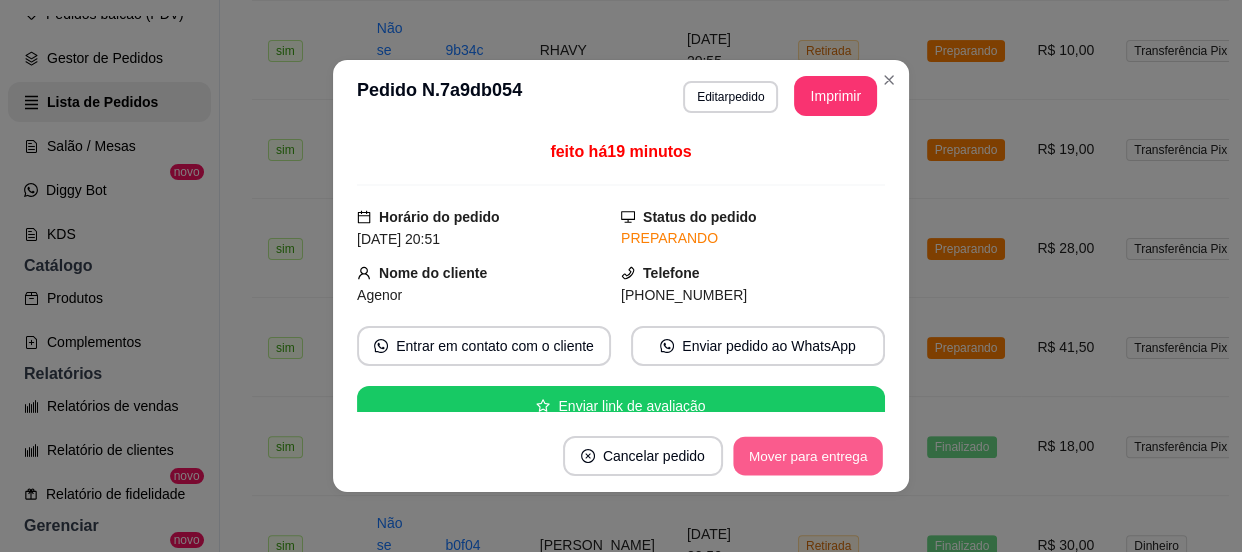 click on "Mover para entrega" at bounding box center [808, 456] 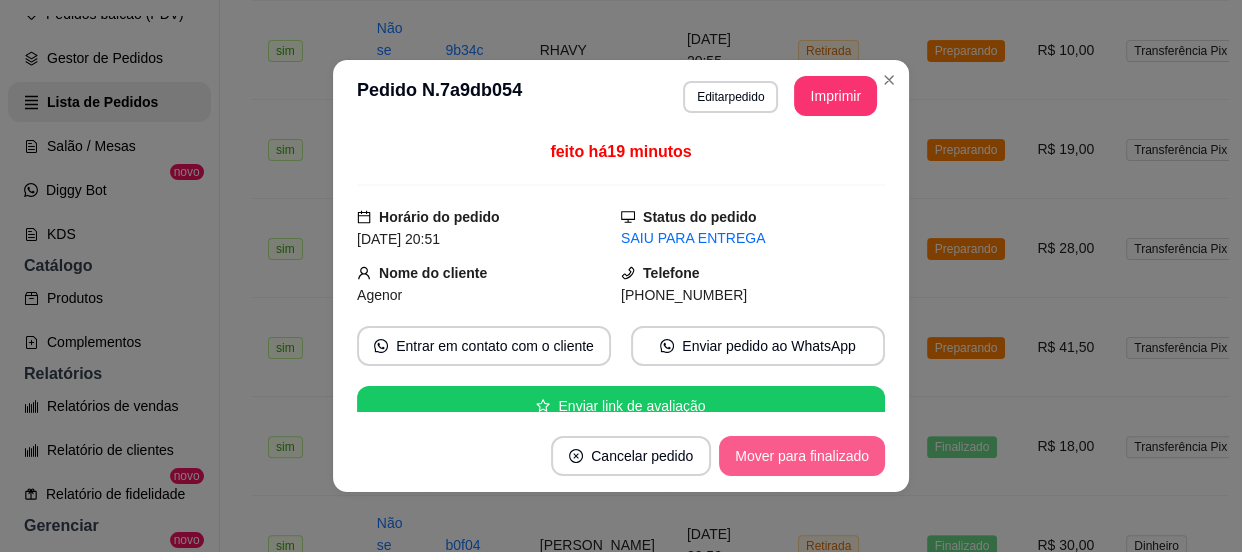 click on "Mover para finalizado" at bounding box center (802, 456) 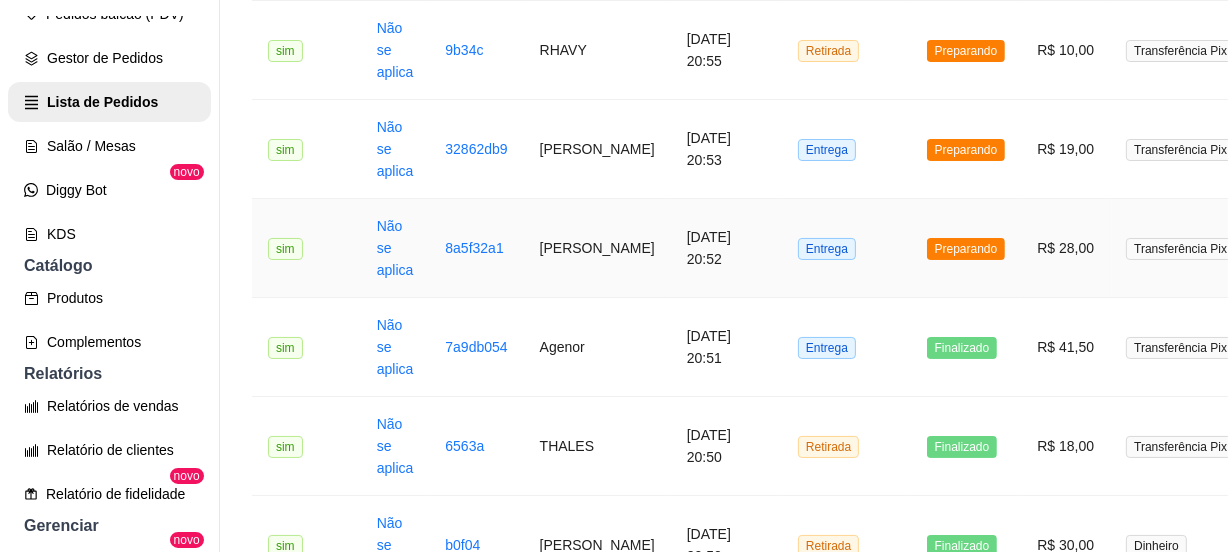 click on "Entrega" at bounding box center [846, 248] 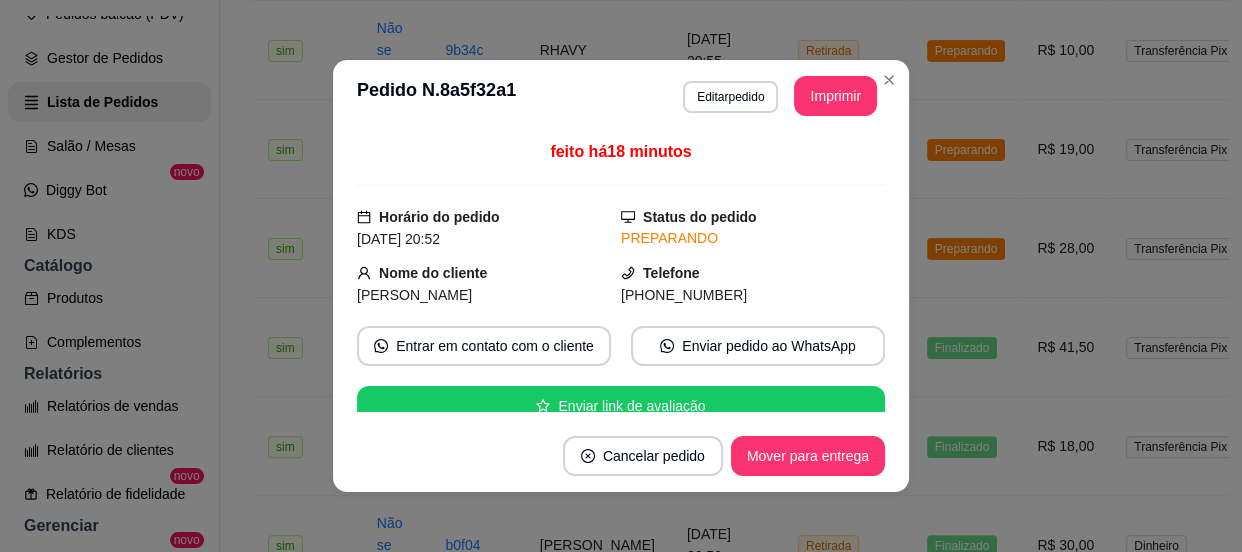 click on "Cancelar pedido Mover para entrega" at bounding box center (621, 456) 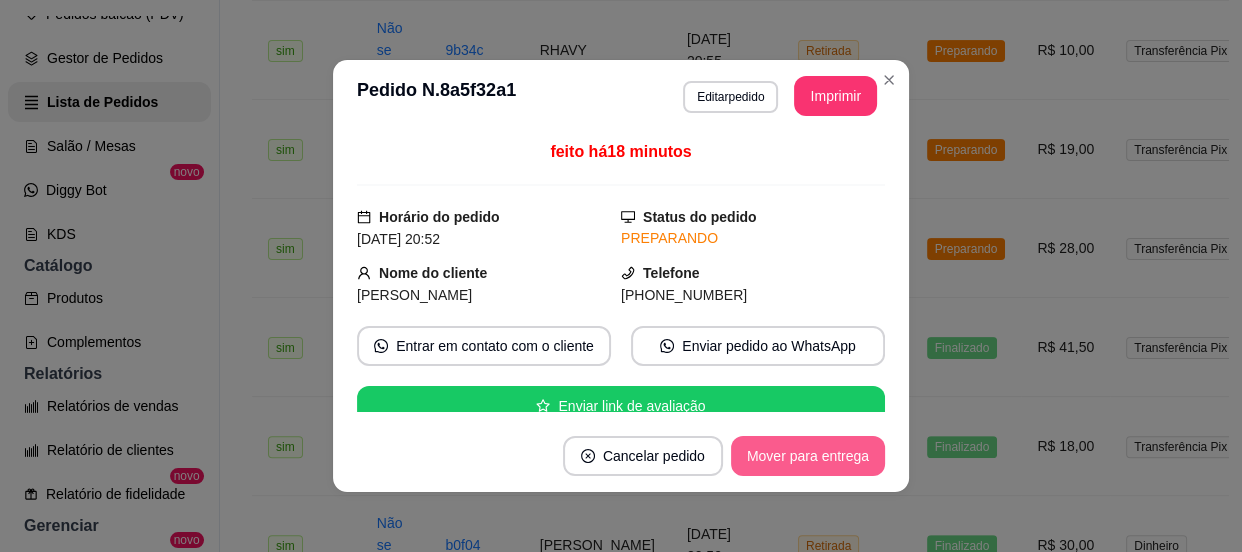 click on "Mover para entrega" at bounding box center (808, 456) 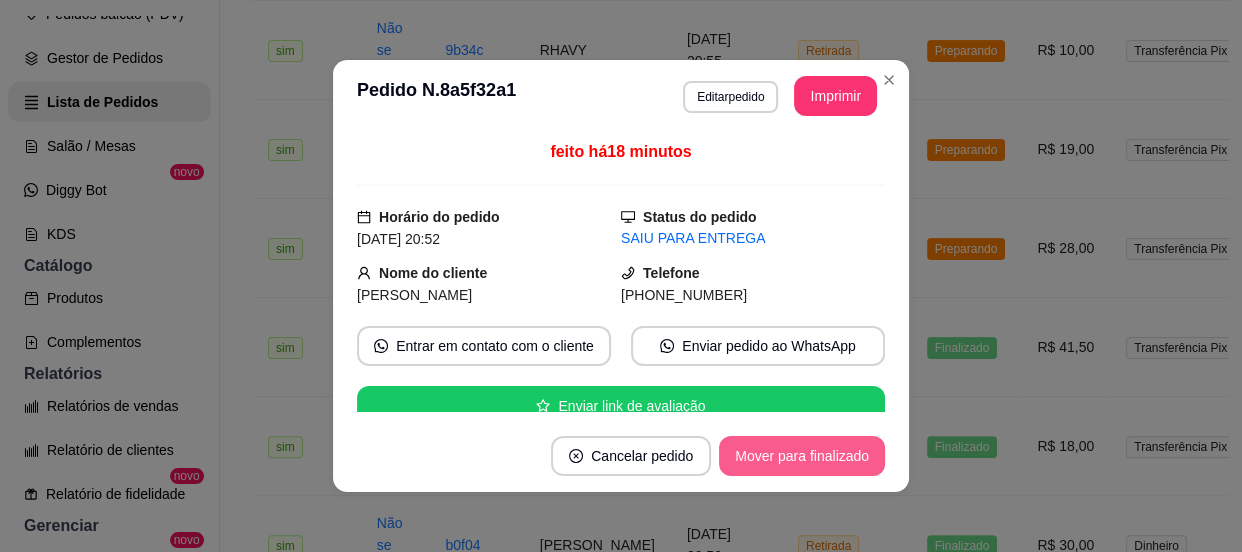 click on "Mover para finalizado" at bounding box center [802, 456] 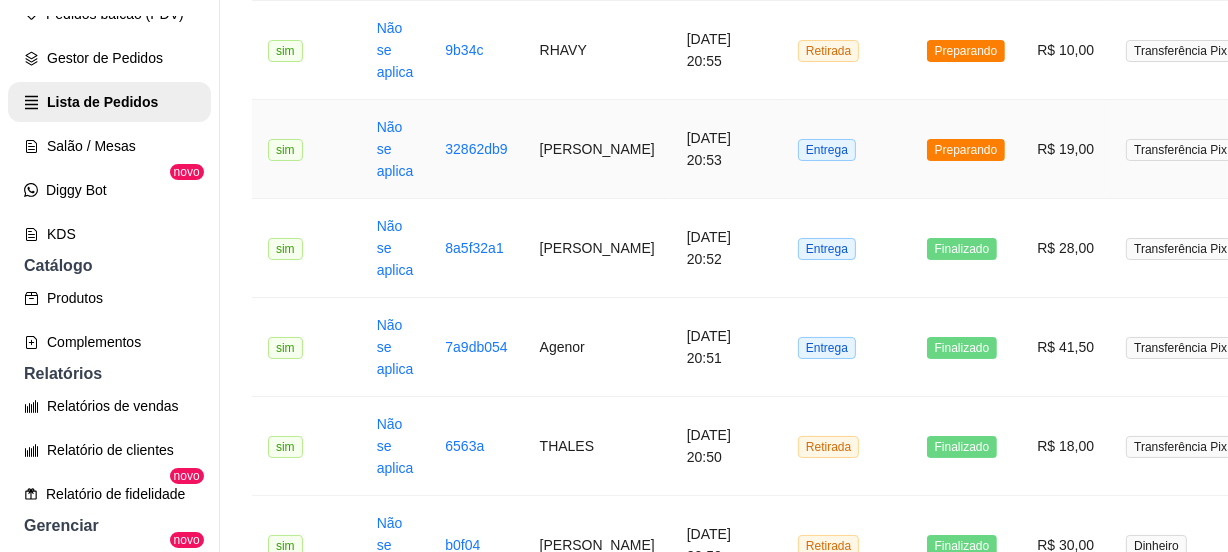 click on "Entrega" at bounding box center [846, 149] 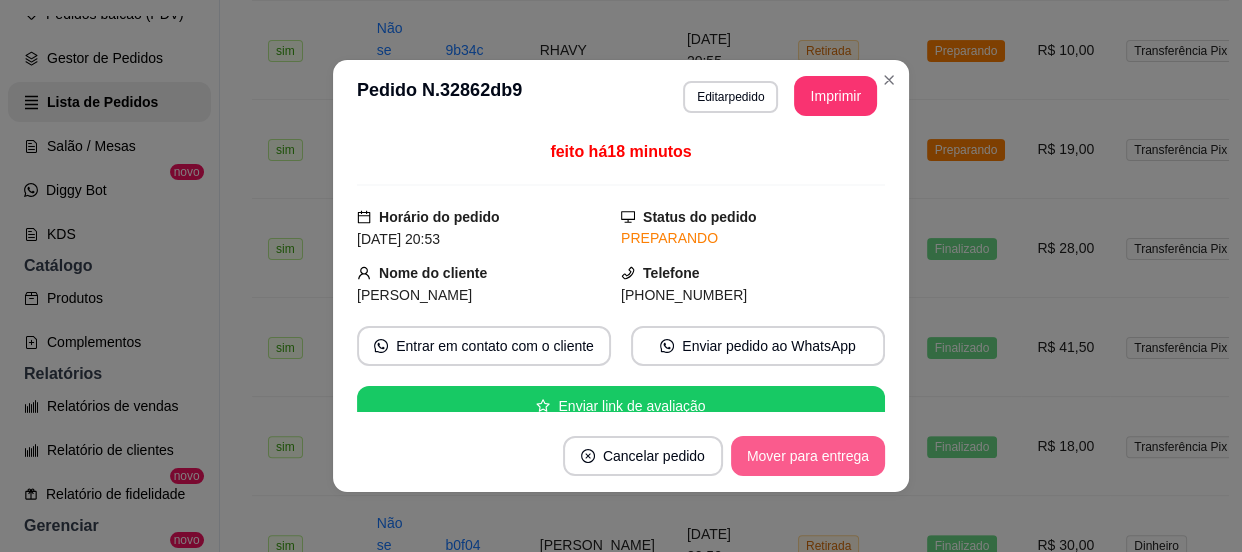 click on "Mover para entrega" at bounding box center (808, 456) 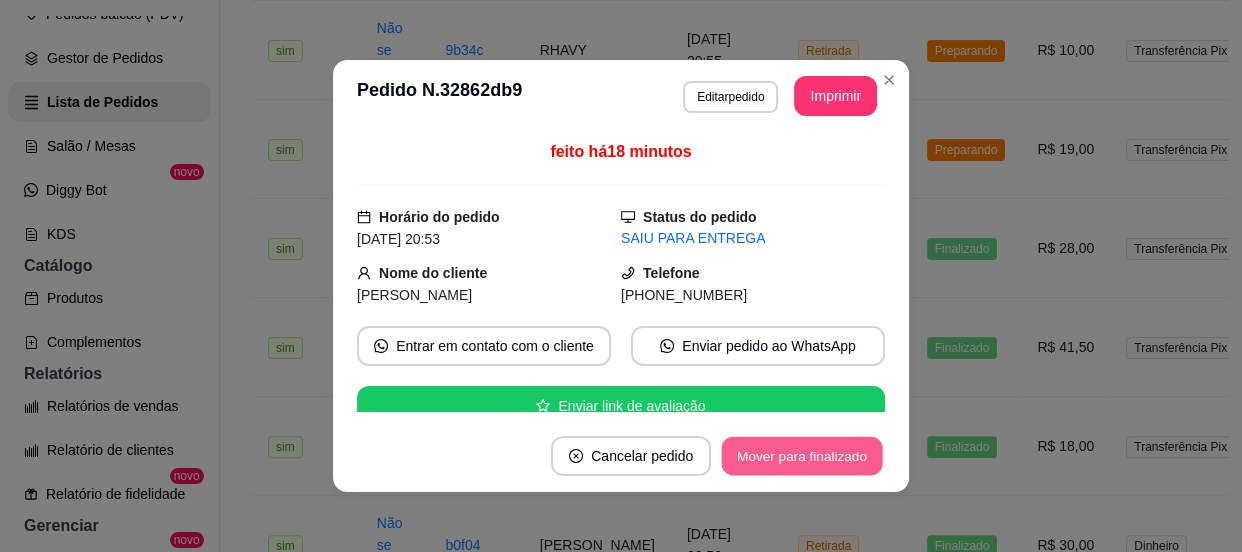 click on "Mover para finalizado" at bounding box center [802, 456] 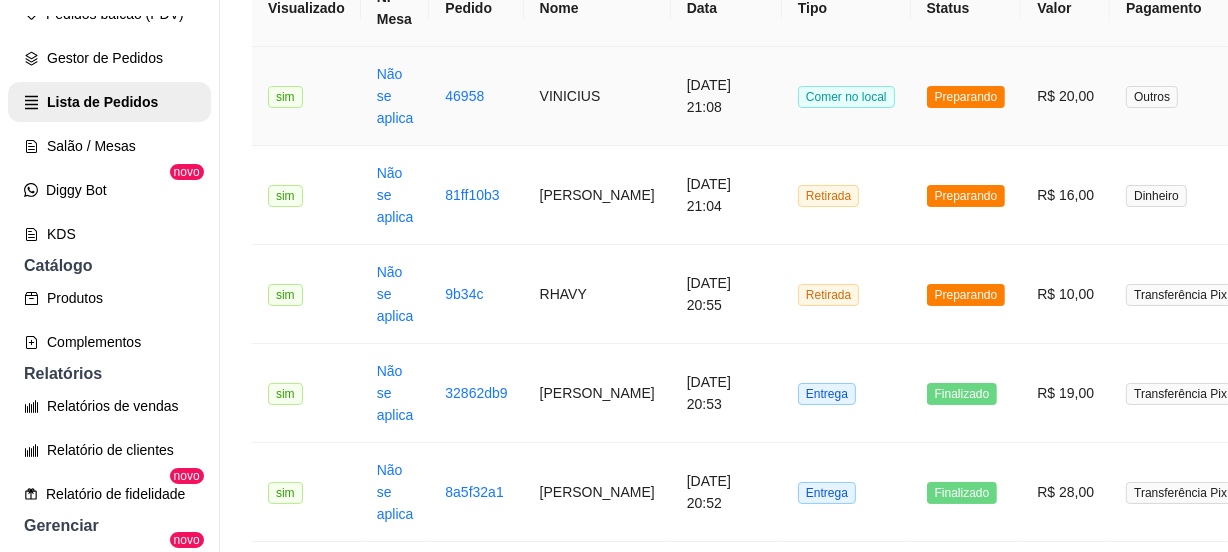 scroll, scrollTop: 181, scrollLeft: 0, axis: vertical 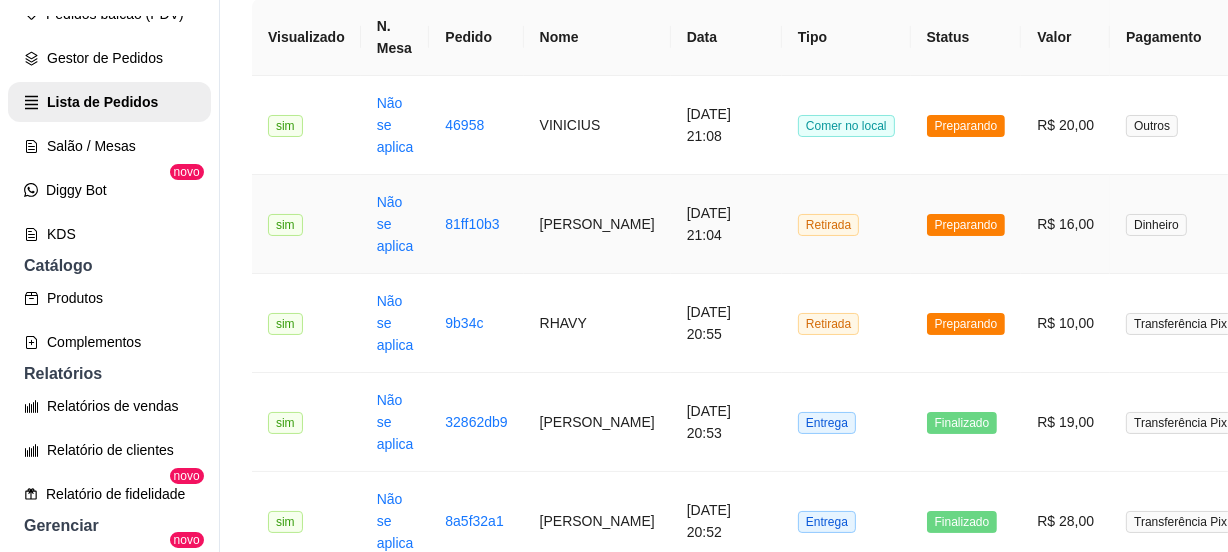 click on "Retirada" at bounding box center (846, 224) 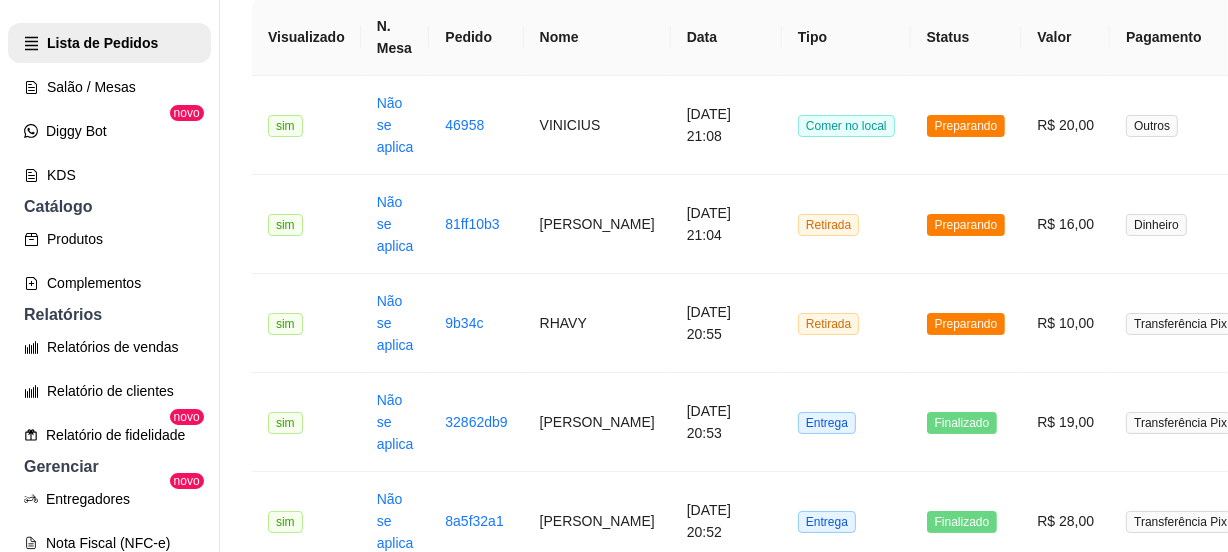 scroll, scrollTop: 363, scrollLeft: 0, axis: vertical 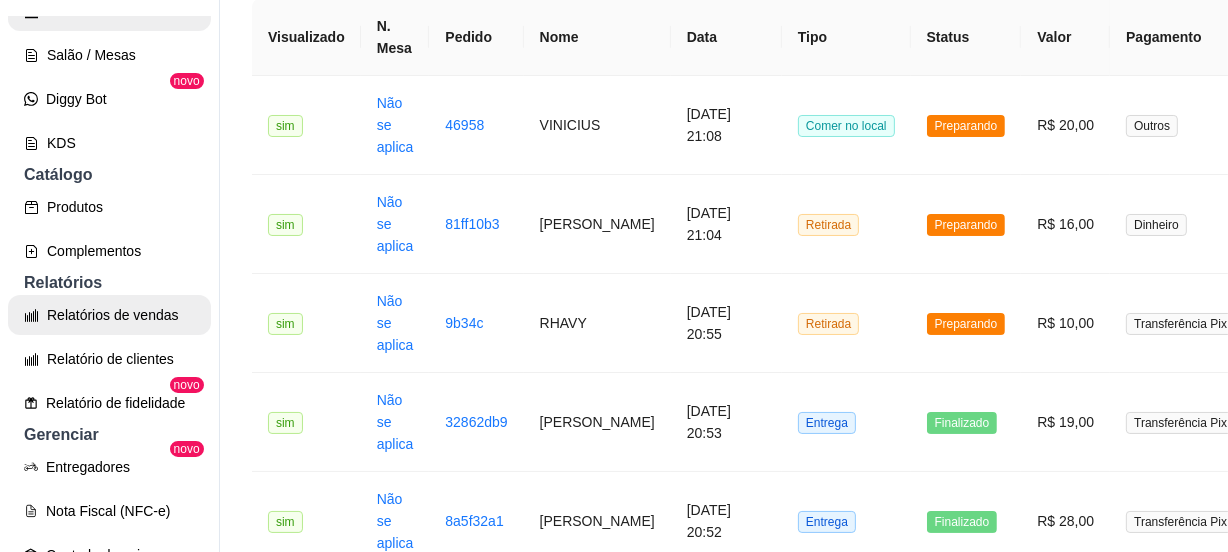 click on "Relatórios de vendas" at bounding box center [109, 315] 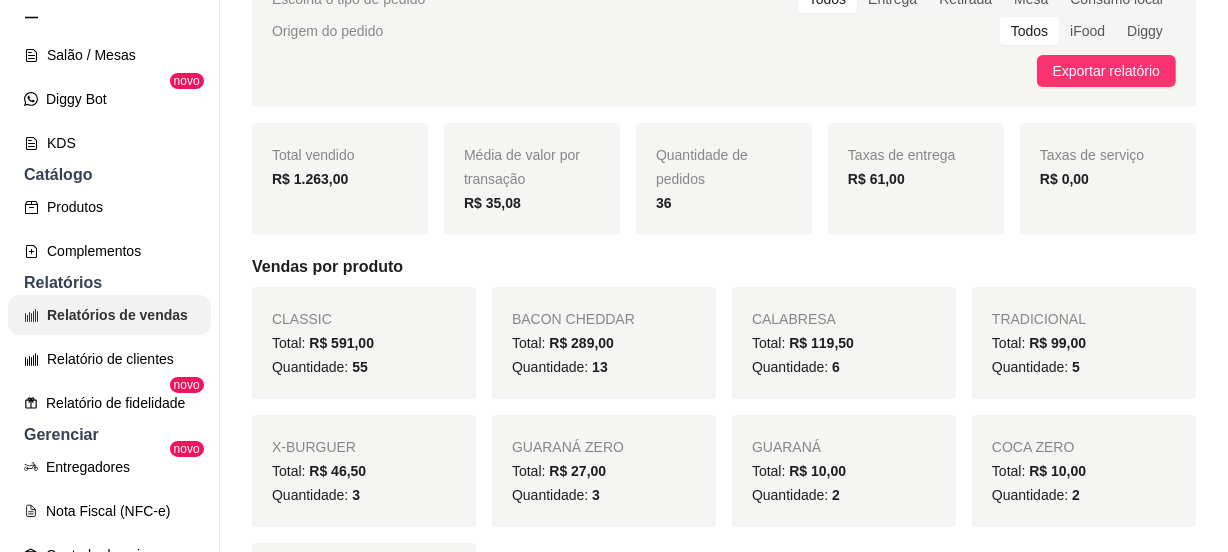 scroll, scrollTop: 0, scrollLeft: 0, axis: both 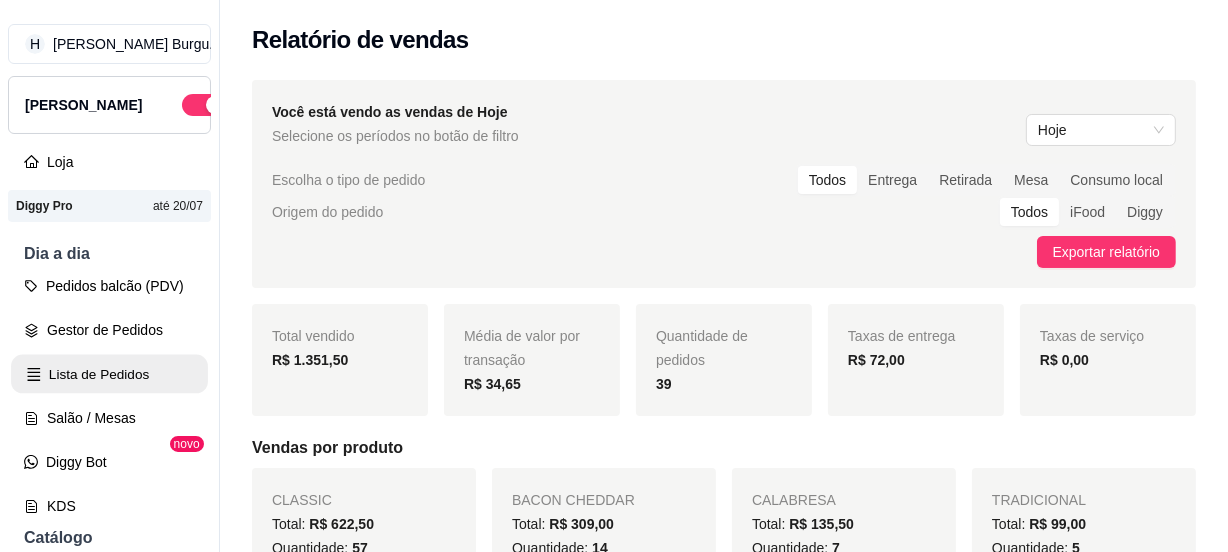 click on "Lista de Pedidos" at bounding box center [109, 374] 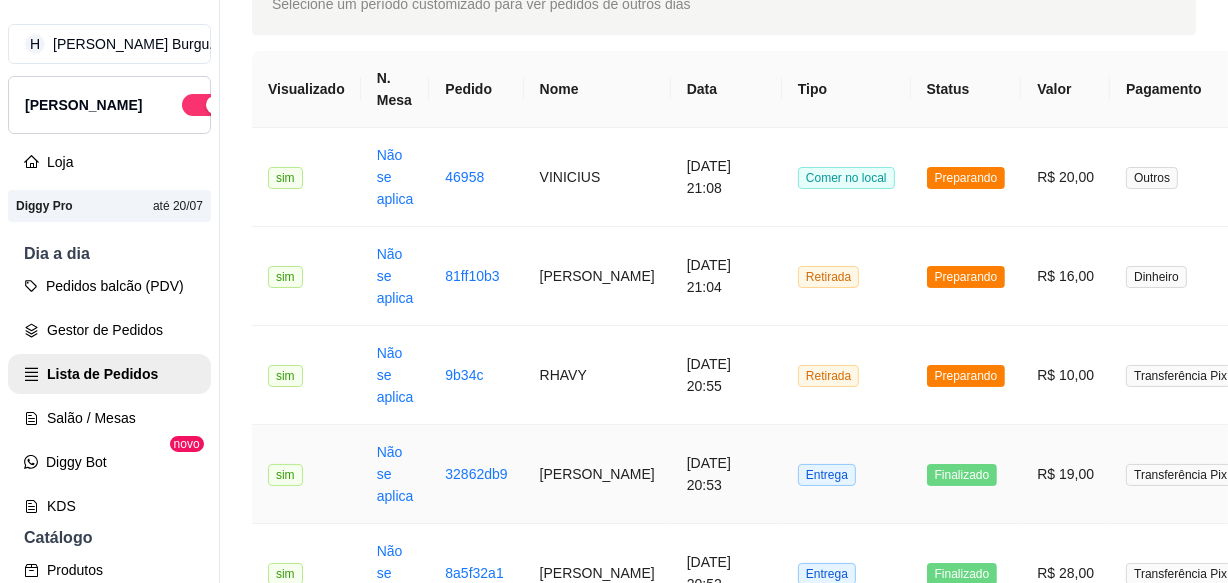 scroll, scrollTop: 363, scrollLeft: 0, axis: vertical 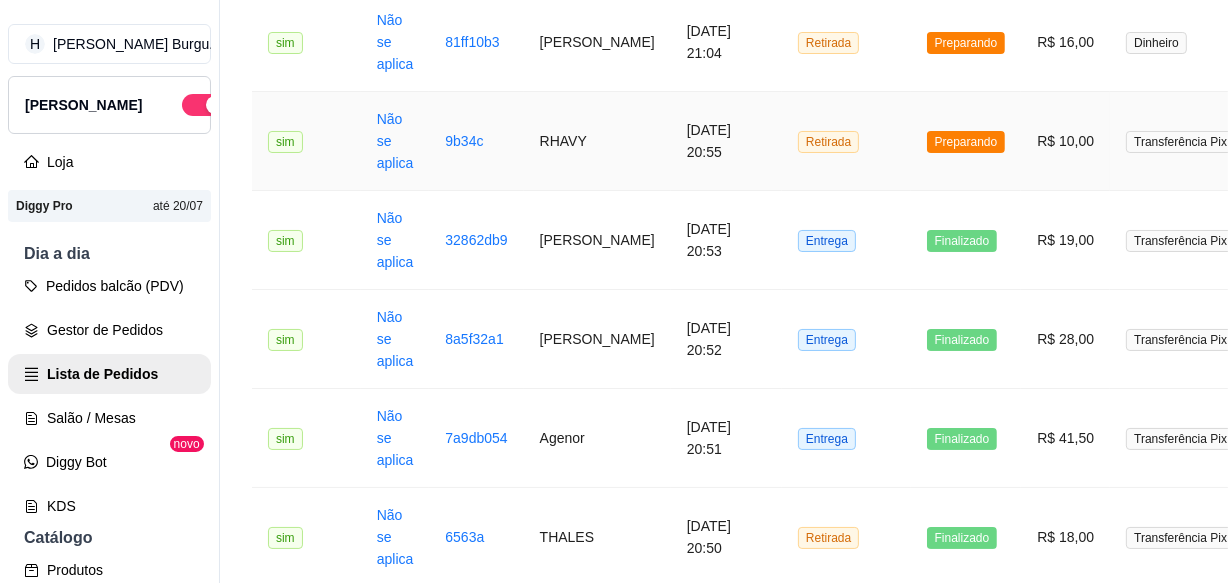 click on "Retirada" at bounding box center [846, 141] 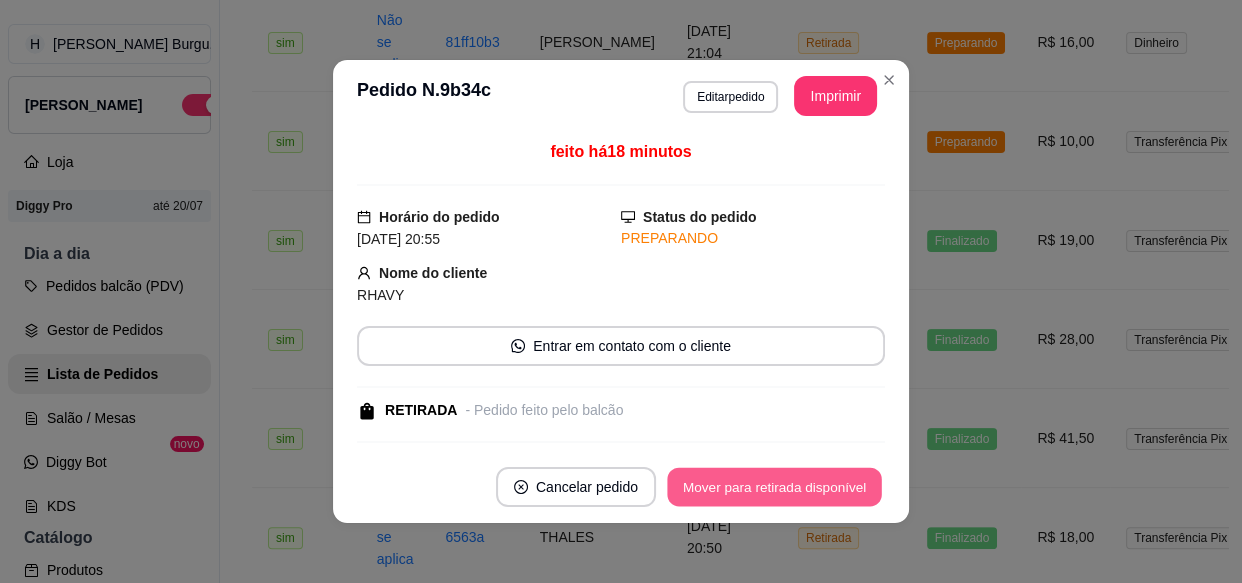 click on "Mover para retirada disponível" at bounding box center (774, 487) 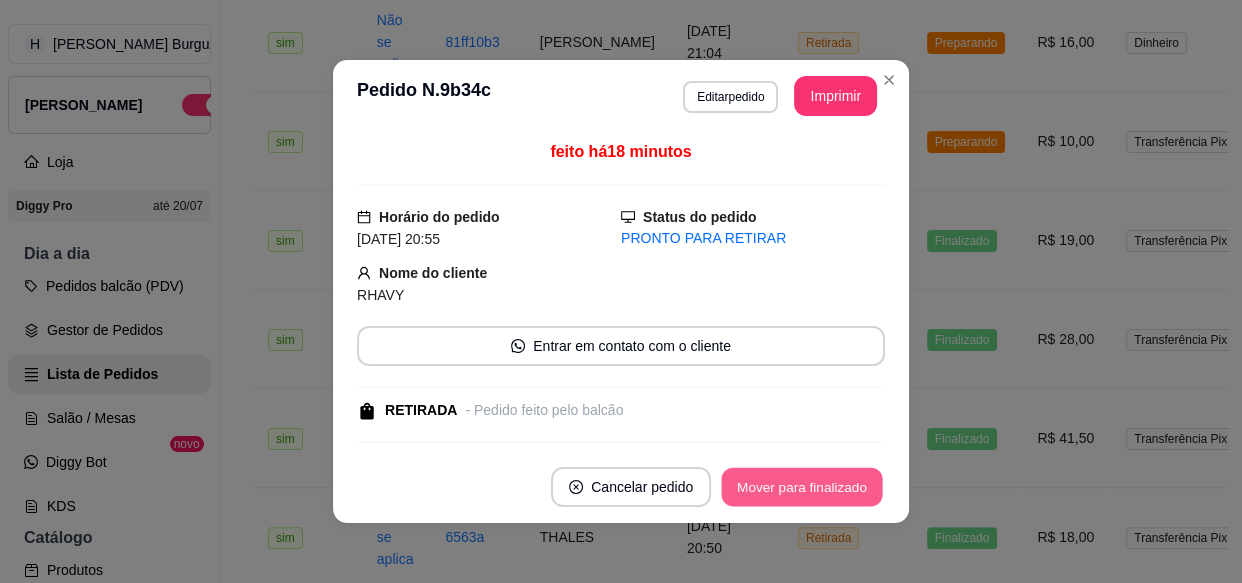 click on "Mover para finalizado" at bounding box center [802, 487] 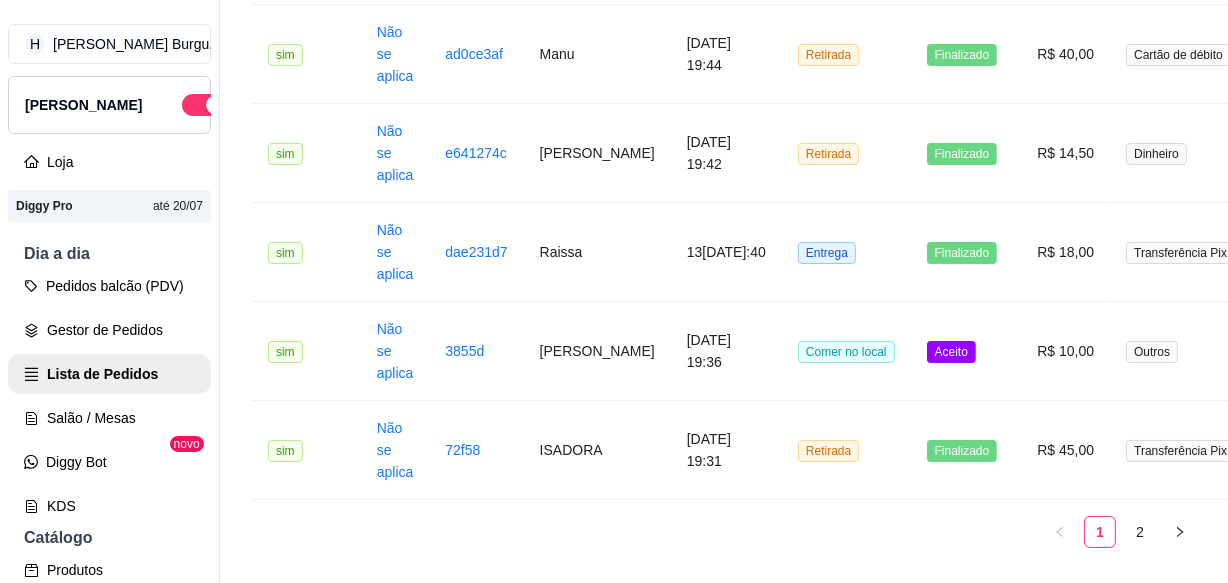 scroll, scrollTop: 2799, scrollLeft: 0, axis: vertical 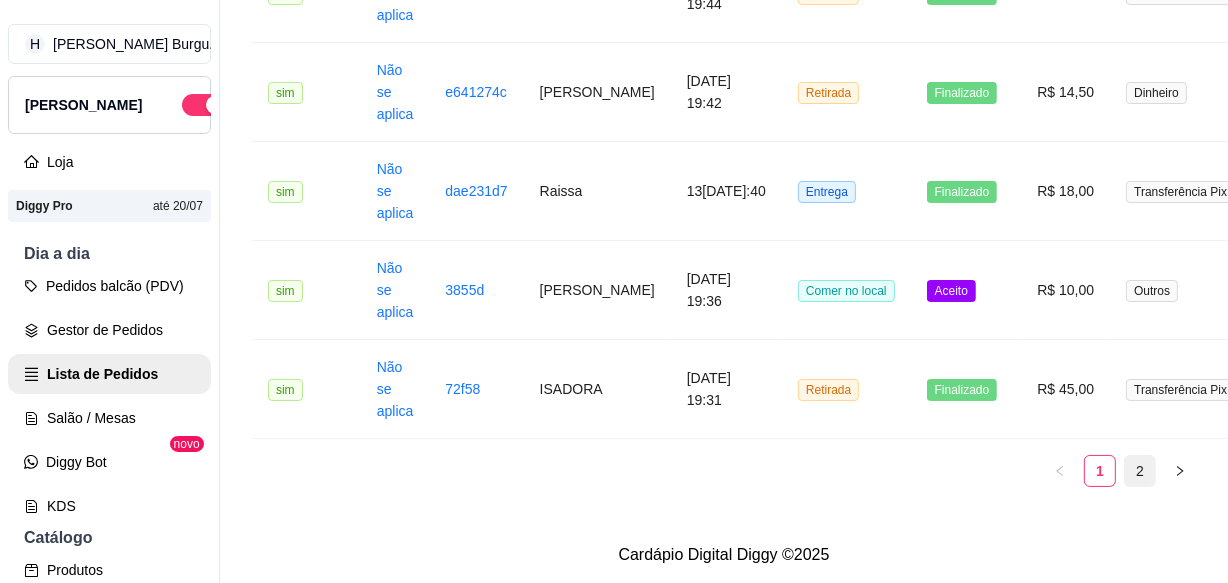 click on "2" at bounding box center [1140, 471] 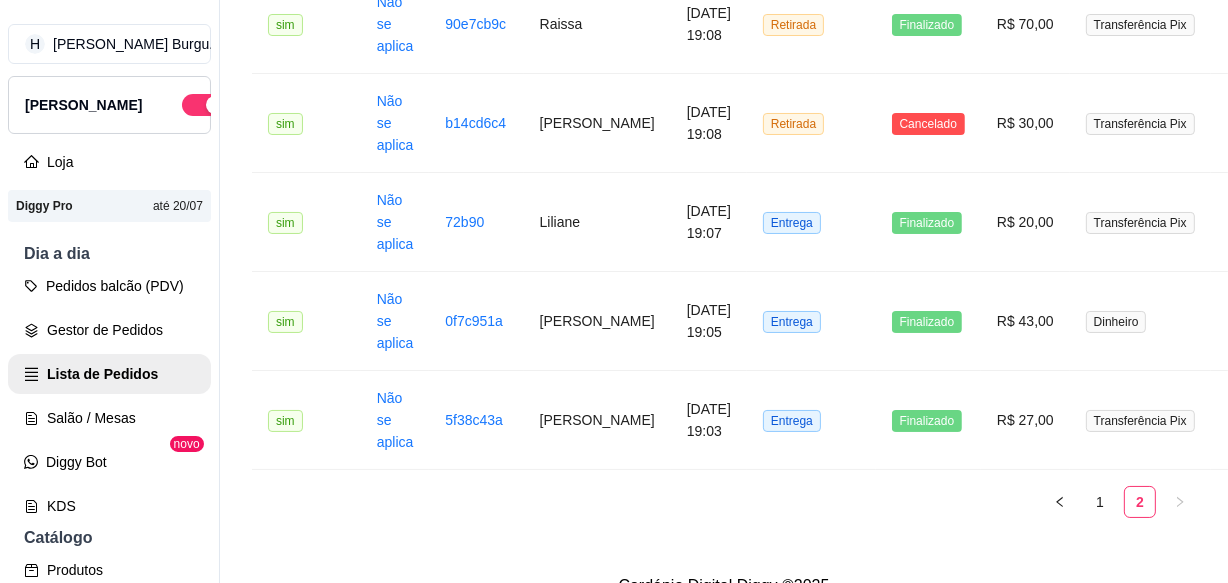 scroll, scrollTop: 1315, scrollLeft: 0, axis: vertical 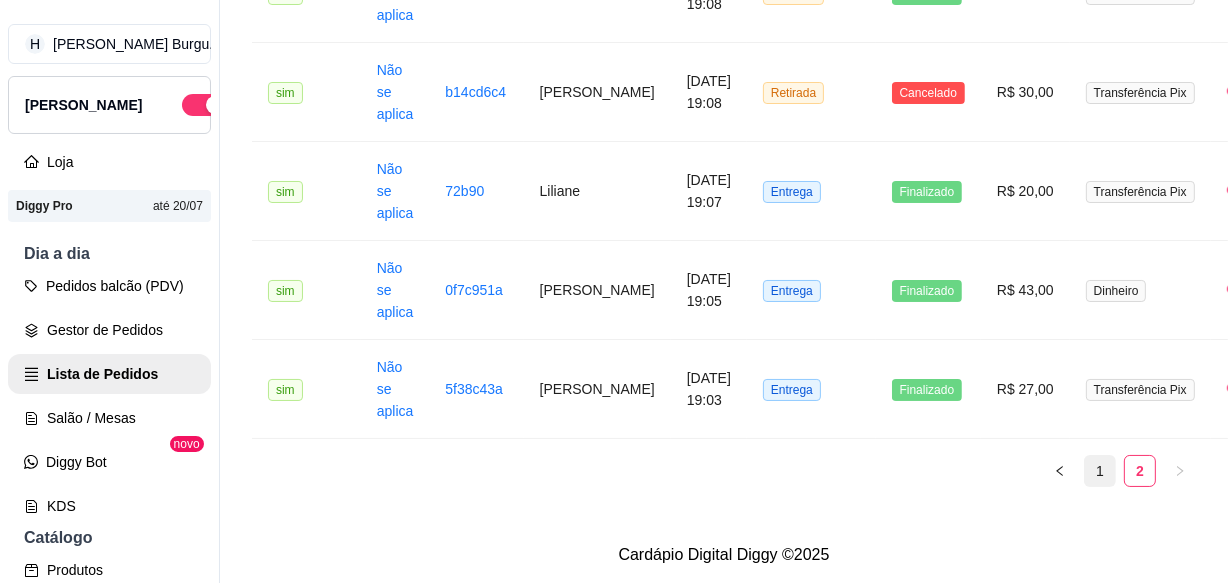 click on "1" at bounding box center (1100, 471) 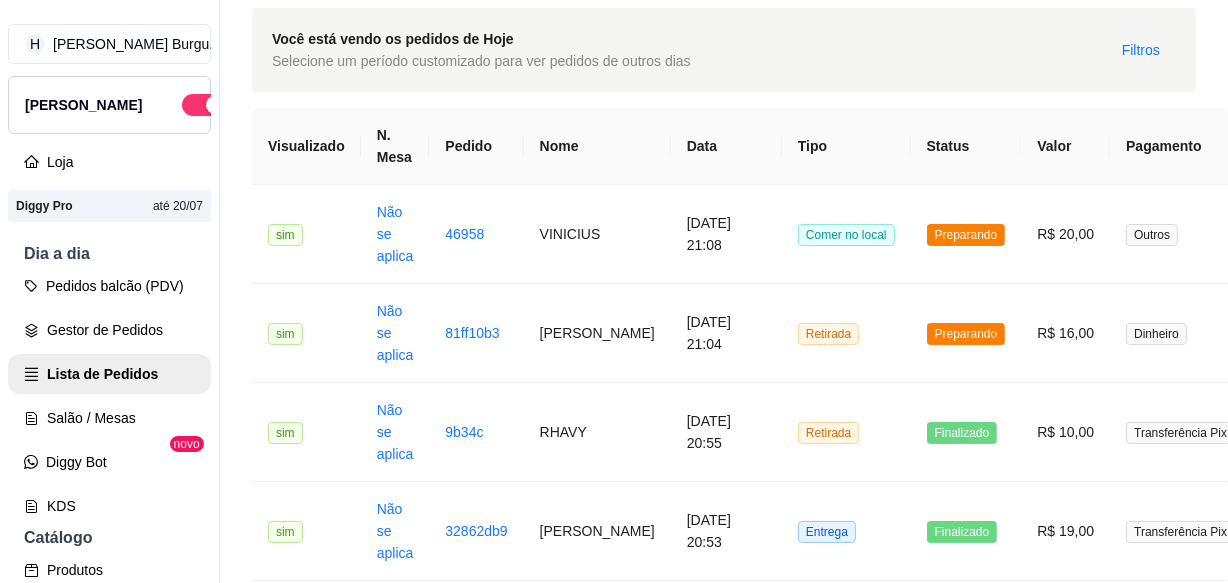 scroll, scrollTop: 0, scrollLeft: 0, axis: both 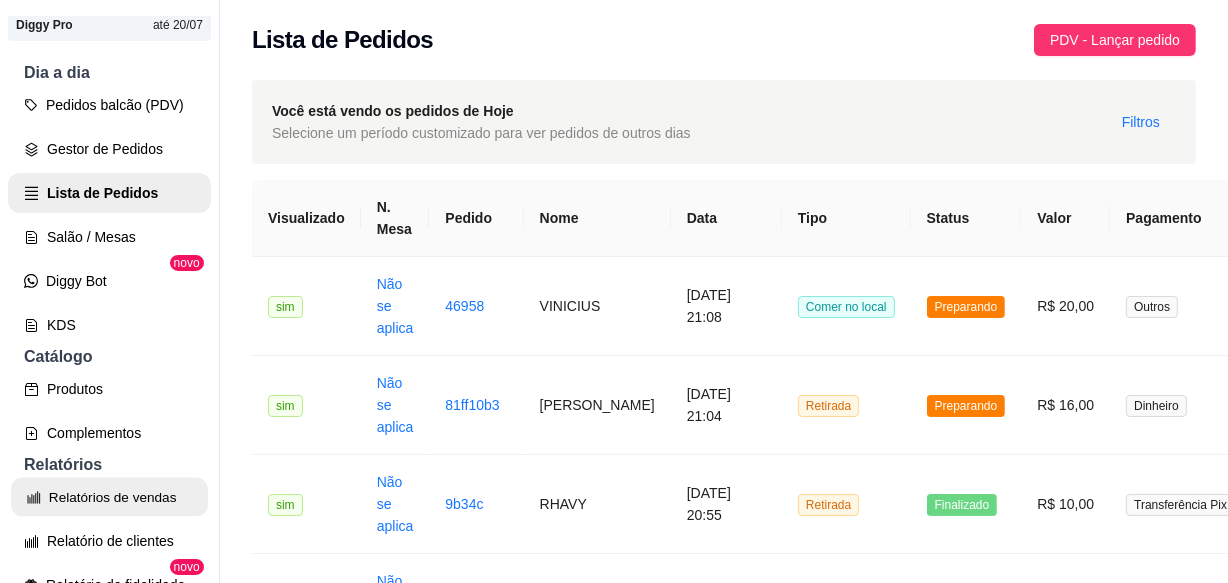 click on "Relatórios de vendas" at bounding box center (109, 497) 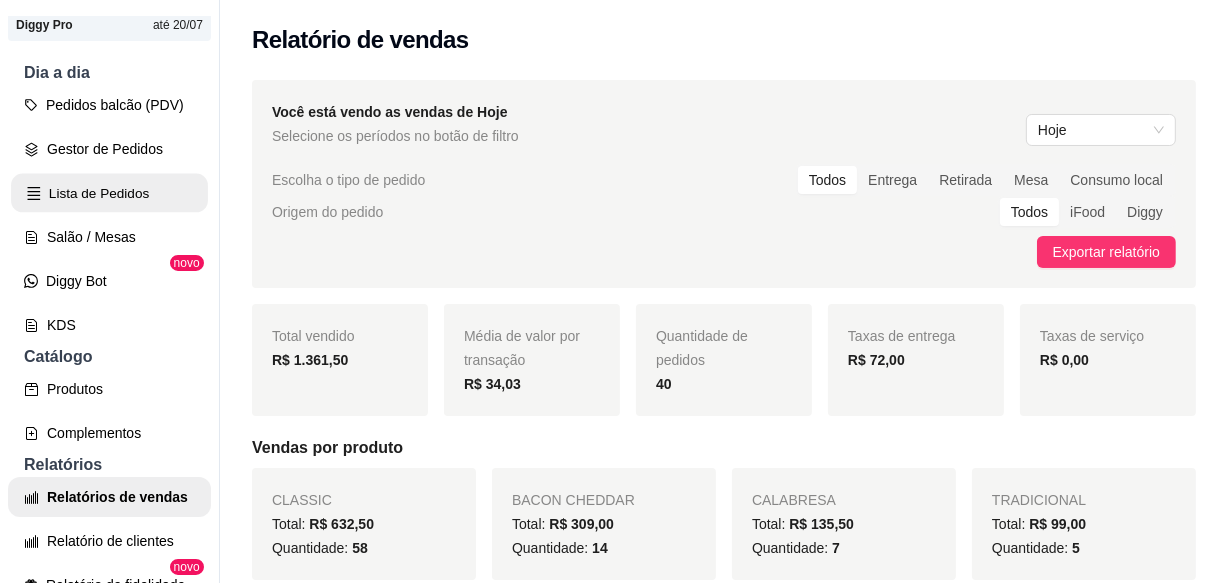 click on "Lista de Pedidos" at bounding box center (109, 193) 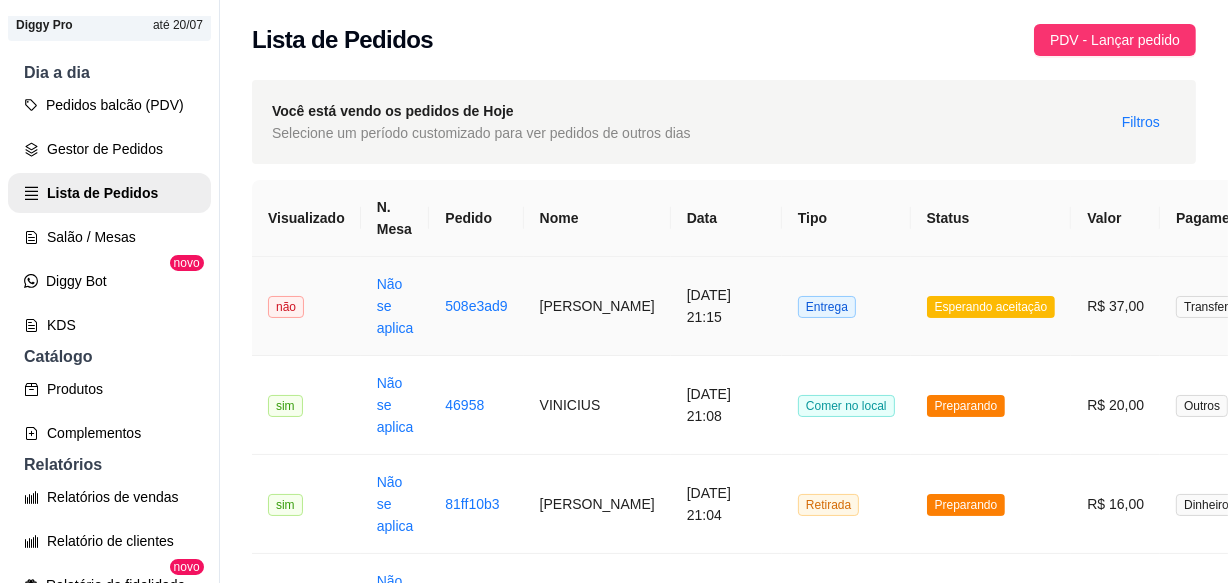 click on "Entrega" at bounding box center (846, 306) 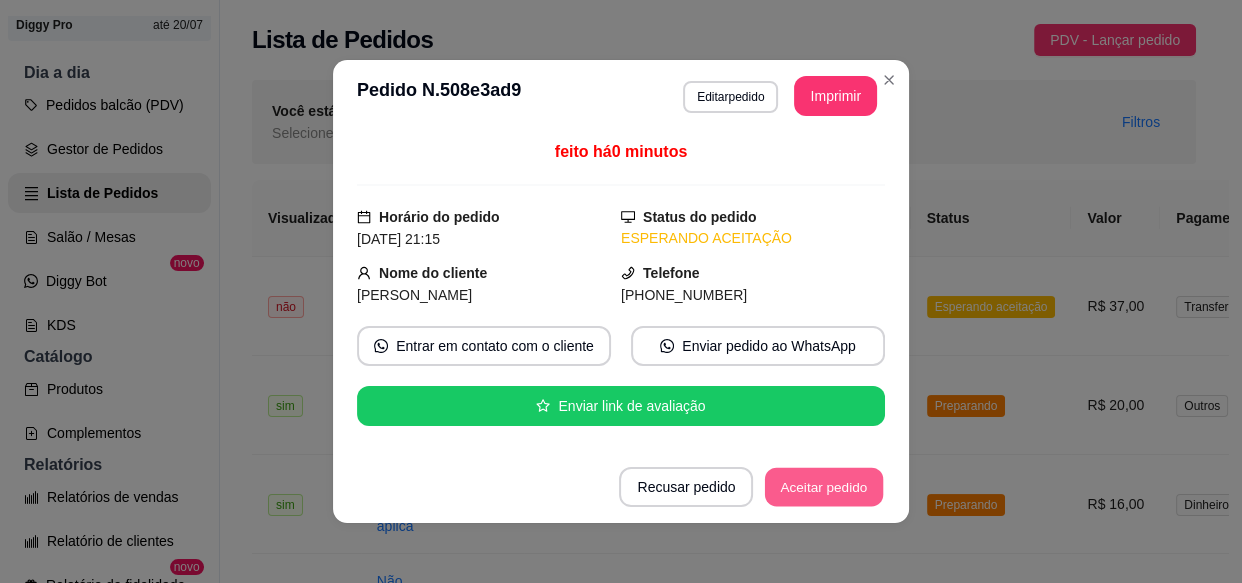 click on "Aceitar pedido" at bounding box center [824, 487] 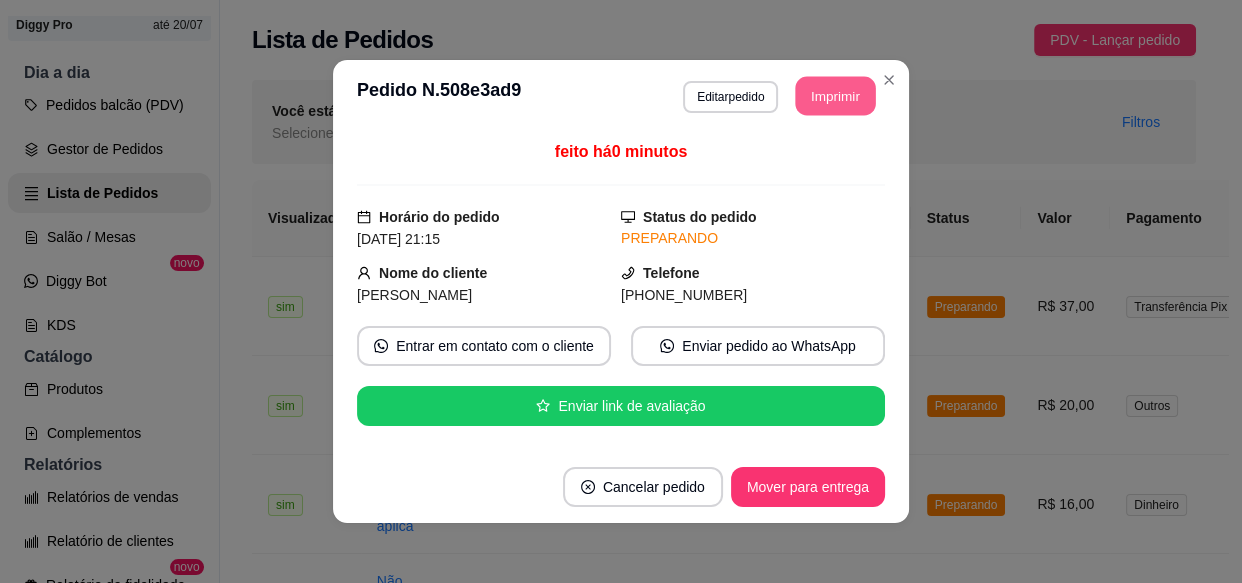 click on "Imprimir" at bounding box center (836, 96) 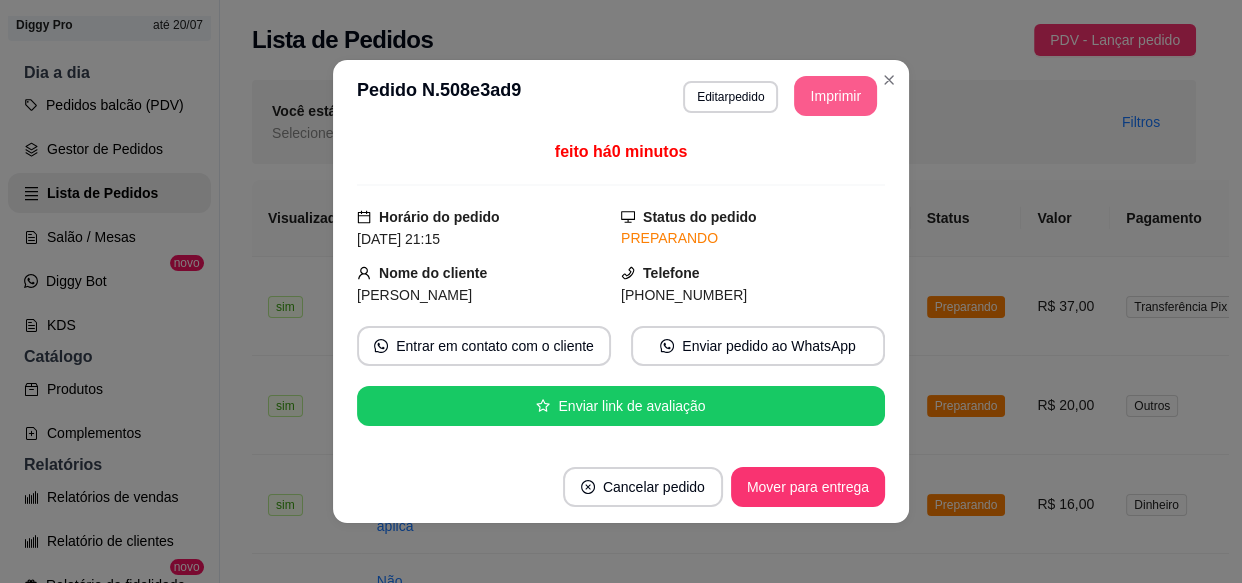 scroll, scrollTop: 0, scrollLeft: 0, axis: both 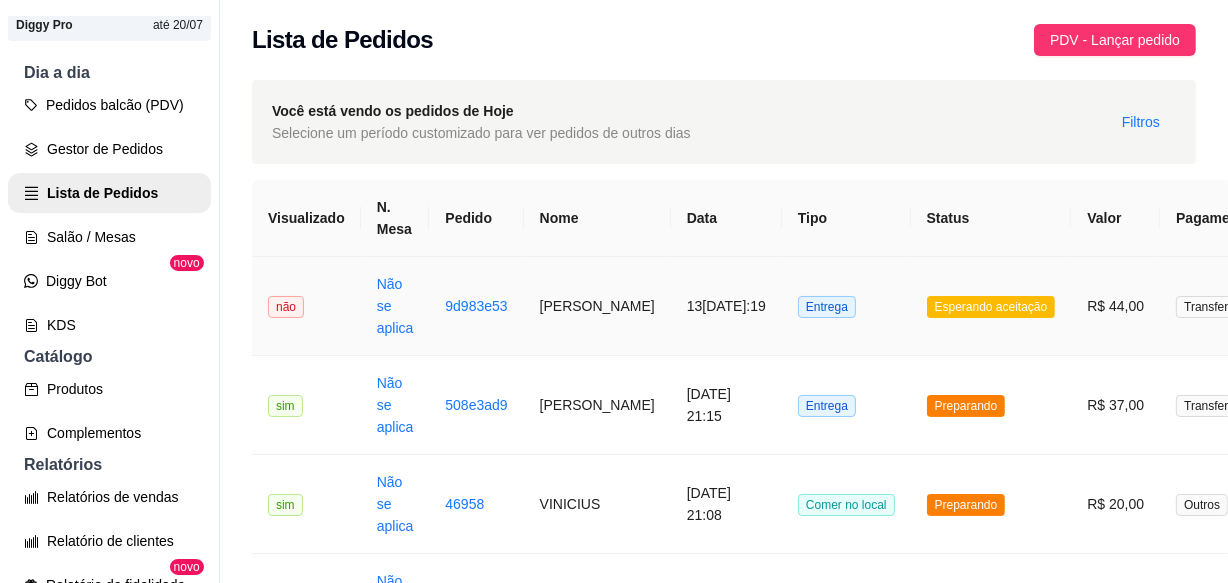 click on "Entrega" at bounding box center [846, 306] 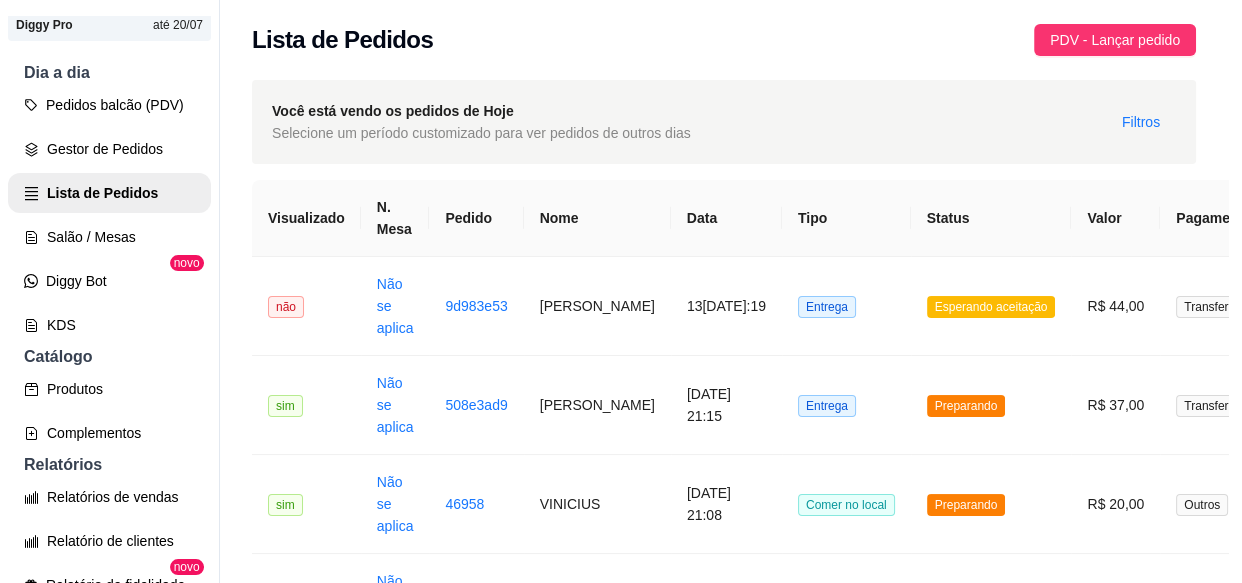 click on "Aceitar pedido" at bounding box center (824, 487) 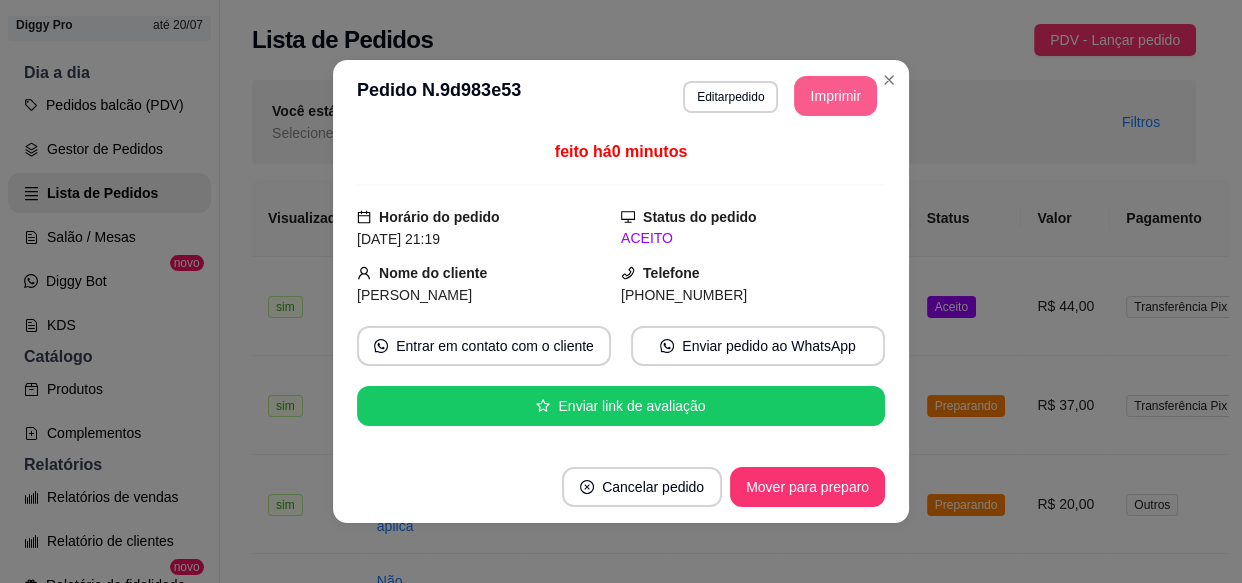 click on "Imprimir" at bounding box center (835, 96) 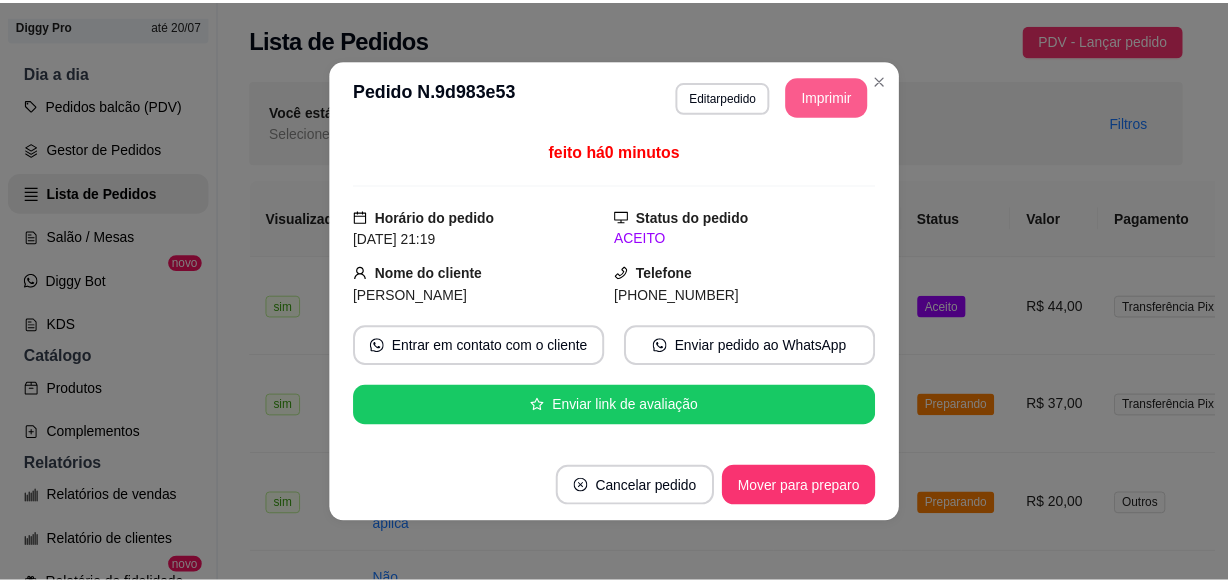 scroll, scrollTop: 0, scrollLeft: 0, axis: both 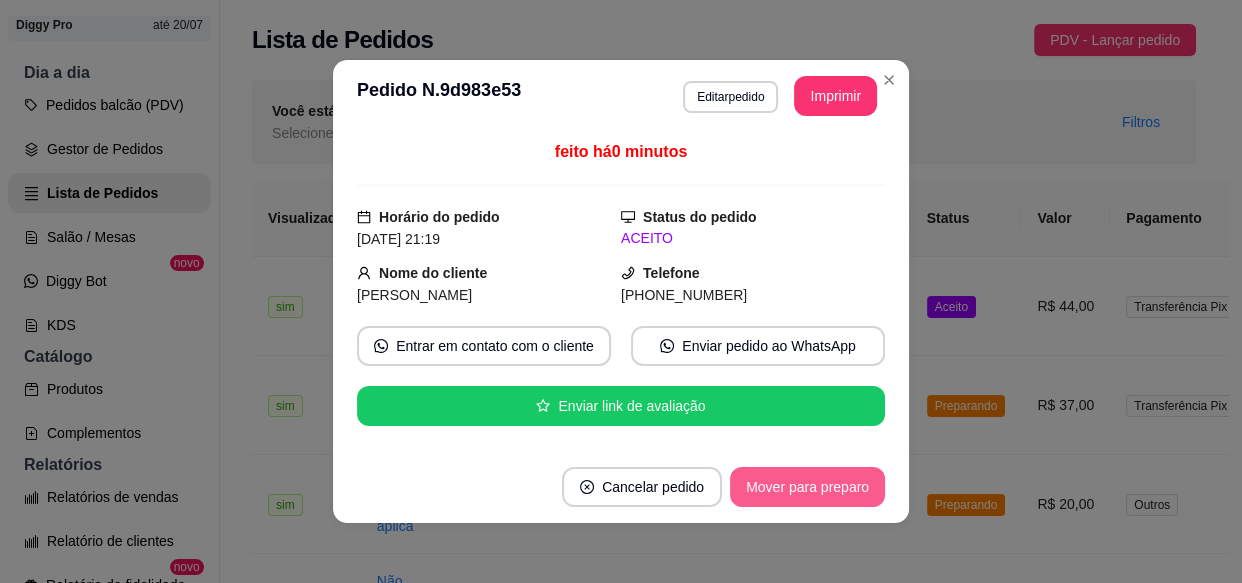 click on "Mover para preparo" at bounding box center (807, 487) 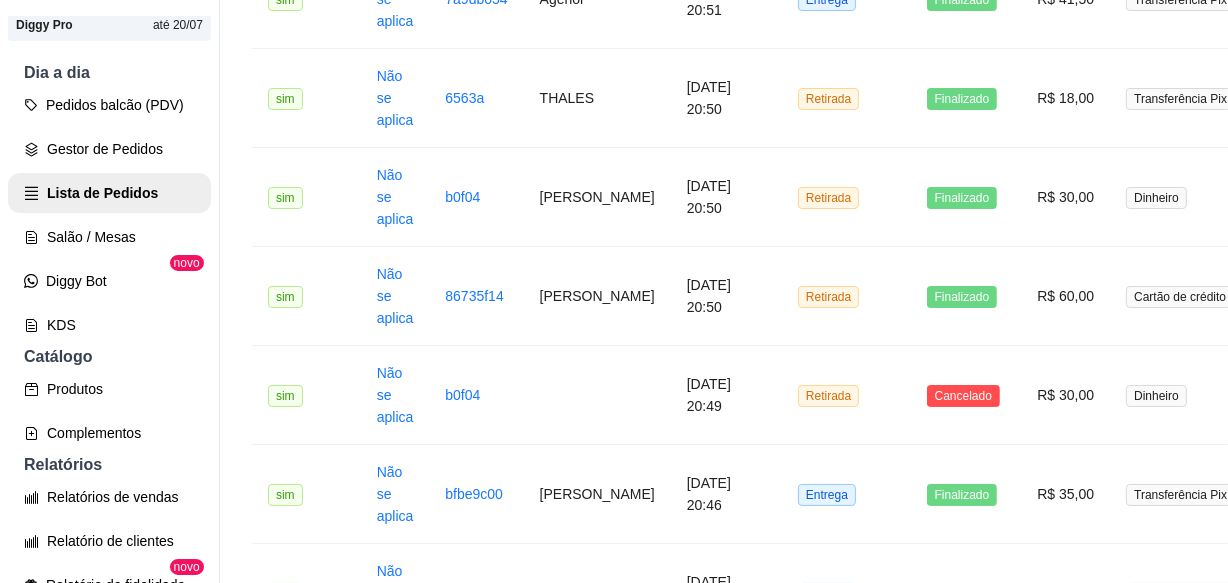 scroll, scrollTop: 1272, scrollLeft: 0, axis: vertical 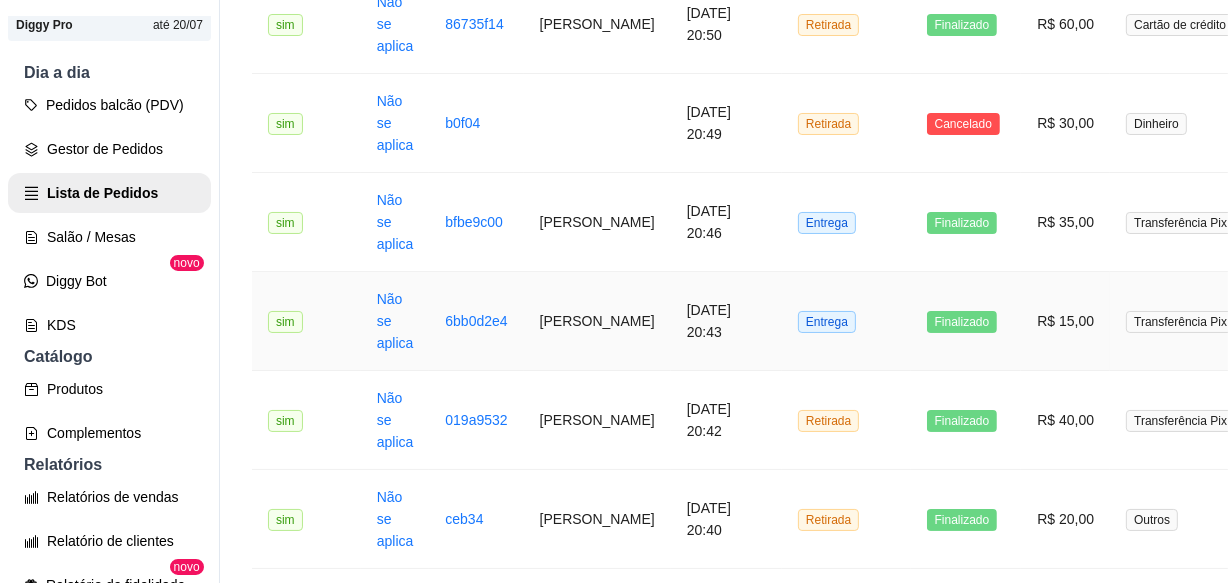 click on "Entrega" at bounding box center (846, 321) 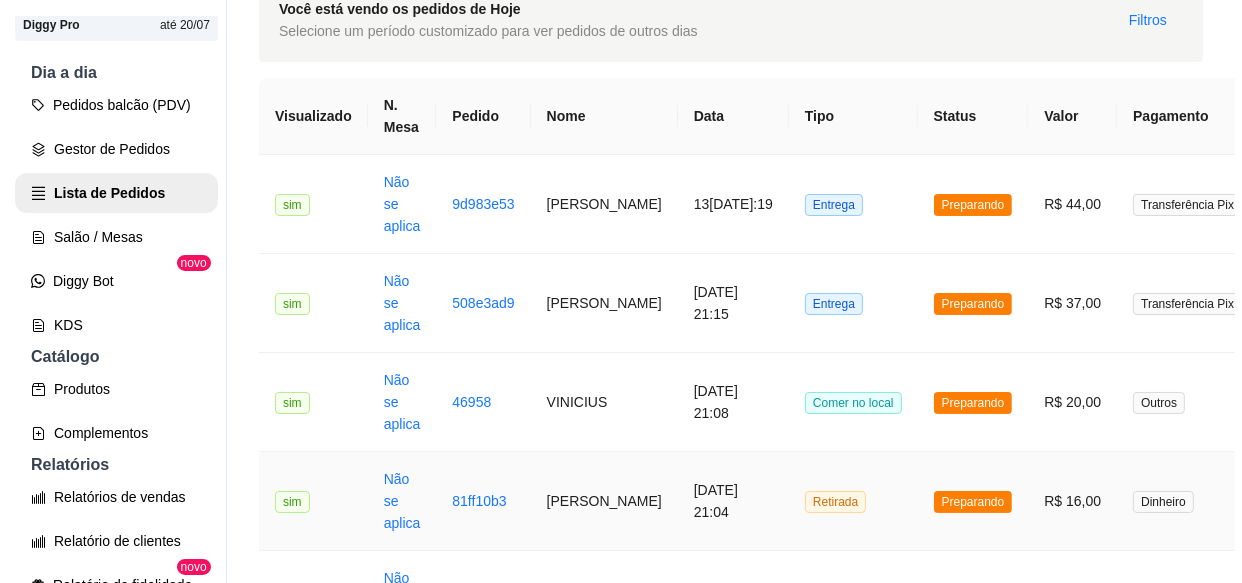 scroll, scrollTop: 0, scrollLeft: 0, axis: both 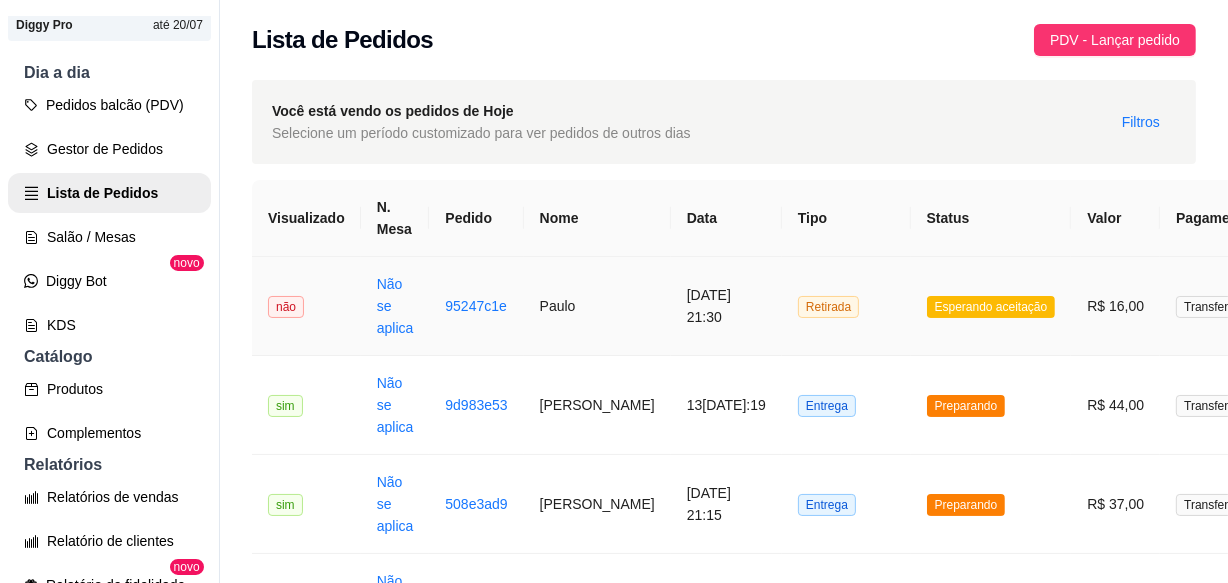 click on "Retirada" at bounding box center (846, 306) 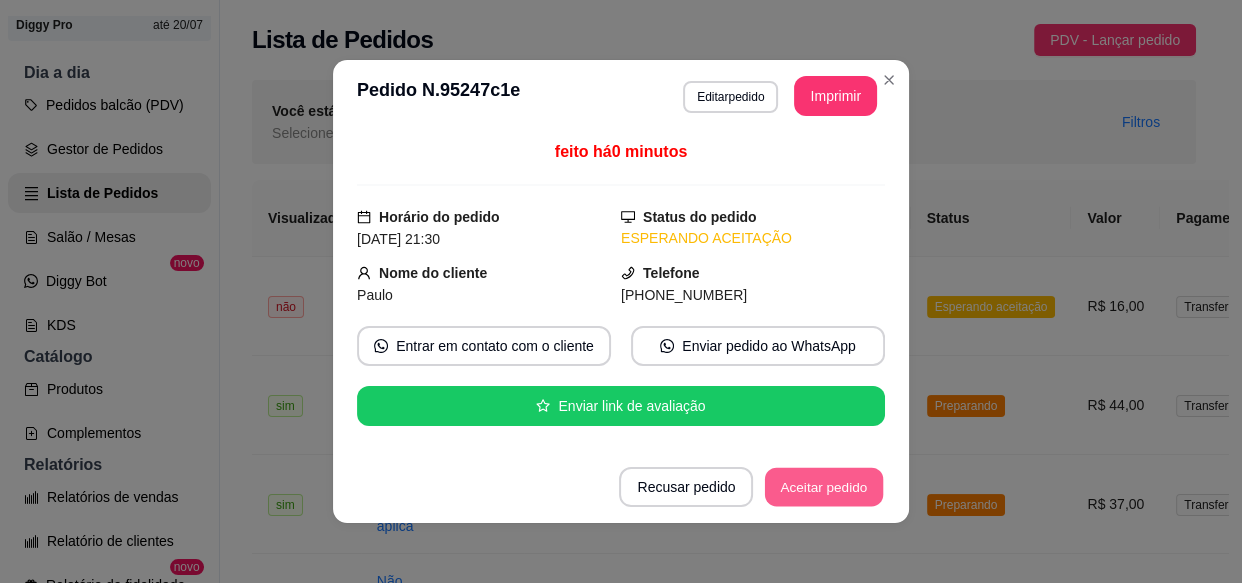 click on "Aceitar pedido" at bounding box center (824, 487) 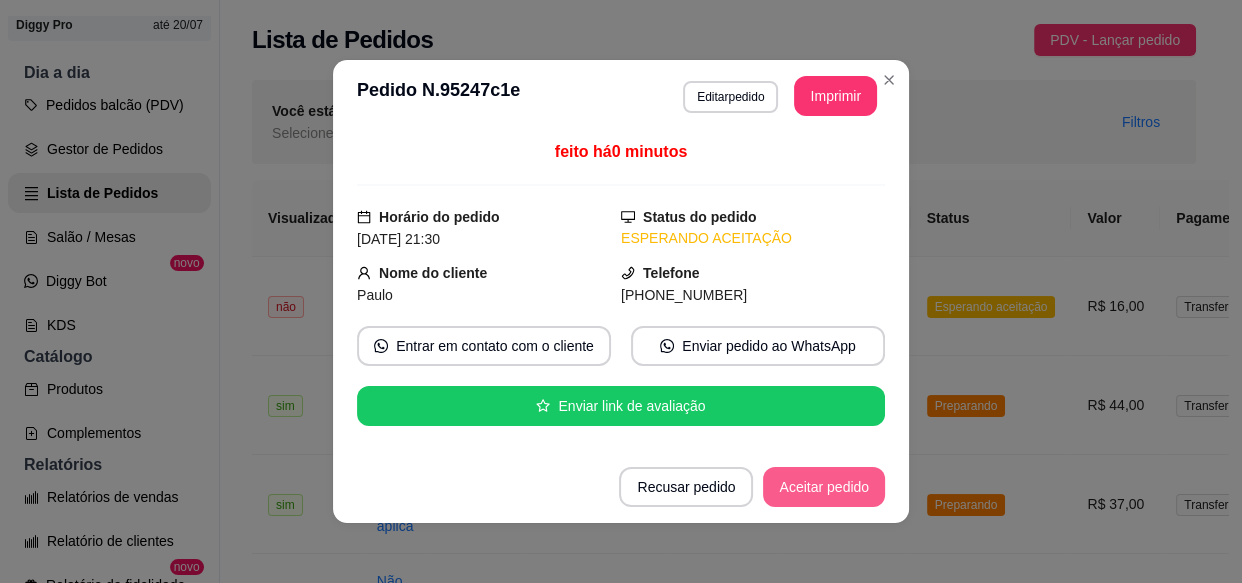 click on "Aceitar pedido" at bounding box center [824, 487] 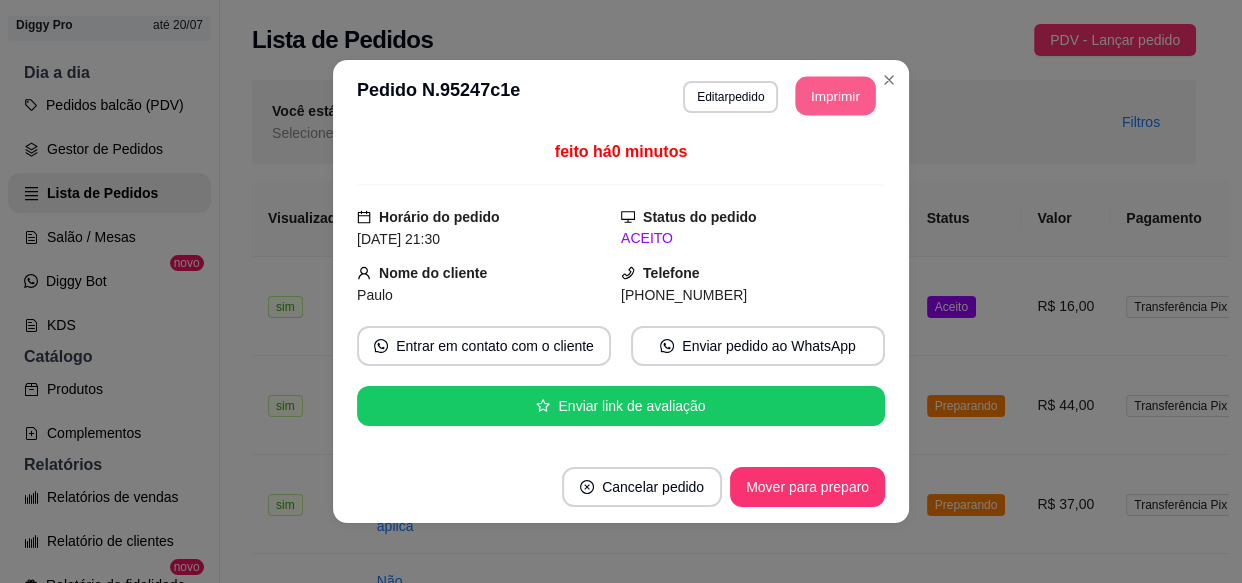 click on "Imprimir" at bounding box center [836, 96] 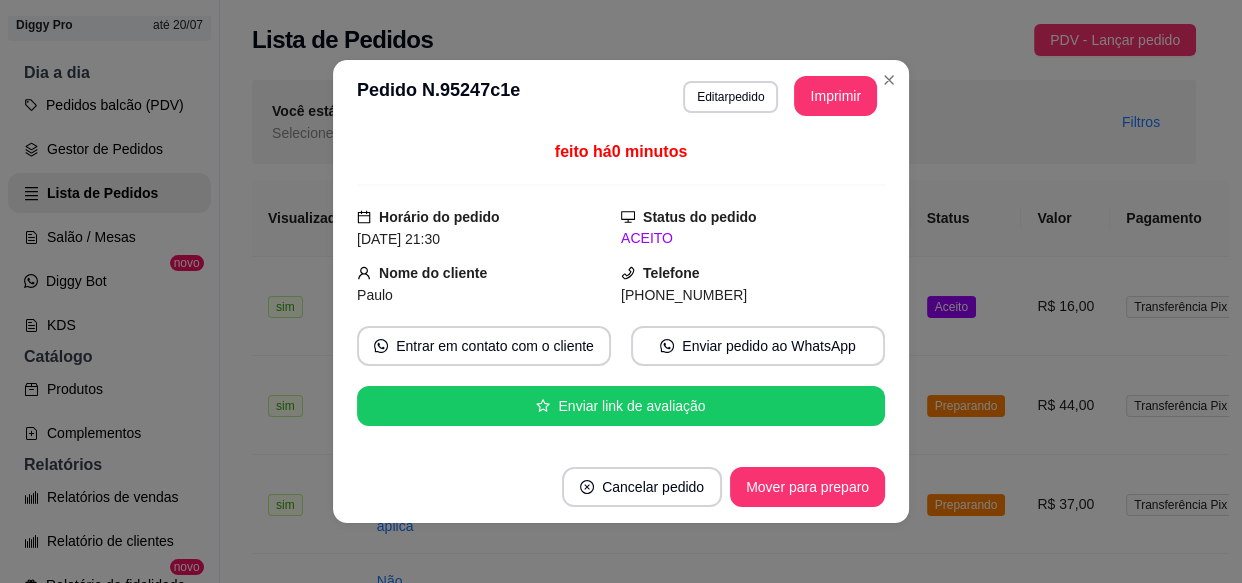 scroll, scrollTop: 0, scrollLeft: 0, axis: both 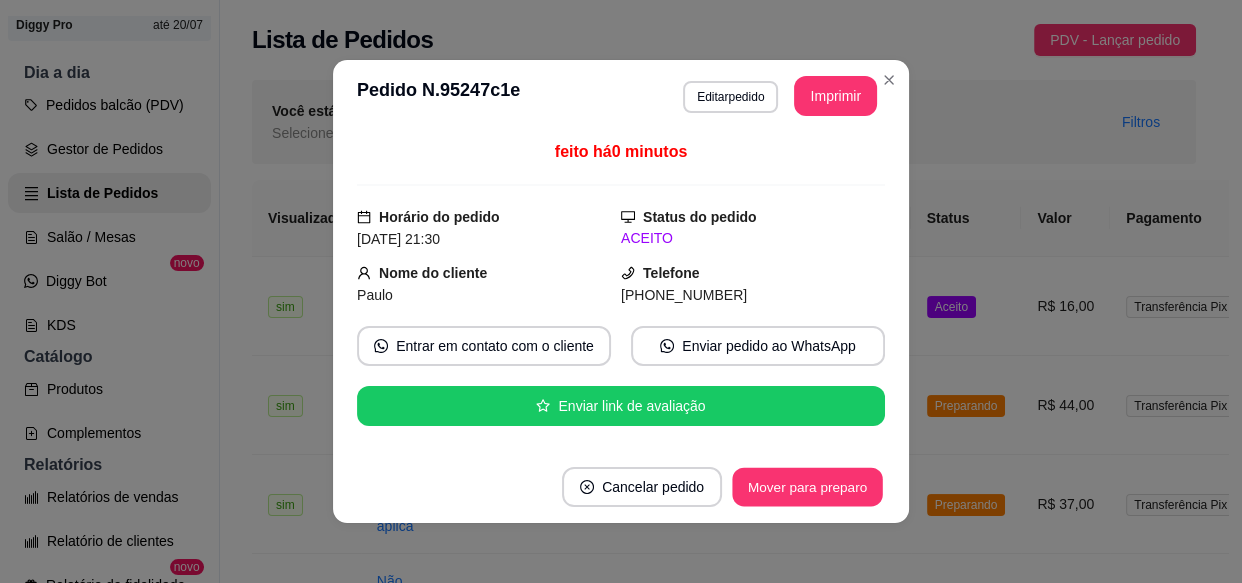 click on "Mover para preparo" at bounding box center [807, 487] 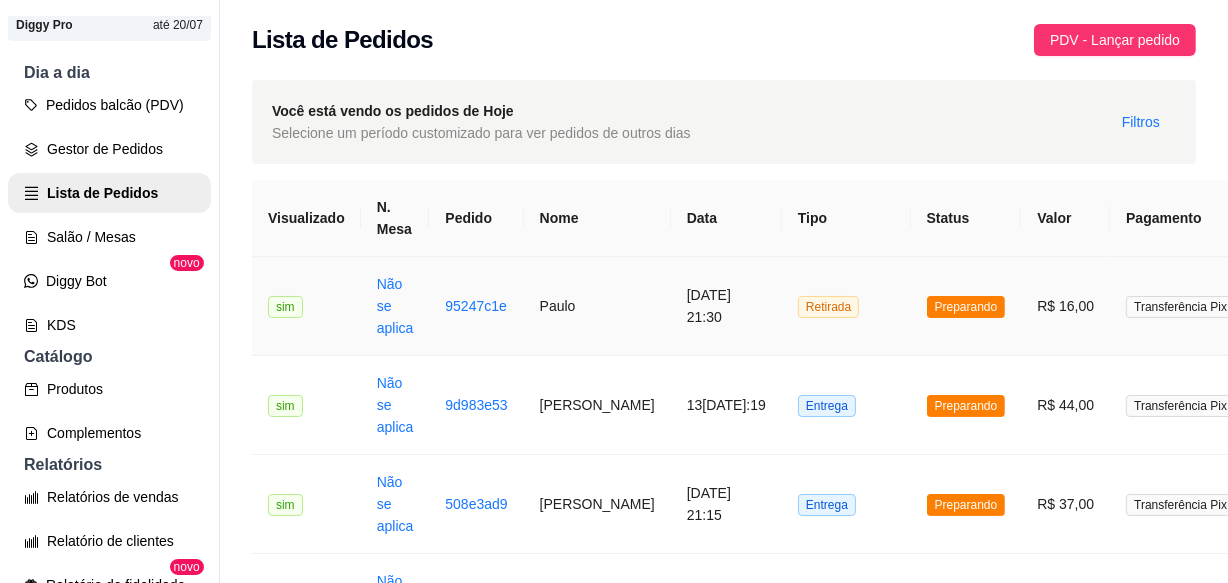 click on "Retirada" at bounding box center (846, 306) 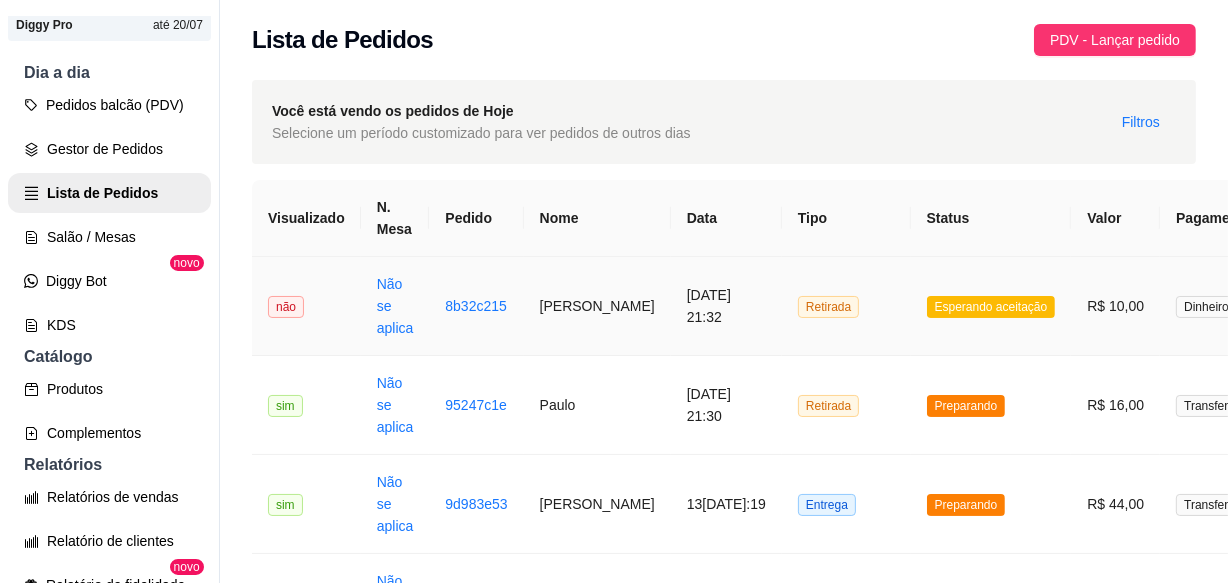 click on "Retirada" at bounding box center [846, 306] 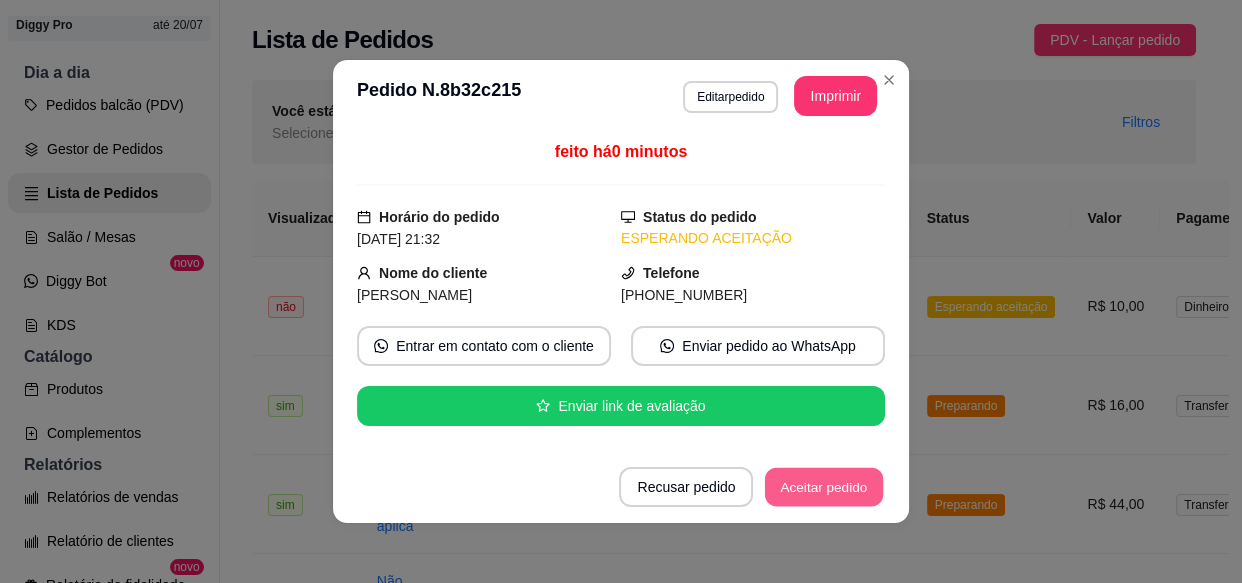 click on "Aceitar pedido" at bounding box center [824, 487] 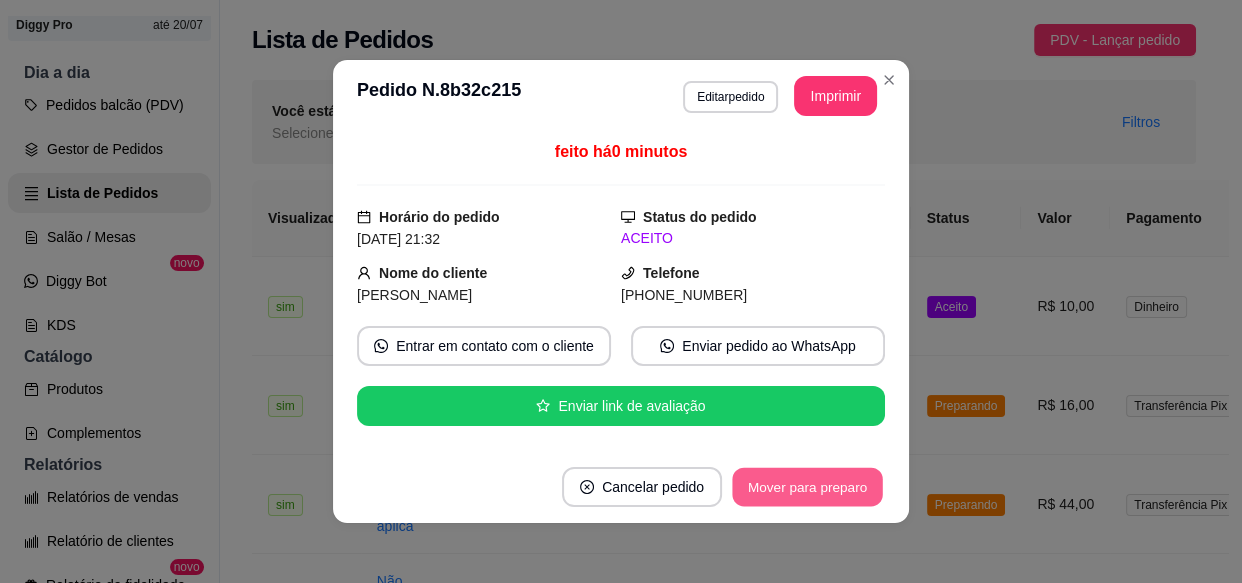 click on "Mover para preparo" at bounding box center [807, 487] 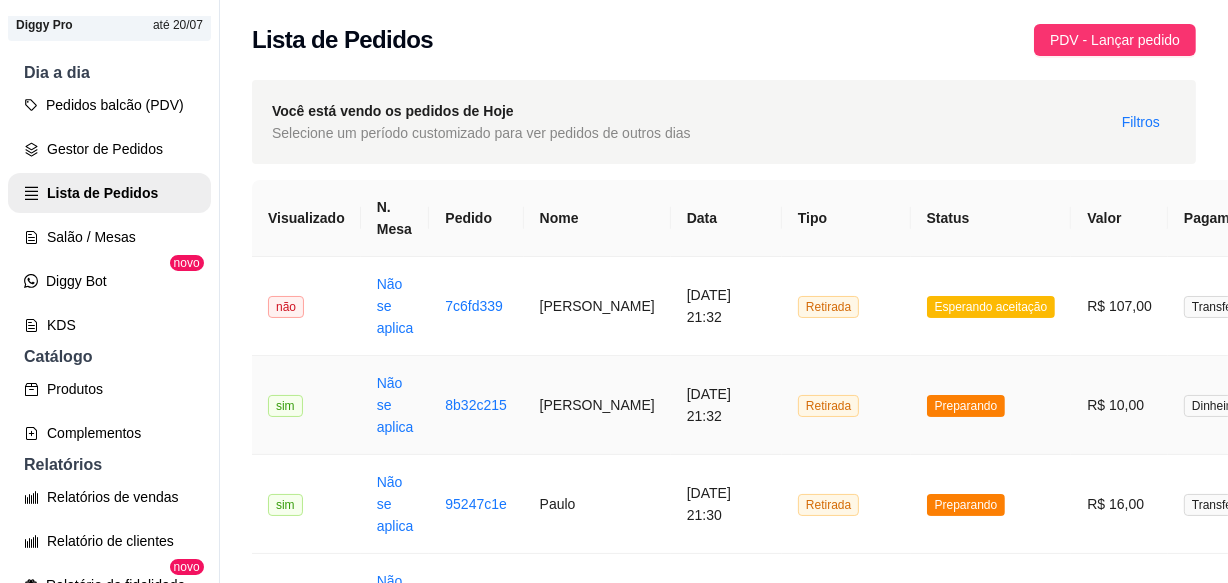 click on "Retirada" at bounding box center (846, 405) 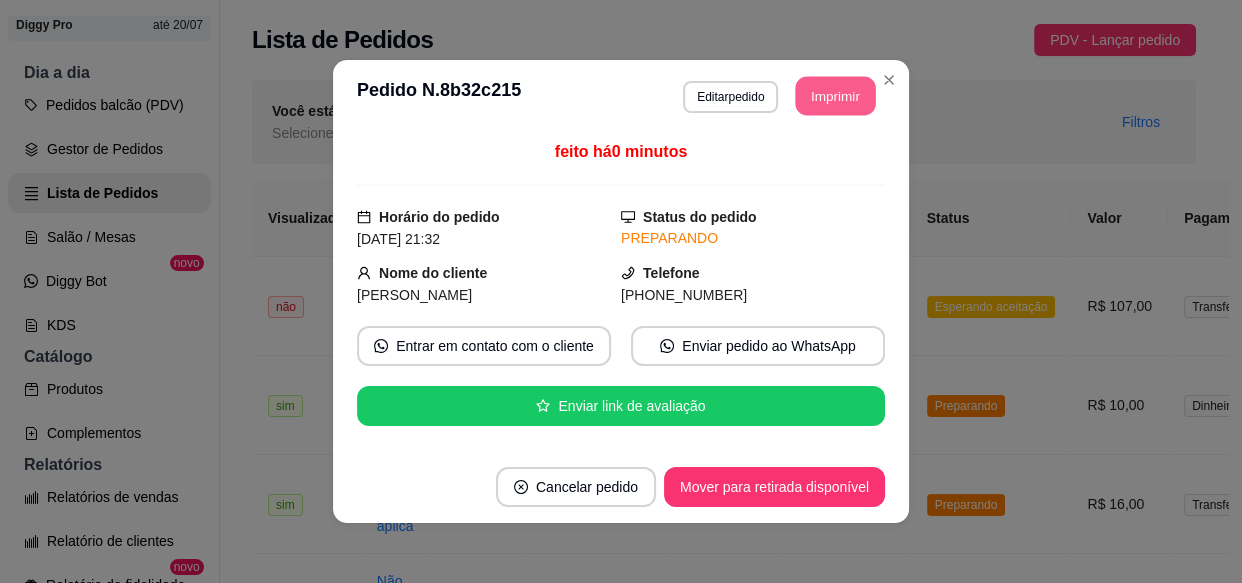 click on "Imprimir" at bounding box center (836, 96) 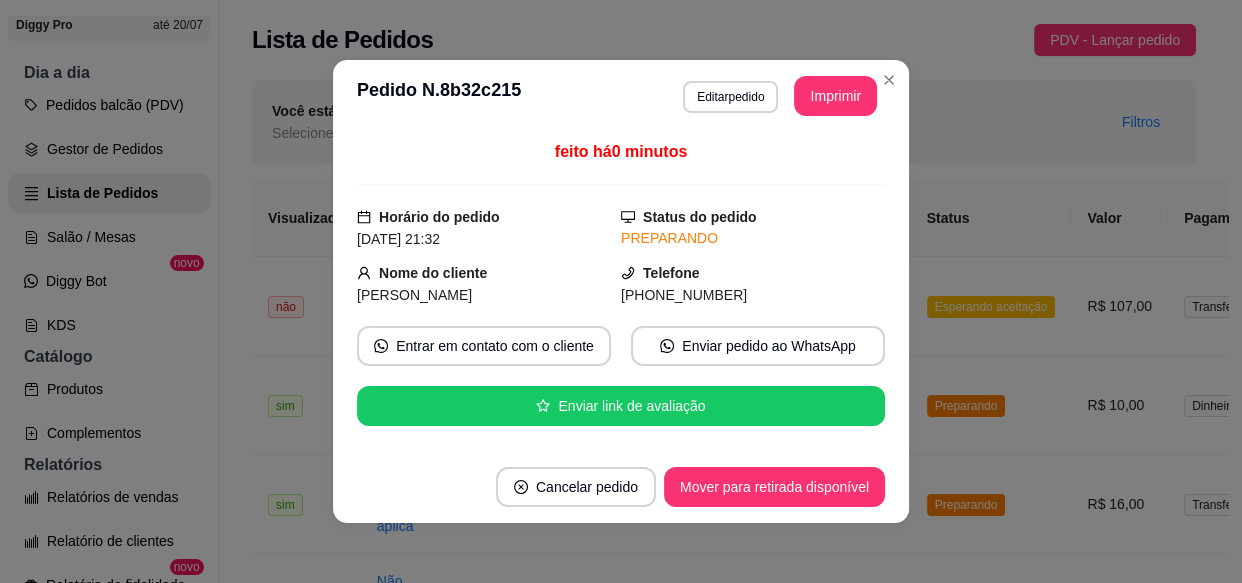 scroll, scrollTop: 0, scrollLeft: 0, axis: both 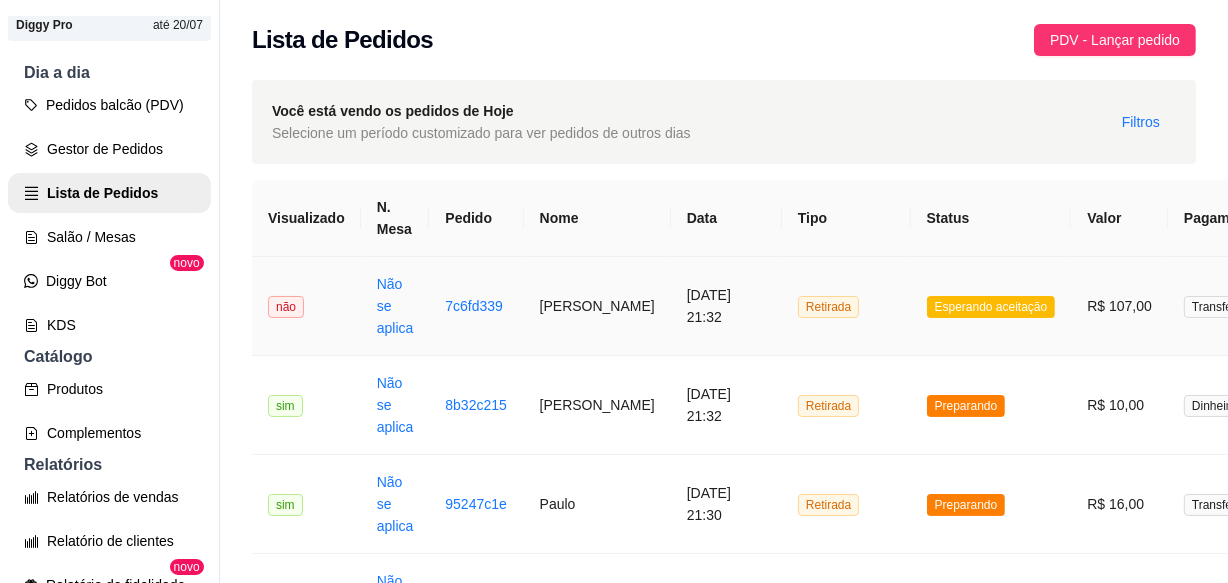 click on "Retirada" at bounding box center [846, 306] 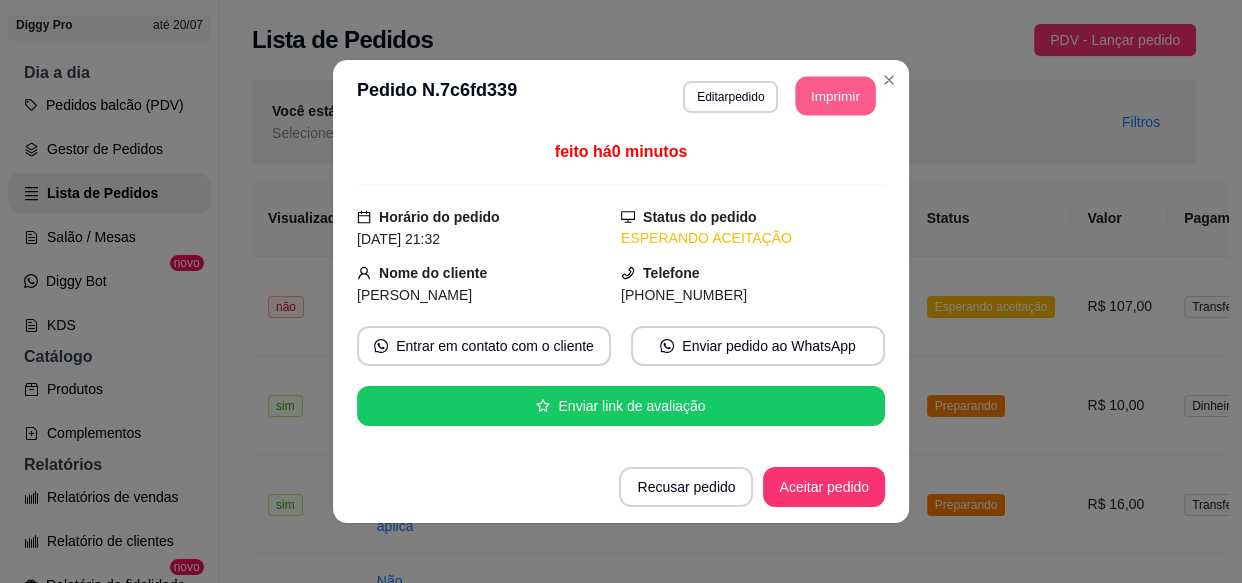 click on "Imprimir" at bounding box center (836, 96) 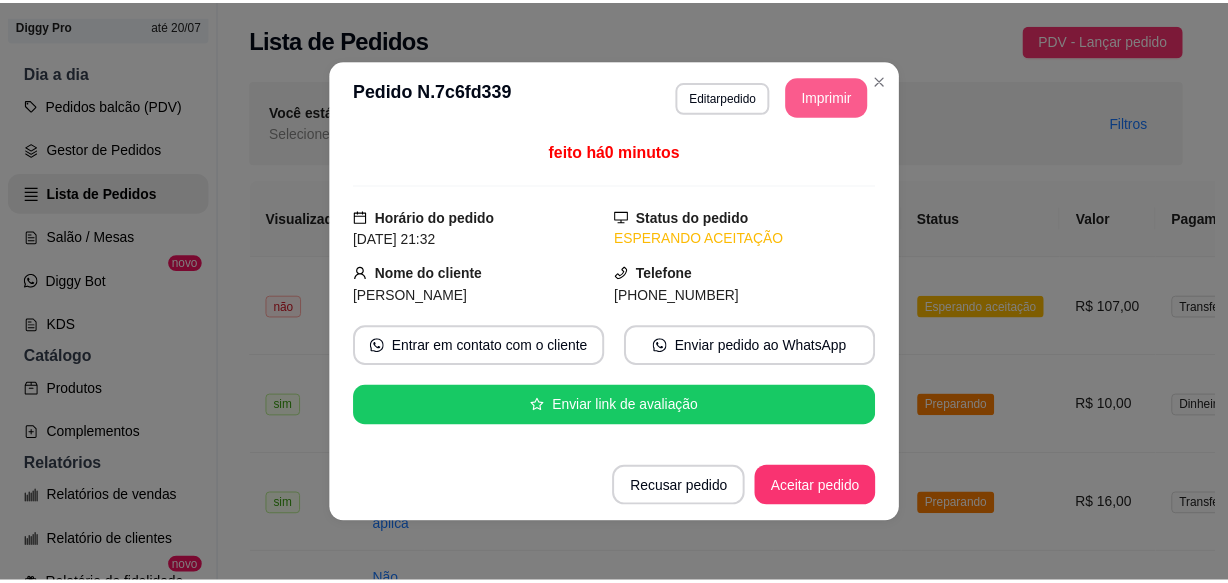 scroll, scrollTop: 0, scrollLeft: 0, axis: both 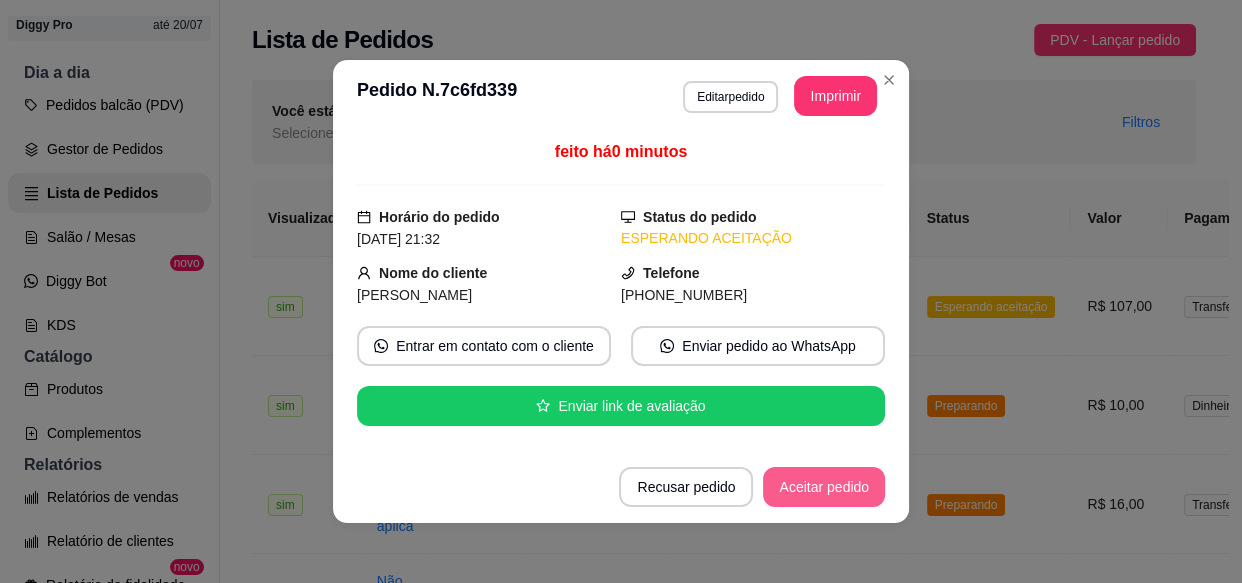 click on "Aceitar pedido" at bounding box center [824, 487] 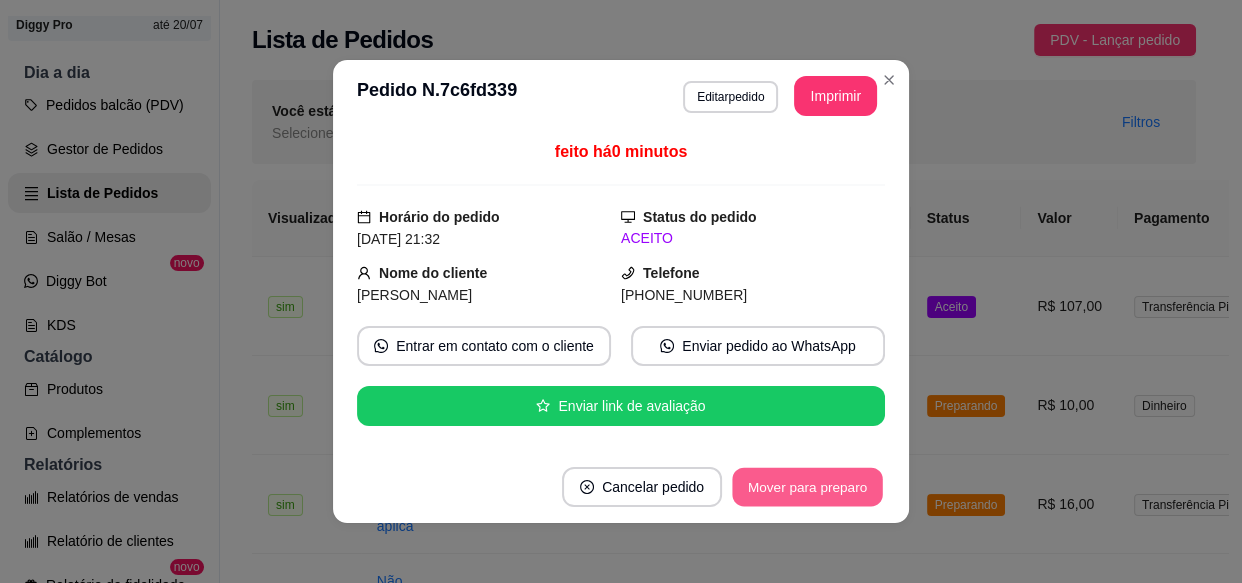 click on "Mover para preparo" at bounding box center [807, 487] 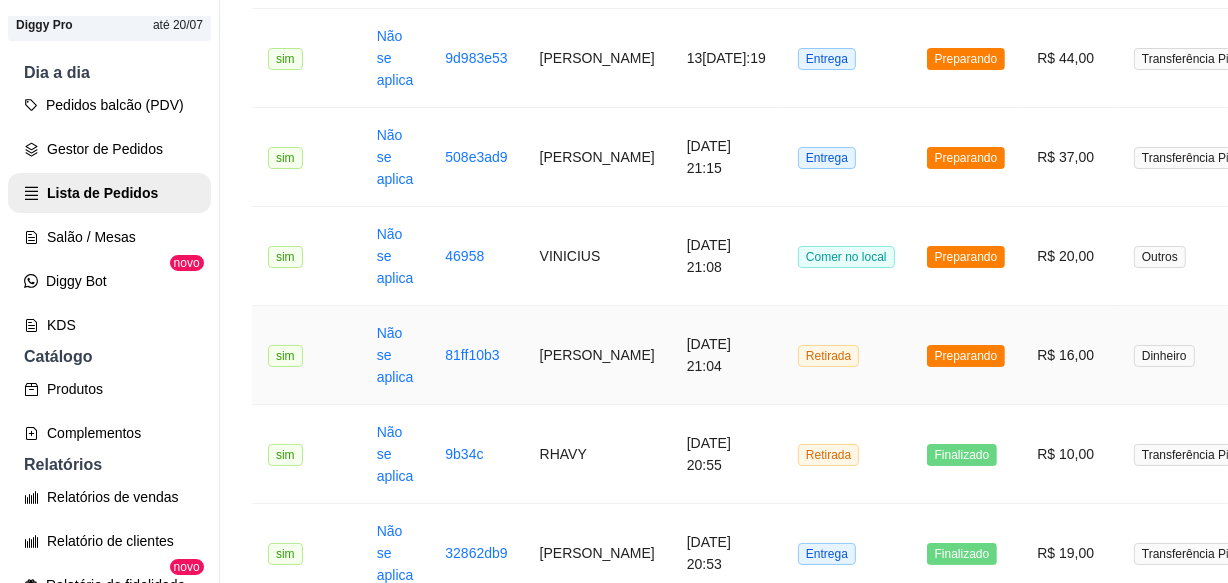 scroll, scrollTop: 636, scrollLeft: 0, axis: vertical 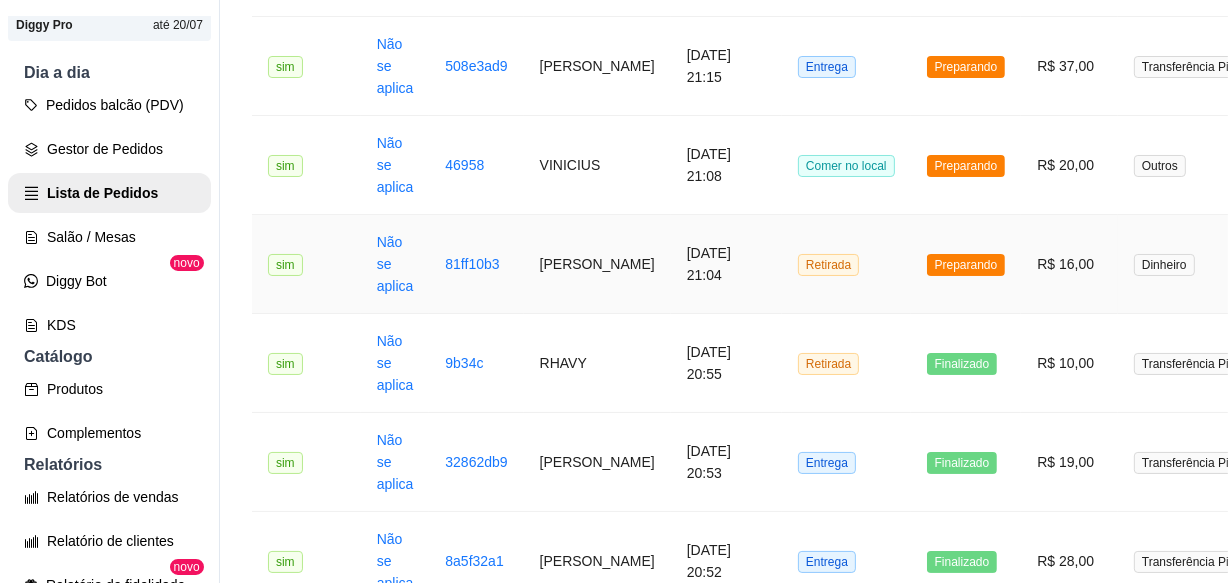 click on "Retirada" at bounding box center [846, 264] 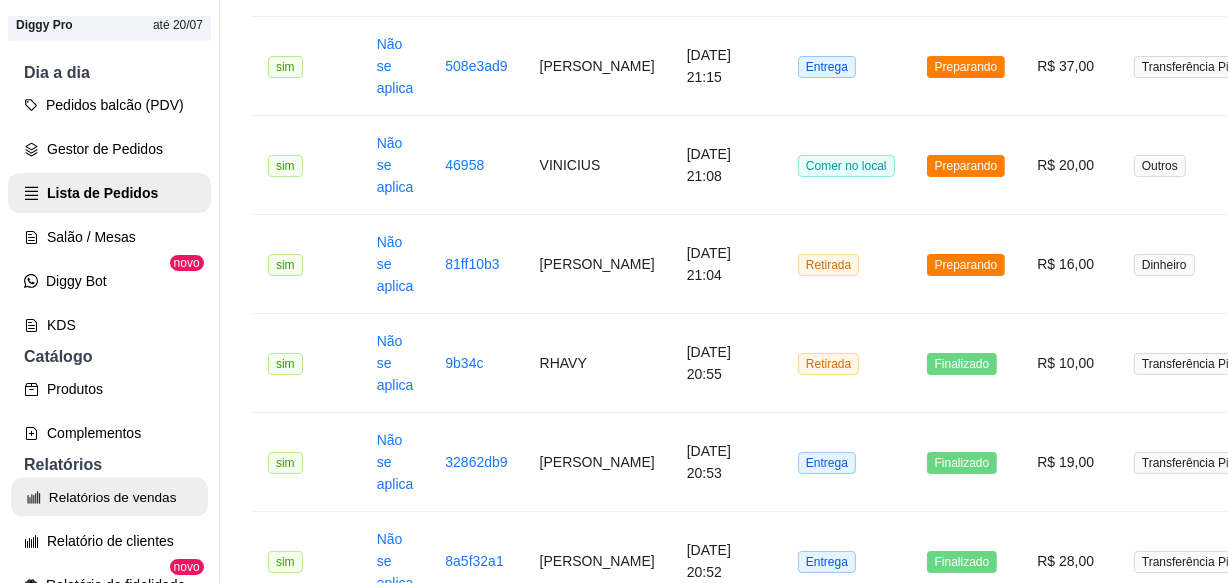 click on "Relatórios de vendas" at bounding box center (109, 497) 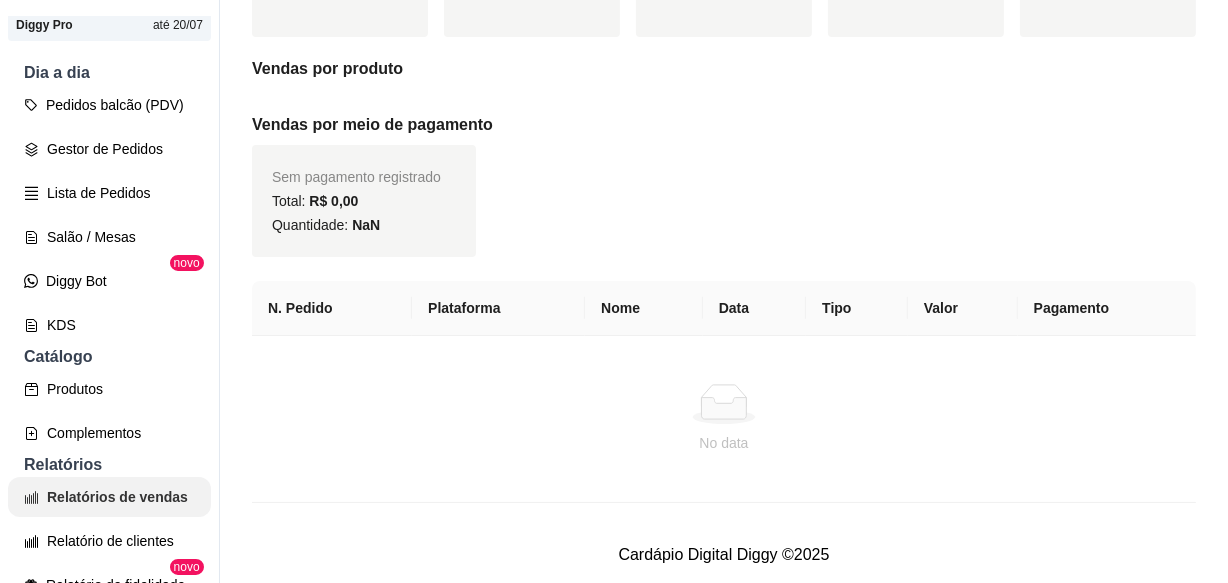 scroll, scrollTop: 0, scrollLeft: 0, axis: both 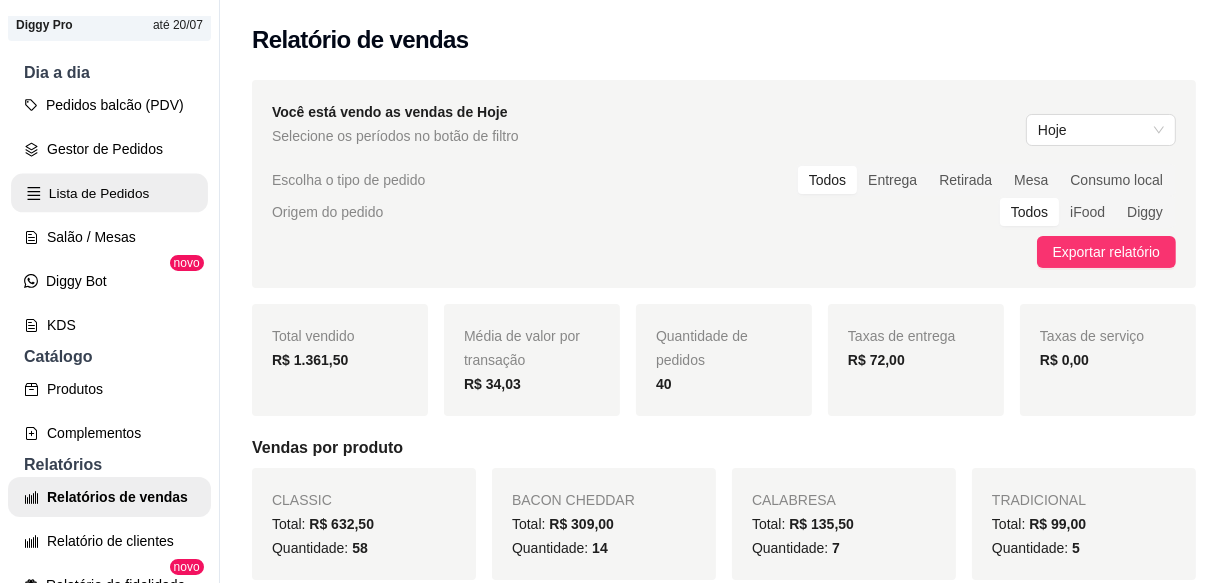 click on "Lista de Pedidos" at bounding box center [109, 193] 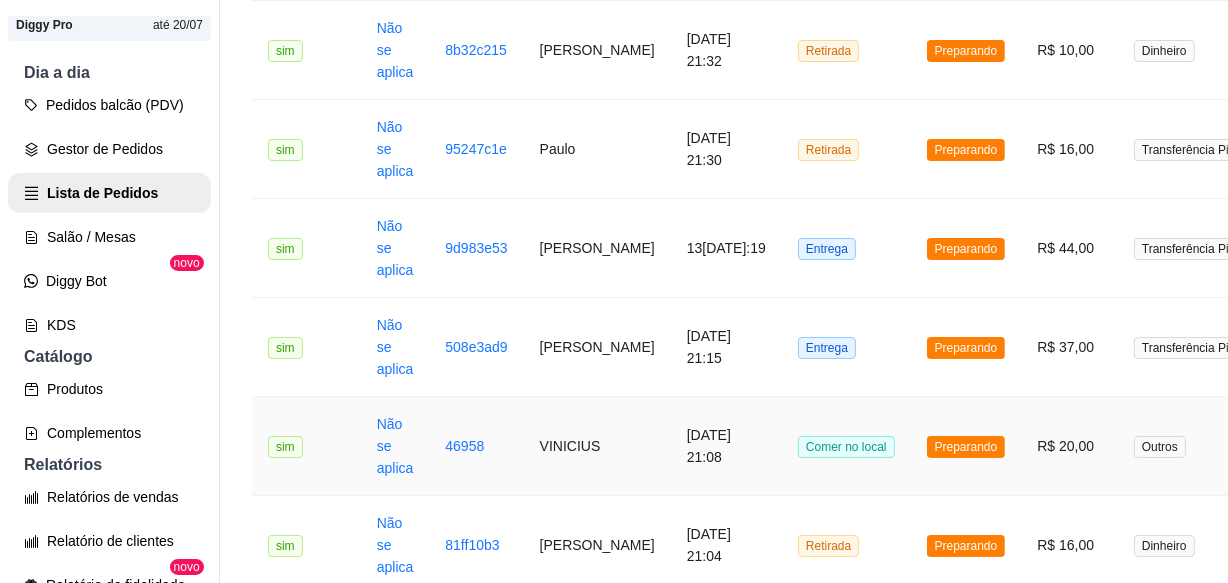 scroll, scrollTop: 363, scrollLeft: 0, axis: vertical 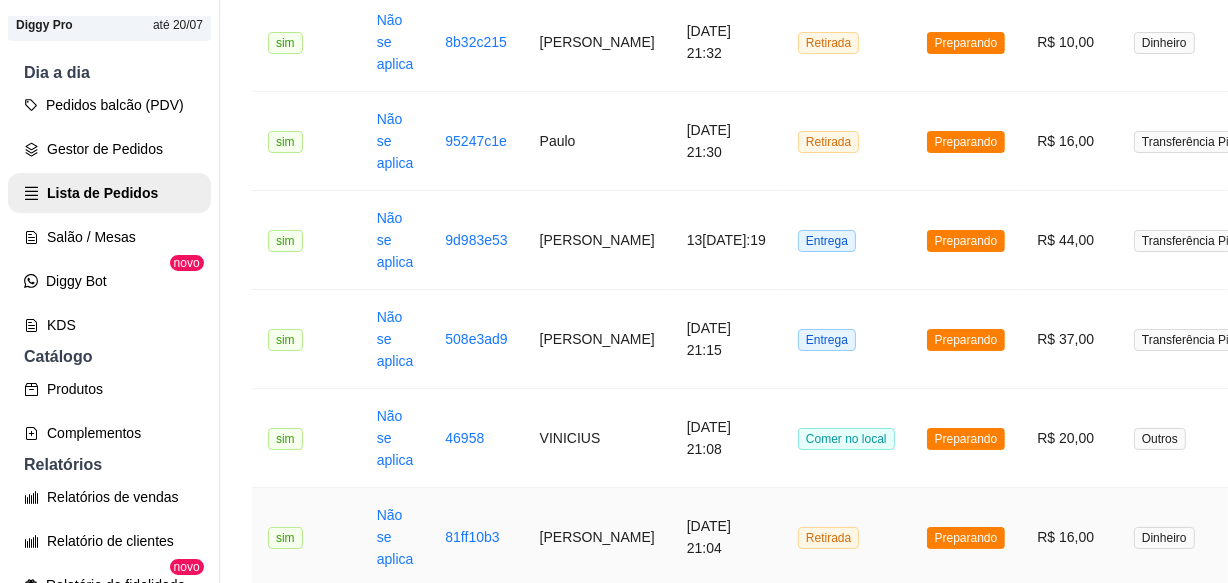click on "Retirada" at bounding box center [846, 537] 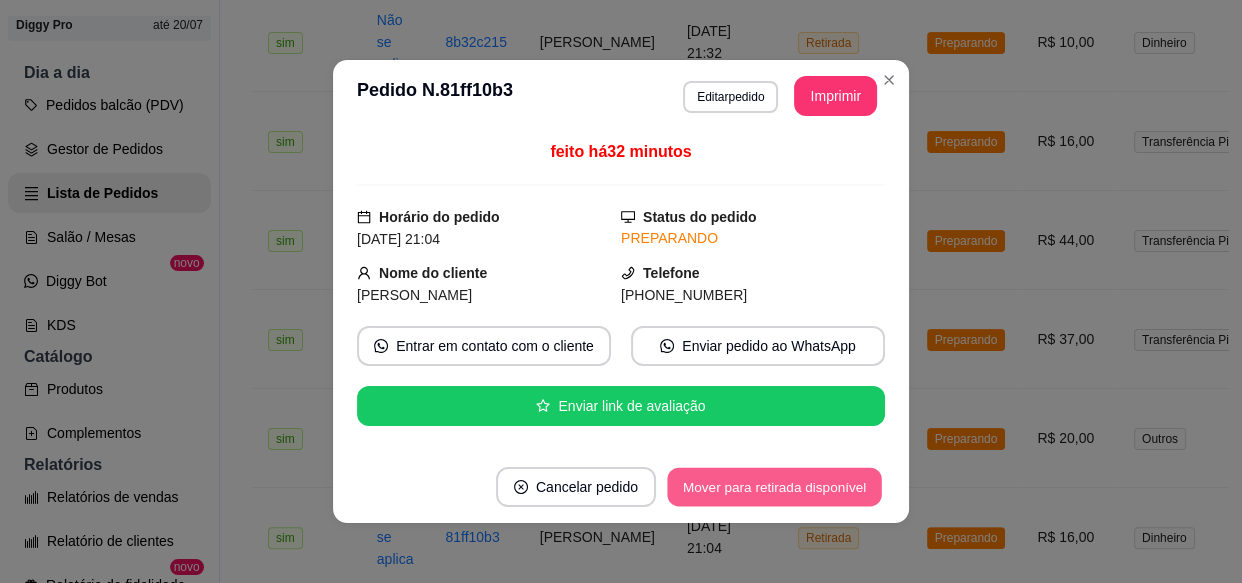 click on "Mover para retirada disponível" at bounding box center (774, 487) 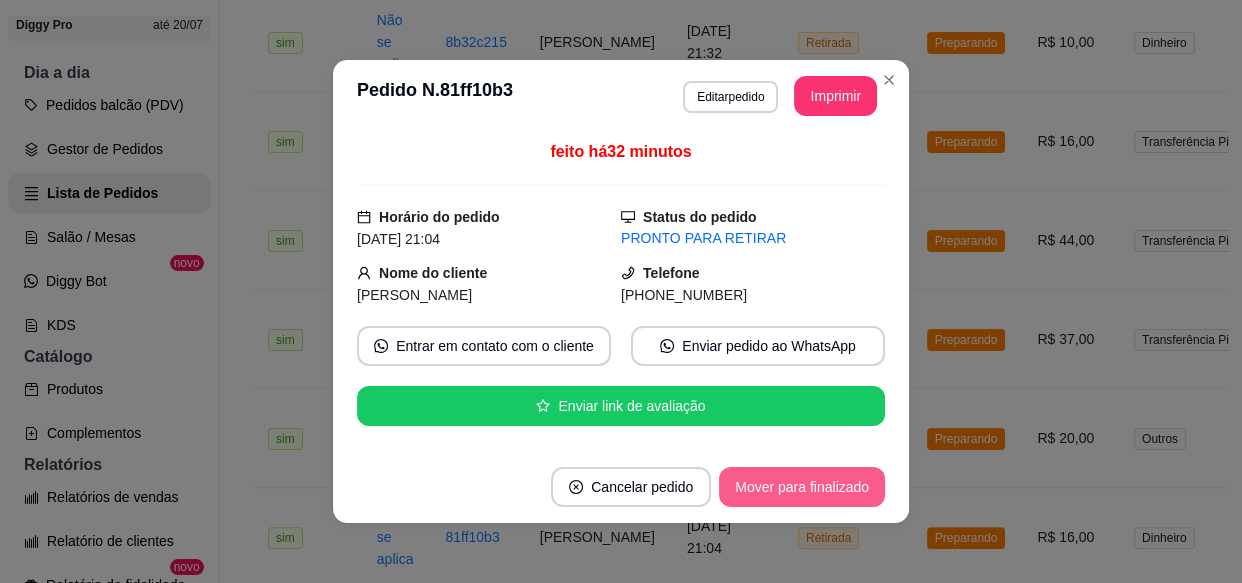 click on "Mover para finalizado" at bounding box center [802, 487] 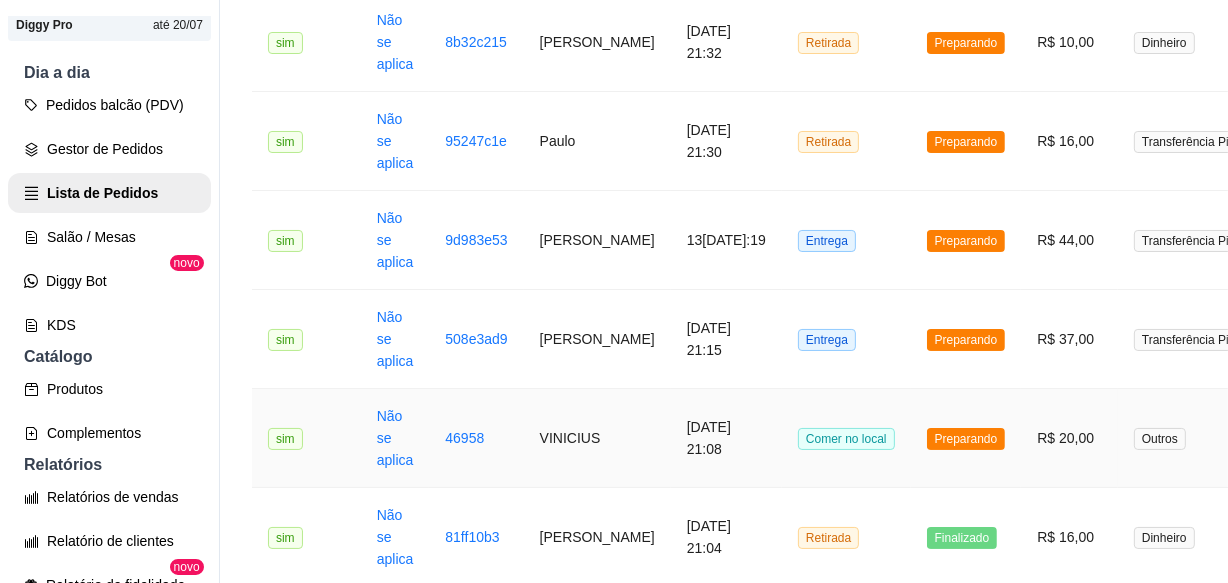 click on "Preparando" at bounding box center (966, 438) 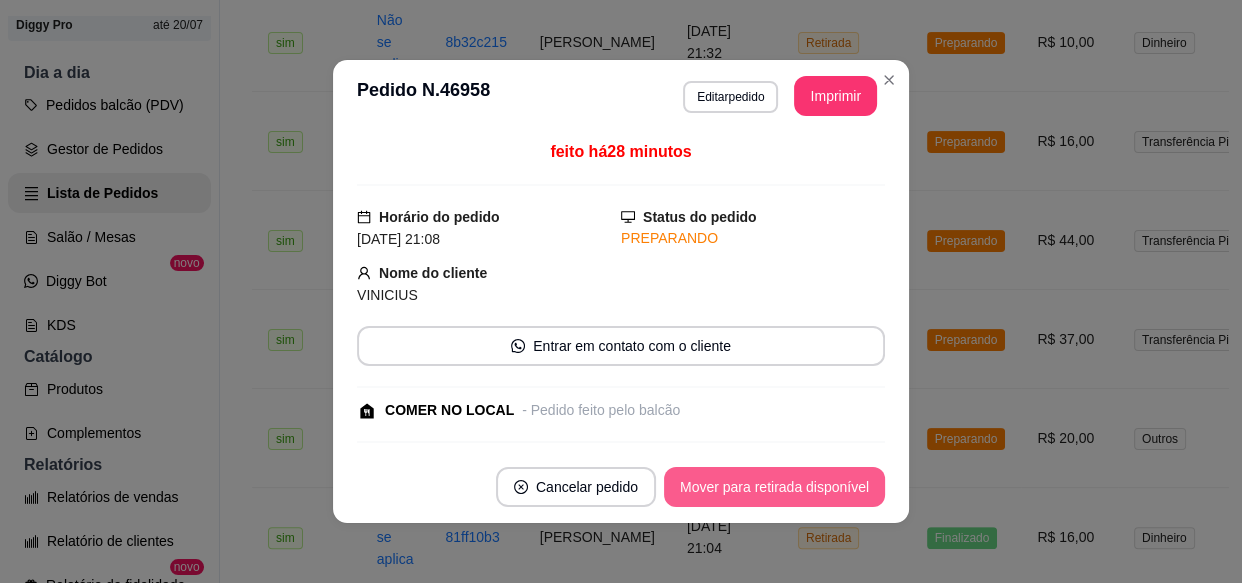 click on "Mover para retirada disponível" at bounding box center (774, 487) 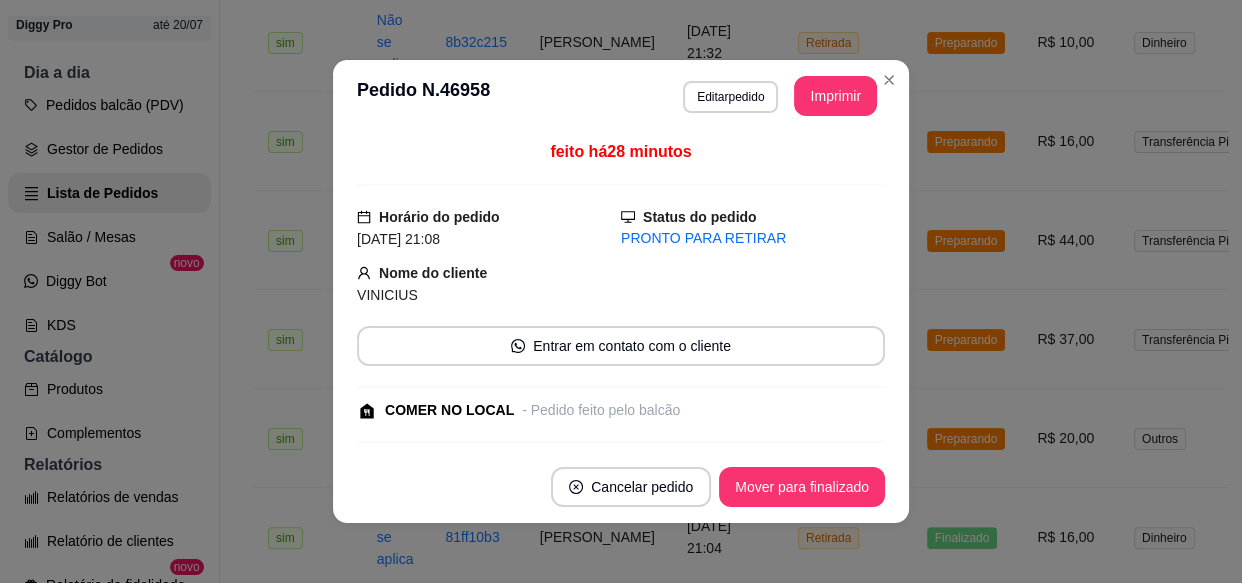 click on "Mover para finalizado" at bounding box center [802, 487] 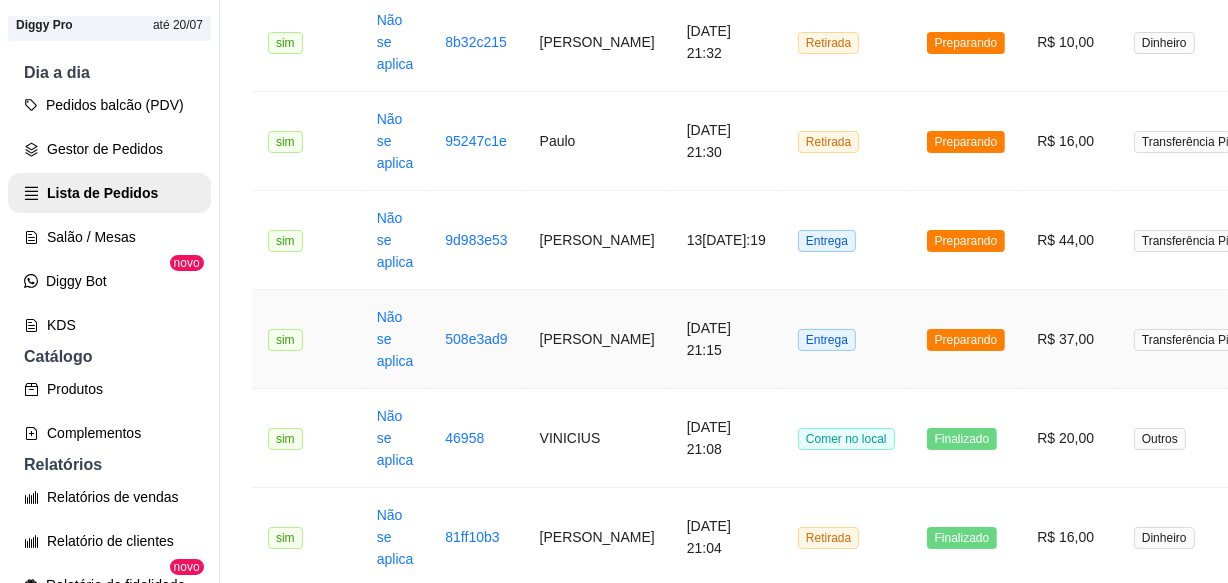 click on "Entrega" at bounding box center [846, 339] 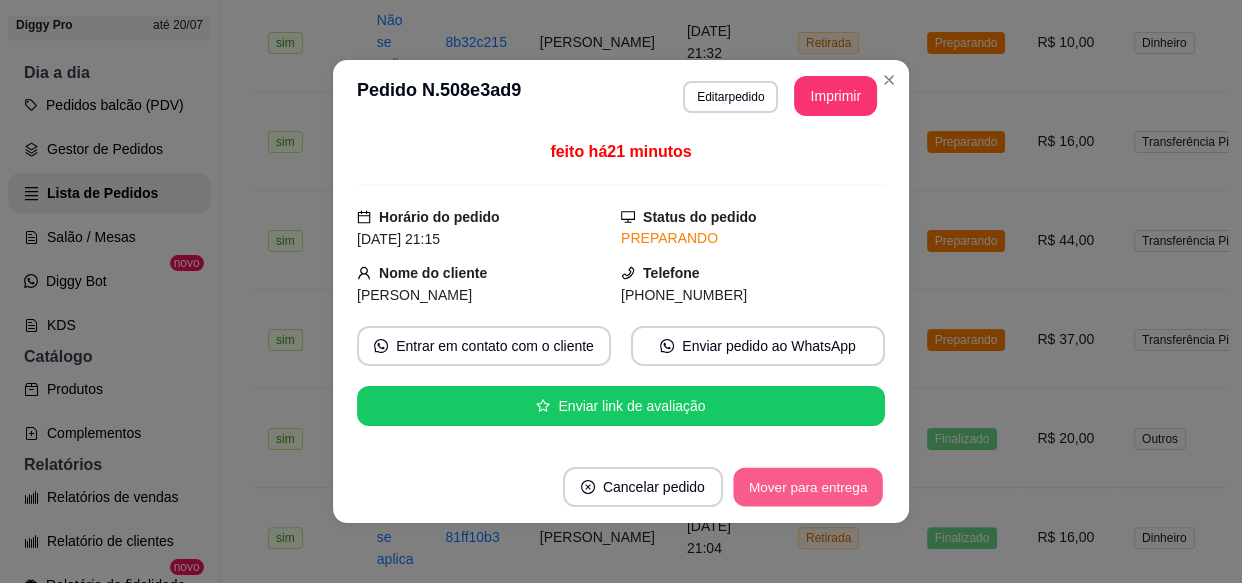 click on "Mover para entrega" at bounding box center [808, 487] 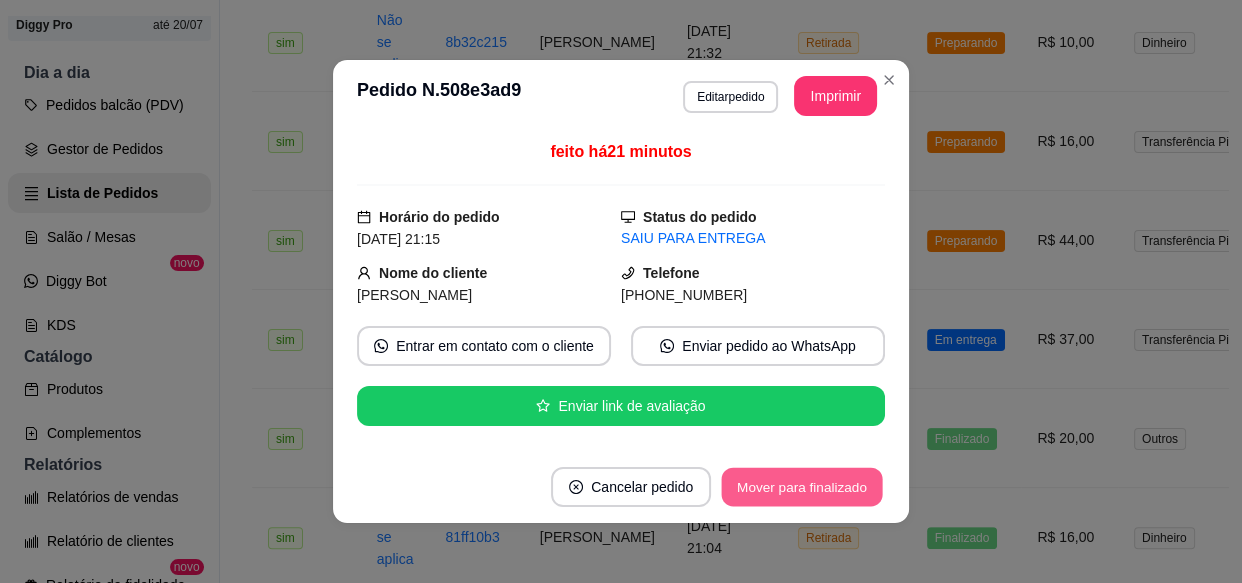 click on "Mover para finalizado" at bounding box center [802, 487] 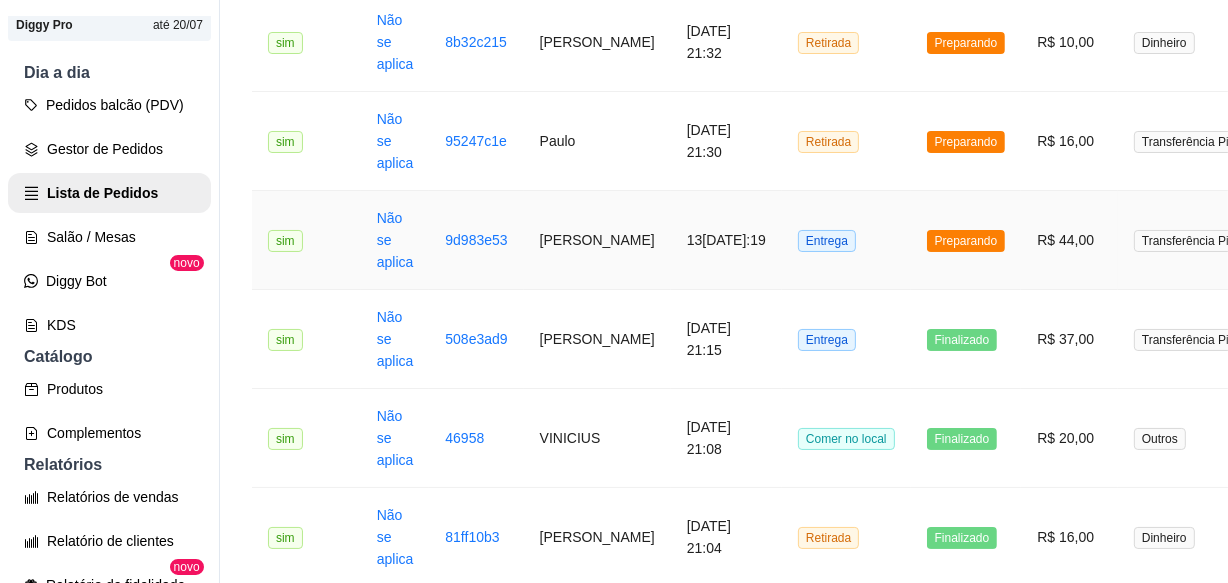 drag, startPoint x: 849, startPoint y: 239, endPoint x: 852, endPoint y: 273, distance: 34.132095 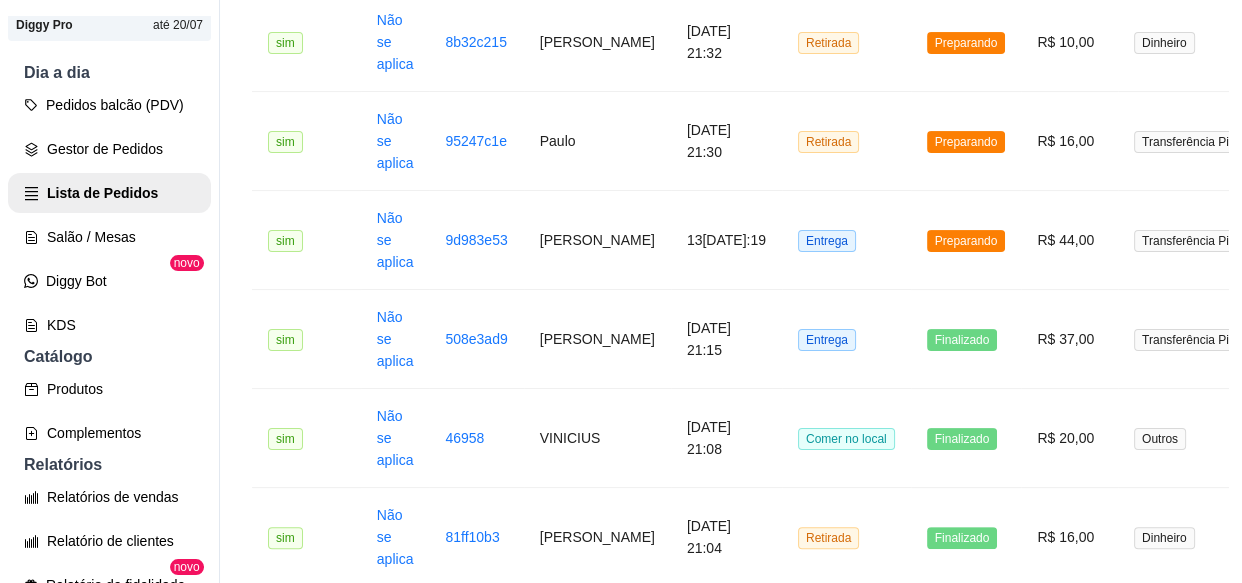 click on "Mover para entrega" at bounding box center [808, 487] 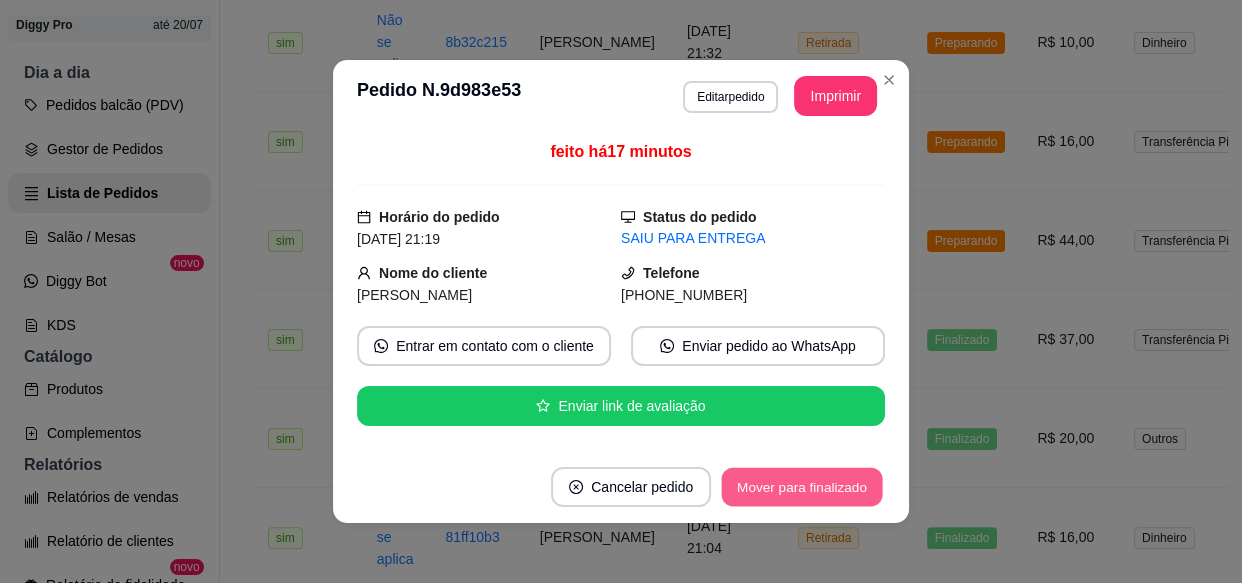 click on "Mover para finalizado" at bounding box center (802, 487) 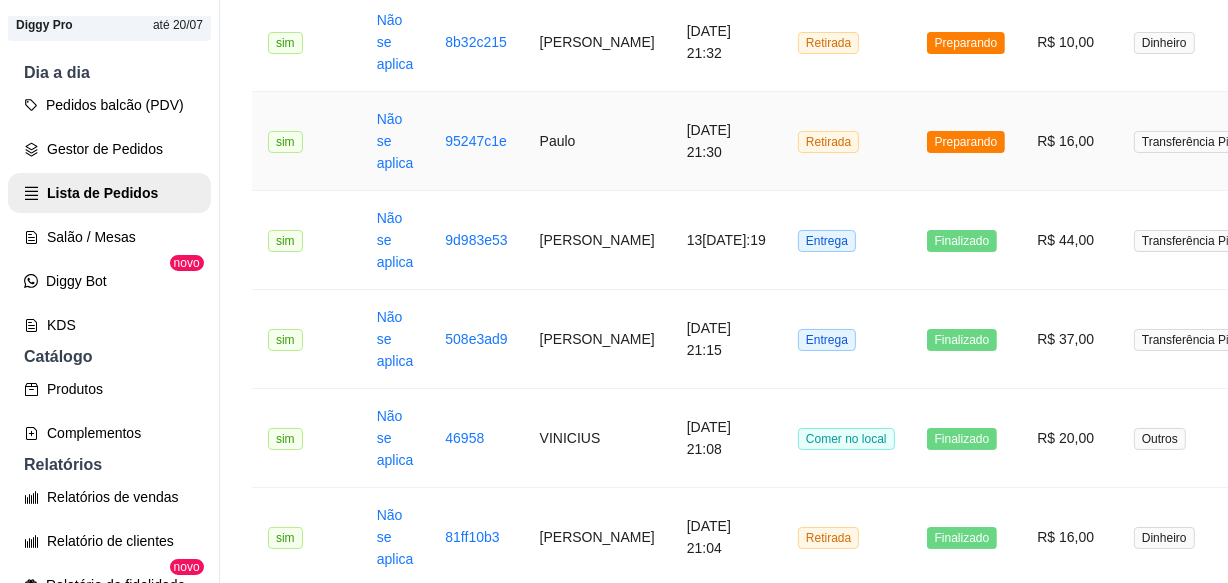 click on "Retirada" at bounding box center (846, 141) 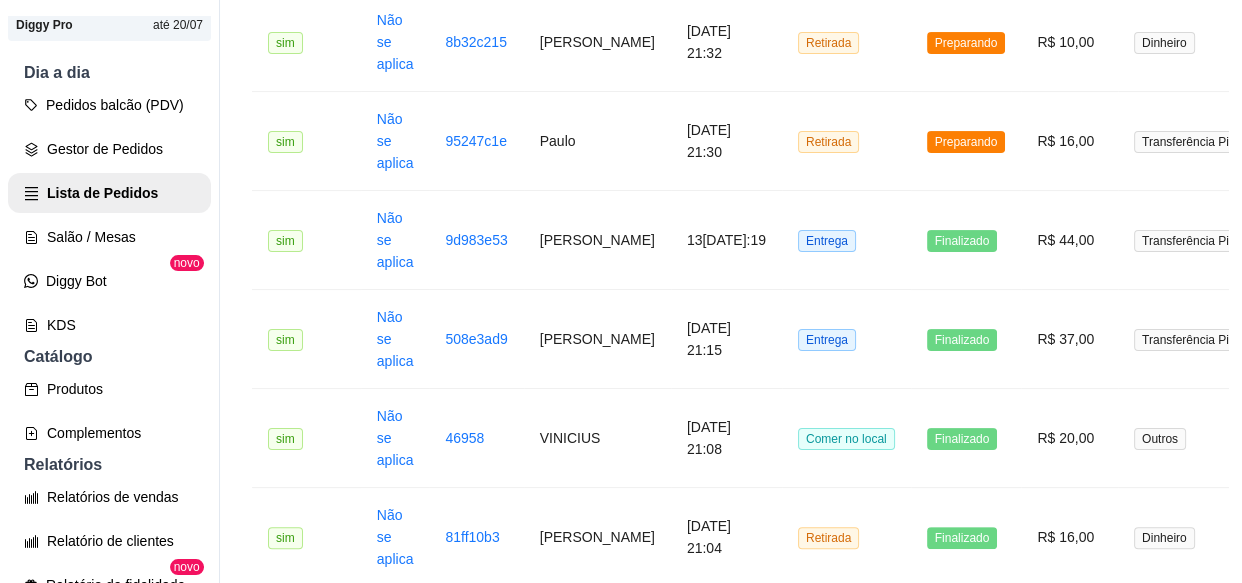click on "Mover para retirada disponível" at bounding box center (774, 487) 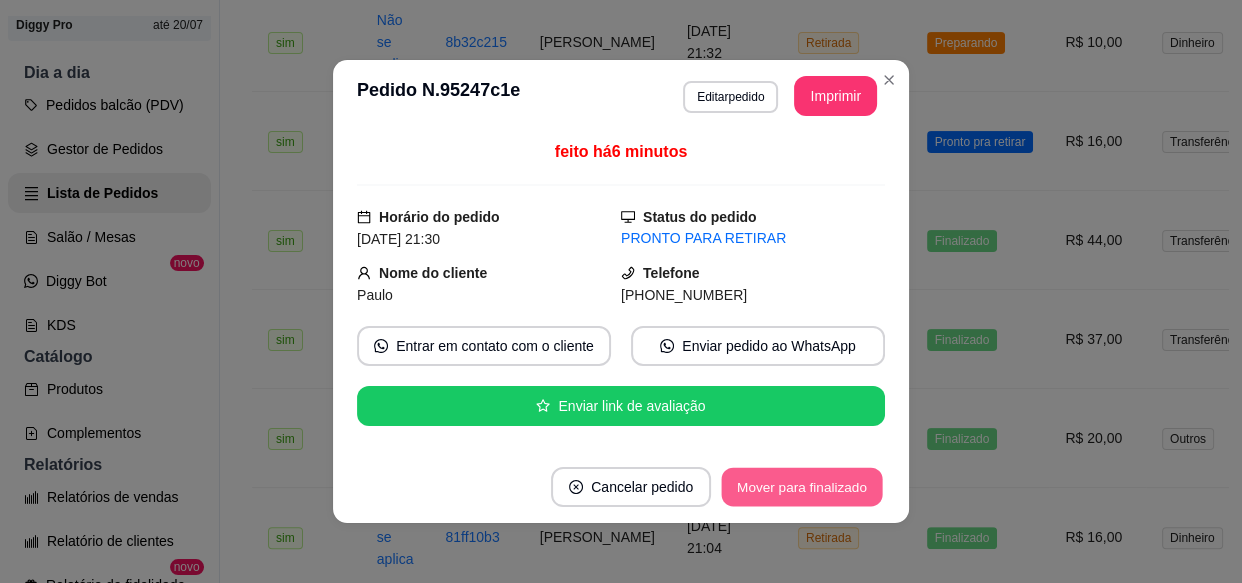 click on "Mover para finalizado" at bounding box center (802, 487) 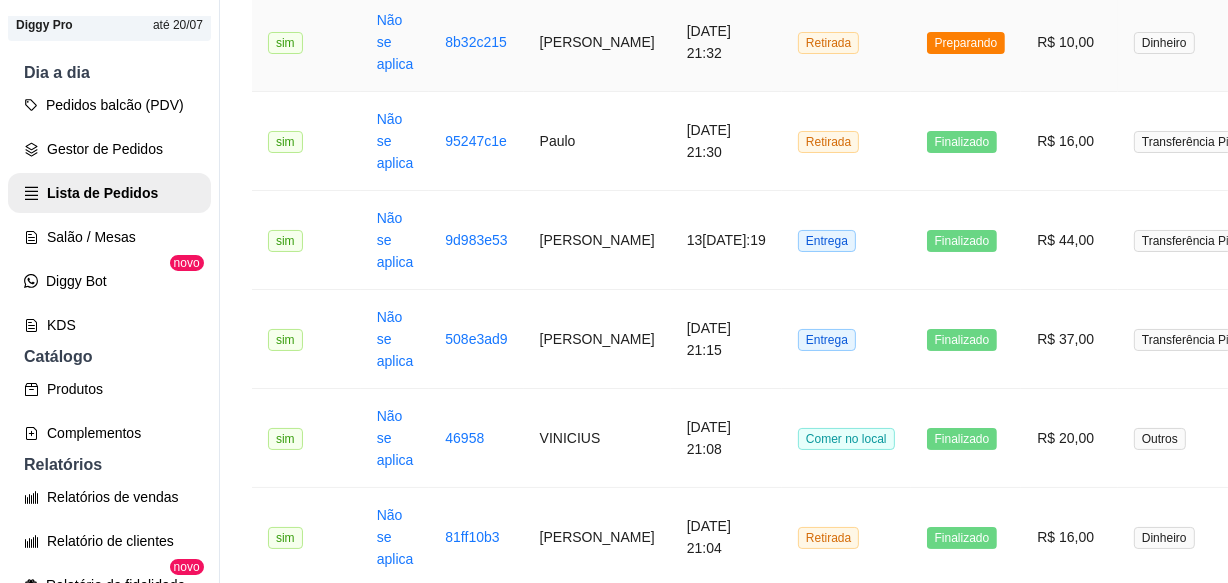 click on "Retirada" at bounding box center (846, 42) 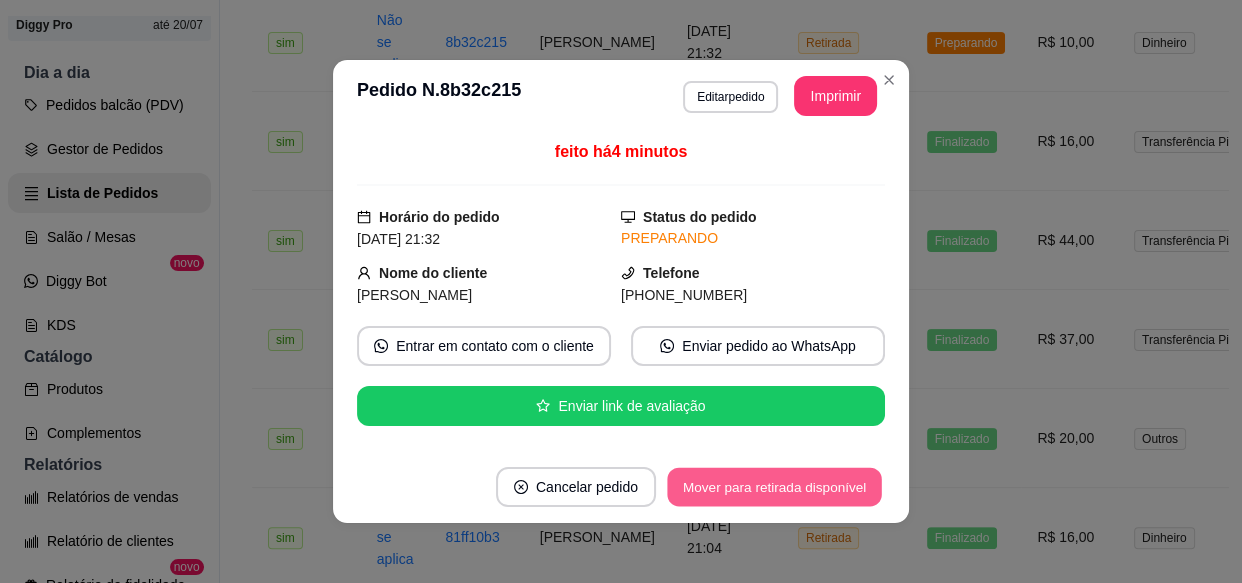click on "Mover para retirada disponível" at bounding box center (774, 487) 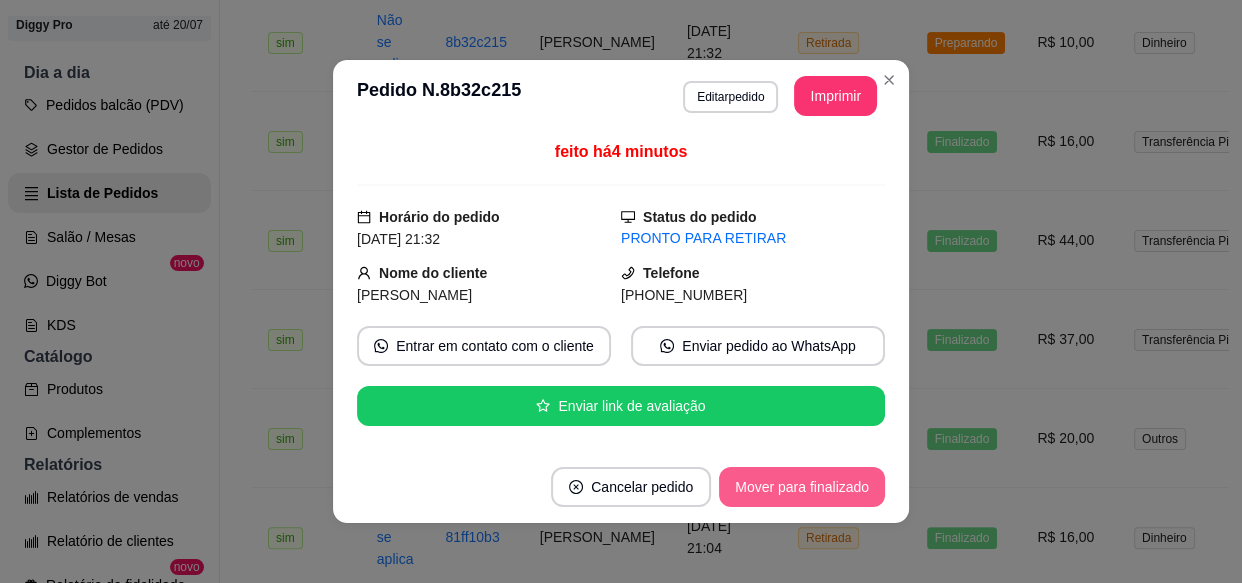click on "Mover para finalizado" at bounding box center (802, 487) 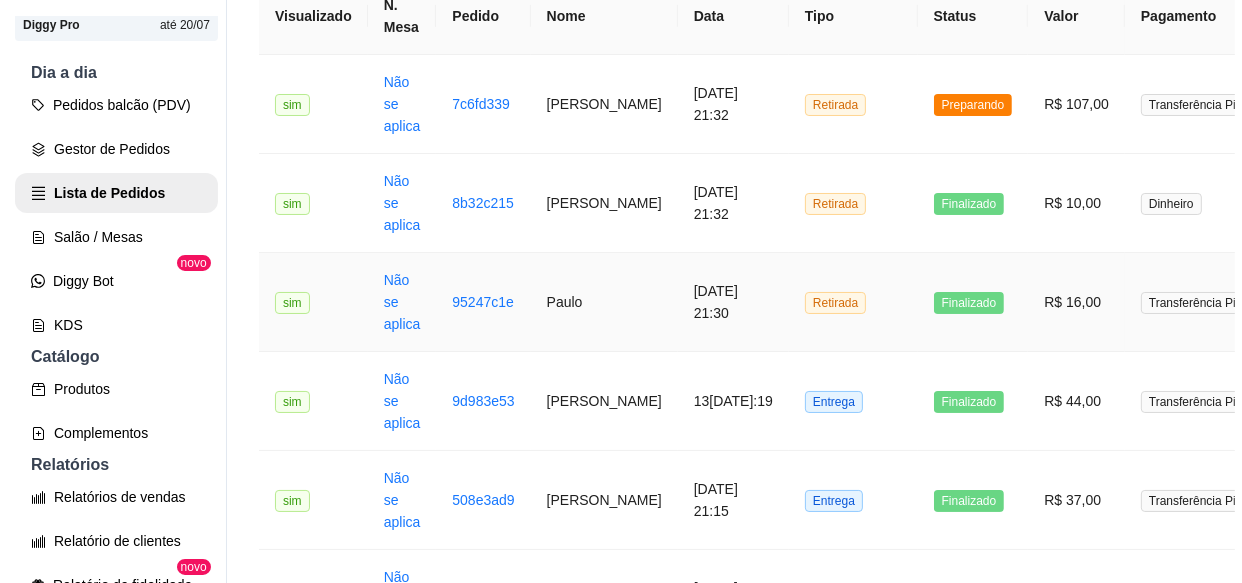 scroll, scrollTop: 181, scrollLeft: 0, axis: vertical 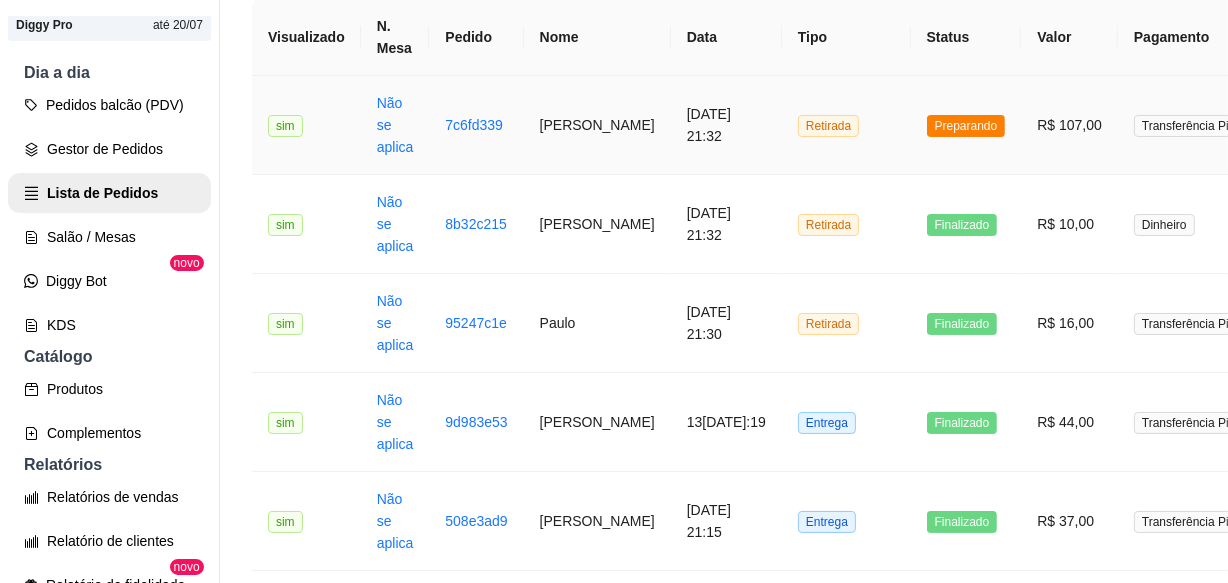click on "Retirada" at bounding box center [846, 125] 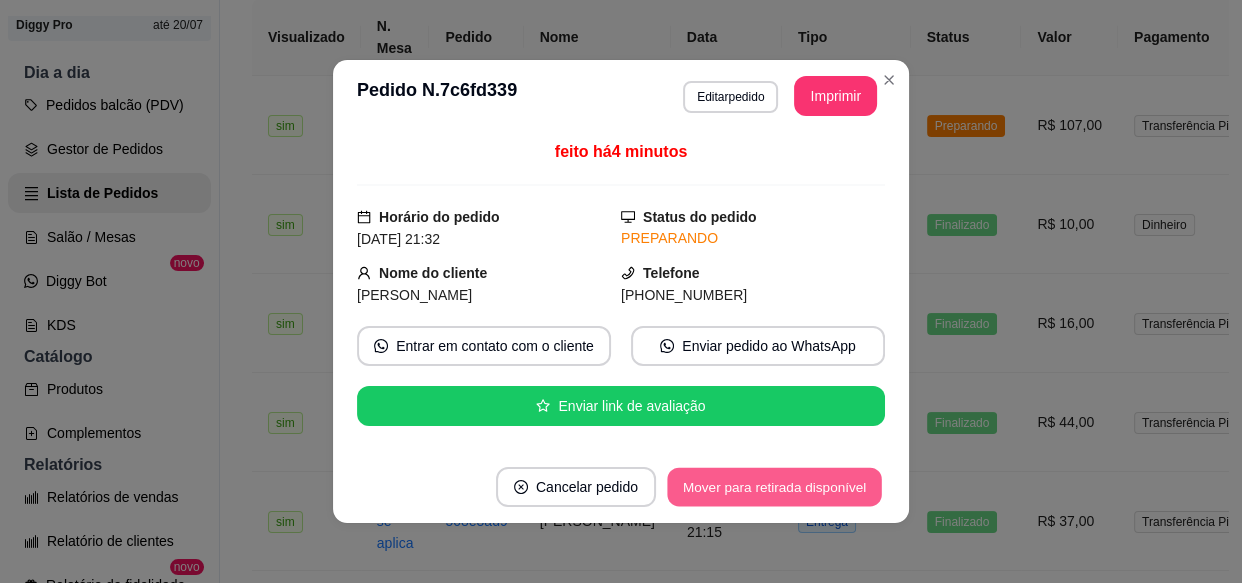 click on "Mover para retirada disponível" at bounding box center [774, 487] 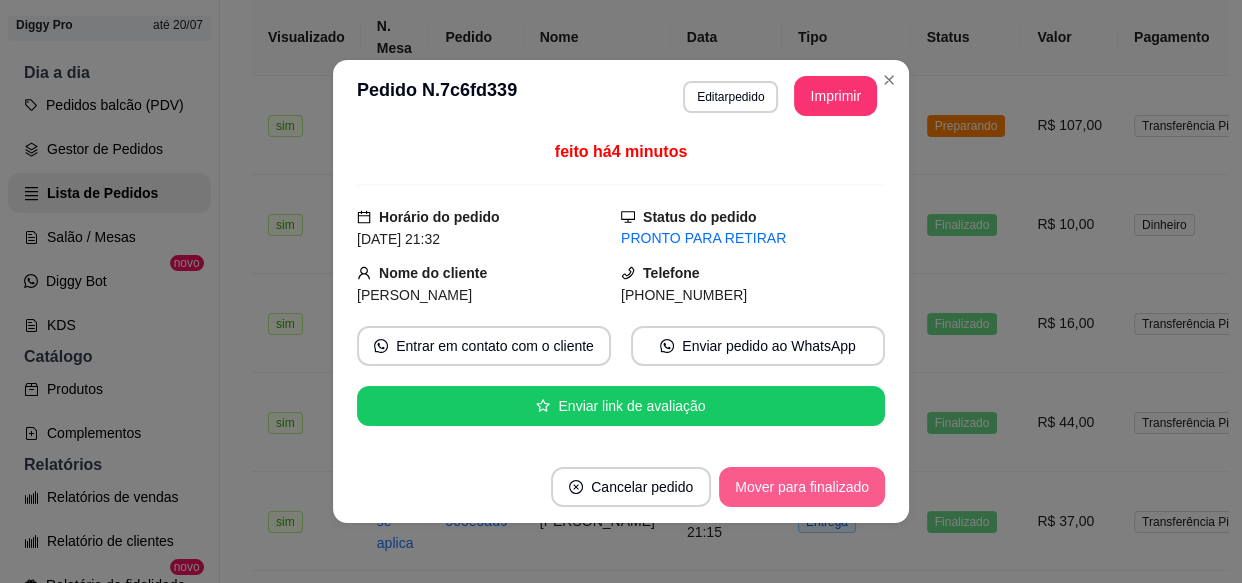 click on "Mover para finalizado" at bounding box center (802, 487) 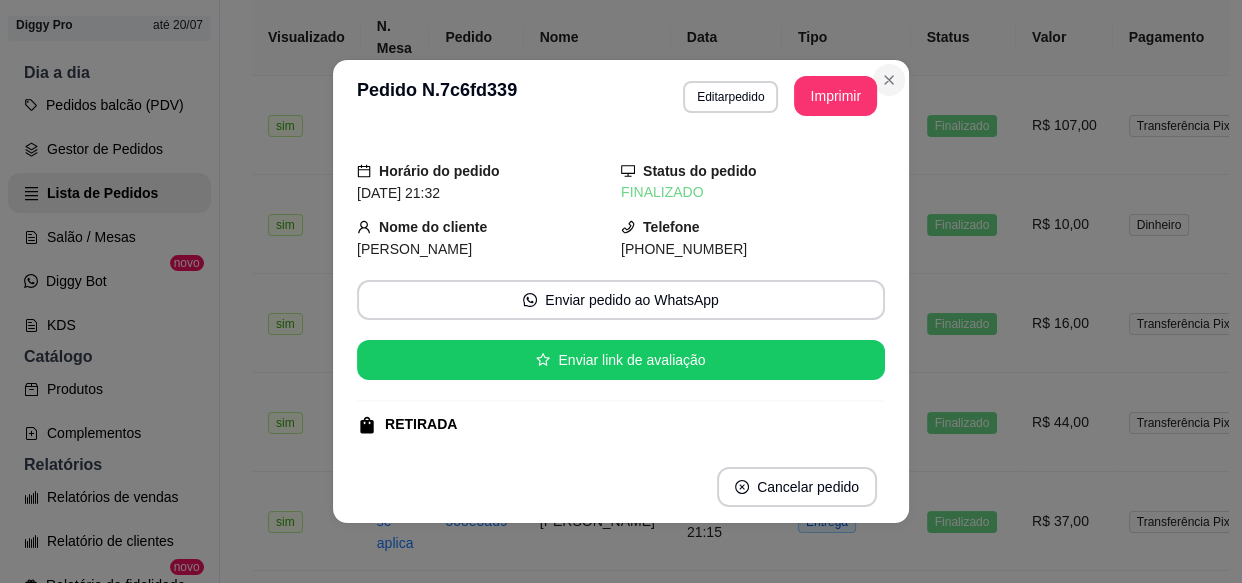click on "**********" at bounding box center [621, 291] 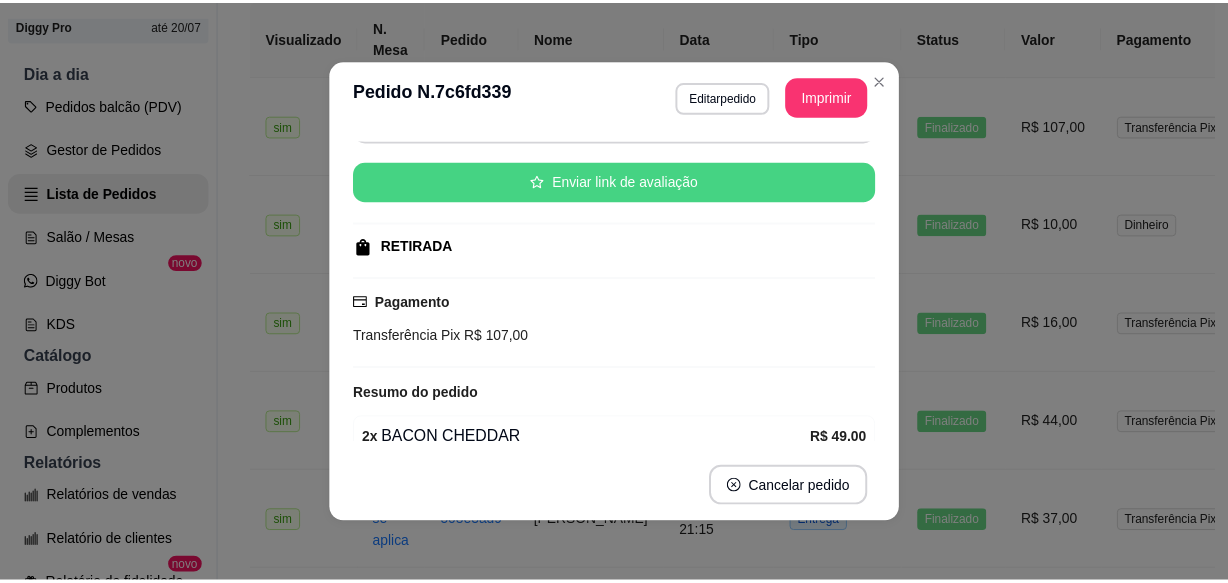 scroll, scrollTop: 181, scrollLeft: 0, axis: vertical 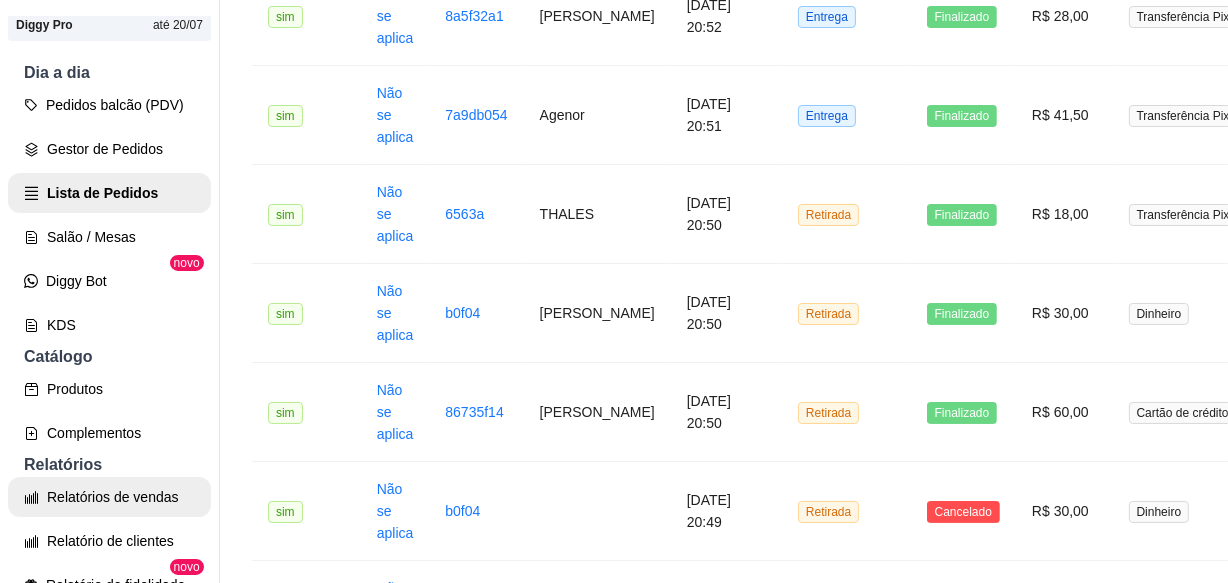 click on "Relatórios de vendas" at bounding box center (109, 497) 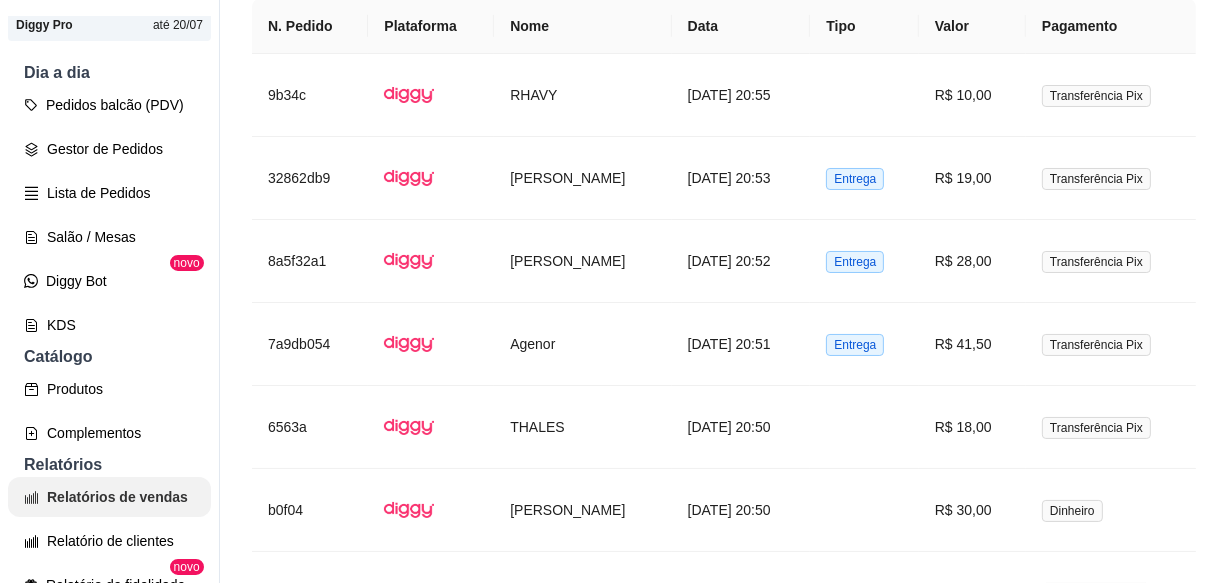 scroll, scrollTop: 0, scrollLeft: 0, axis: both 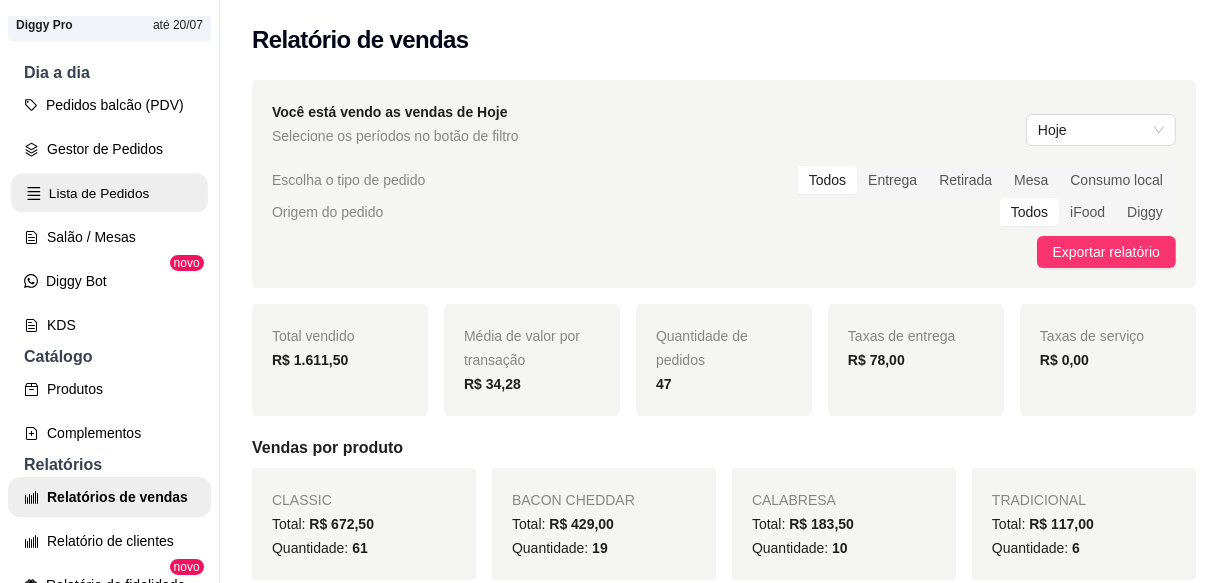 click on "Lista de Pedidos" at bounding box center [109, 193] 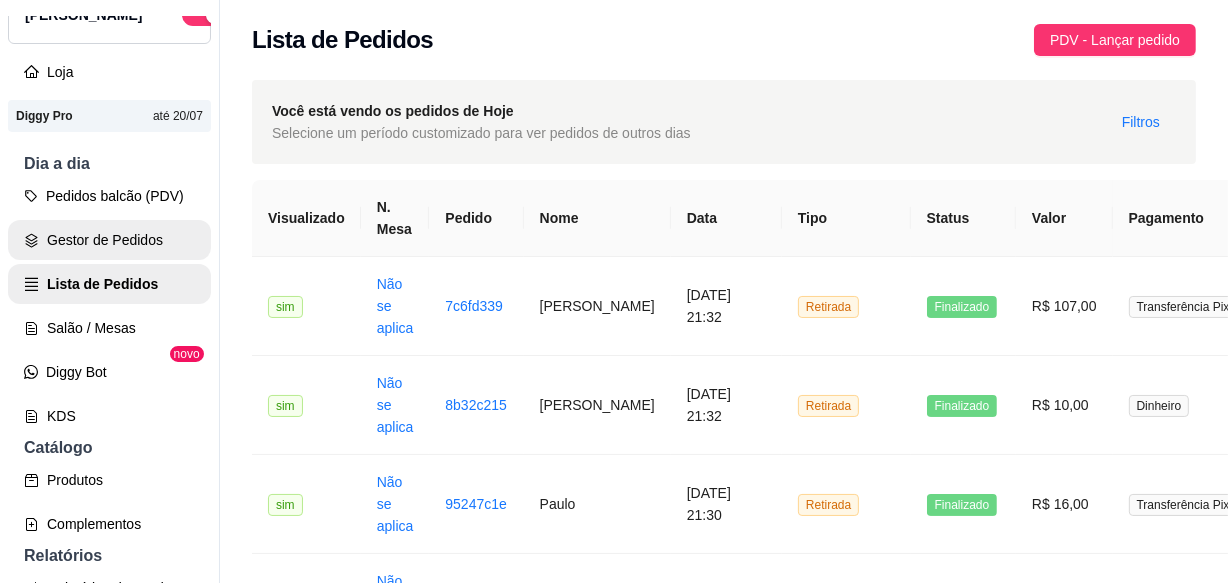 scroll, scrollTop: 0, scrollLeft: 0, axis: both 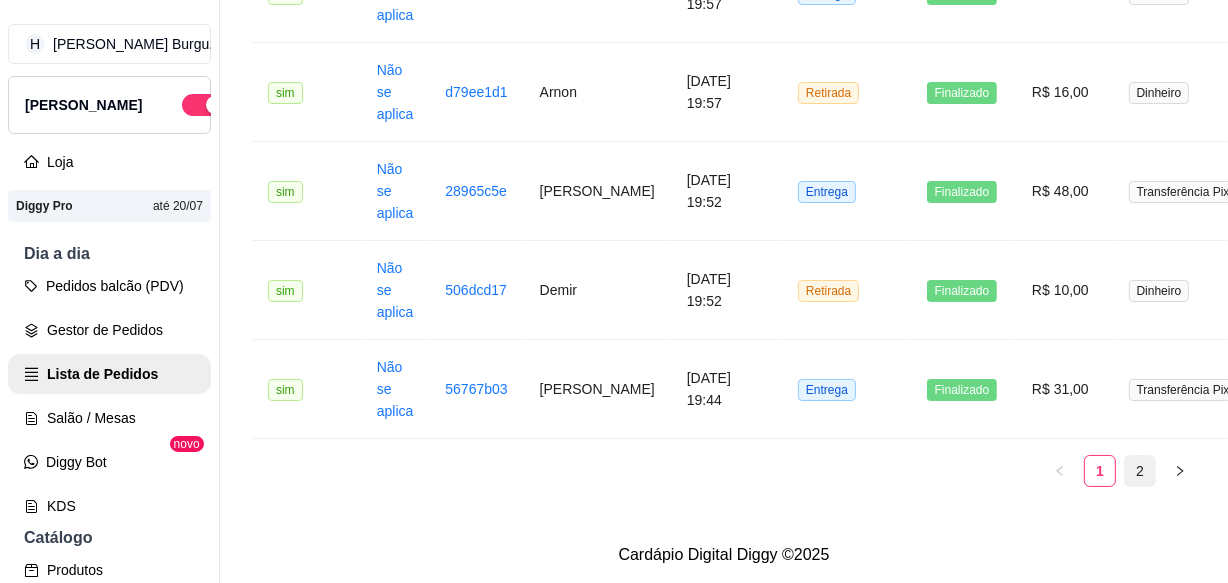 click on "2" at bounding box center [1140, 471] 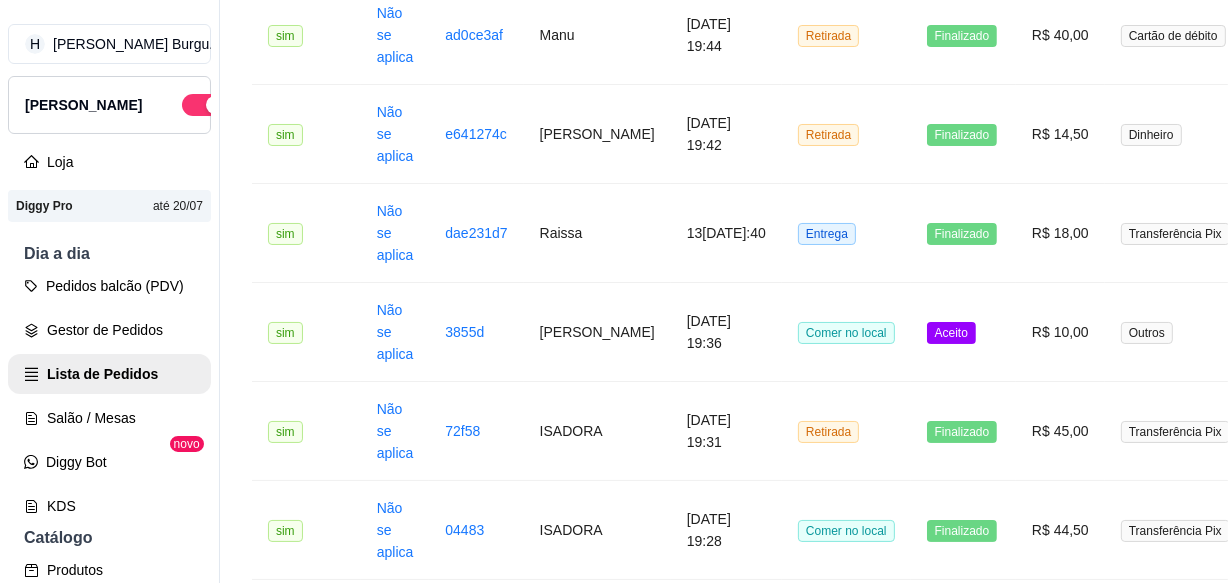 scroll, scrollTop: 272, scrollLeft: 0, axis: vertical 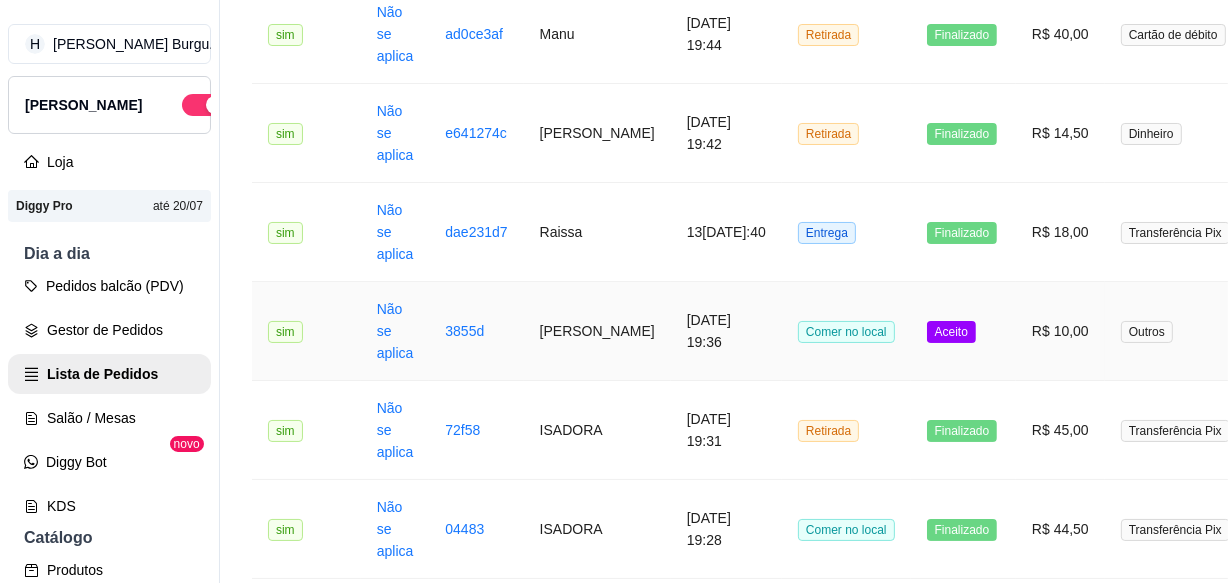 click on "Aceito" at bounding box center (963, 331) 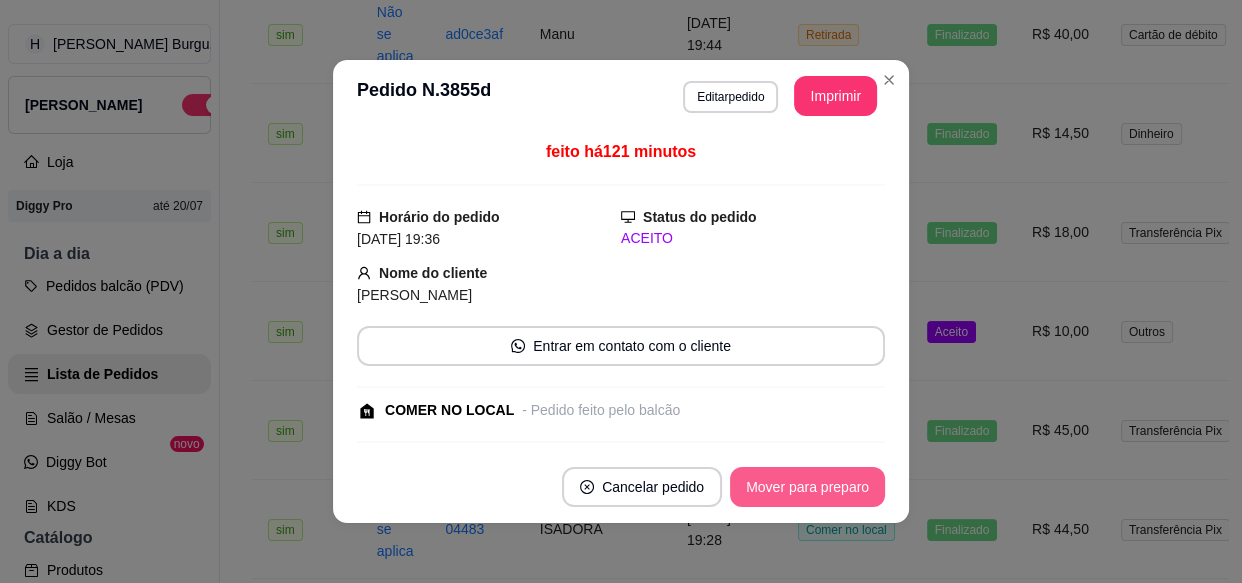 click on "Mover para preparo" at bounding box center [807, 487] 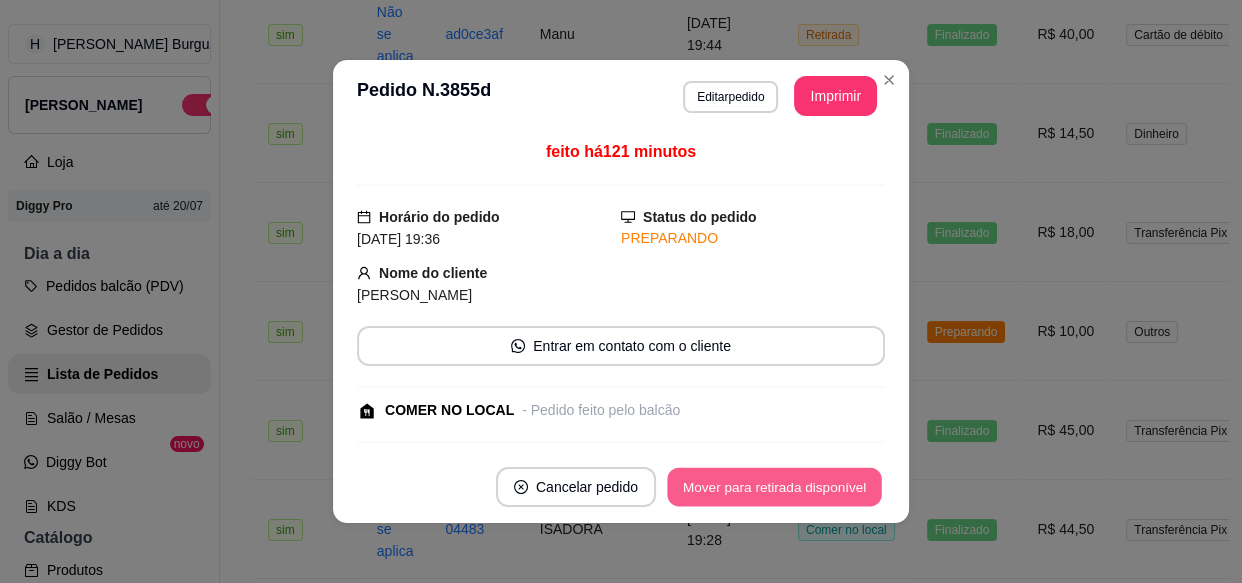 click on "Mover para retirada disponível" at bounding box center [774, 487] 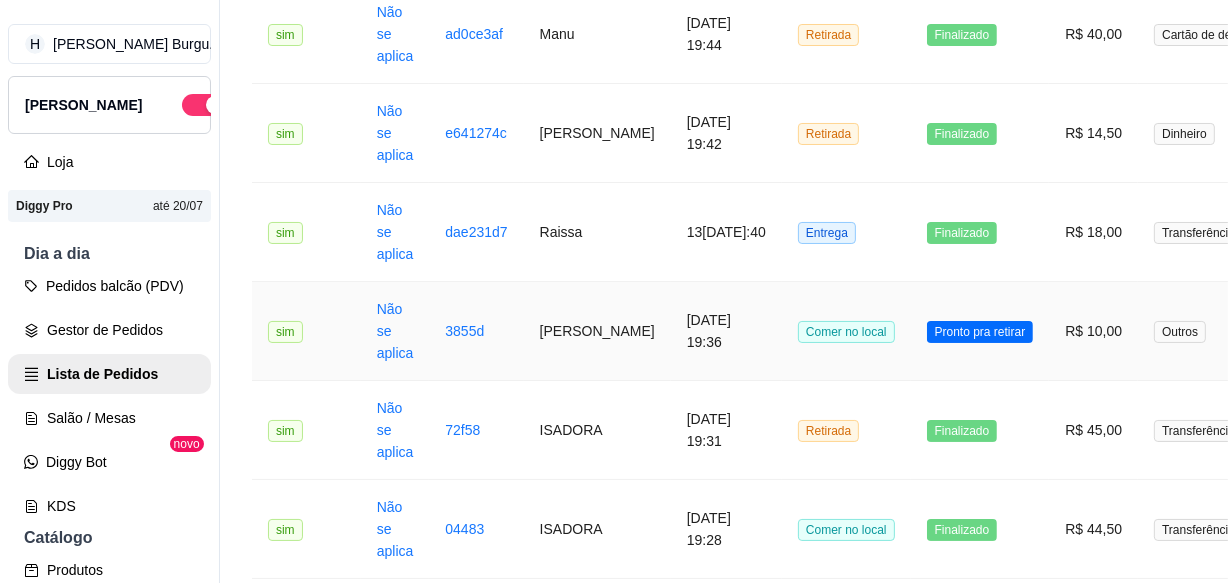 click on "Comer no local" at bounding box center (846, 331) 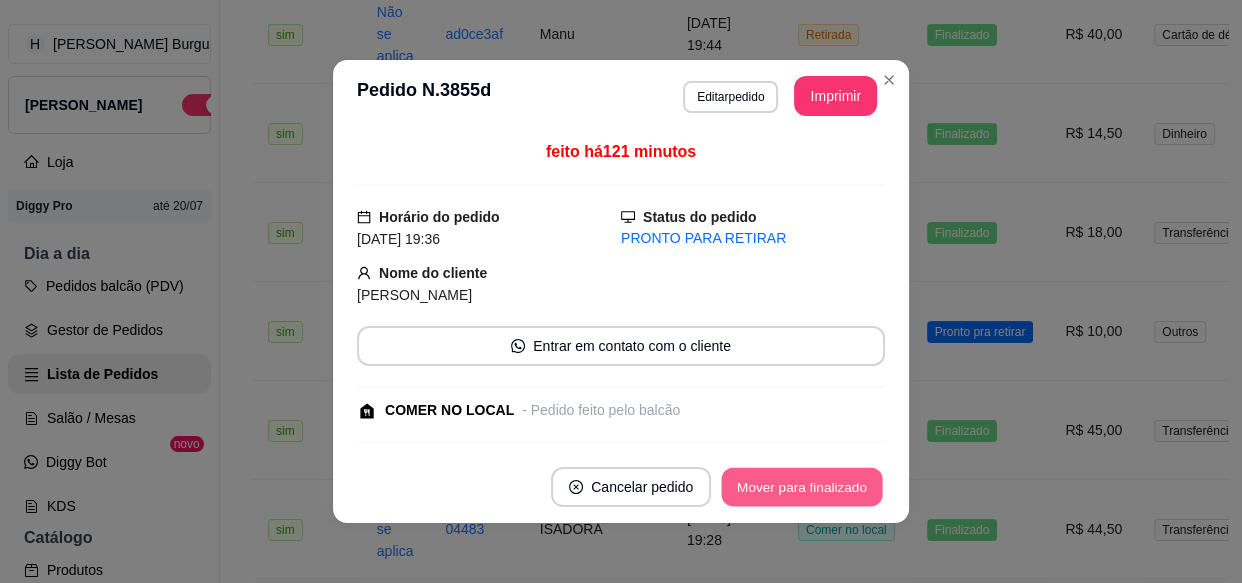 click on "Mover para finalizado" at bounding box center (802, 487) 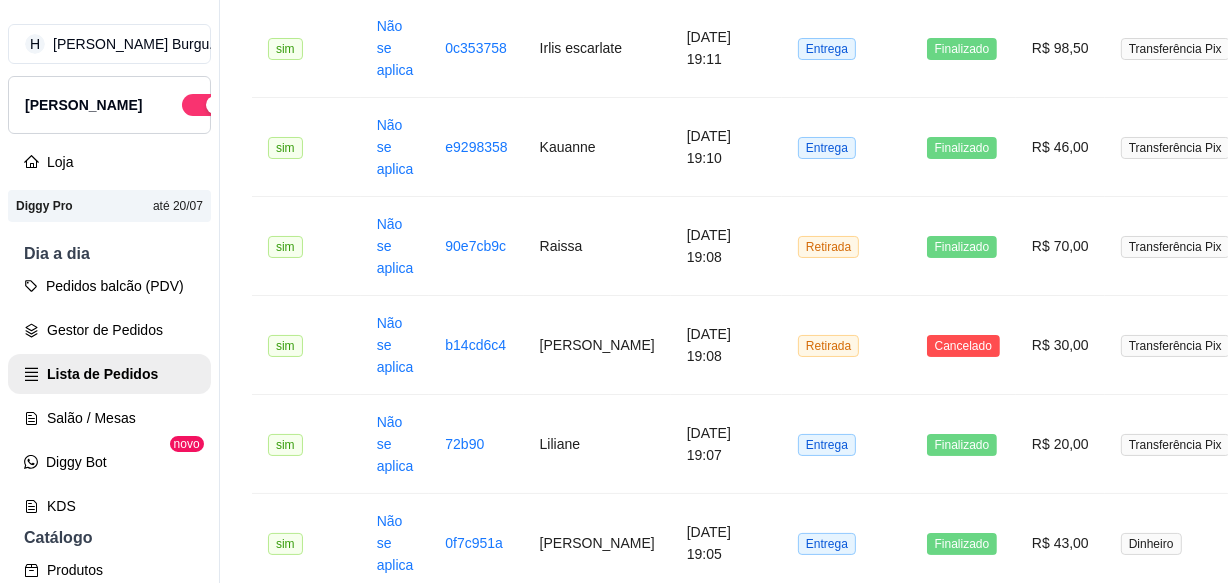 scroll, scrollTop: 1810, scrollLeft: 0, axis: vertical 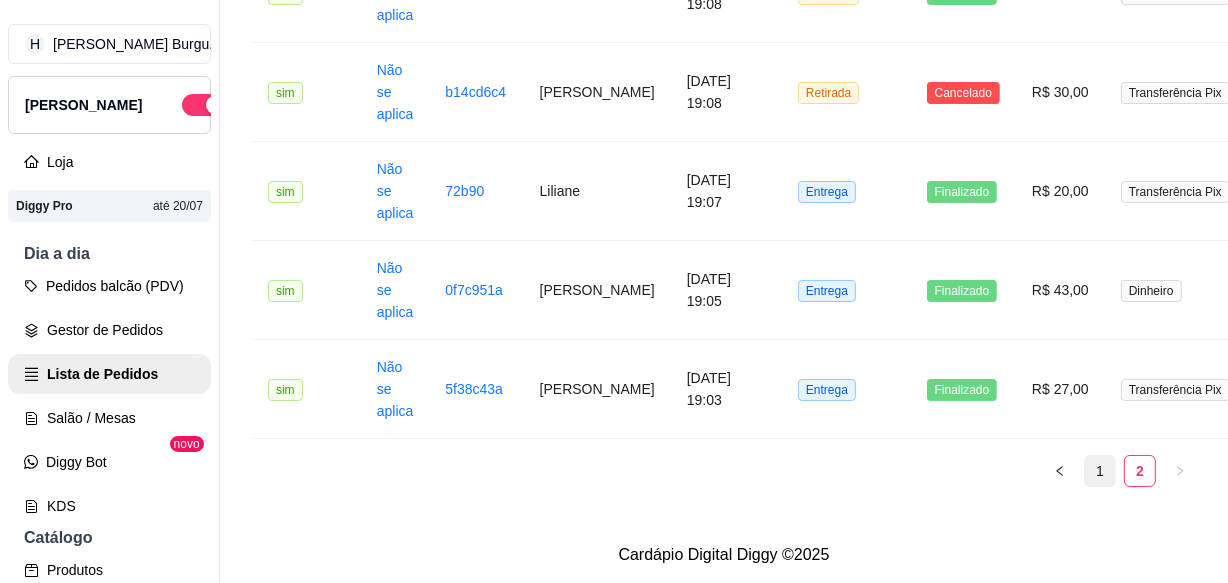 click on "1" at bounding box center [1100, 471] 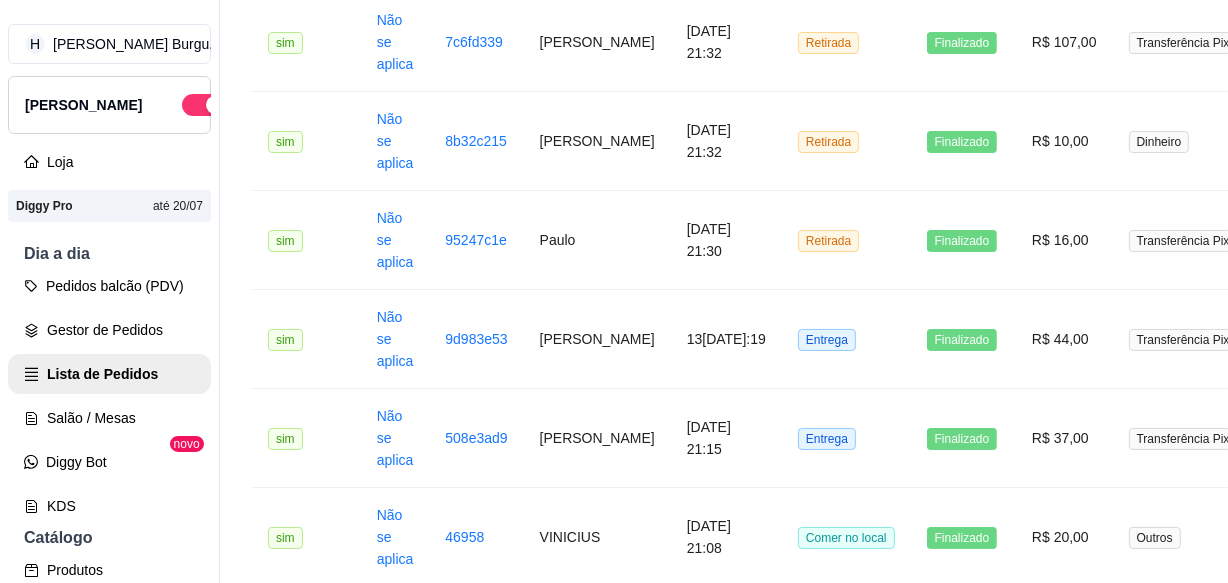 scroll, scrollTop: 0, scrollLeft: 0, axis: both 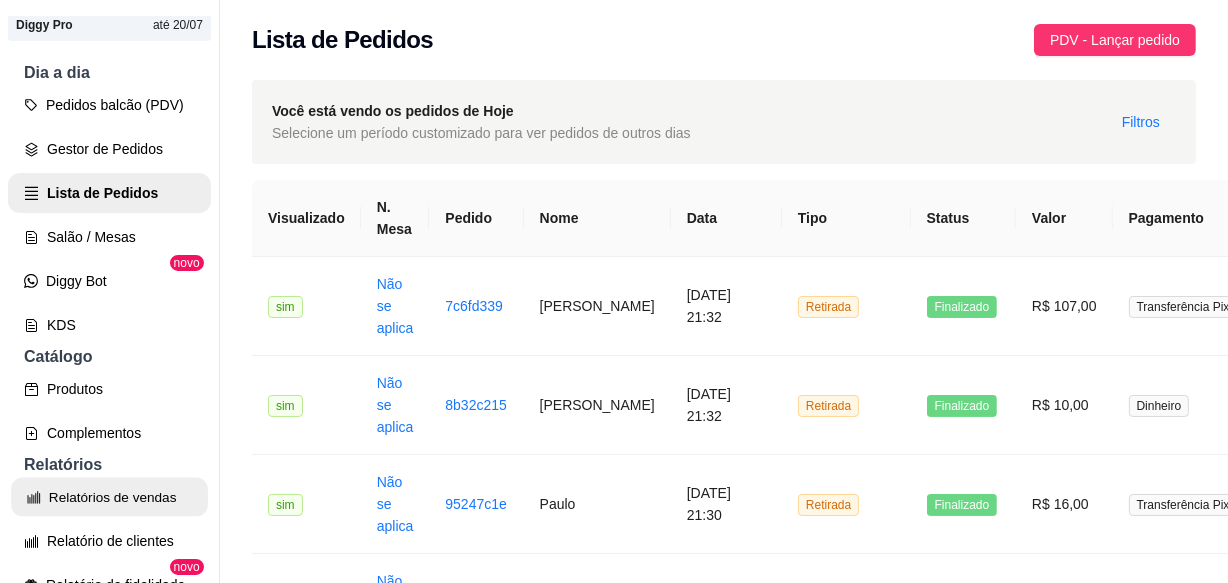 click on "Relatórios de vendas" at bounding box center (109, 497) 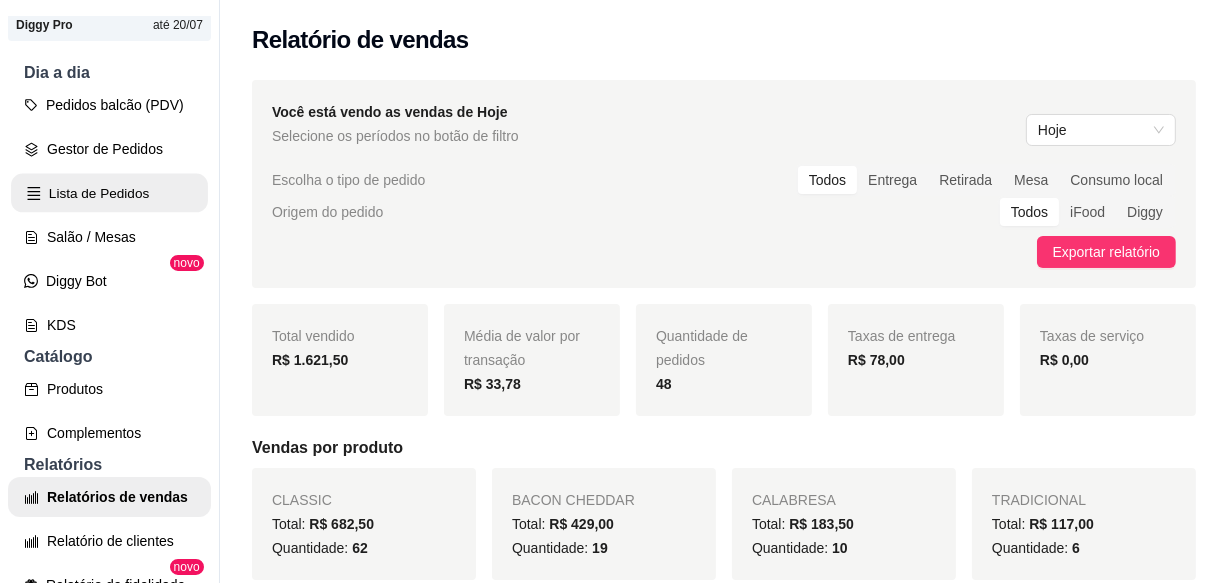 click on "Lista de Pedidos" at bounding box center [109, 193] 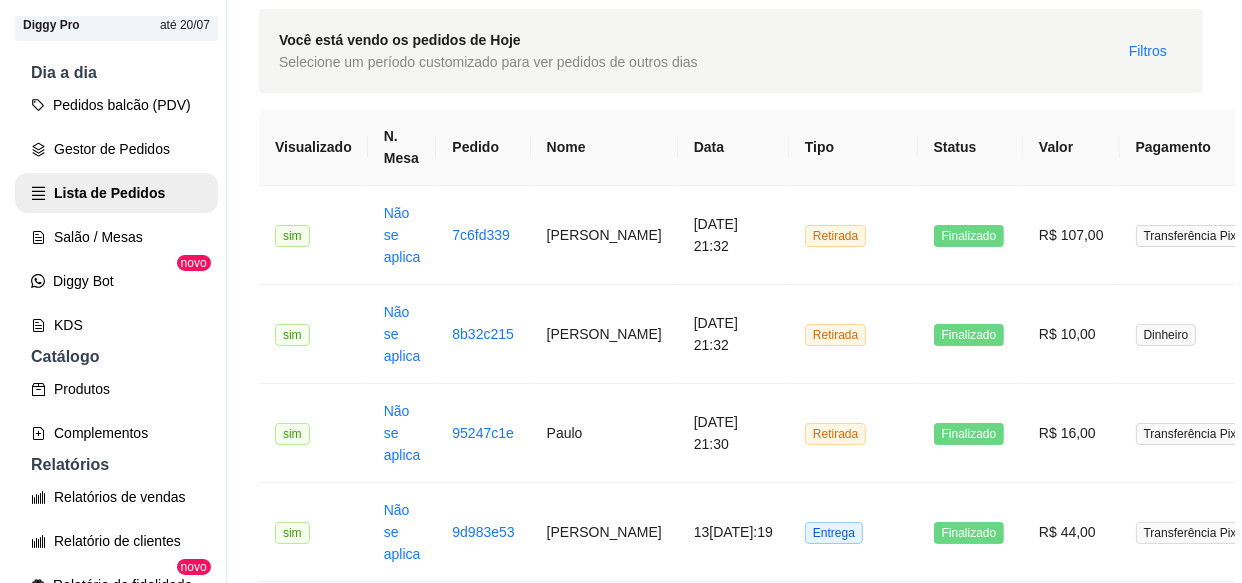 scroll, scrollTop: 0, scrollLeft: 0, axis: both 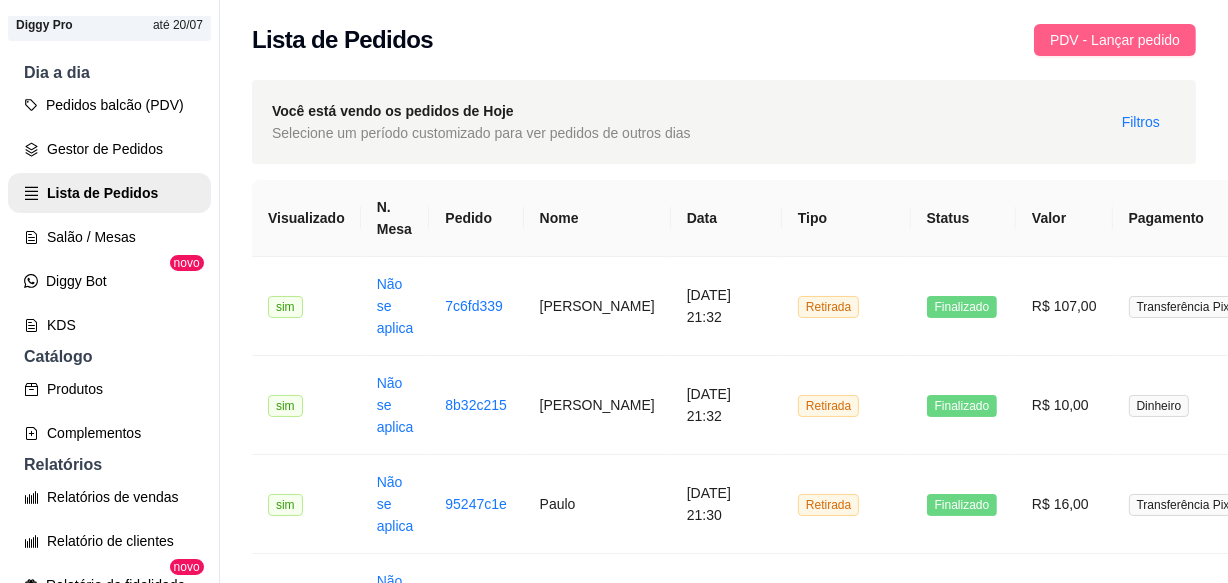 click on "PDV - Lançar pedido" at bounding box center [1115, 40] 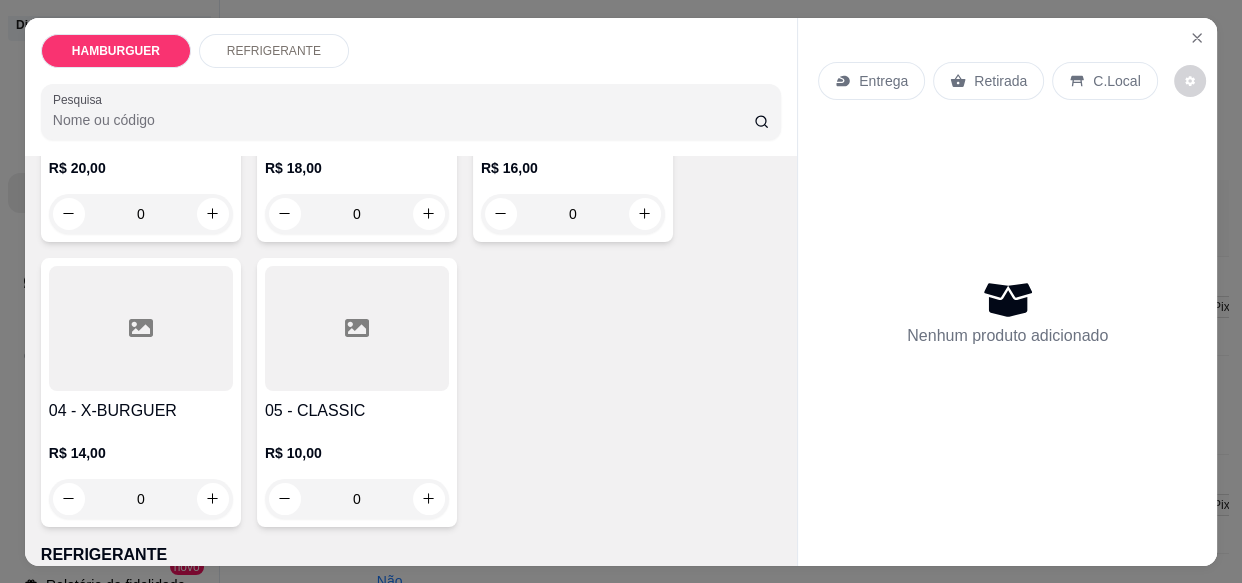 scroll, scrollTop: 363, scrollLeft: 0, axis: vertical 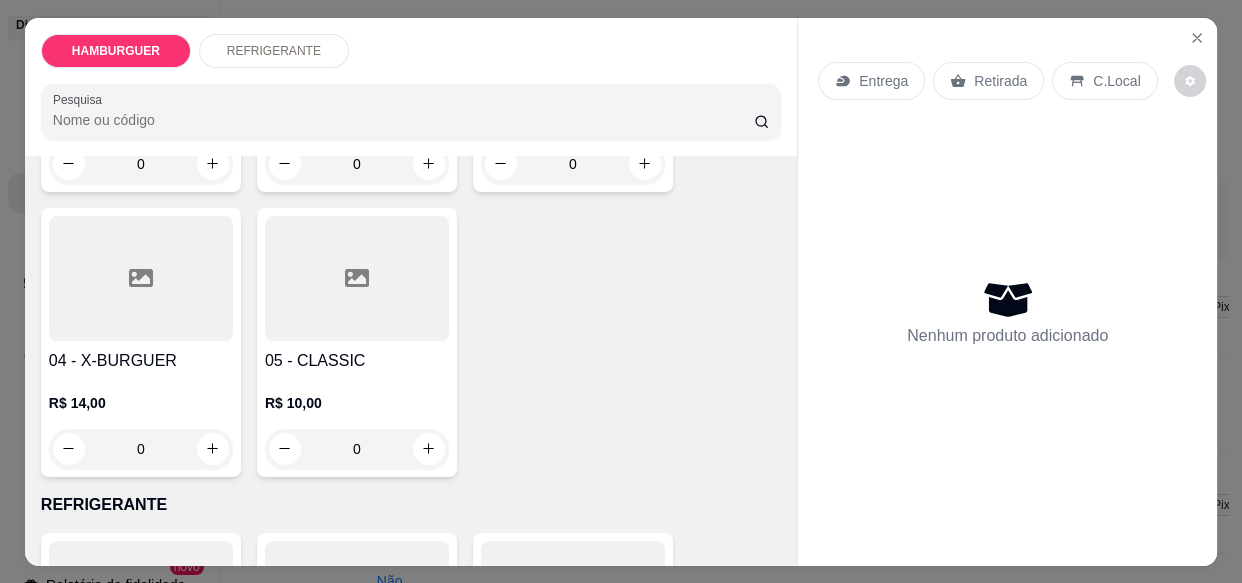 click on "0" at bounding box center [357, 449] 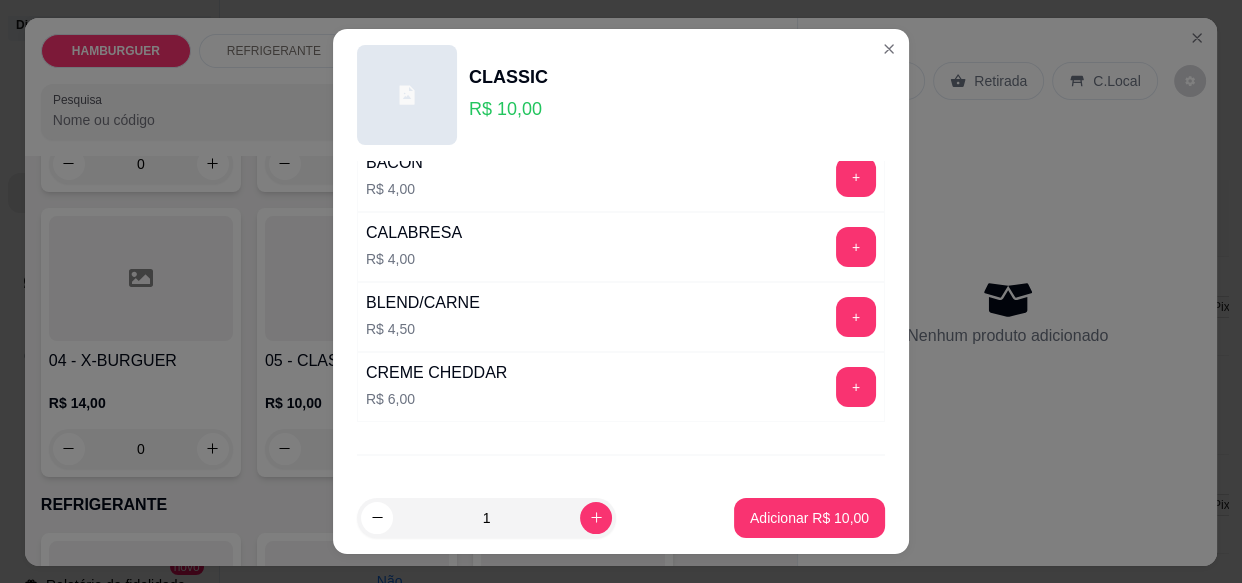 scroll, scrollTop: 530, scrollLeft: 0, axis: vertical 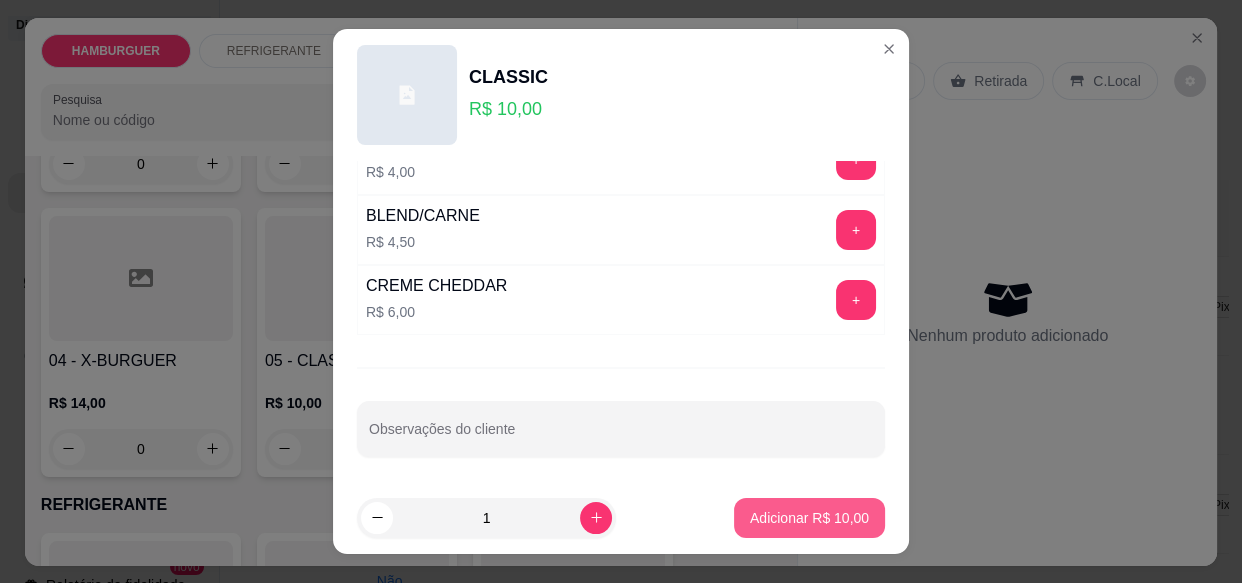 click on "Adicionar   R$ 10,00" at bounding box center (809, 518) 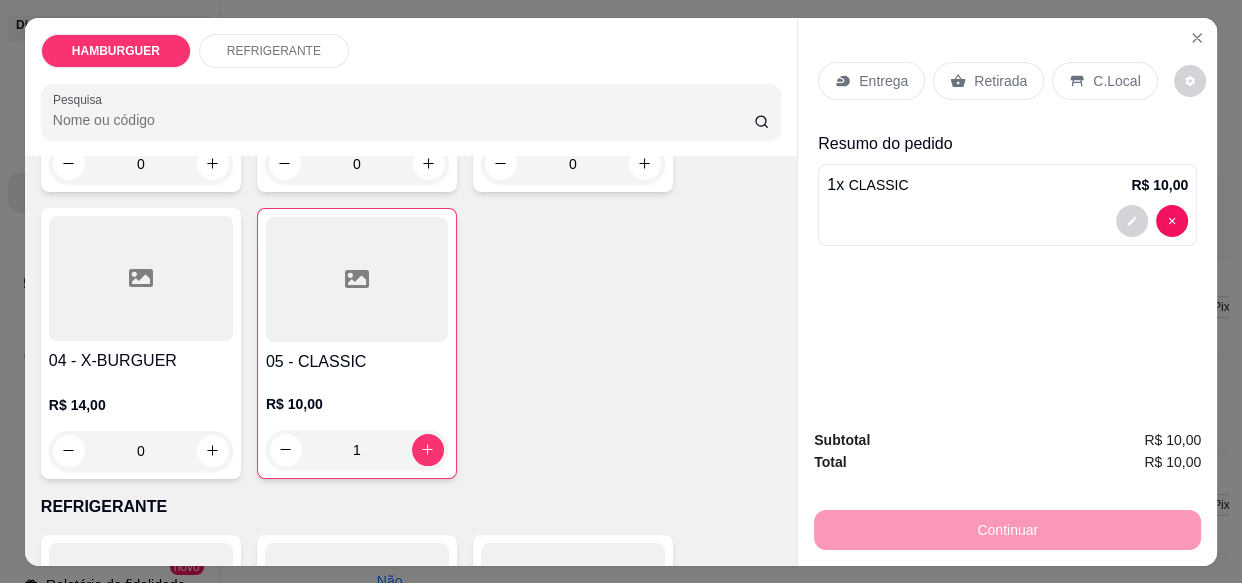 type on "1" 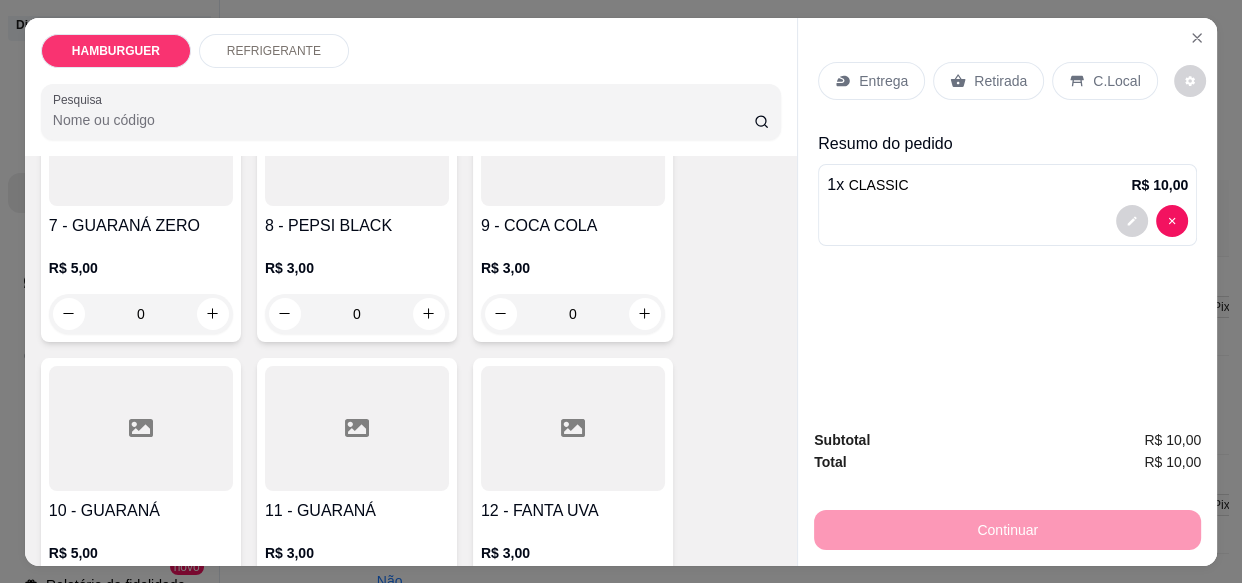 scroll, scrollTop: 1108, scrollLeft: 0, axis: vertical 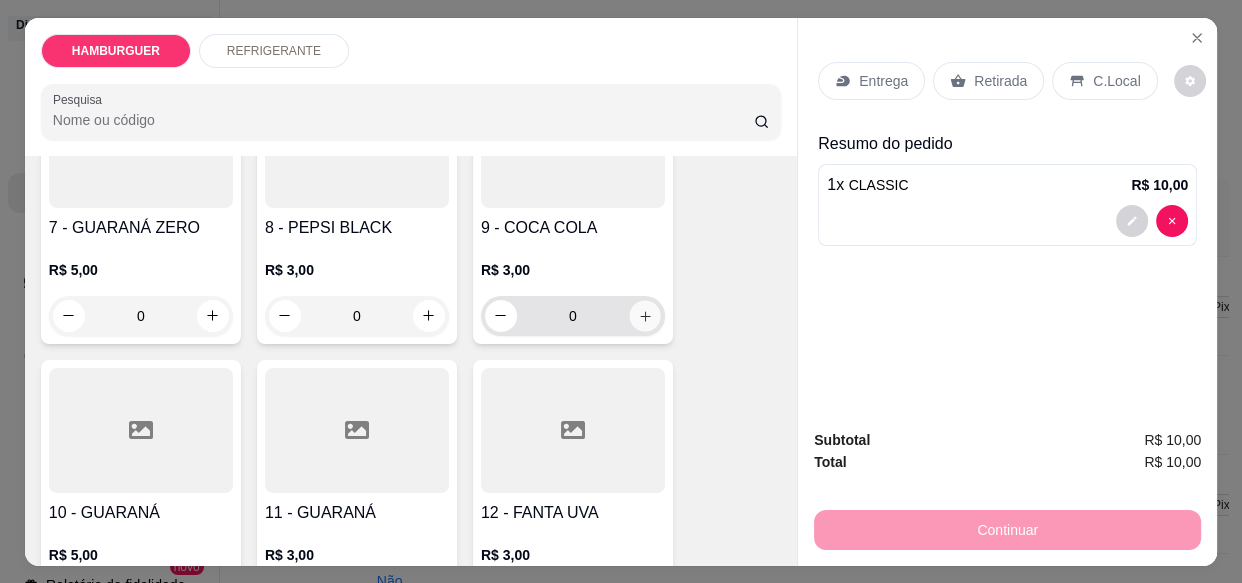 click 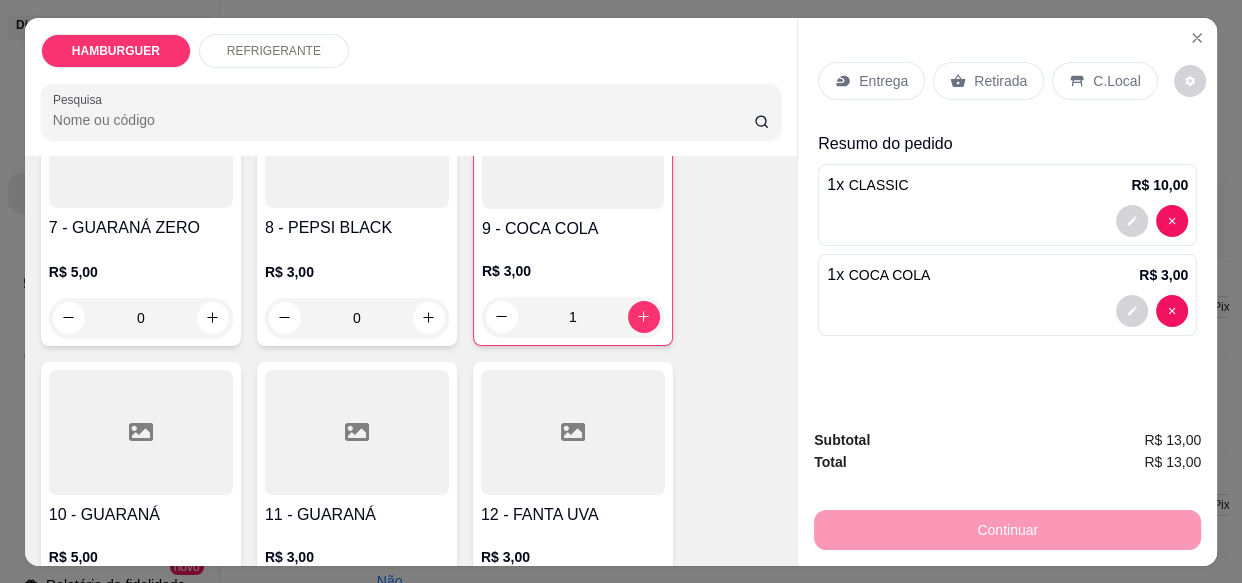 click on "Entrega" at bounding box center [883, 81] 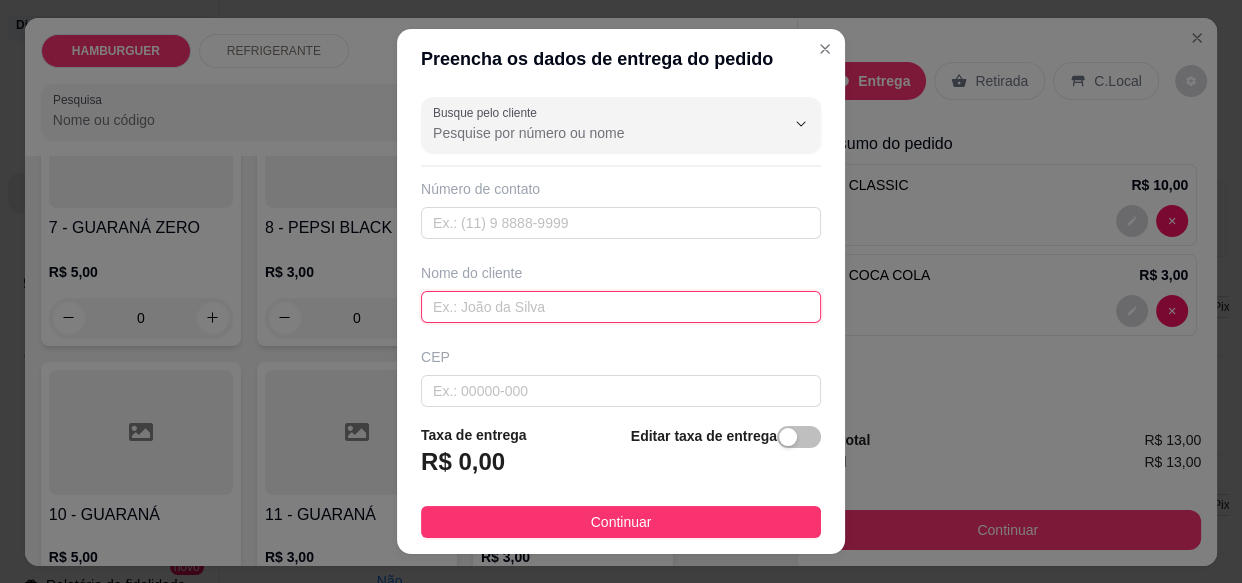 click at bounding box center (621, 307) 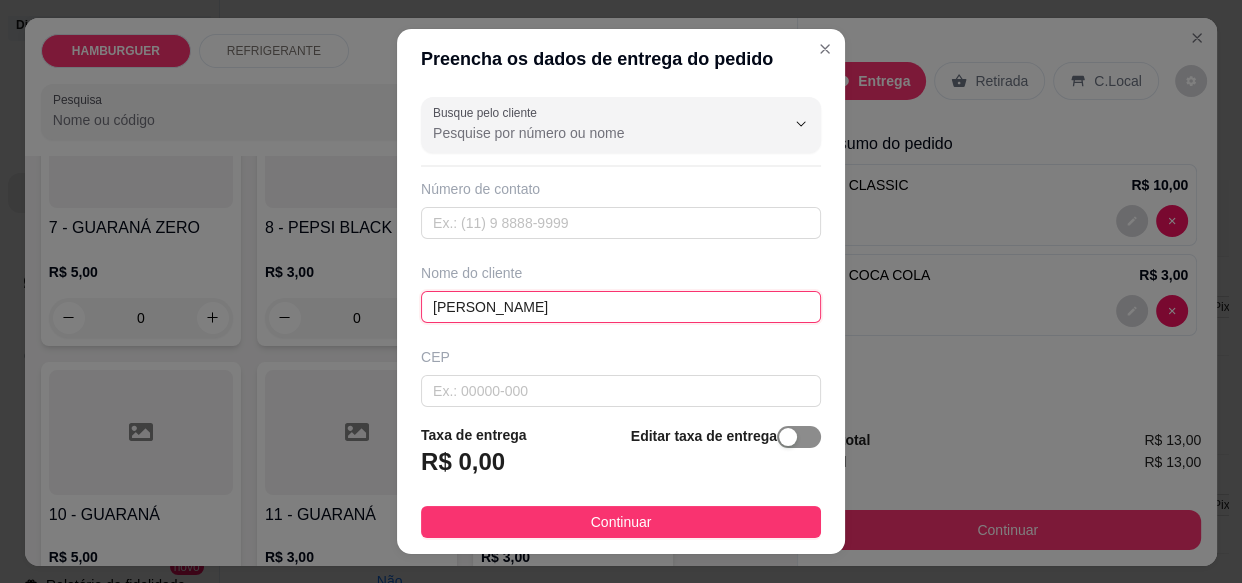 type on "[PERSON_NAME]" 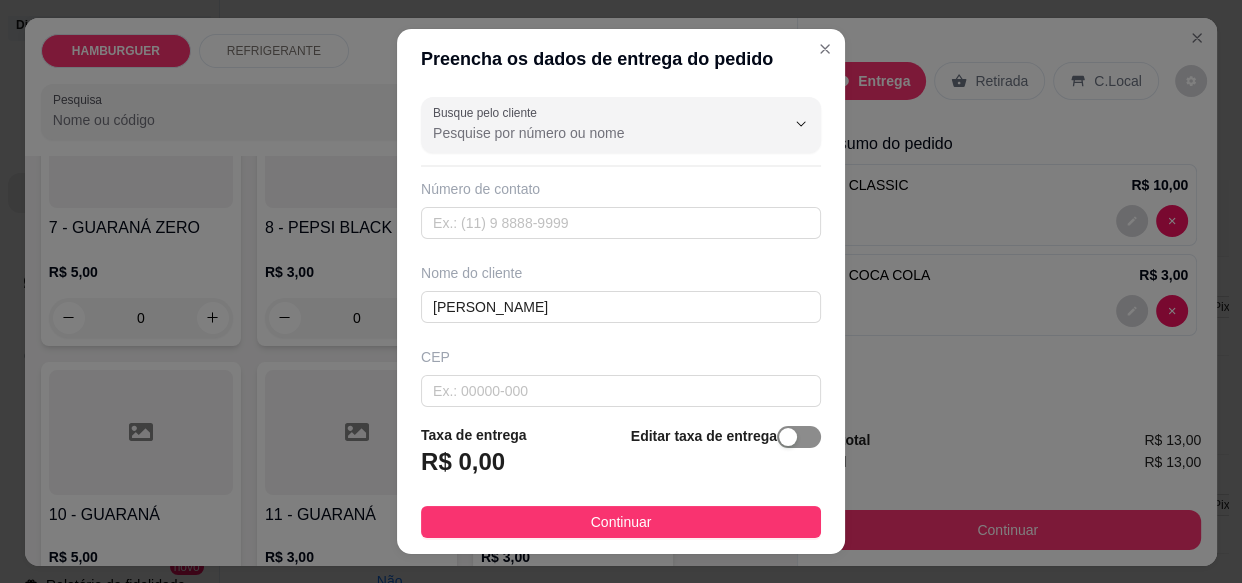 click at bounding box center [799, 437] 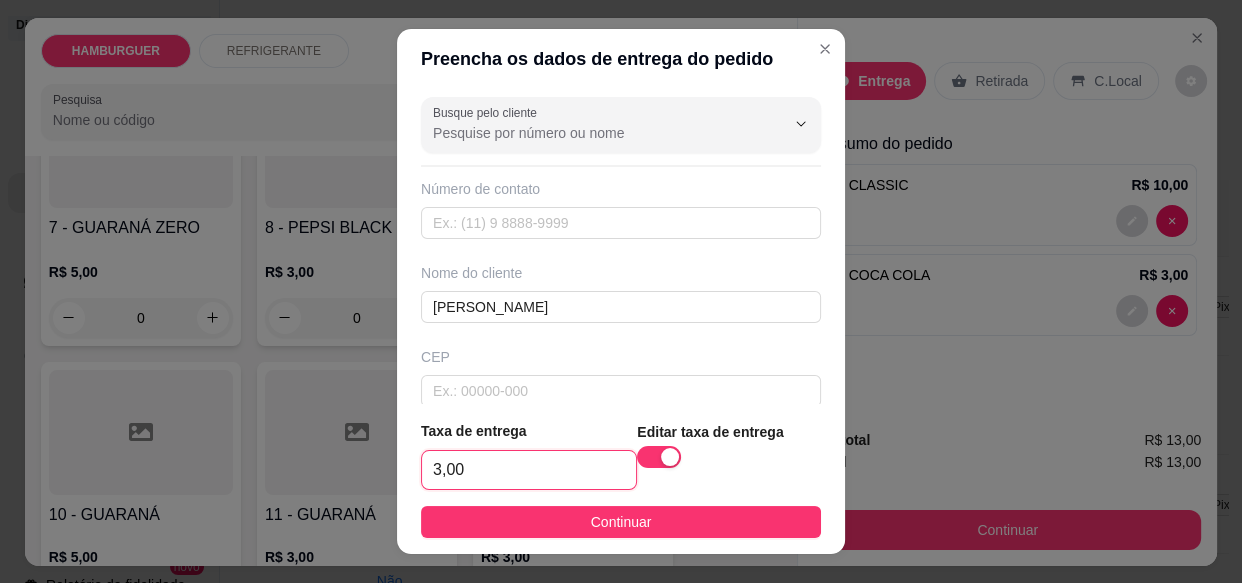 click on "3,00" at bounding box center [529, 470] 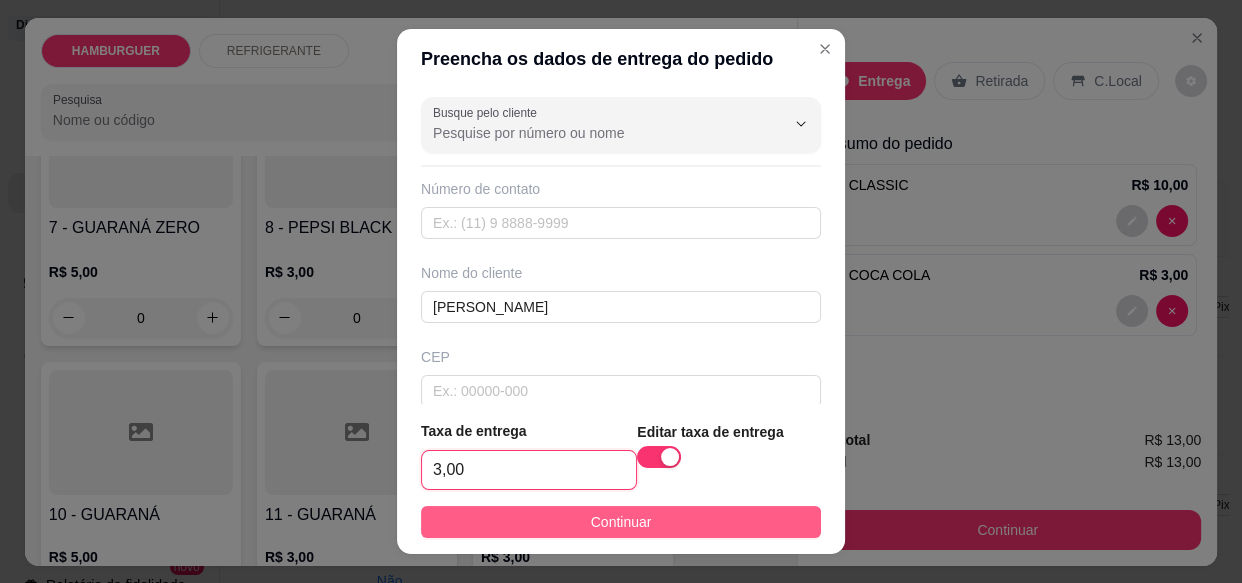 type on "3,00" 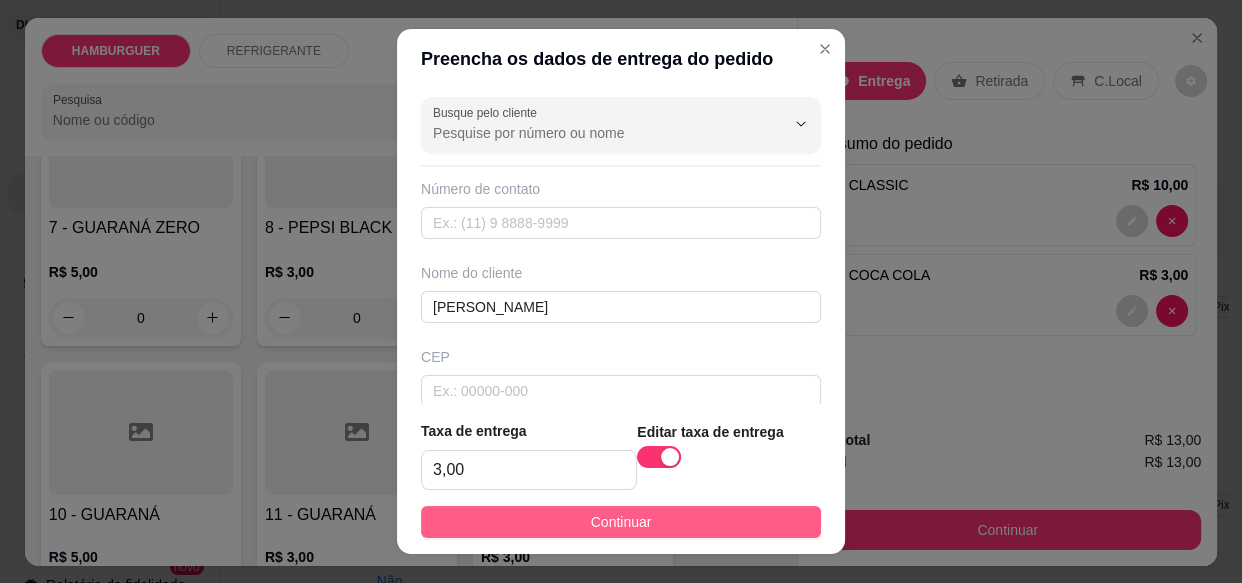 click on "Continuar" at bounding box center (621, 522) 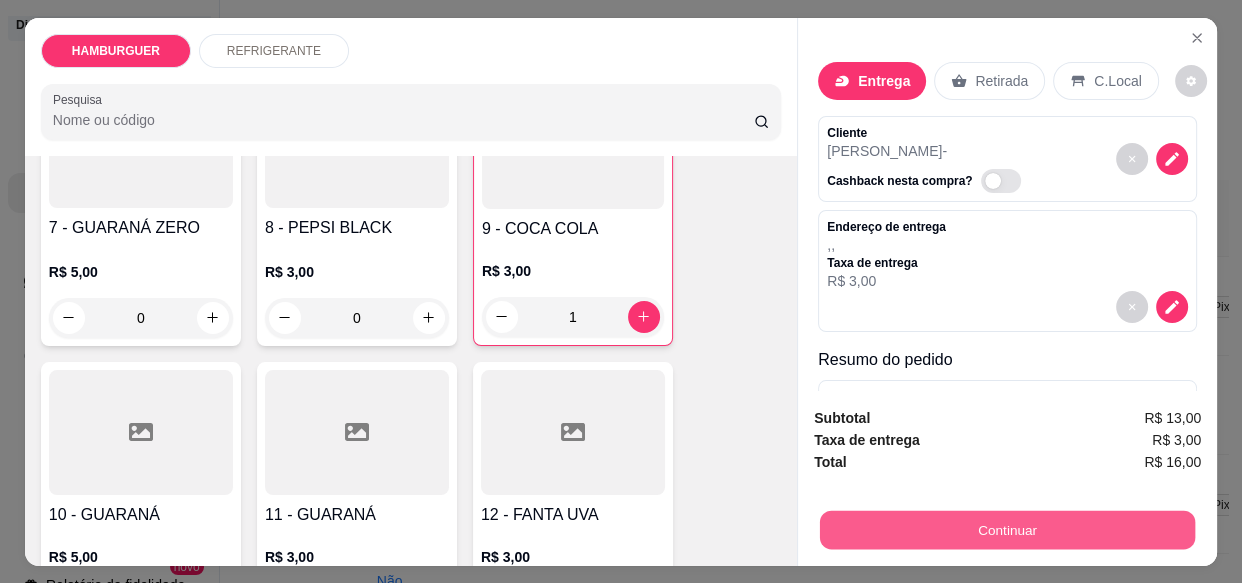 click on "Continuar" at bounding box center (1007, 529) 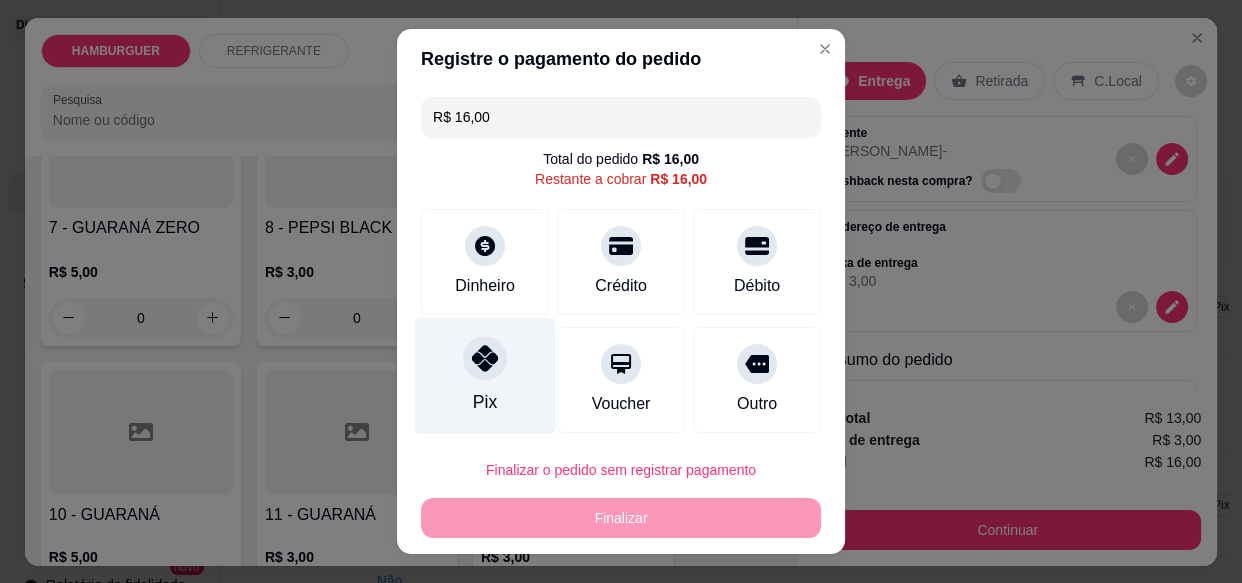 click 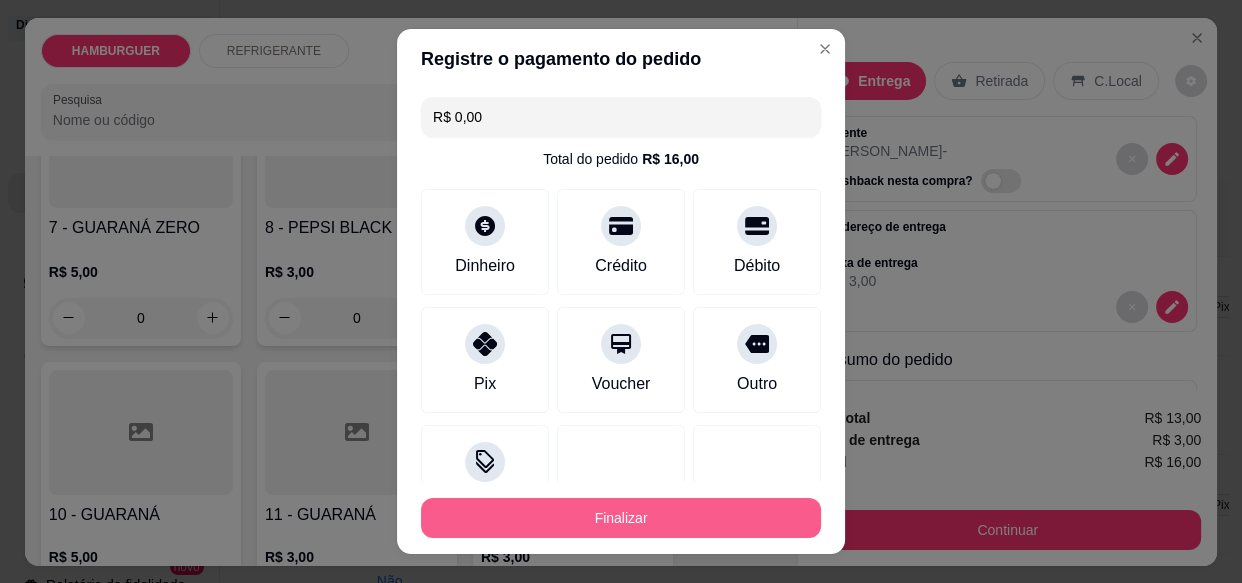 click on "Finalizar" at bounding box center [621, 518] 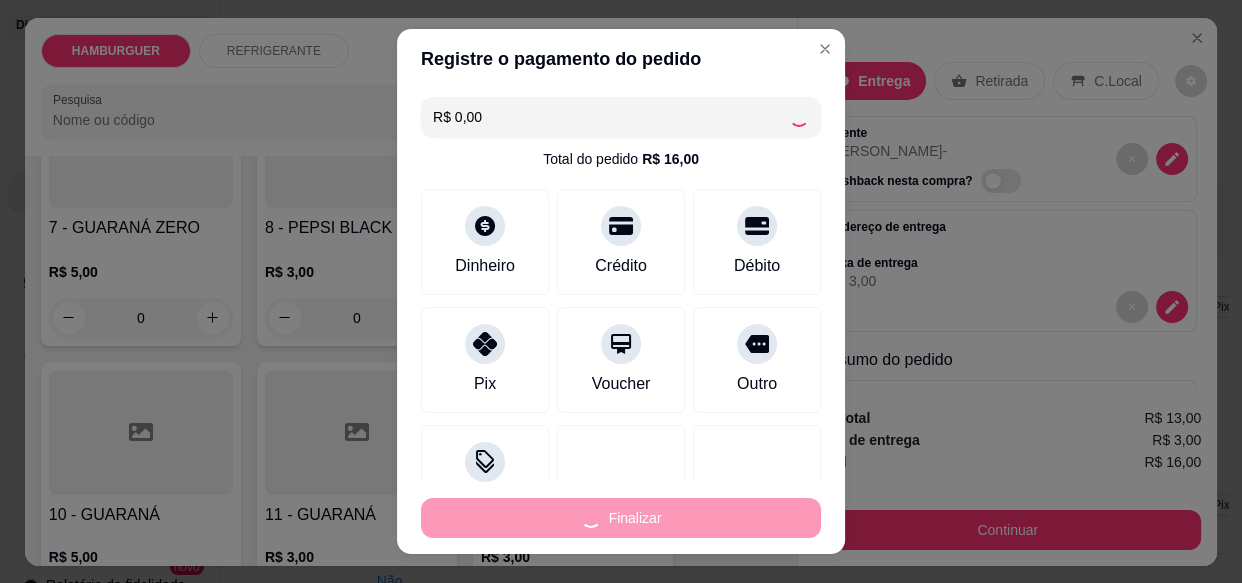 type on "0" 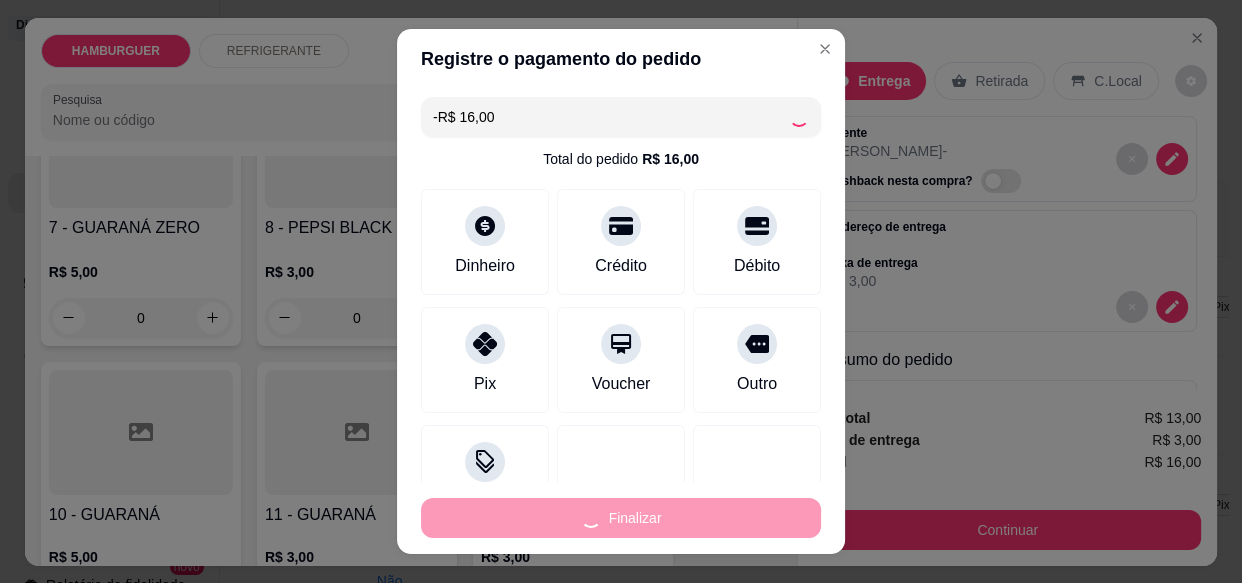 scroll, scrollTop: 1106, scrollLeft: 0, axis: vertical 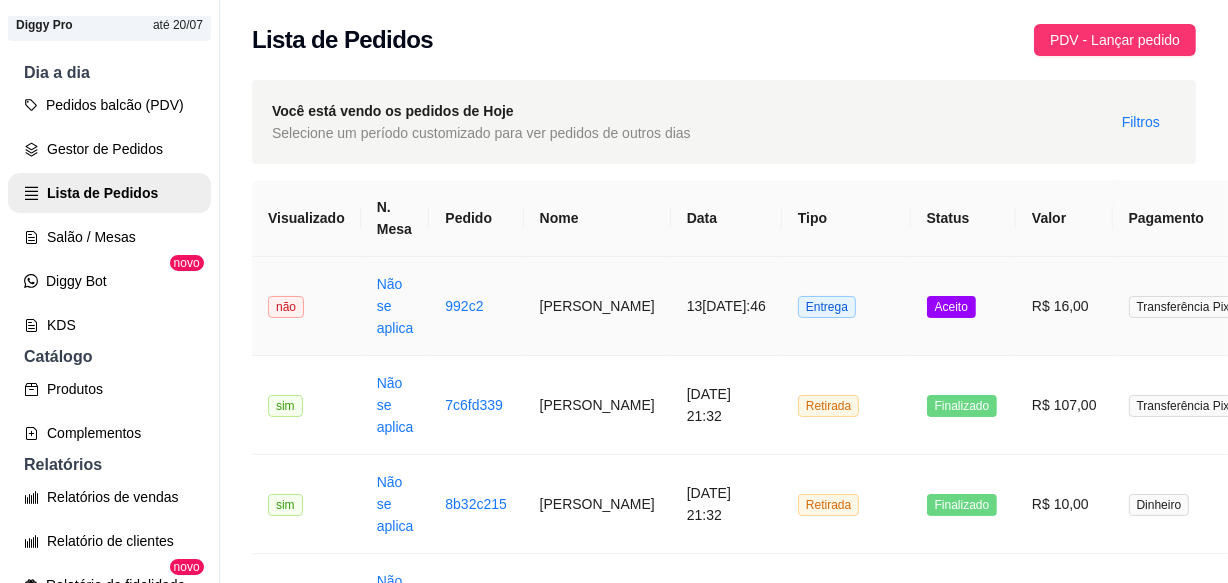 click on "Entrega" at bounding box center (846, 306) 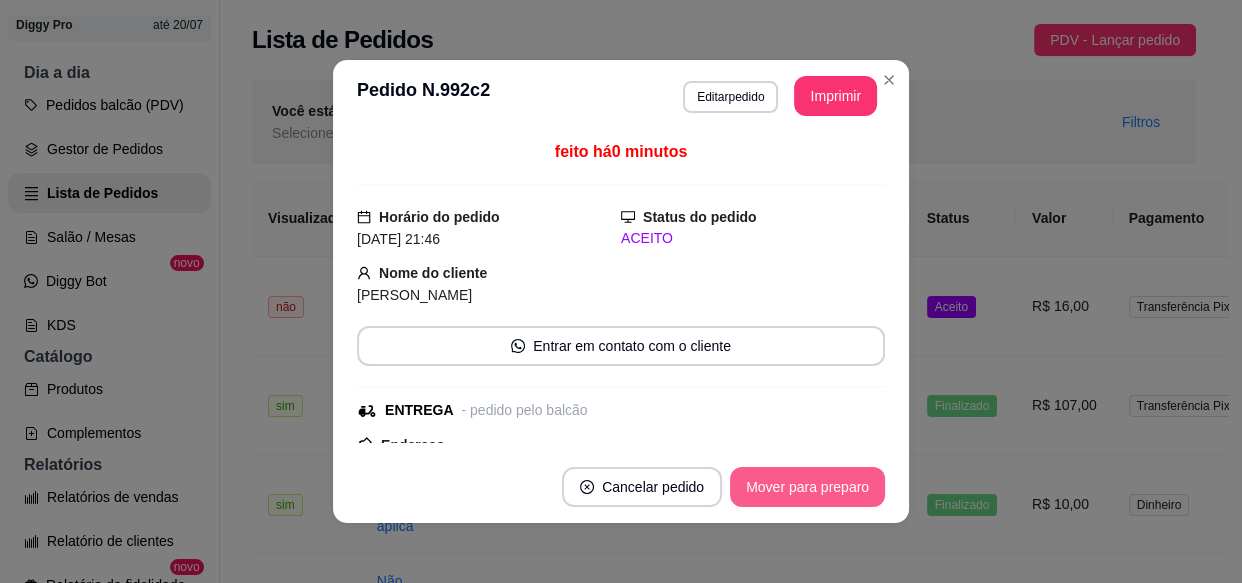 click on "Mover para preparo" at bounding box center [807, 487] 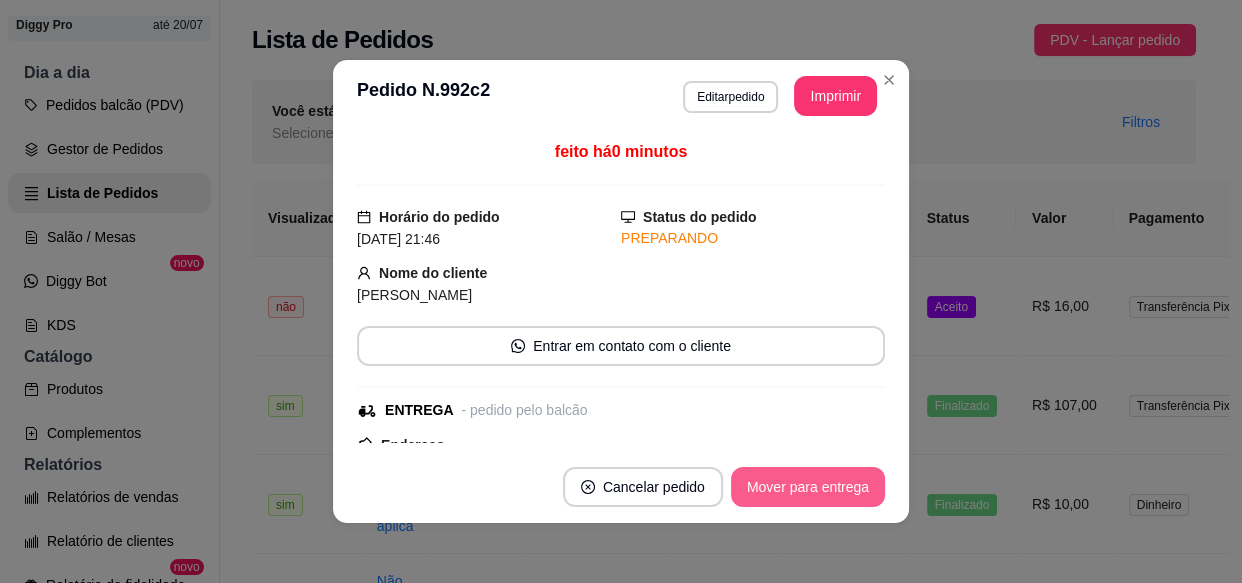 click on "Mover para entrega" at bounding box center [808, 487] 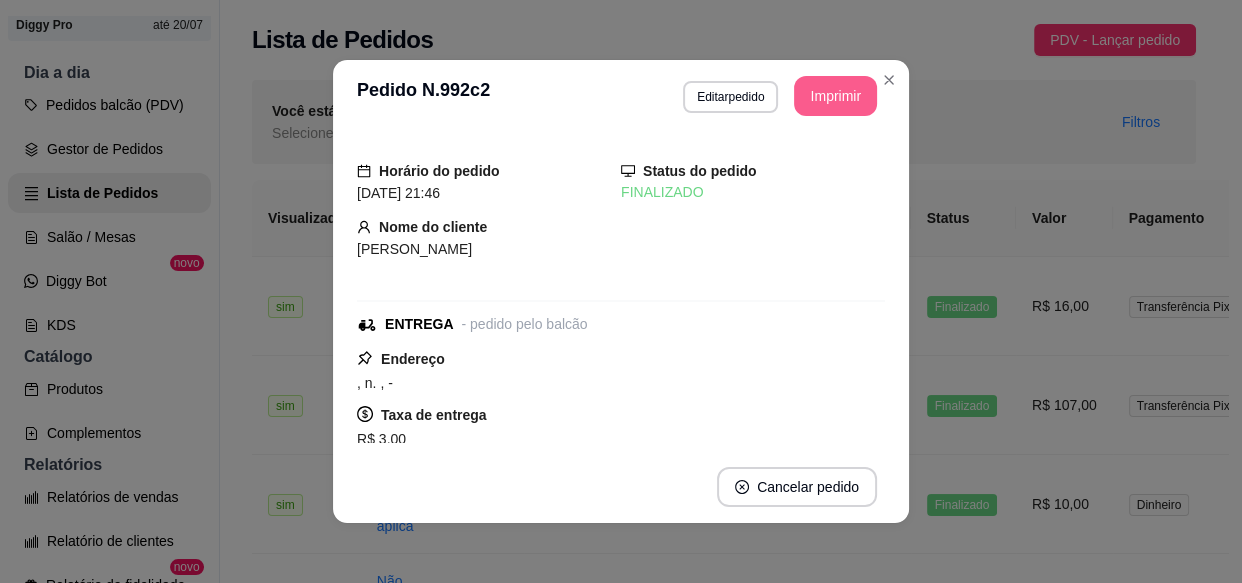 click on "Imprimir" at bounding box center (835, 96) 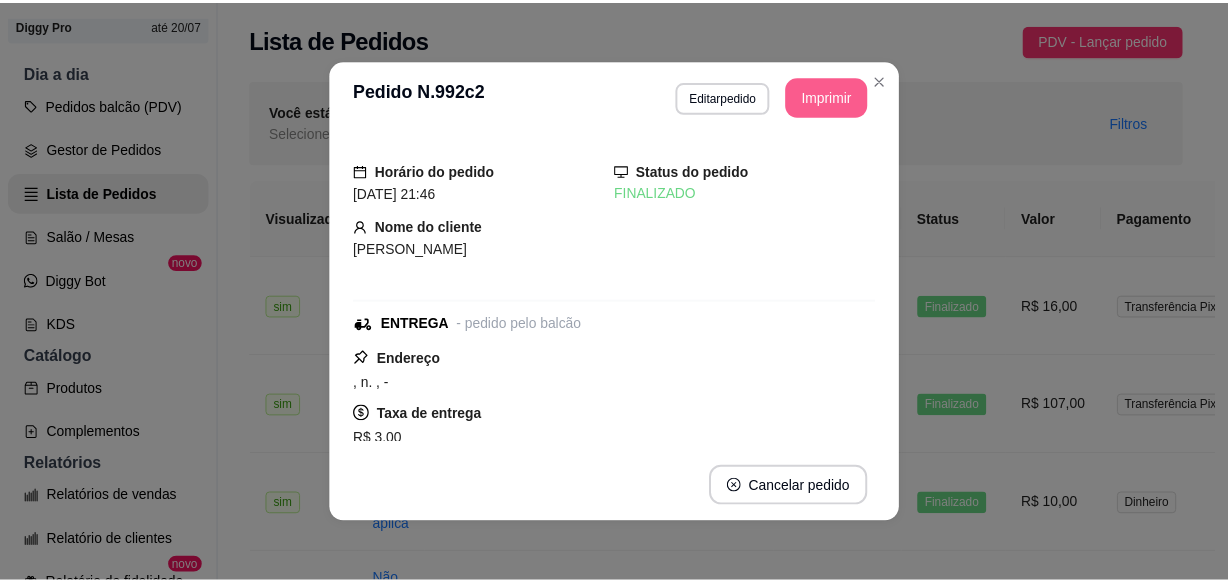 scroll, scrollTop: 0, scrollLeft: 0, axis: both 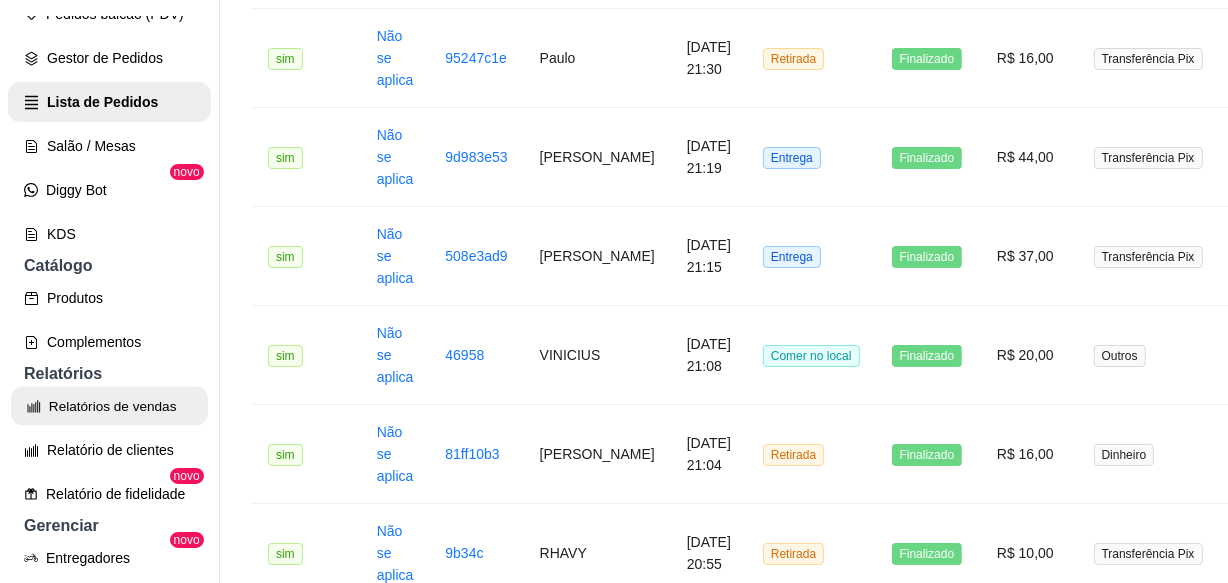click on "Relatórios de vendas" at bounding box center [109, 406] 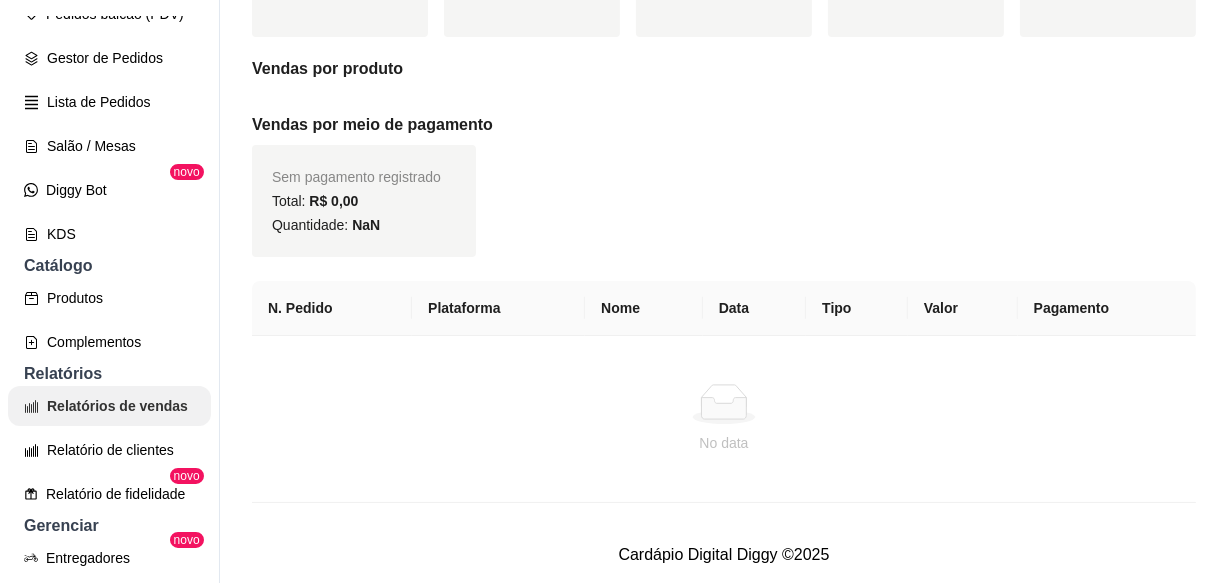 scroll, scrollTop: 0, scrollLeft: 0, axis: both 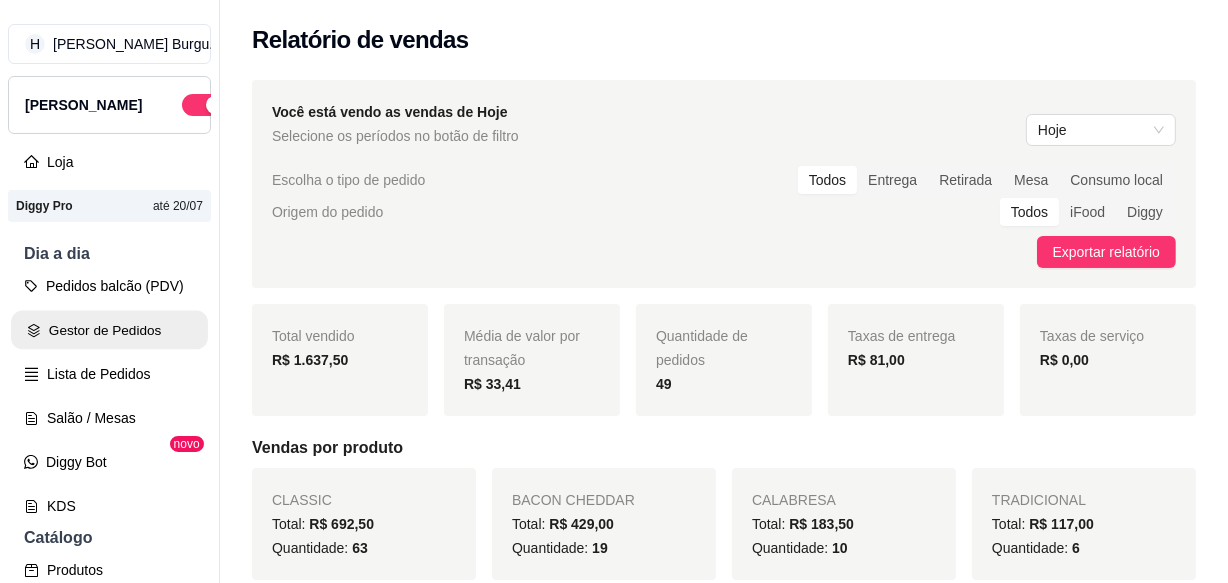 click on "Gestor de Pedidos" at bounding box center [109, 330] 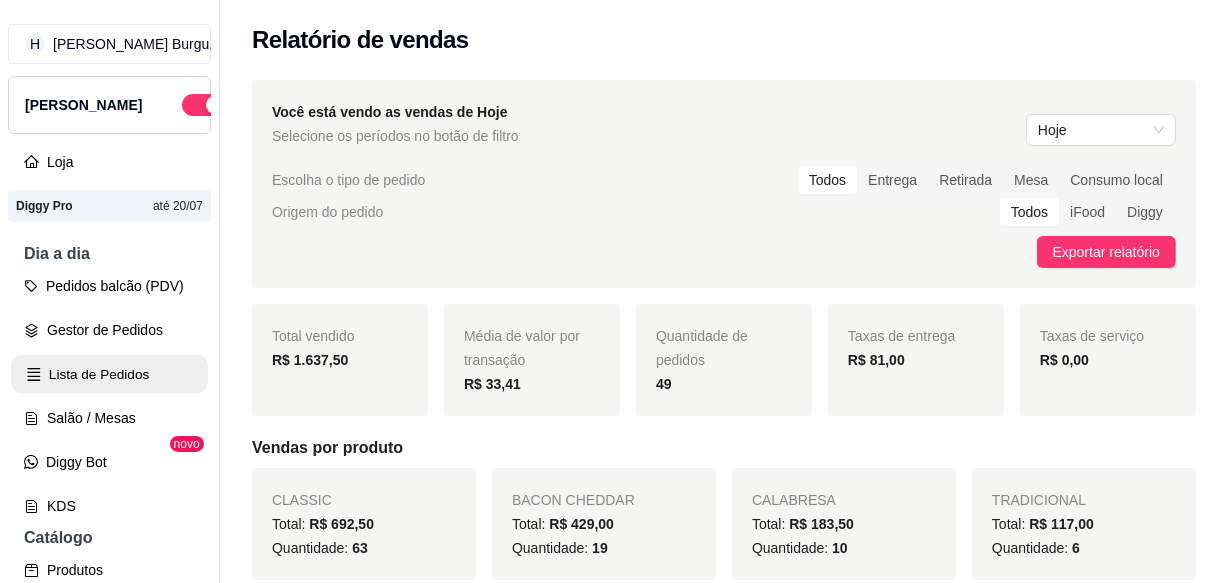 click on "Lista de Pedidos" at bounding box center [109, 374] 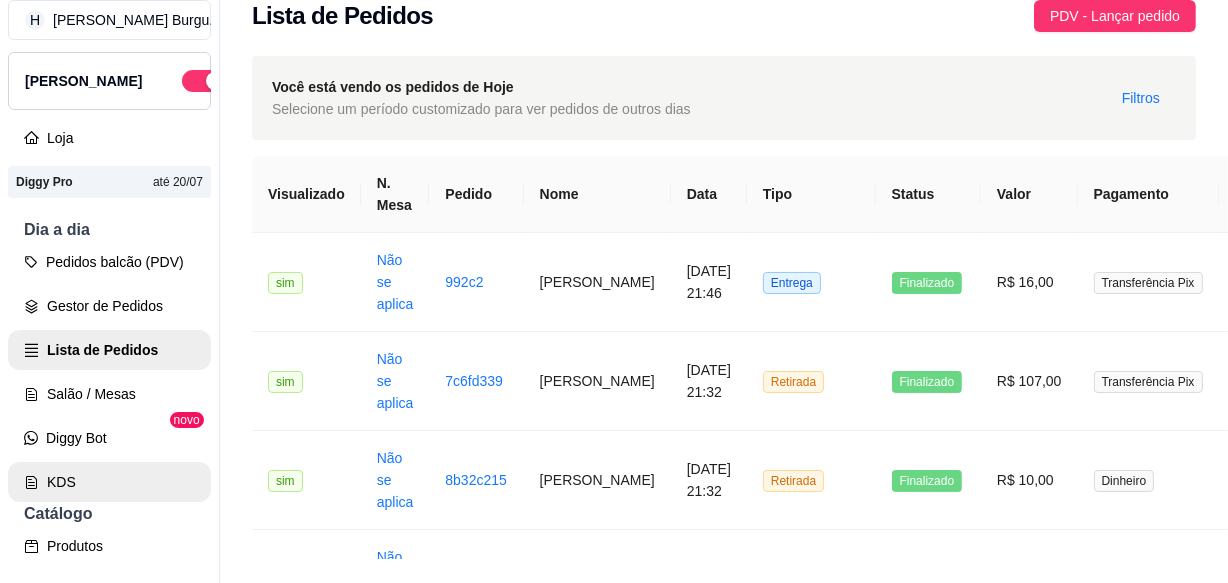 scroll, scrollTop: 31, scrollLeft: 0, axis: vertical 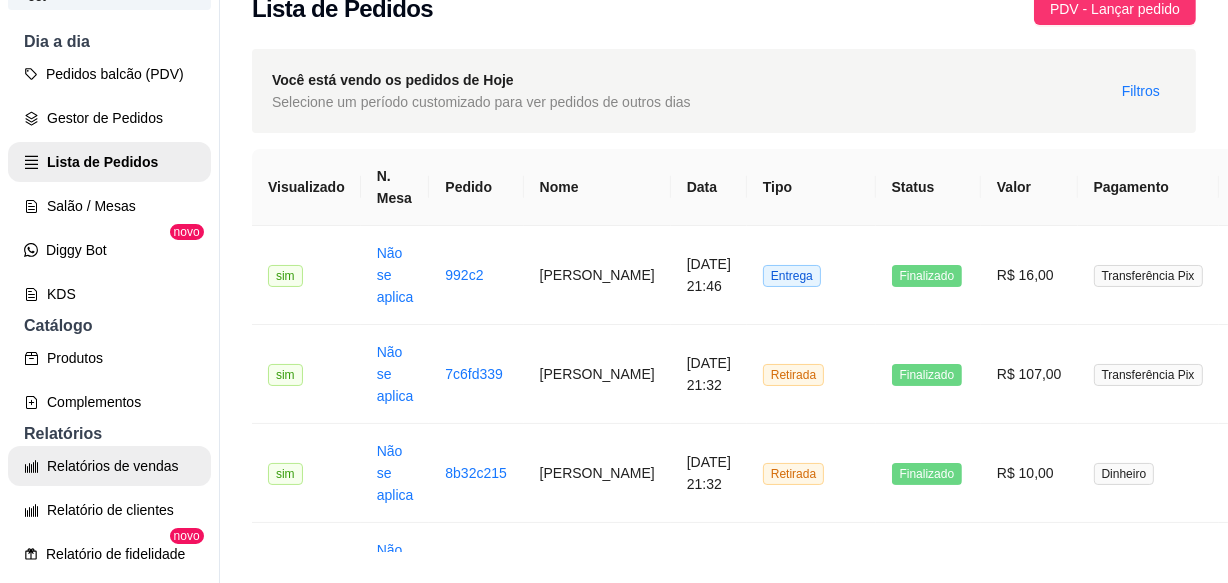 click on "Relatórios de vendas" at bounding box center [109, 466] 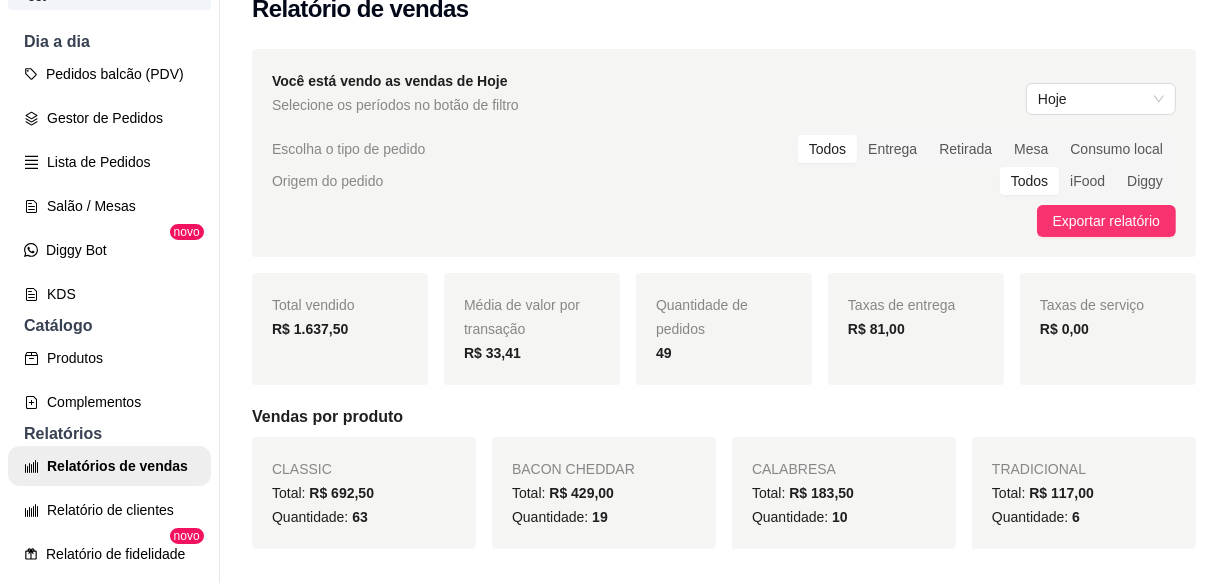 scroll, scrollTop: 0, scrollLeft: 0, axis: both 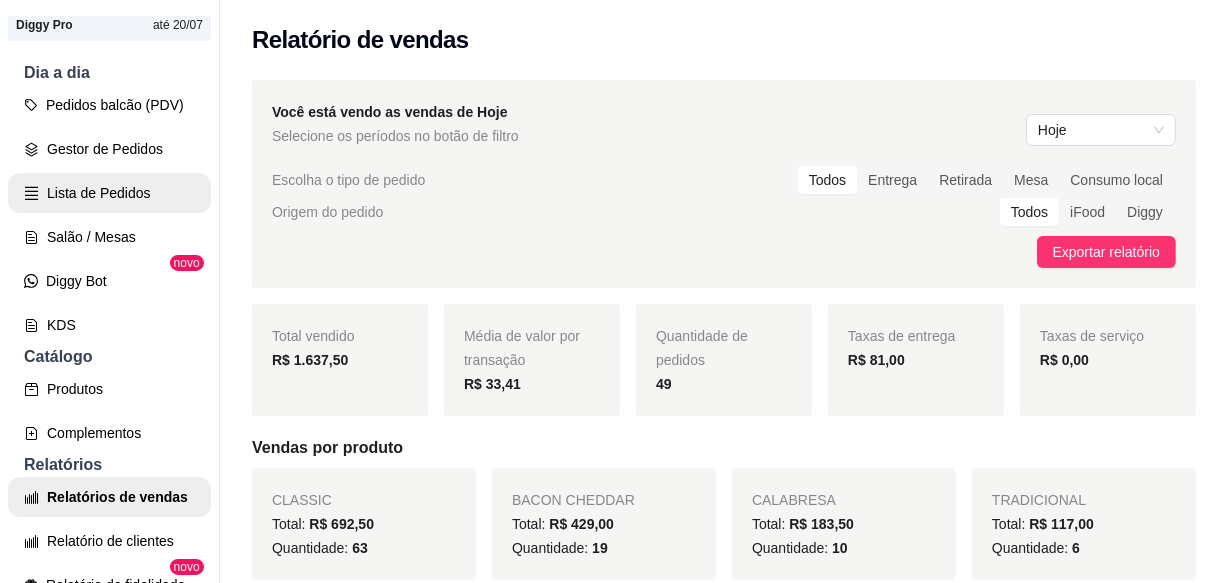 click on "Lista de Pedidos" at bounding box center (109, 193) 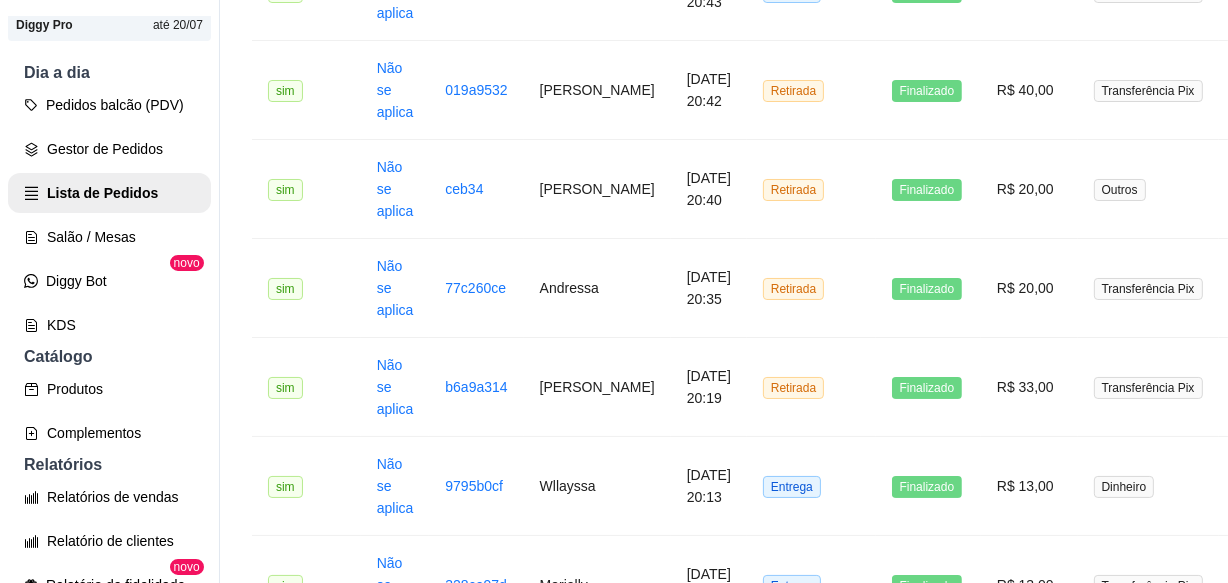 scroll, scrollTop: 2000, scrollLeft: 0, axis: vertical 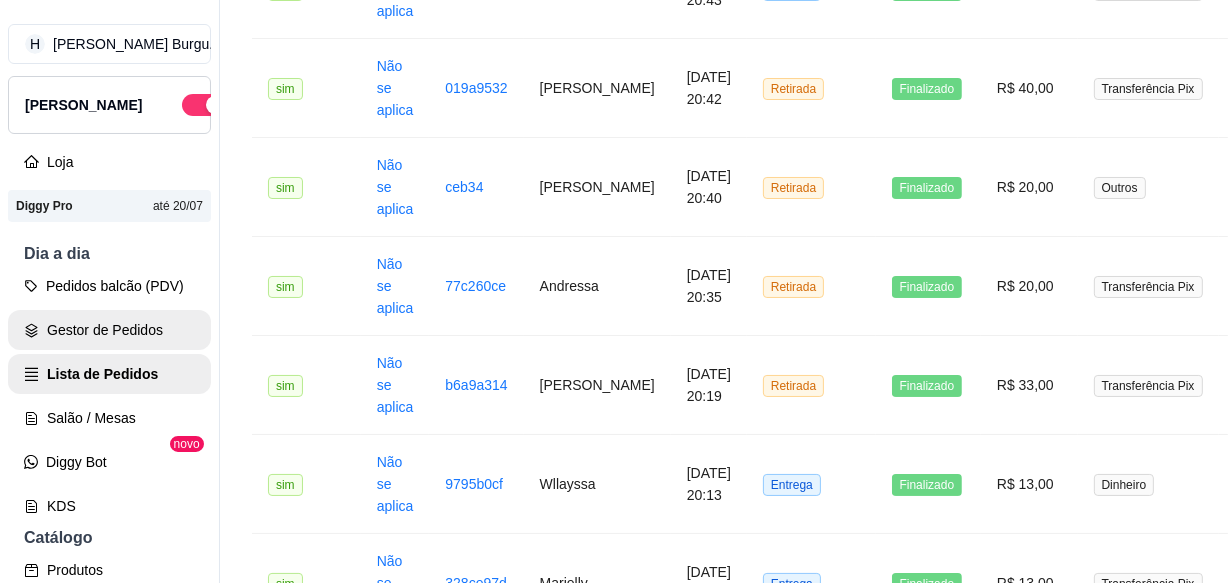 click on "Gestor de Pedidos" at bounding box center (109, 330) 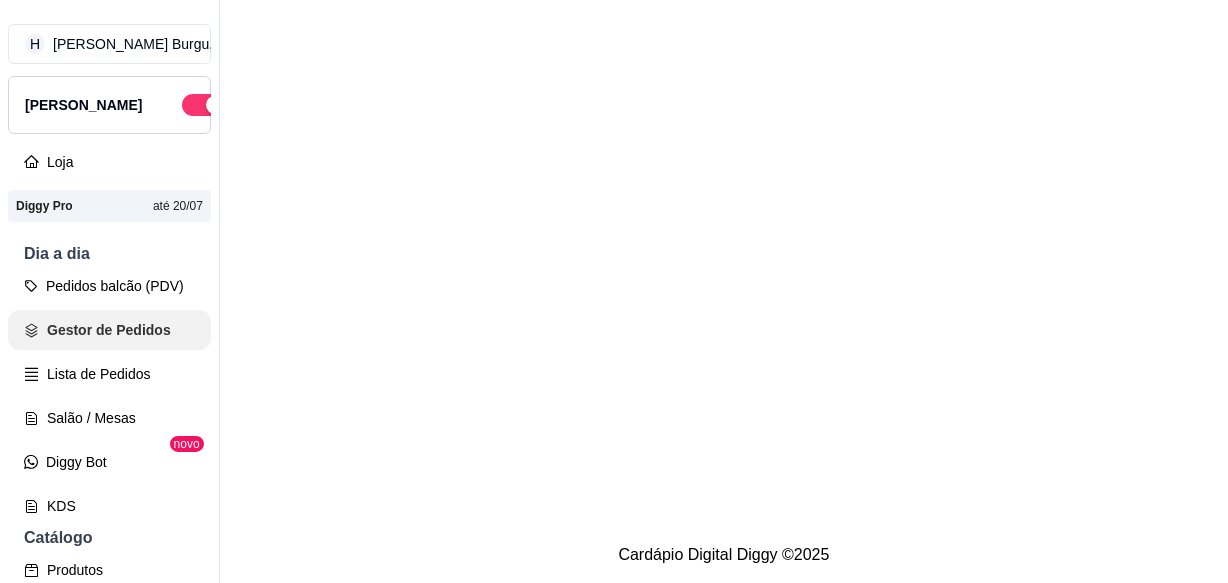 scroll, scrollTop: 0, scrollLeft: 0, axis: both 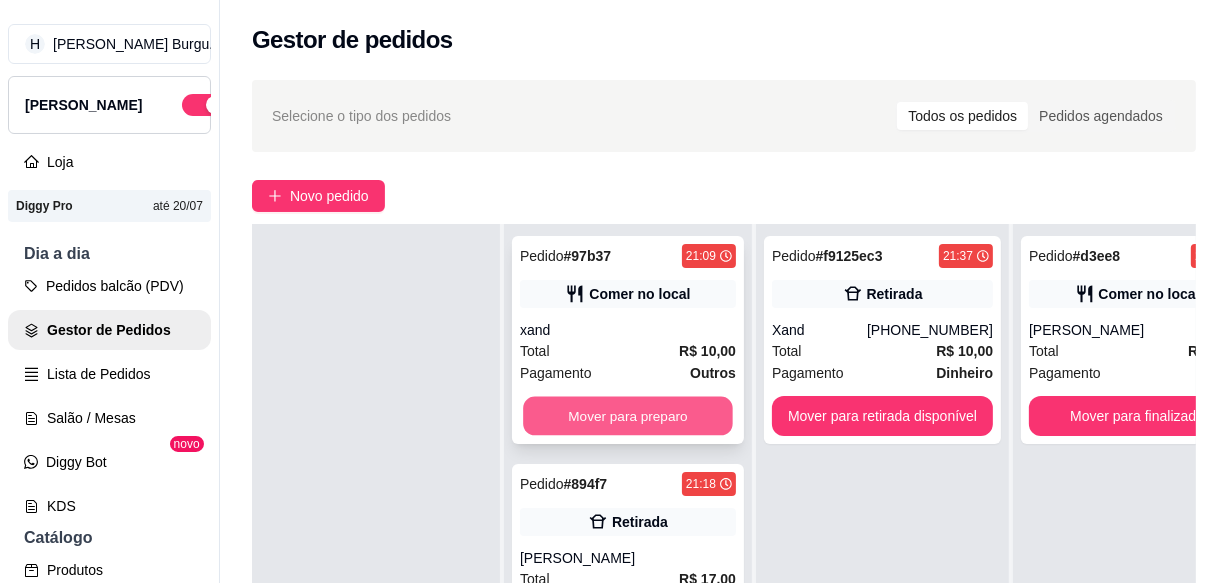 click on "Mover para preparo" at bounding box center (628, 416) 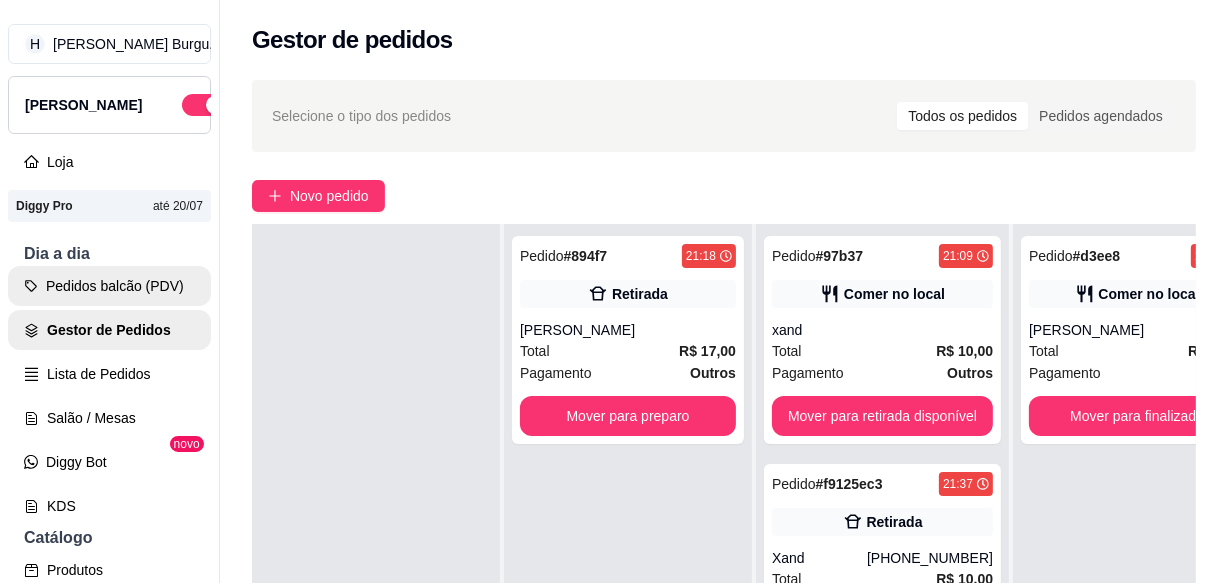 click on "Pedidos balcão (PDV)" at bounding box center [109, 286] 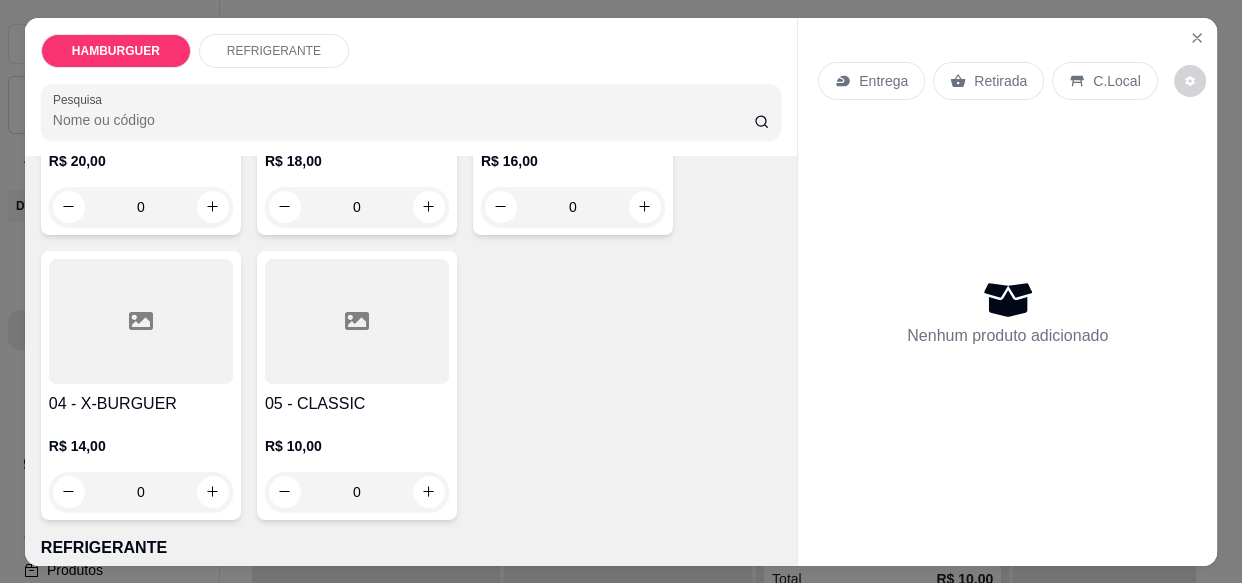 scroll, scrollTop: 363, scrollLeft: 0, axis: vertical 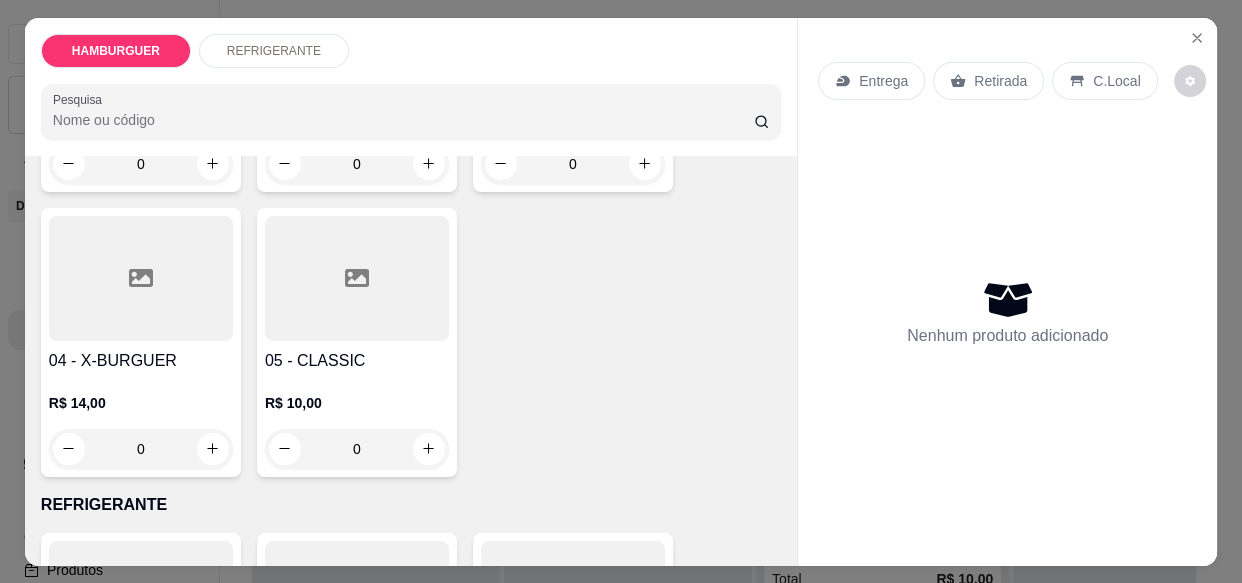 click on "0" at bounding box center (357, 449) 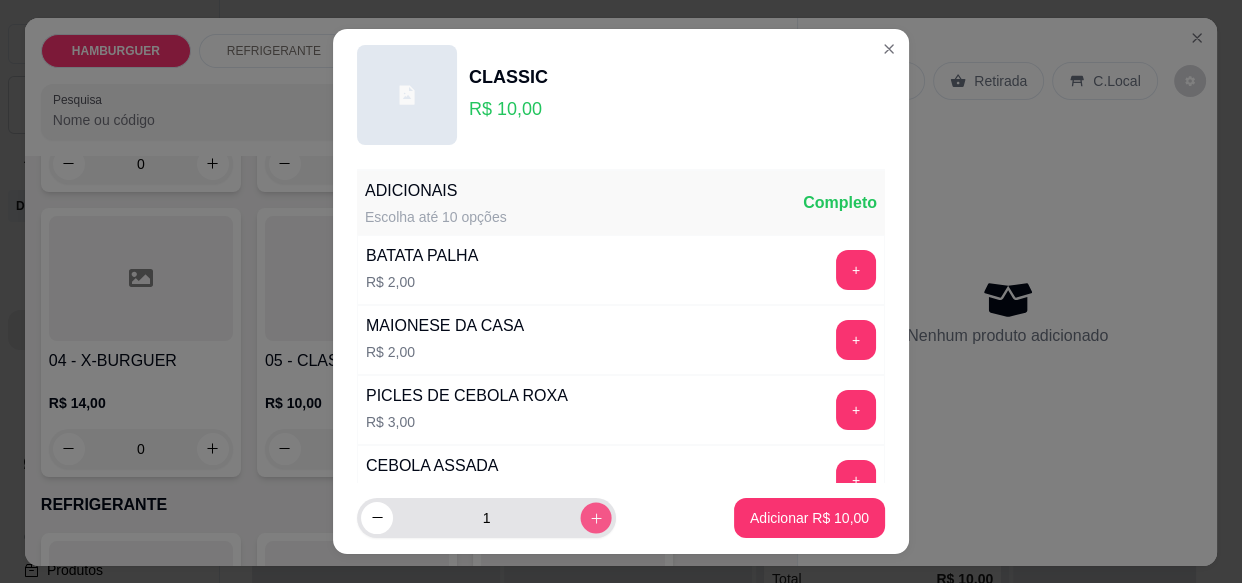 click 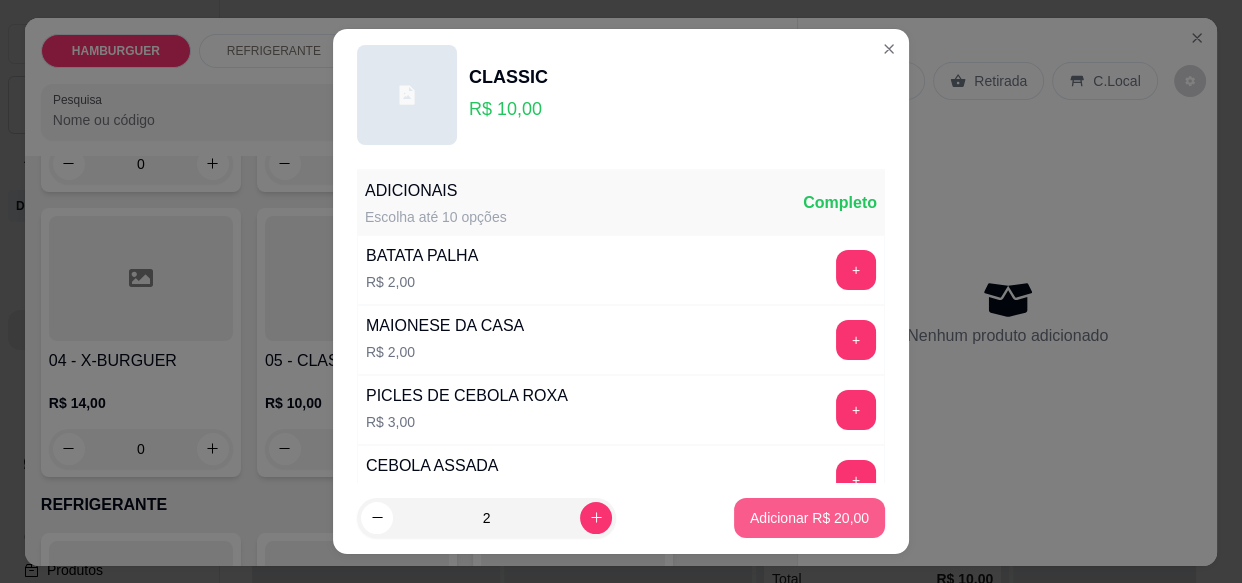 click on "Adicionar   R$ 20,00" at bounding box center (809, 518) 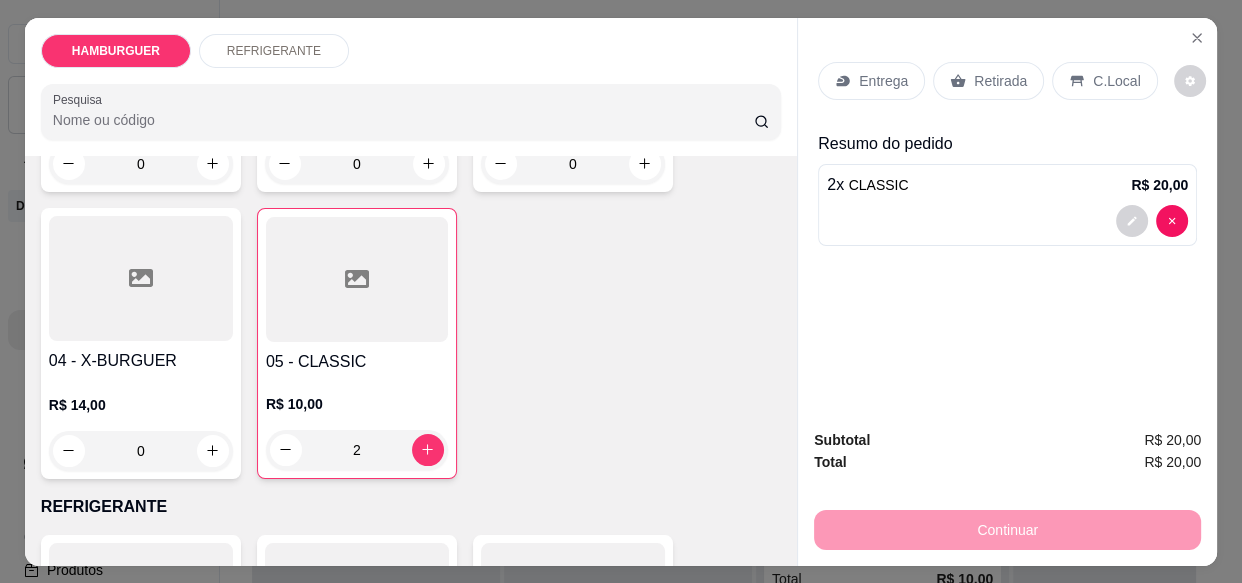 click on "Entrega" at bounding box center (883, 81) 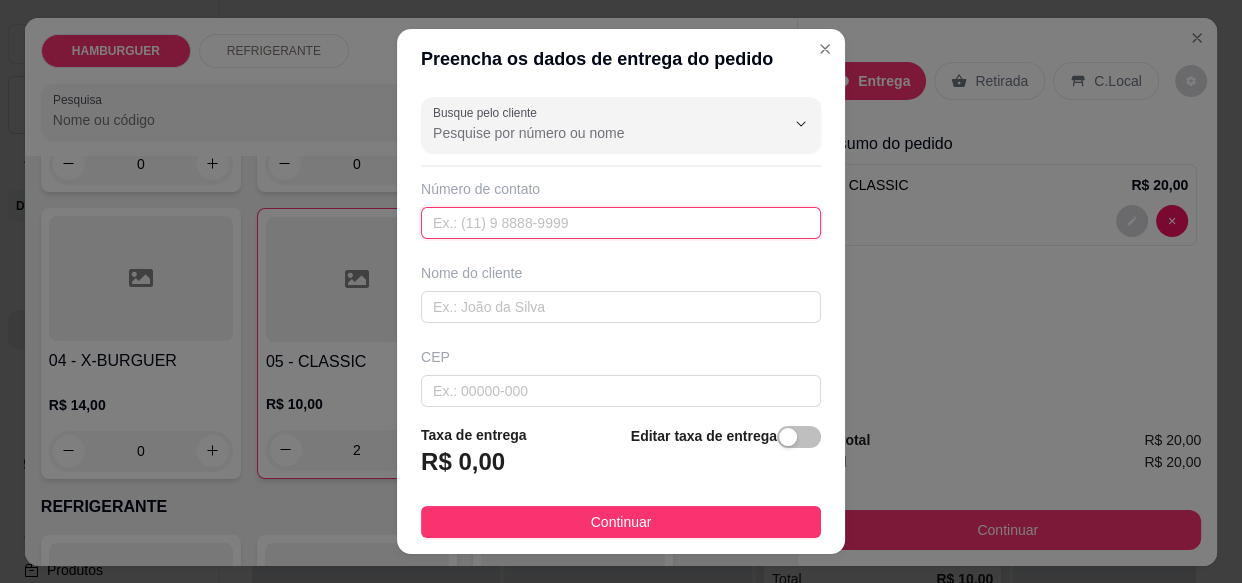 click at bounding box center (621, 223) 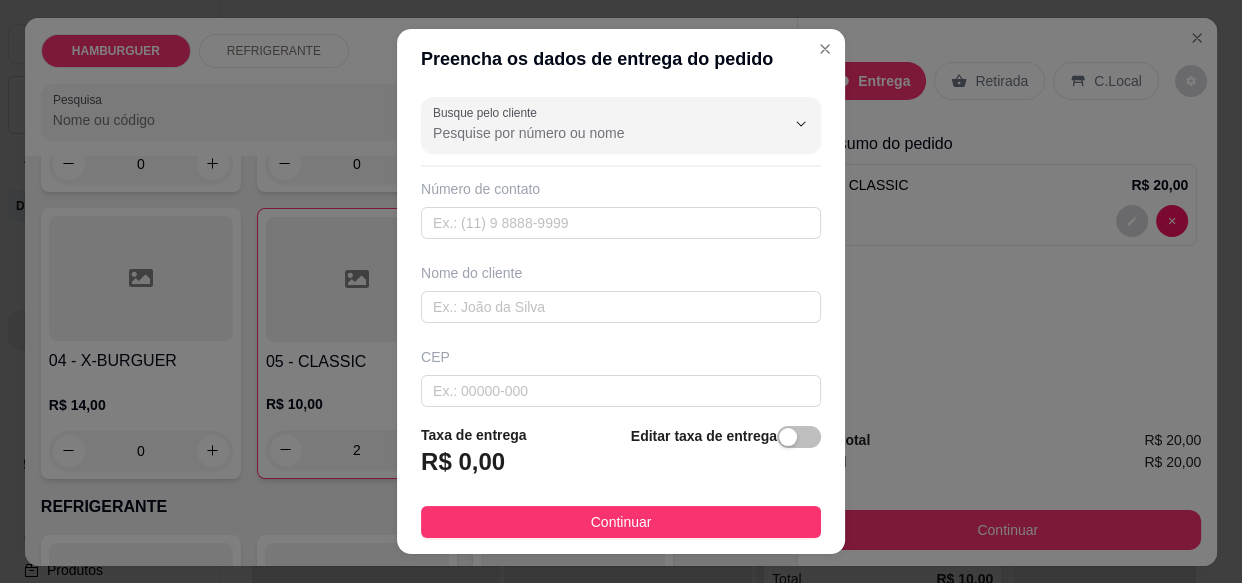 click on "Nome do cliente" at bounding box center [621, 273] 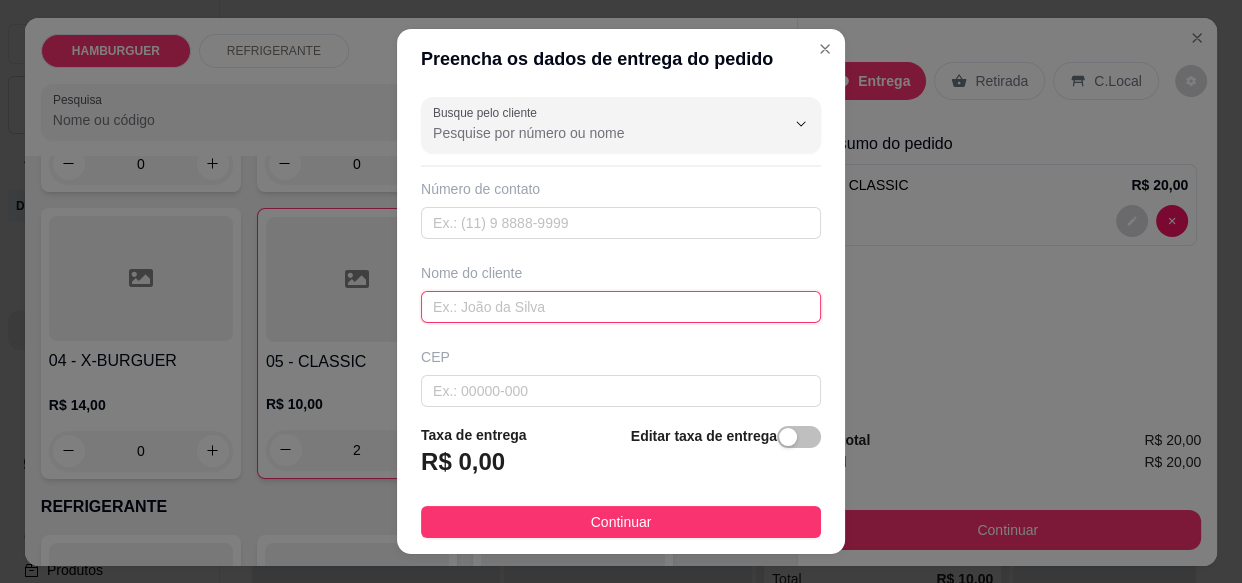 click at bounding box center (621, 307) 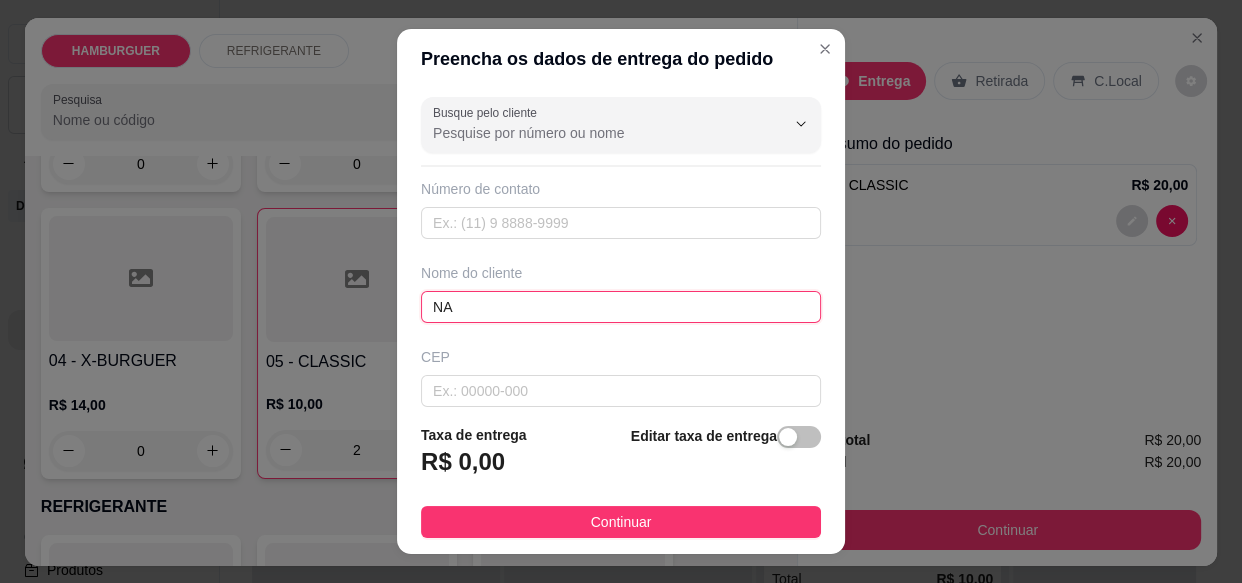 type on "N" 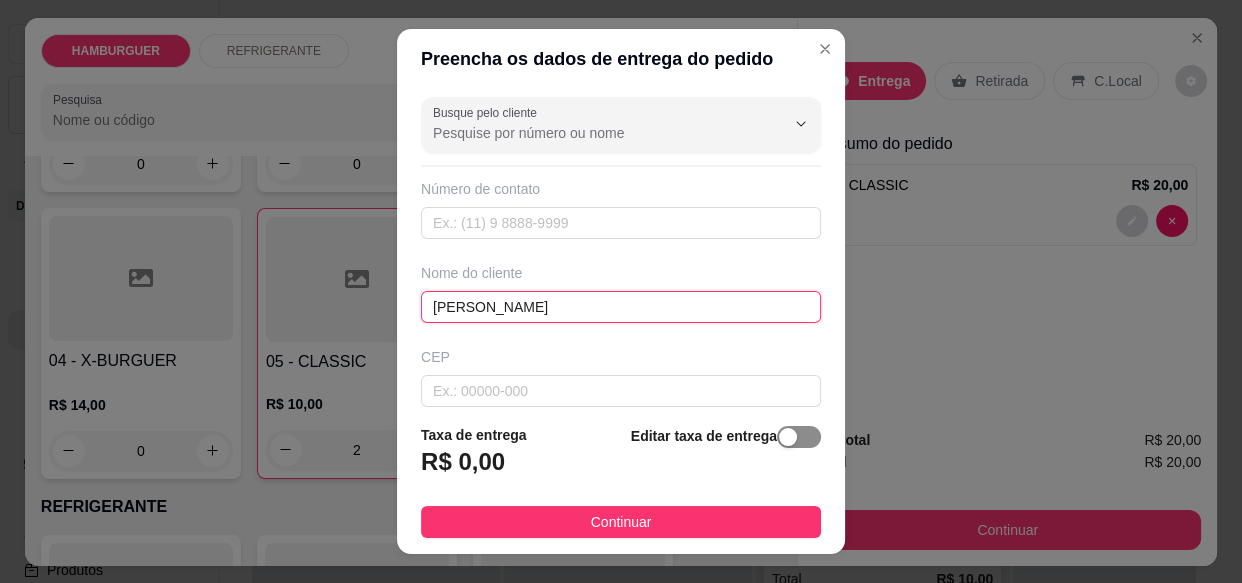 type on "ANA VITORIA" 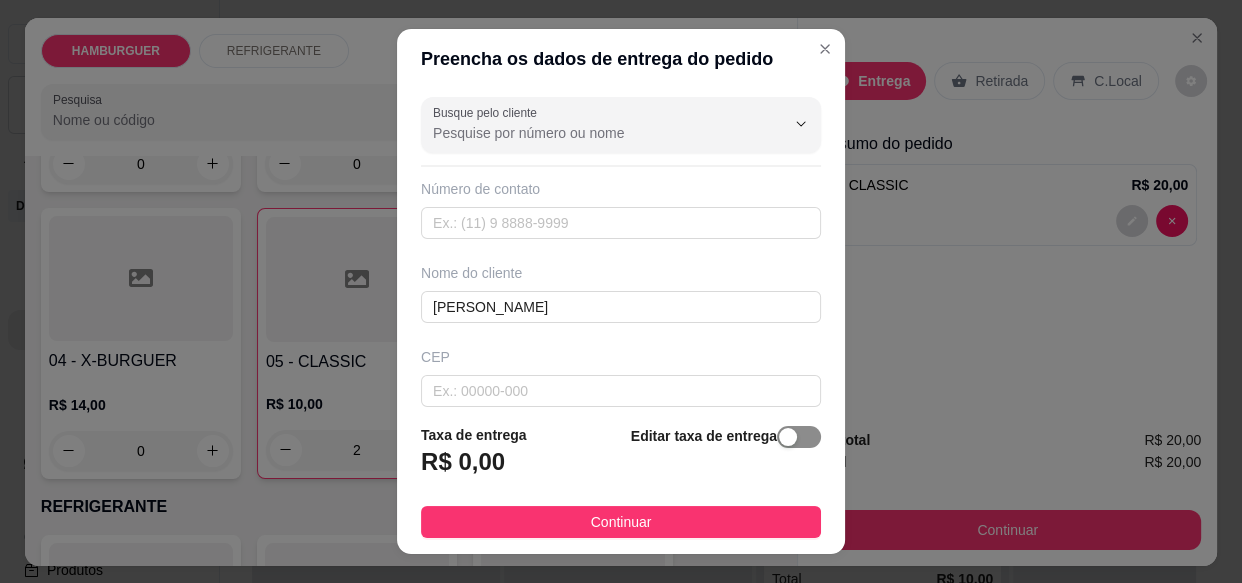 click at bounding box center [799, 437] 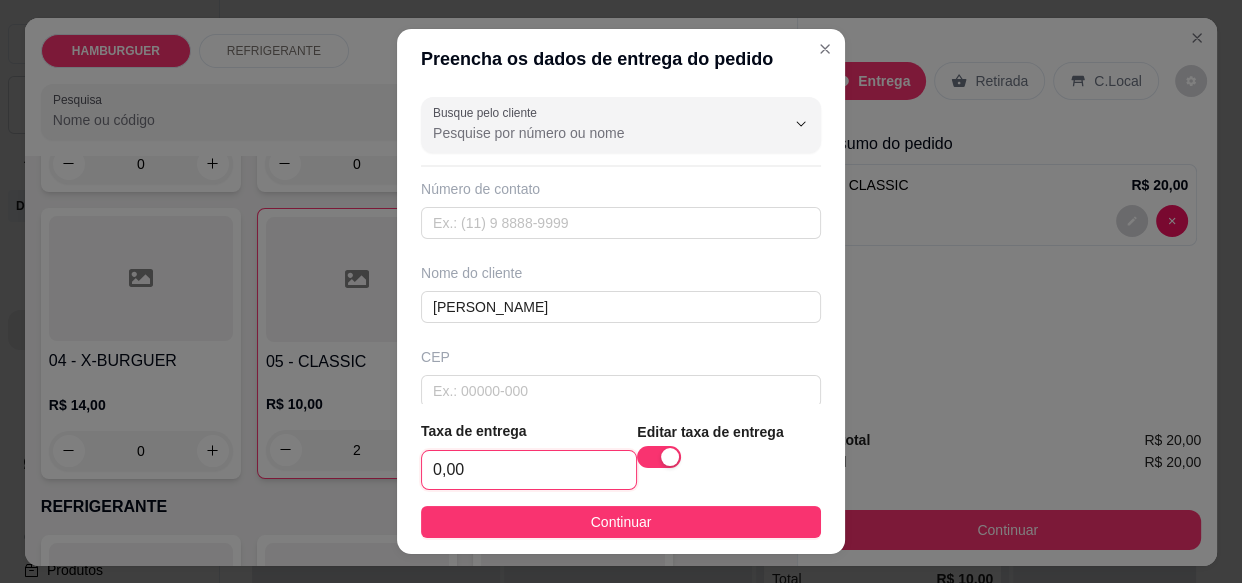 click on "0,00" at bounding box center [529, 470] 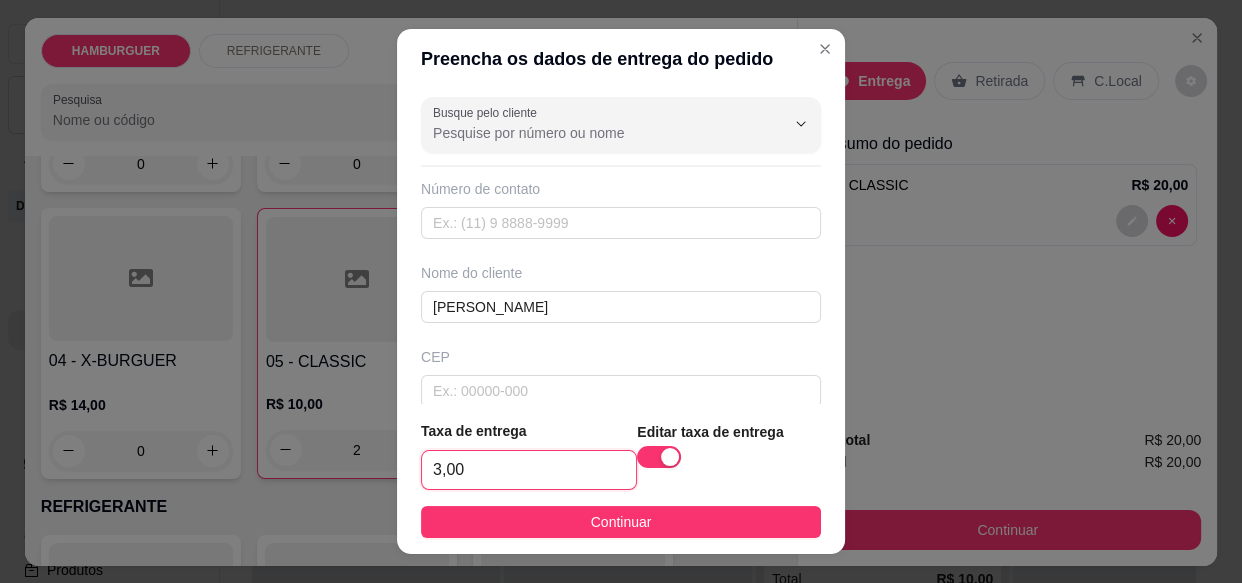 type on "3,00" 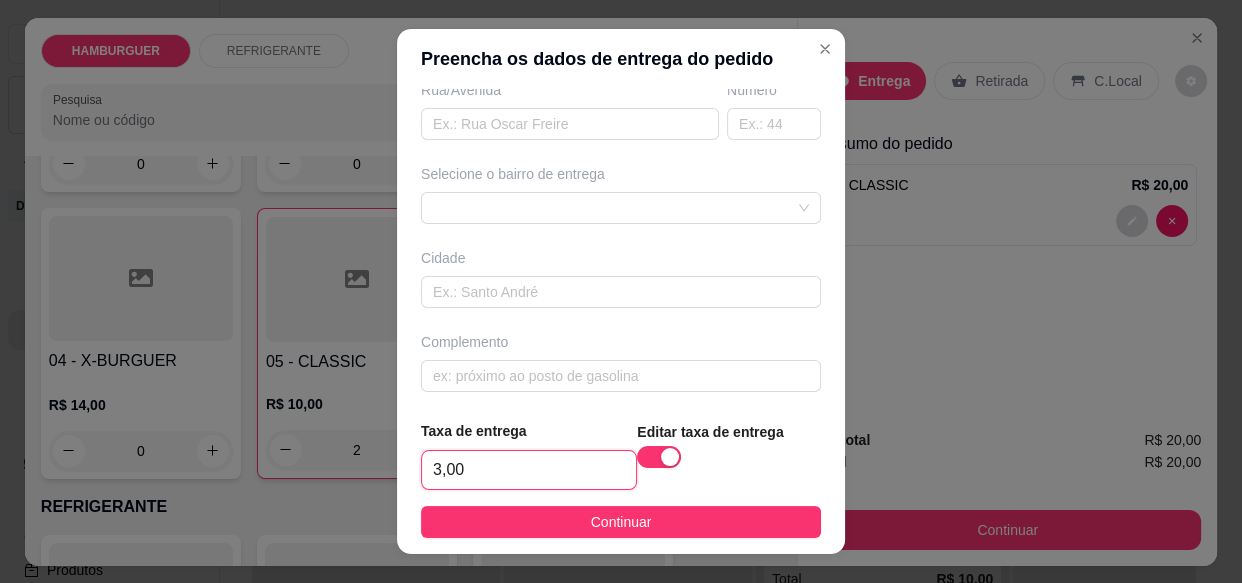 scroll, scrollTop: 357, scrollLeft: 0, axis: vertical 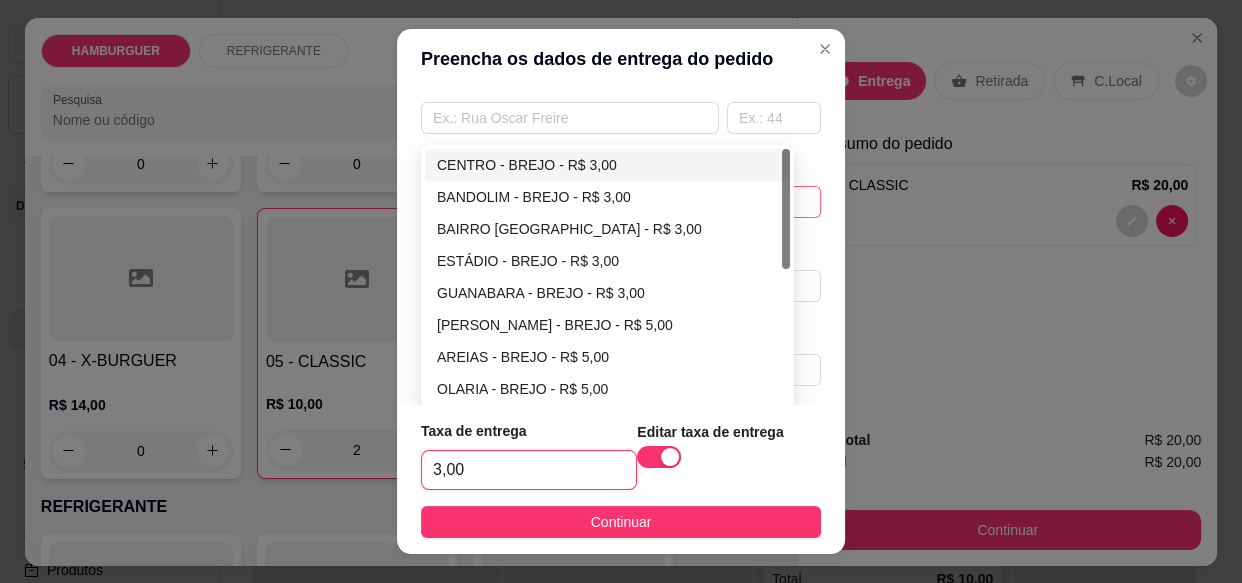 click on "66298c029941de51737f068b 66298db95d55fd10880ad7b6 CENTRO - BREJO -  R$ 3,00 BANDOLIM - BREJO -  R$ 3,00 BAIRRO QUINTAS - BREJO -  R$ 3,00 ESTÁDIO - BREJO -  R$ 3,00 GUANABARA - BREJO -  R$ 3,00 ZÉ GOMES - BREJO -  R$ 5,00 AREIAS - BREJO -  R$ 5,00 OLARIA - BREJO -  R$ 5,00 ESCALVADO - BREJO -  R$ 3,00 SANTO ANTONIO - BREJO -  R$ 3,00" at bounding box center (621, 202) 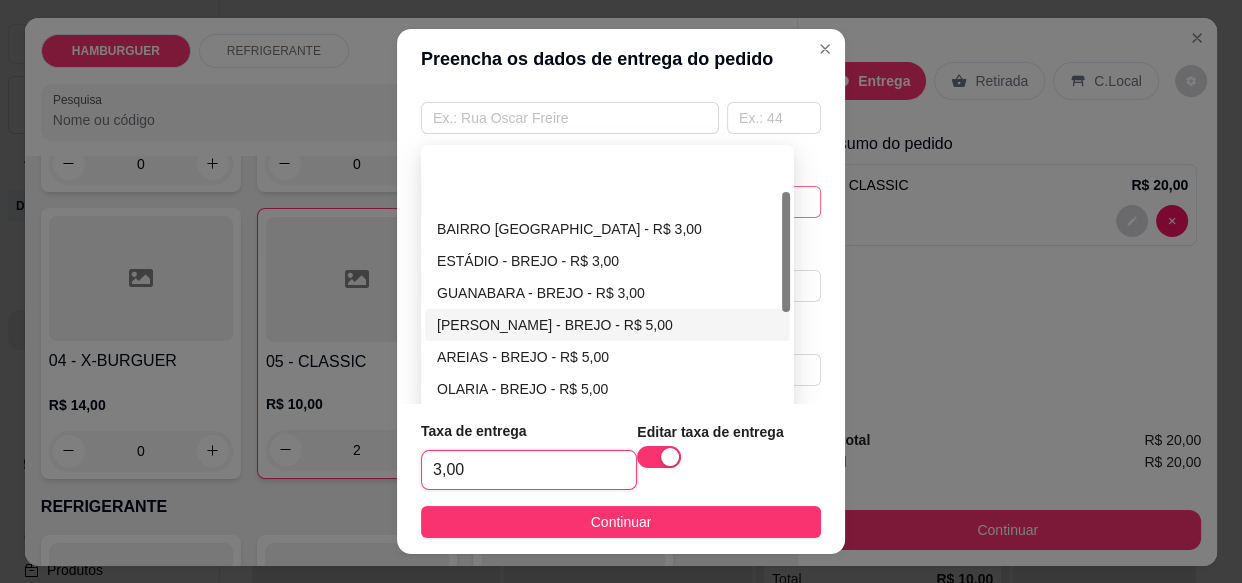 scroll, scrollTop: 90, scrollLeft: 0, axis: vertical 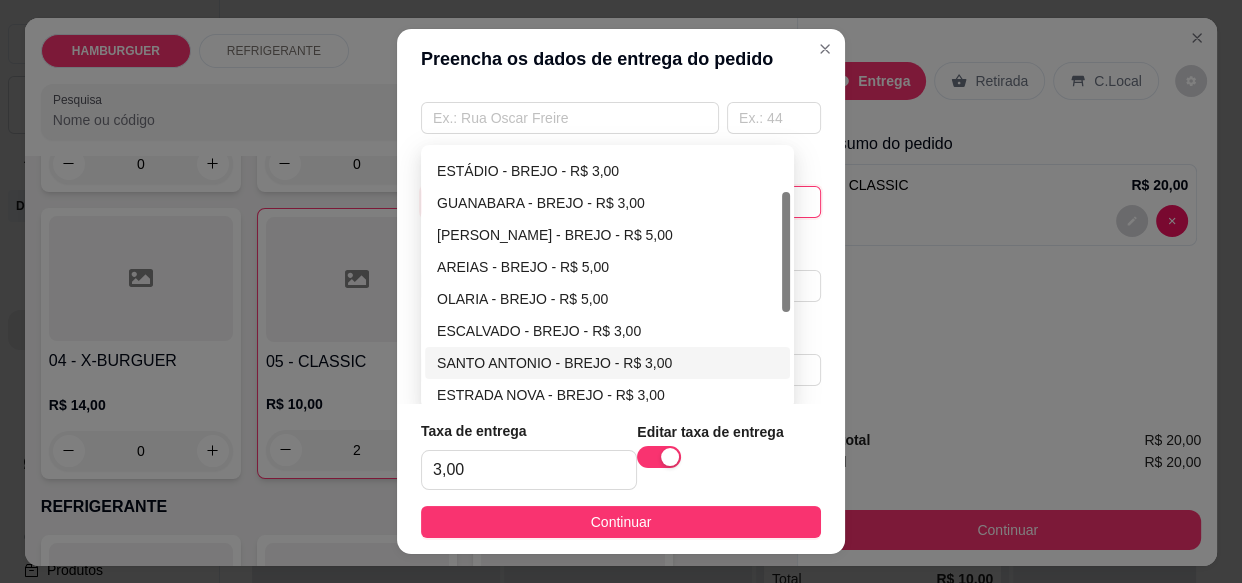 click on "SANTO ANTONIO - BREJO -  R$ 3,00" at bounding box center [607, 363] 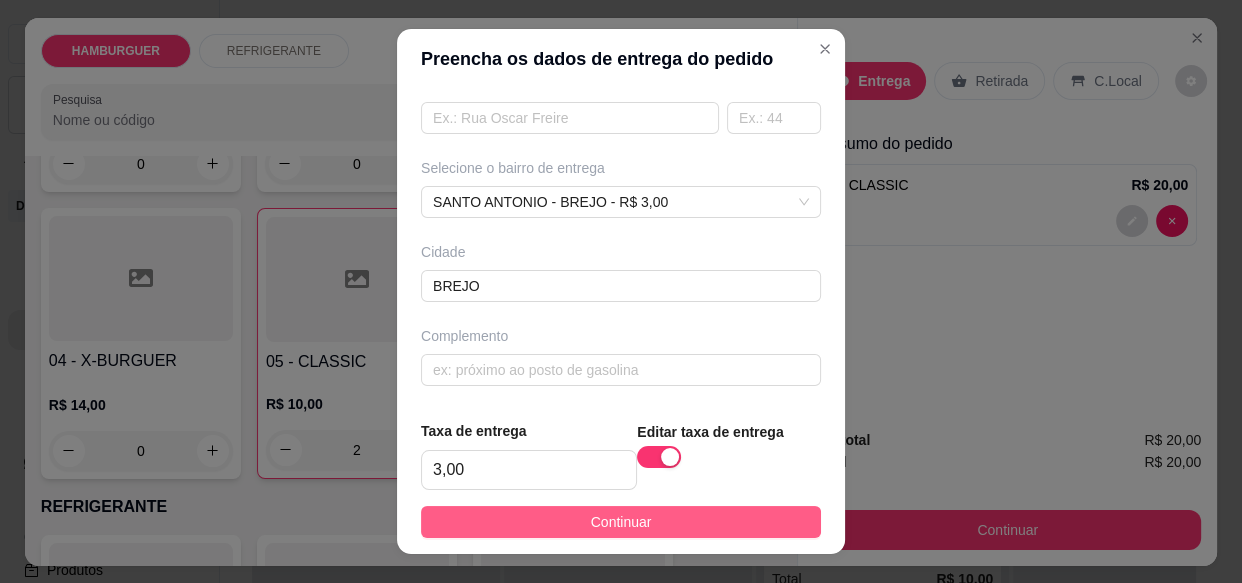 click on "Continuar" at bounding box center (621, 522) 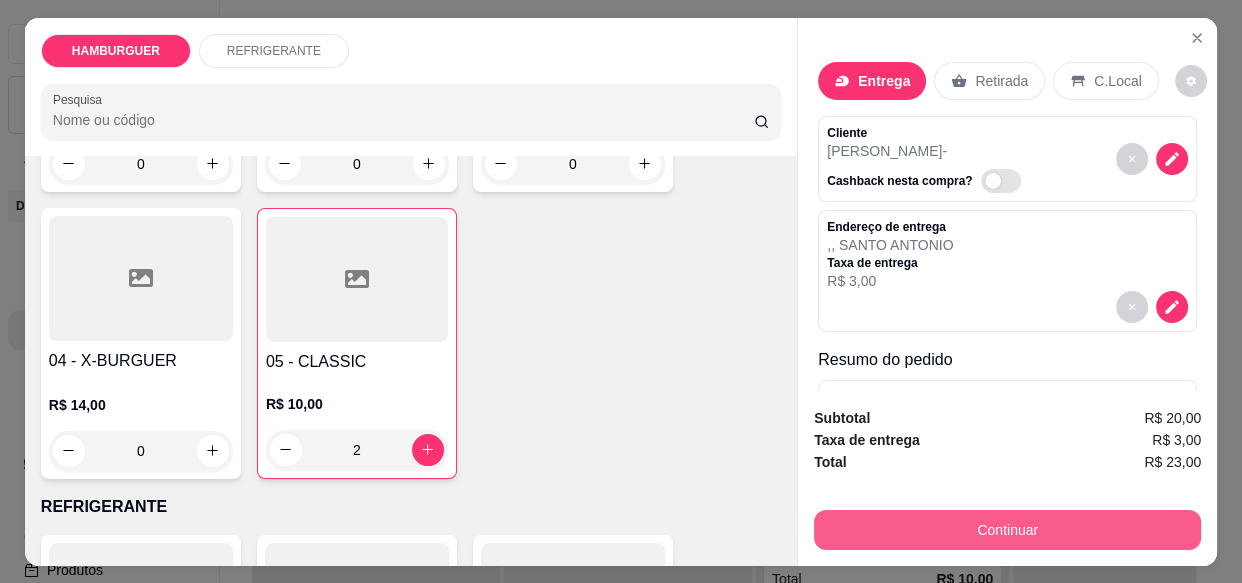 click on "Continuar" at bounding box center (1007, 530) 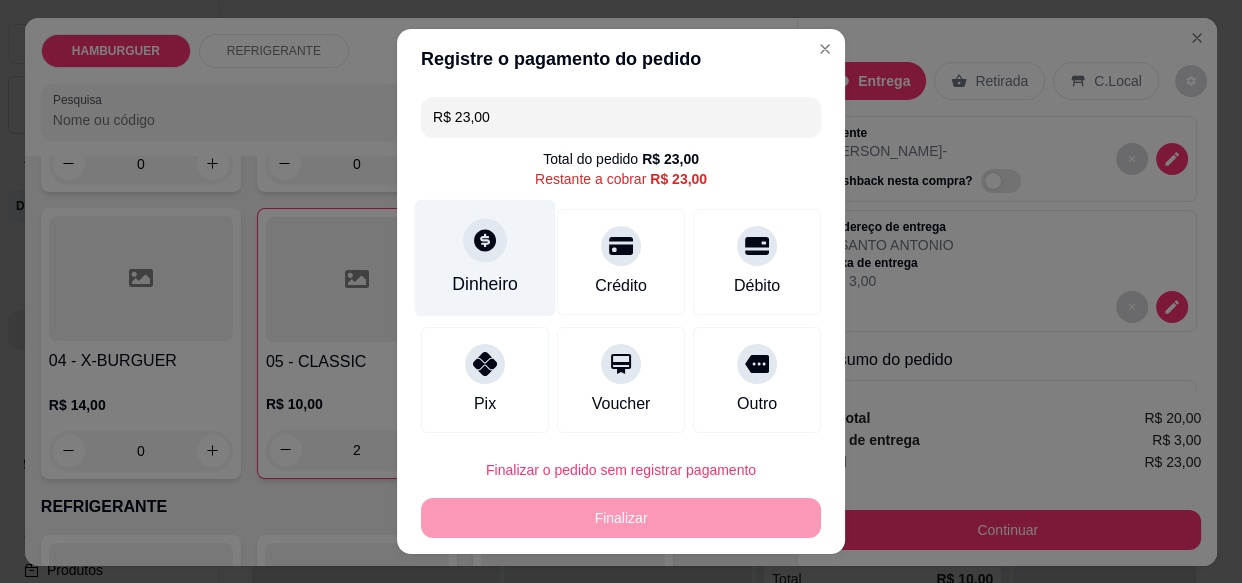 click 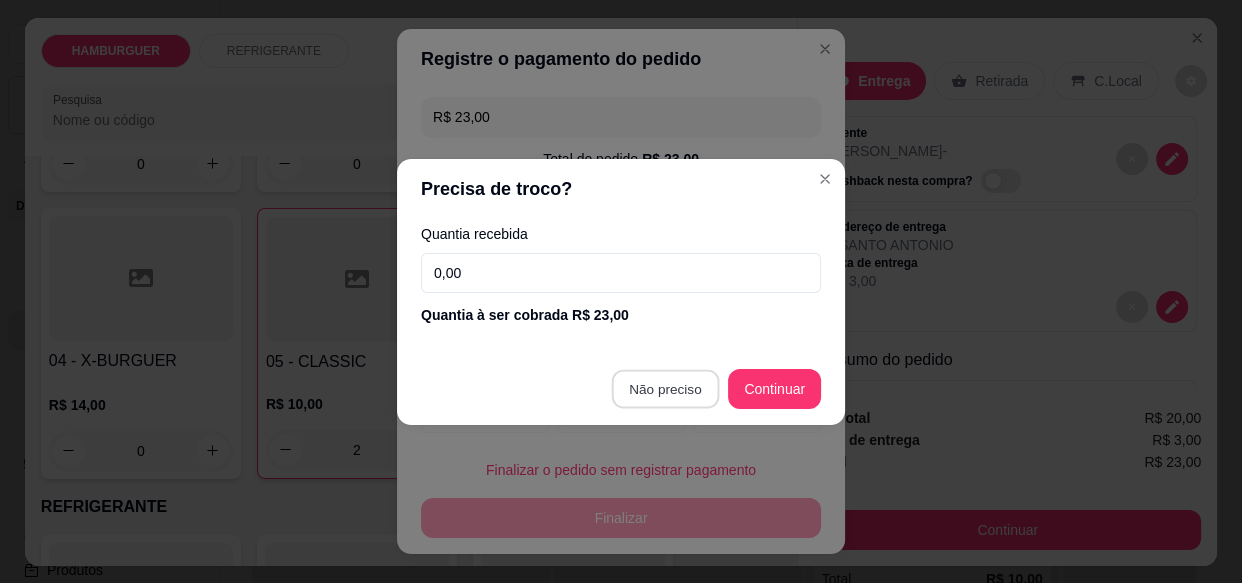 type on "R$ 0,00" 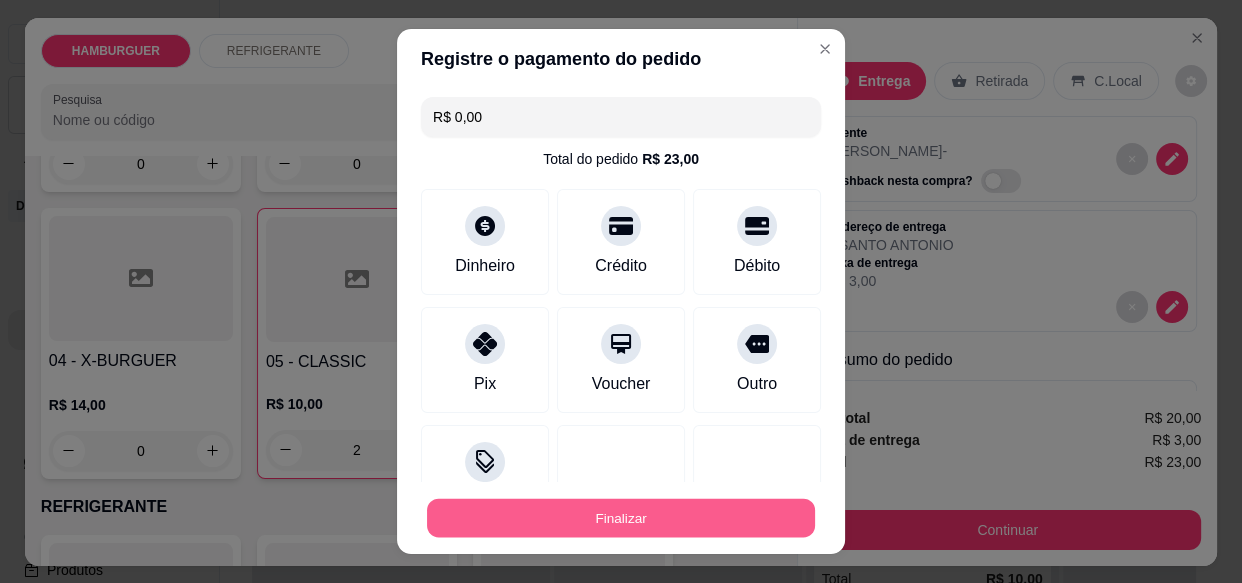 click on "Finalizar" at bounding box center (621, 517) 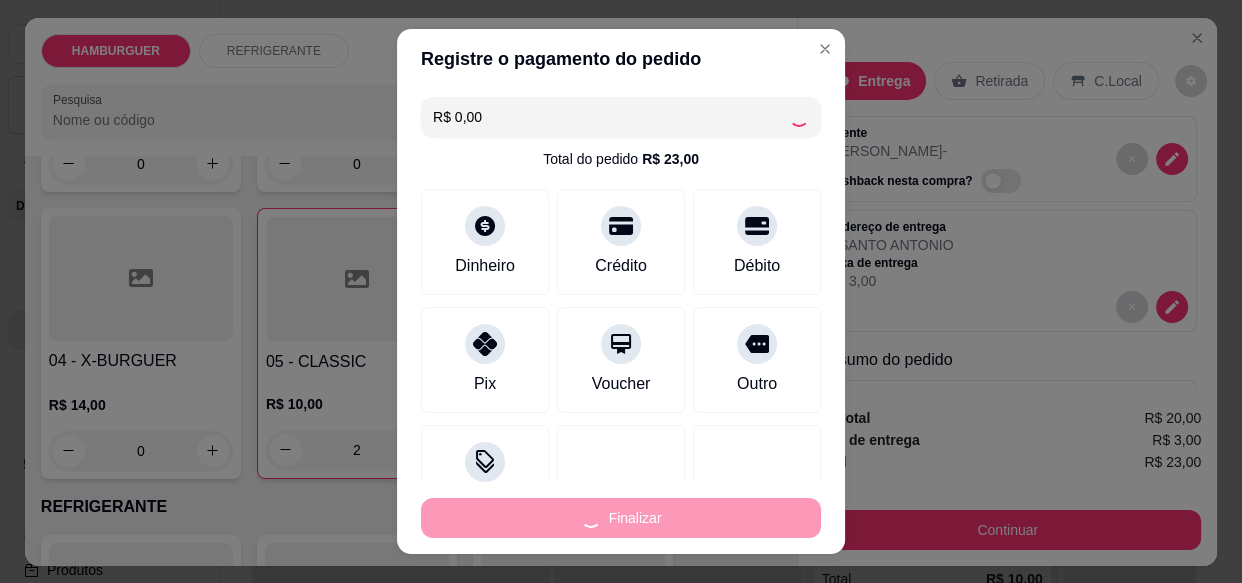 type on "0" 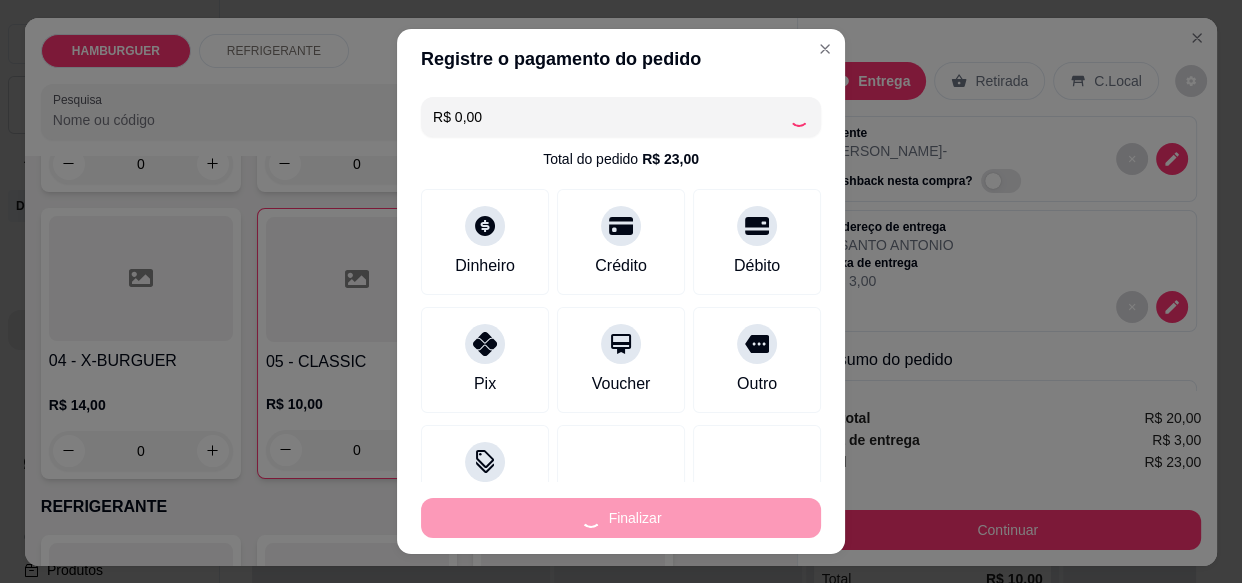 type on "-R$ 23,00" 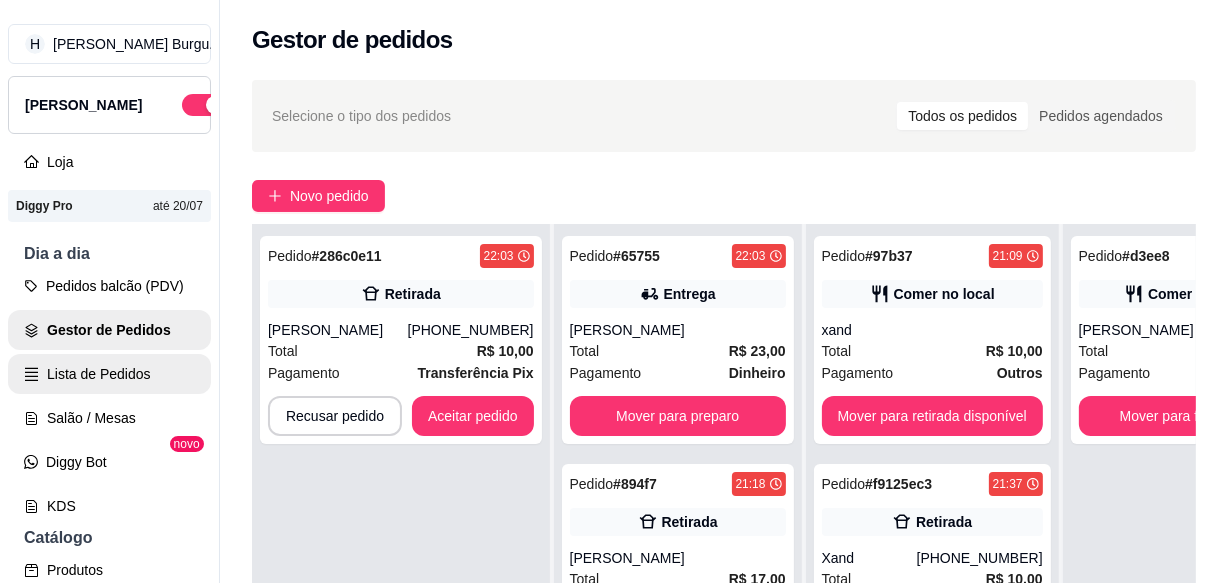 click on "Lista de Pedidos" at bounding box center [109, 374] 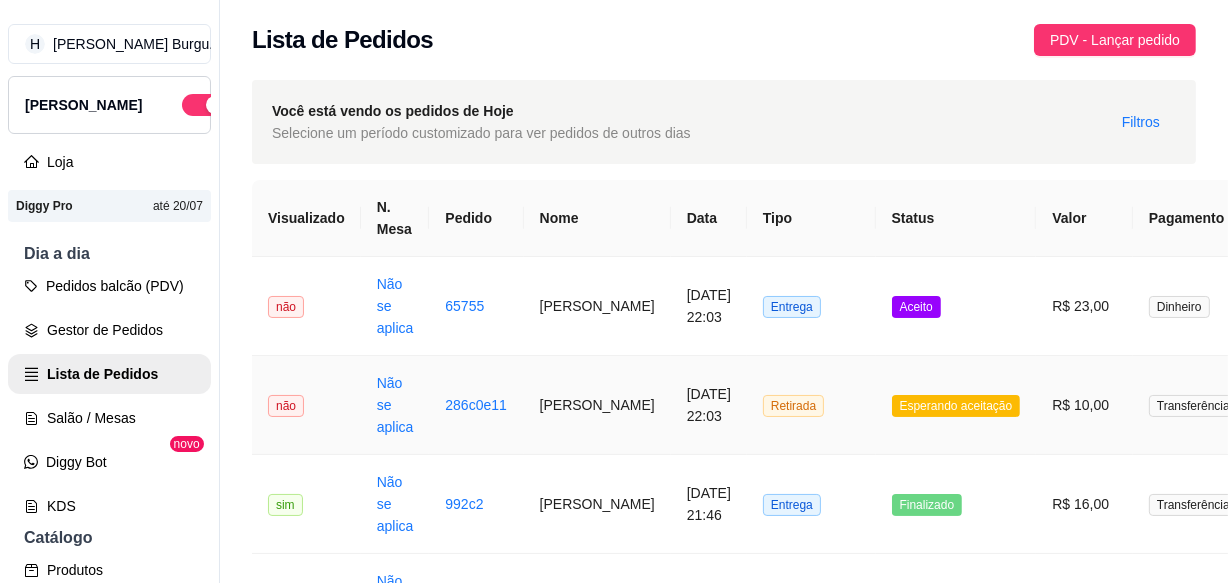 click on "Retirada" at bounding box center [811, 405] 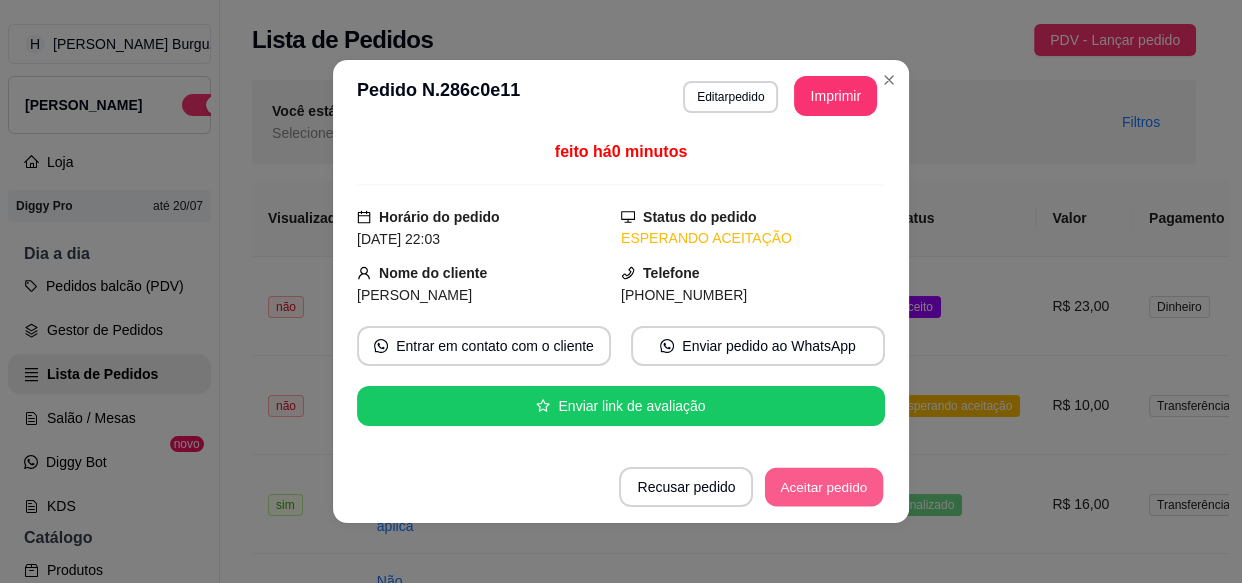 click on "Aceitar pedido" at bounding box center (824, 487) 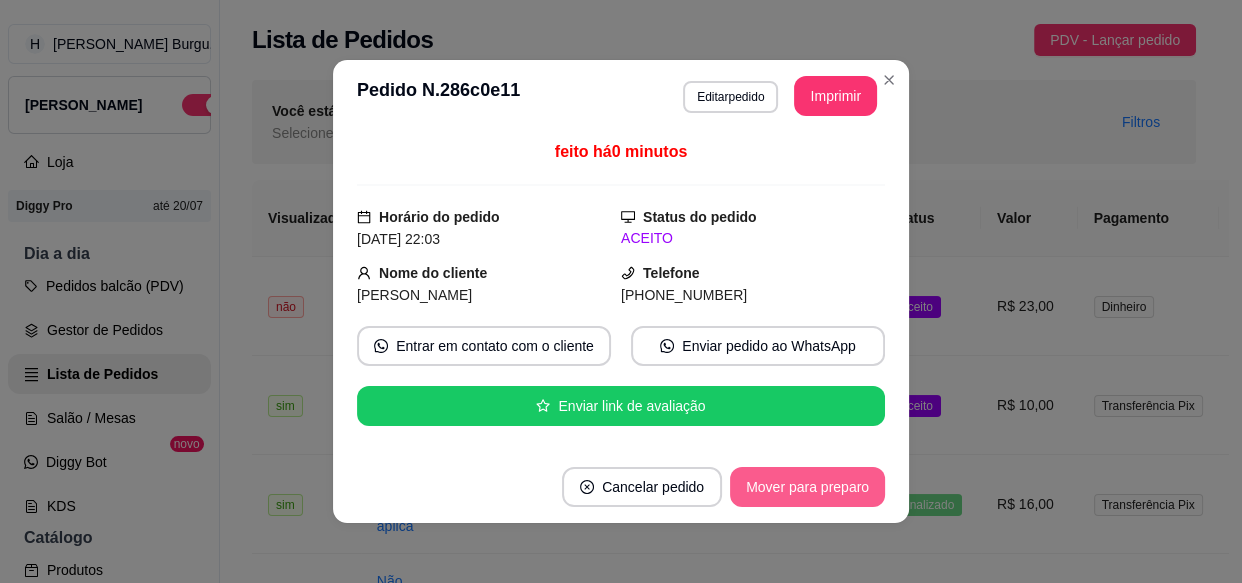 click on "Mover para preparo" at bounding box center (807, 487) 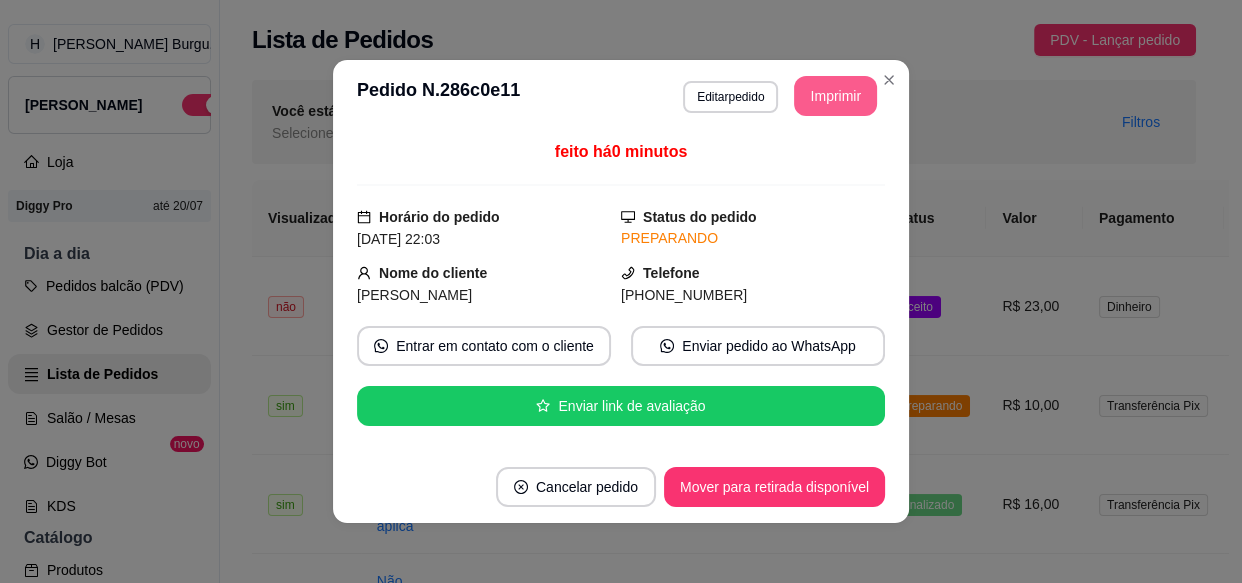 click on "Imprimir" at bounding box center (835, 96) 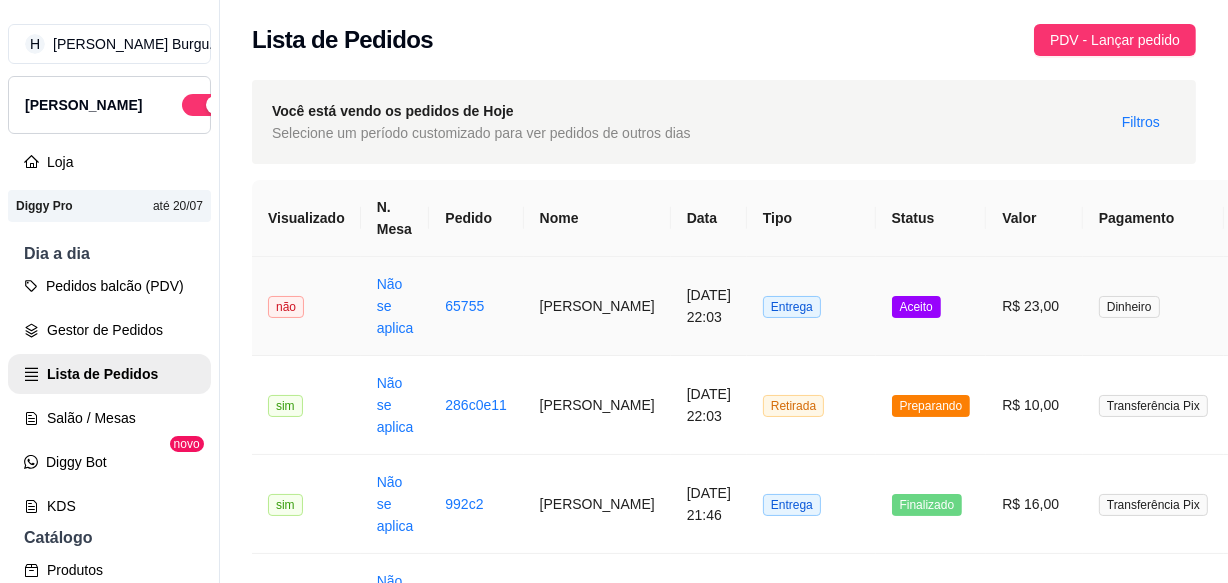 click on "Entrega" at bounding box center [811, 306] 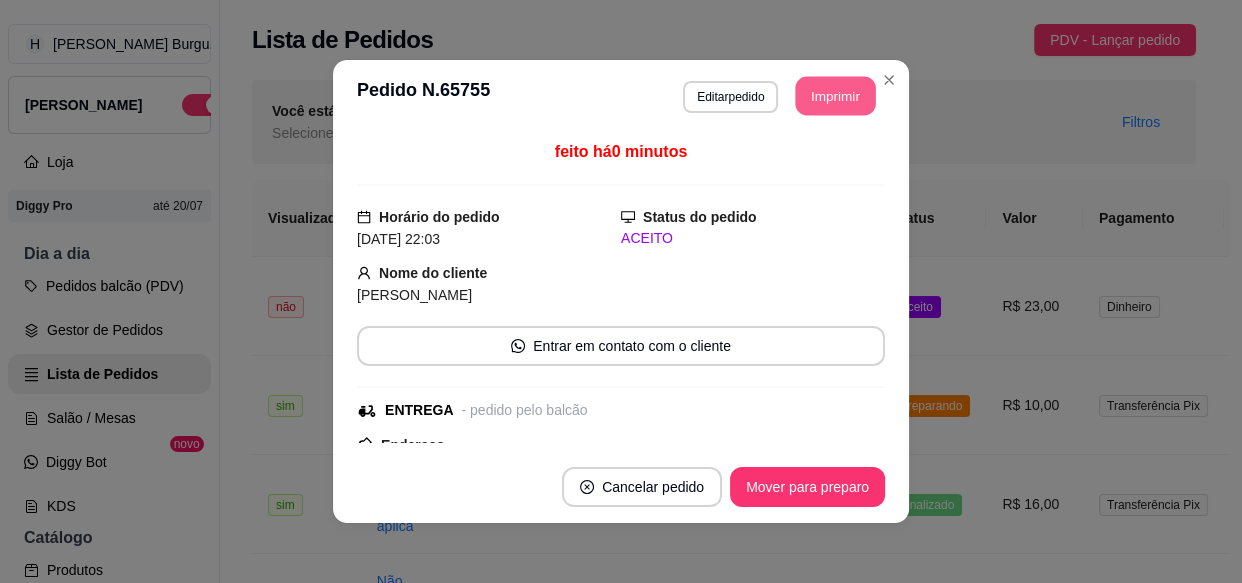 click on "Imprimir" at bounding box center [836, 96] 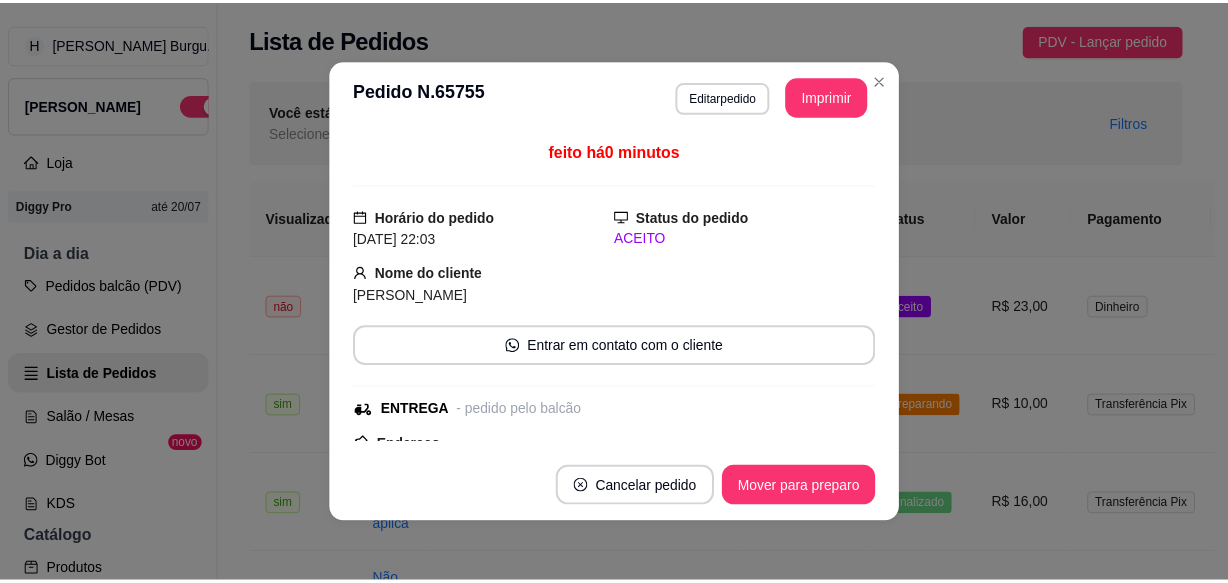 scroll, scrollTop: 0, scrollLeft: 0, axis: both 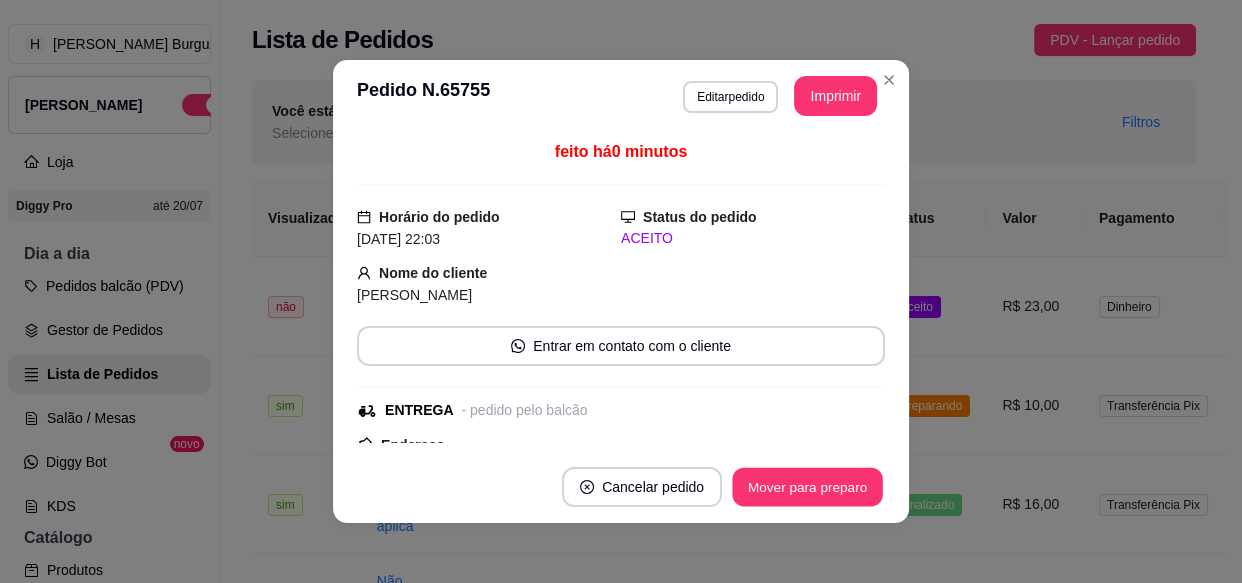click on "Mover para preparo" at bounding box center [807, 487] 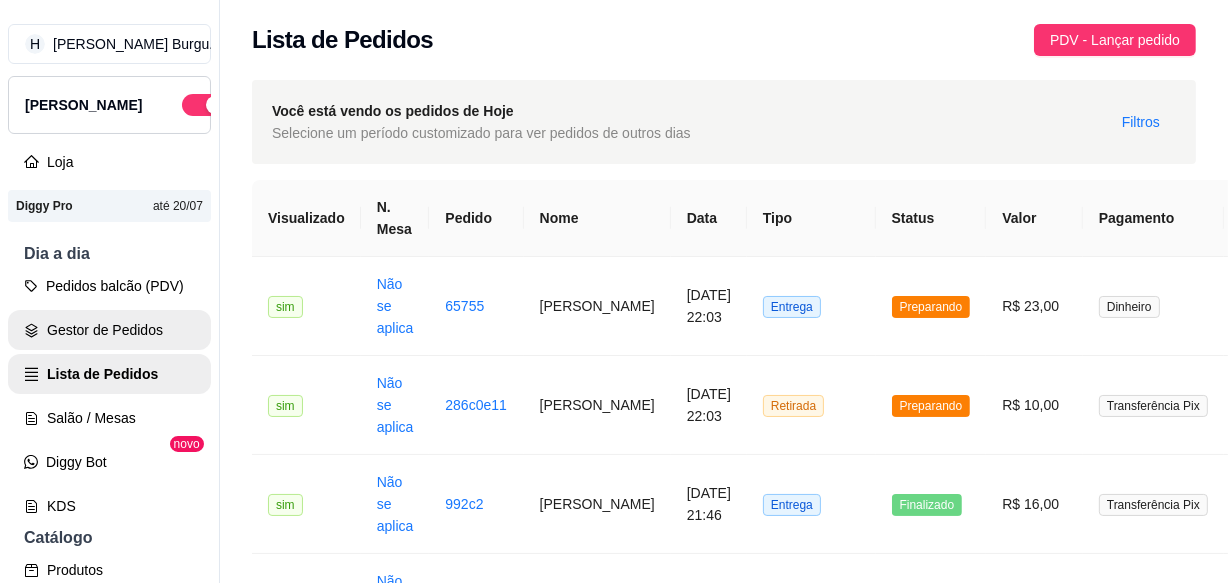 scroll, scrollTop: 90, scrollLeft: 0, axis: vertical 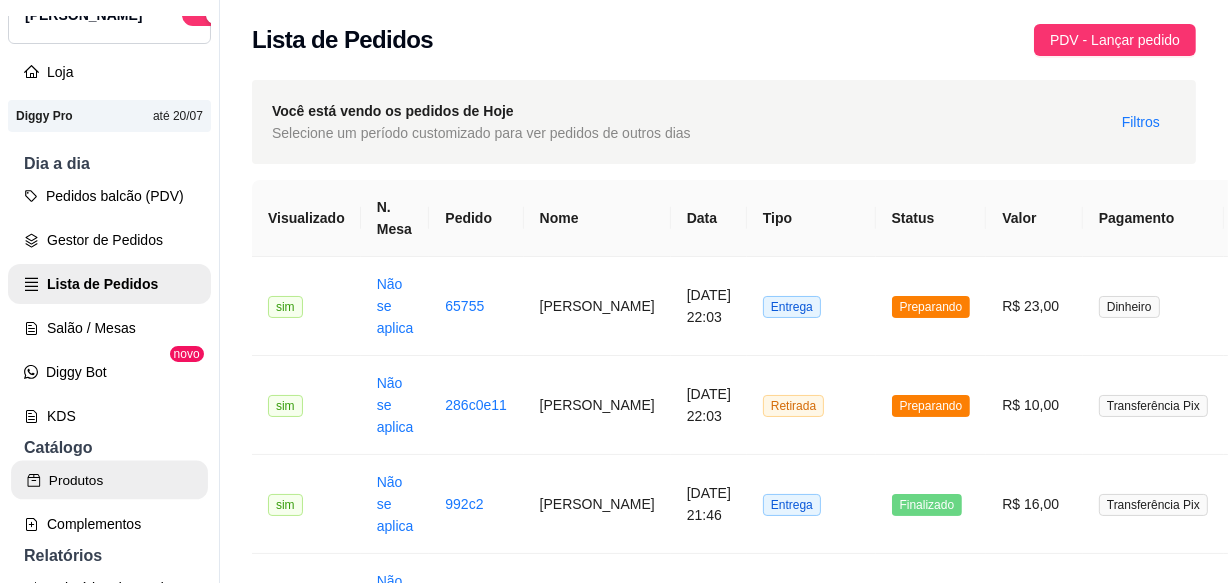 click on "Produtos" at bounding box center [109, 480] 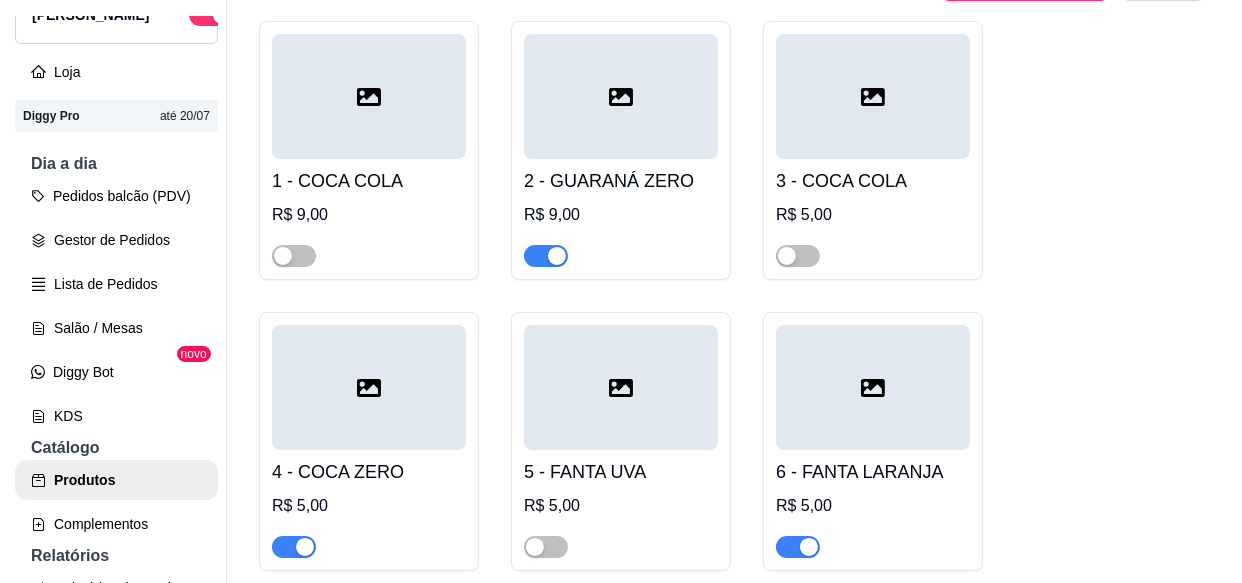 scroll, scrollTop: 2545, scrollLeft: 0, axis: vertical 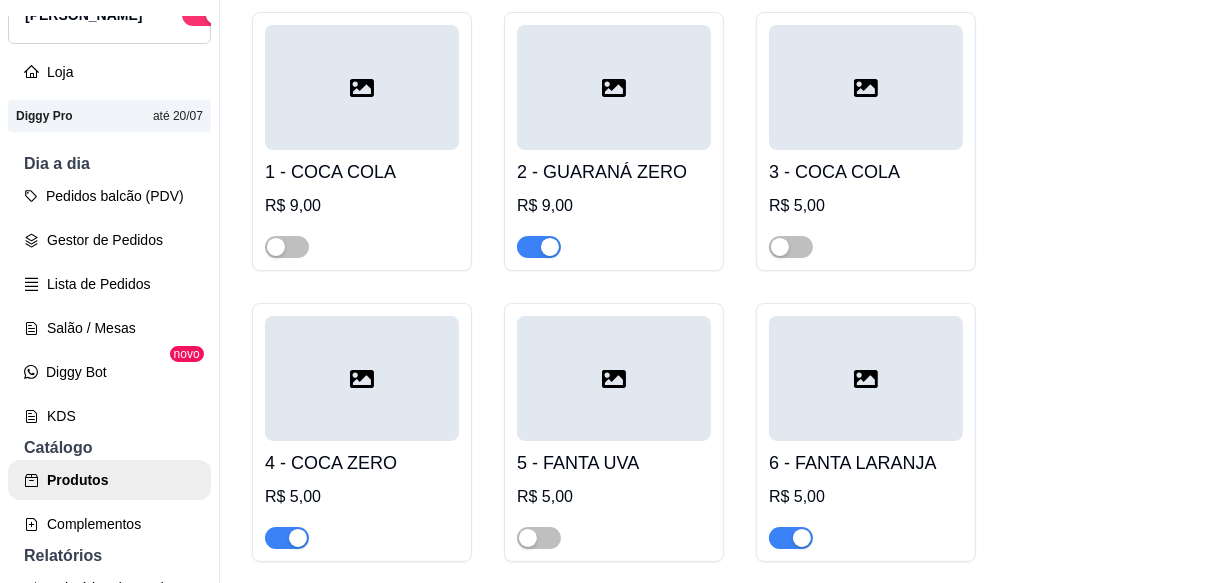 click at bounding box center (362, 238) 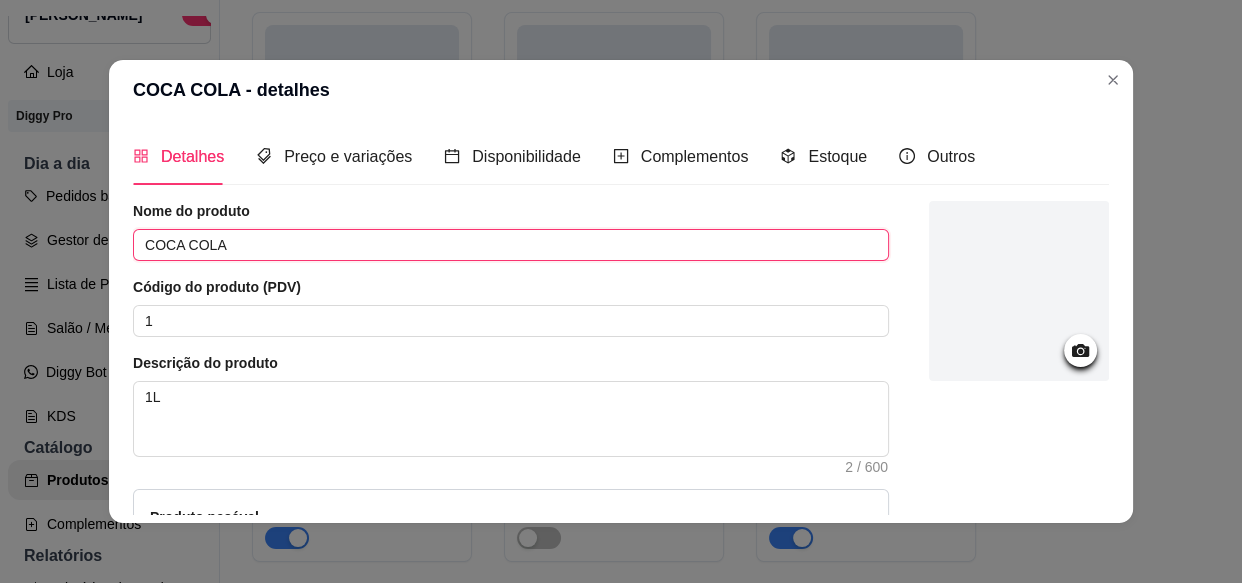 click on "COCA COLA" at bounding box center (511, 245) 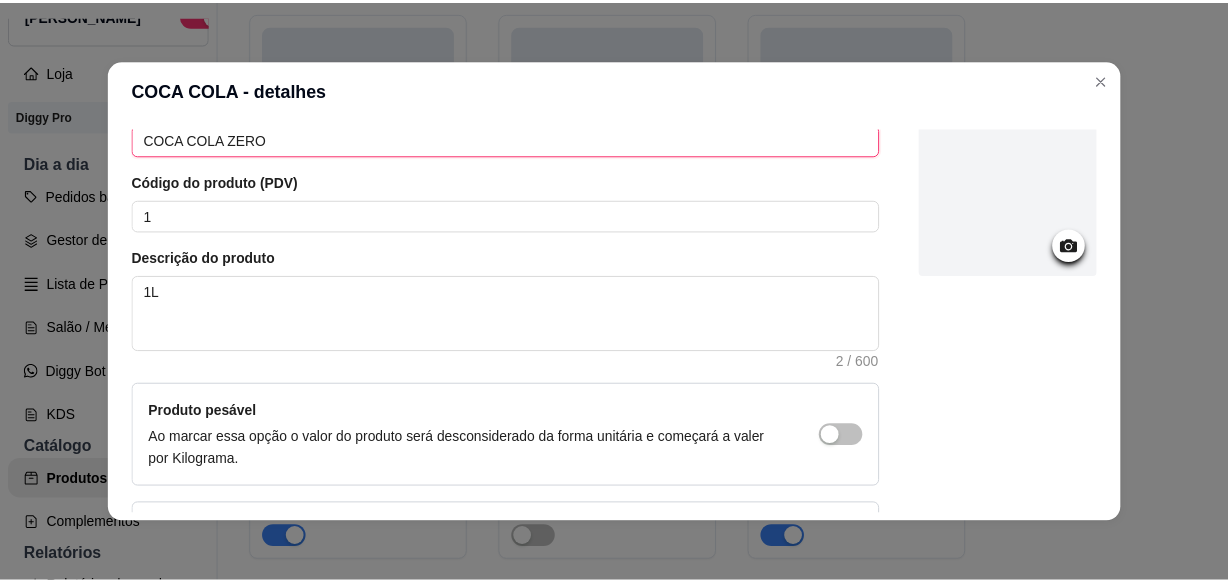 scroll, scrollTop: 264, scrollLeft: 0, axis: vertical 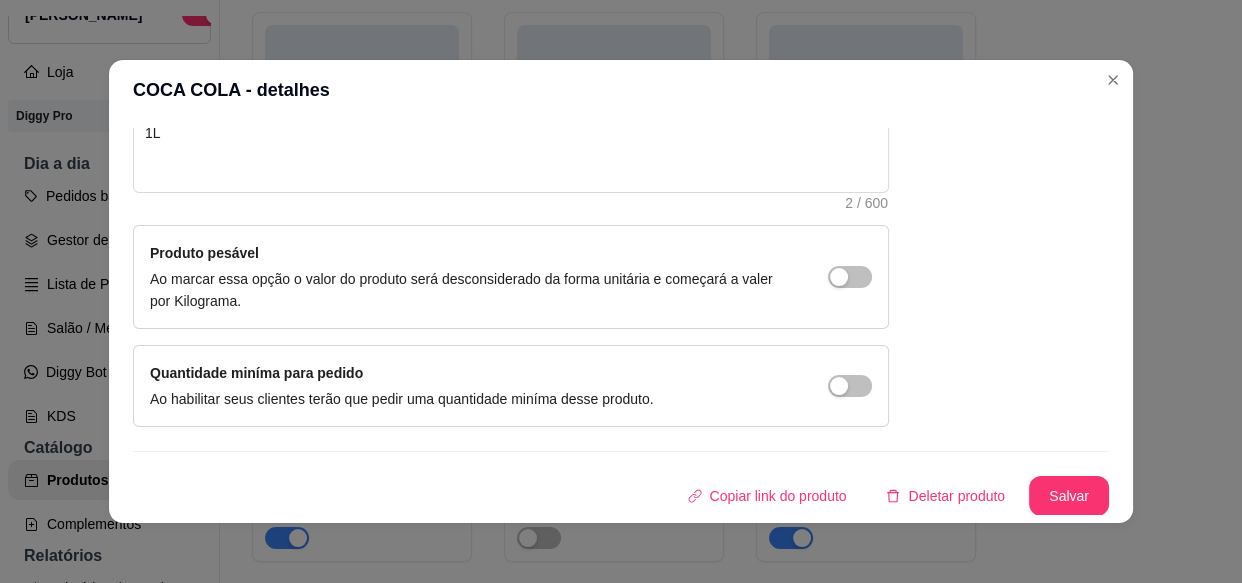 type on "COCA COLA ZERO" 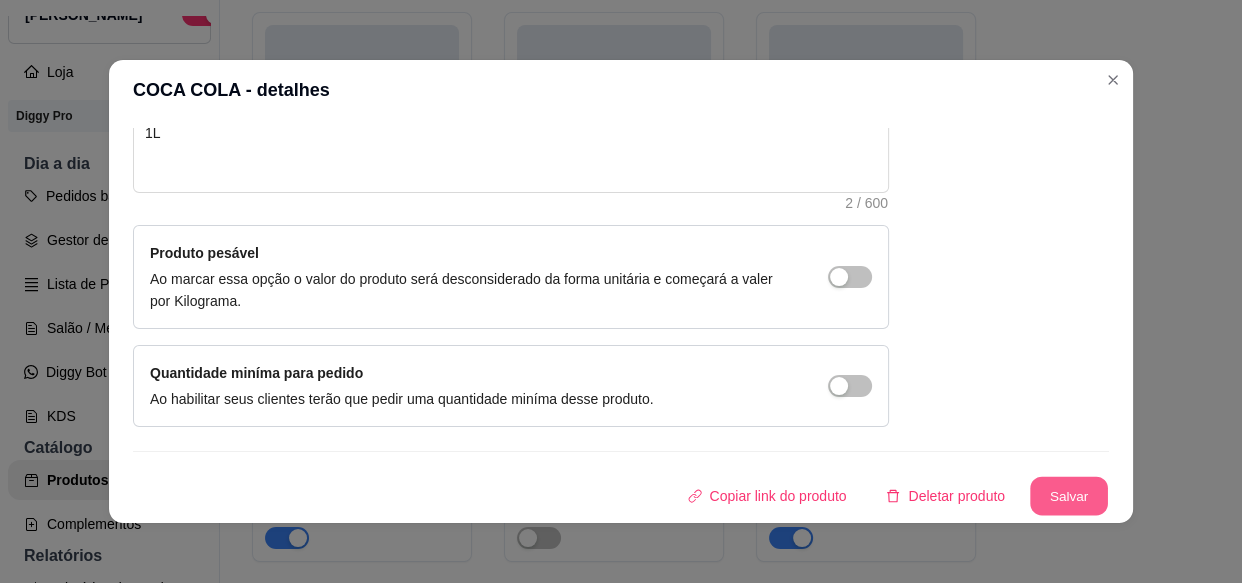click on "Salvar" at bounding box center (1069, 496) 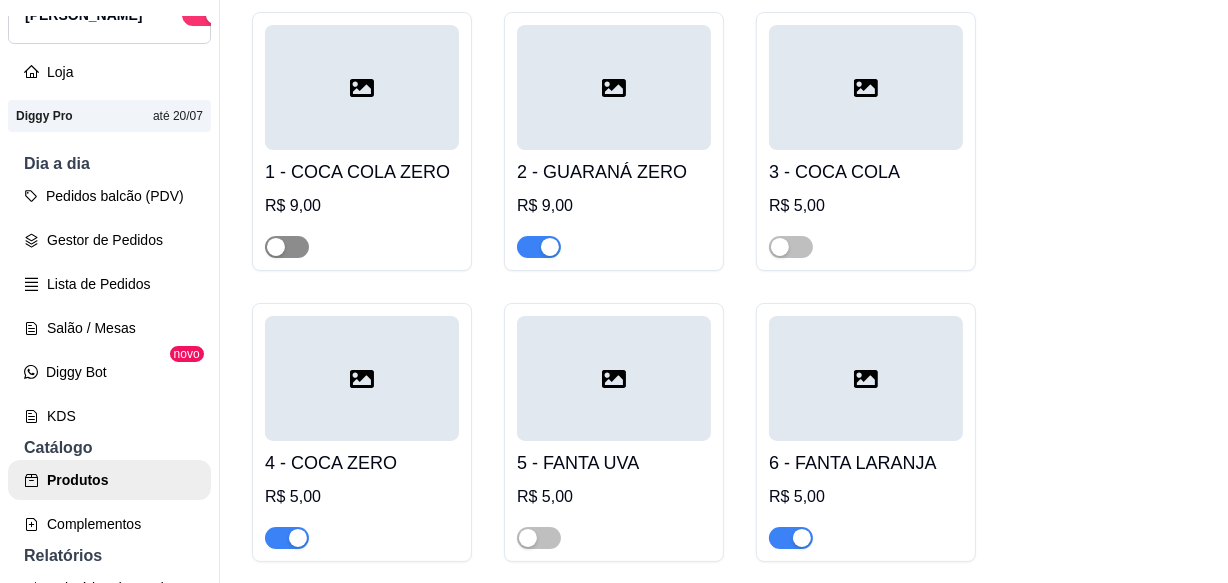 click at bounding box center (287, 247) 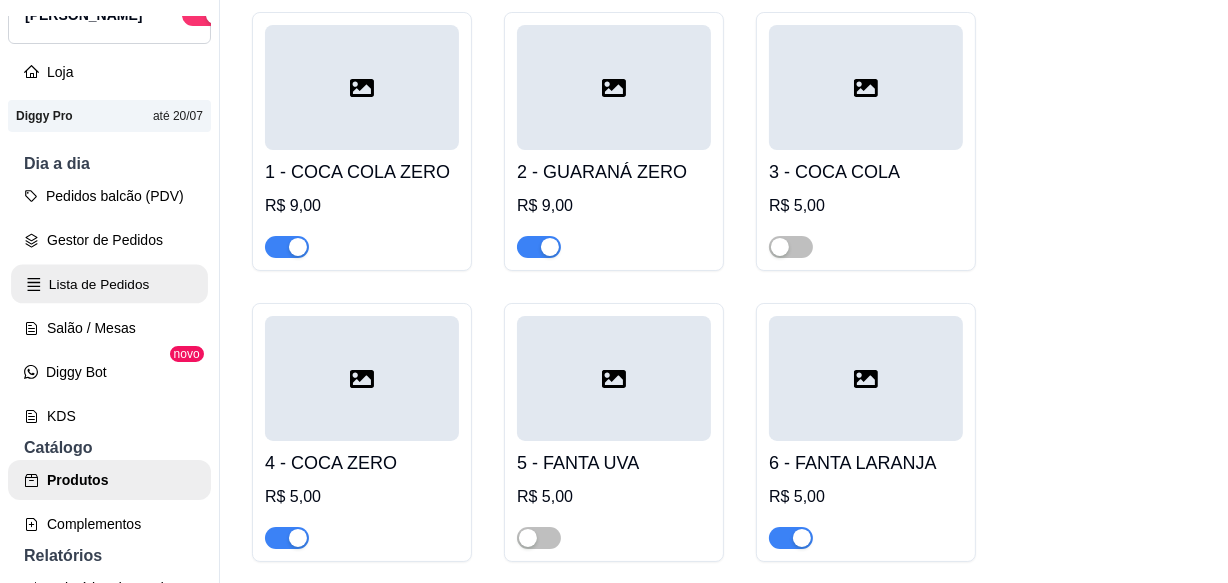 click on "Lista de Pedidos" at bounding box center (109, 284) 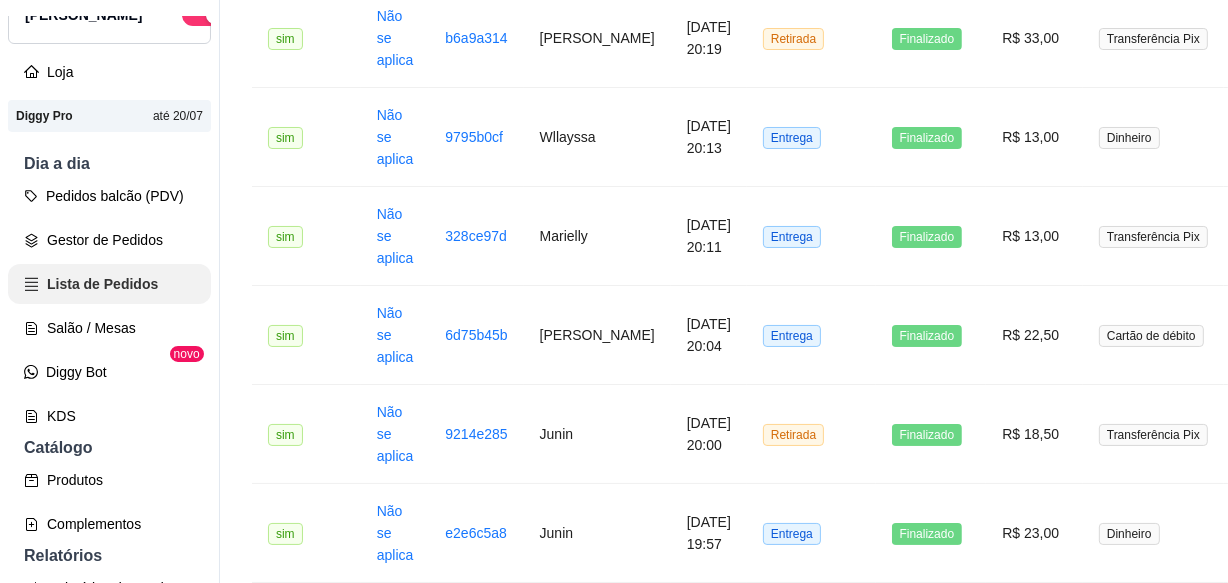 scroll, scrollTop: 0, scrollLeft: 0, axis: both 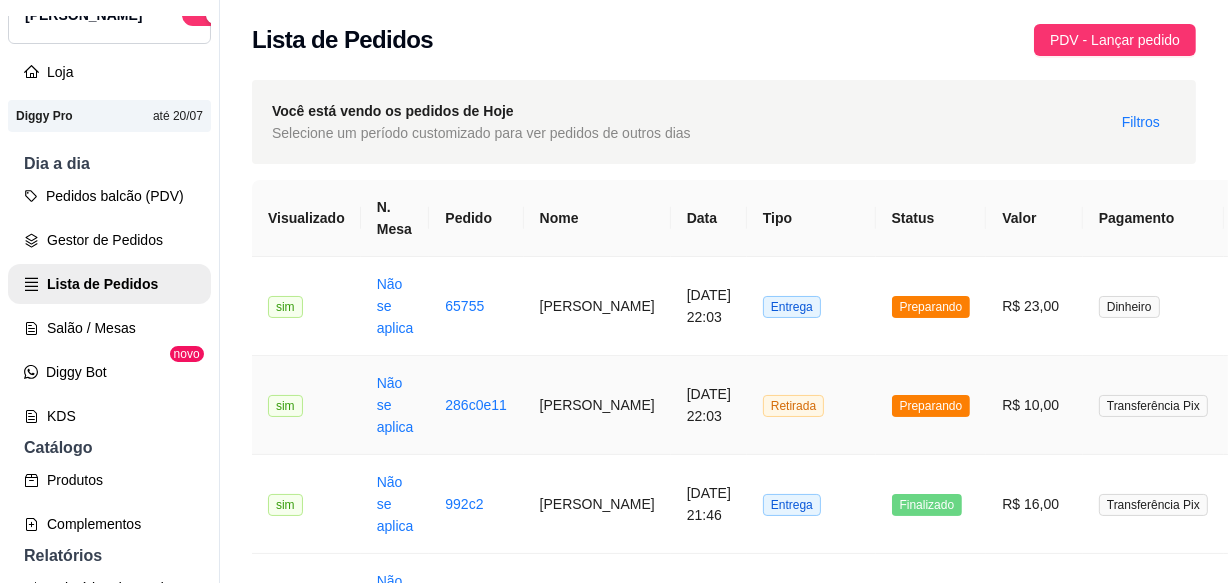 click on "Retirada" at bounding box center [811, 405] 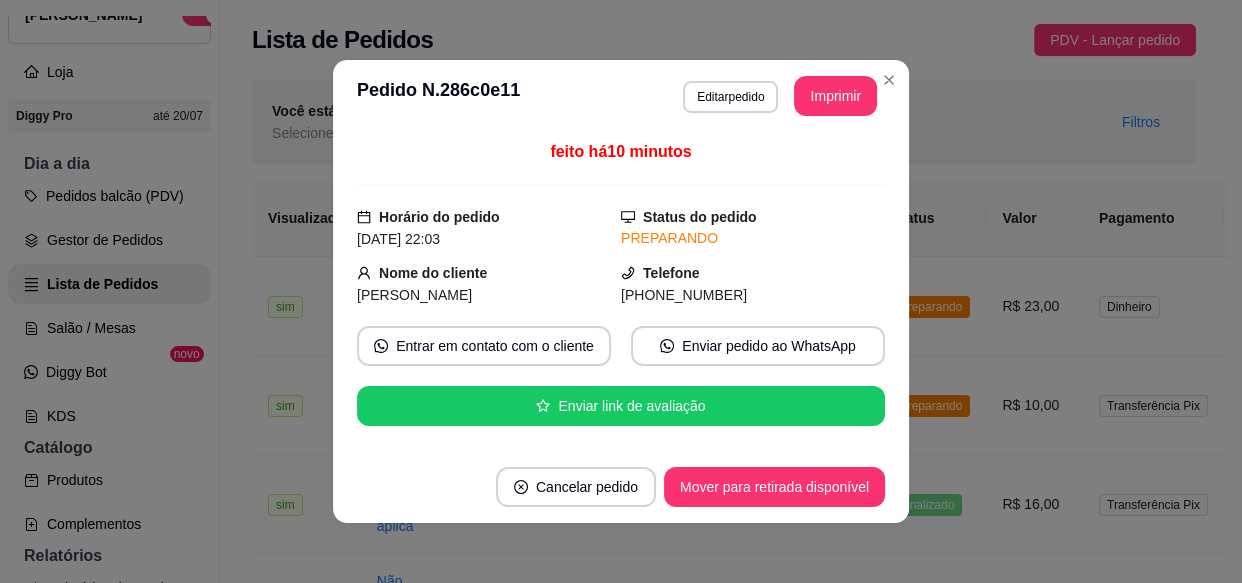 click on "Cancelar pedido Mover para retirada disponível" at bounding box center (621, 487) 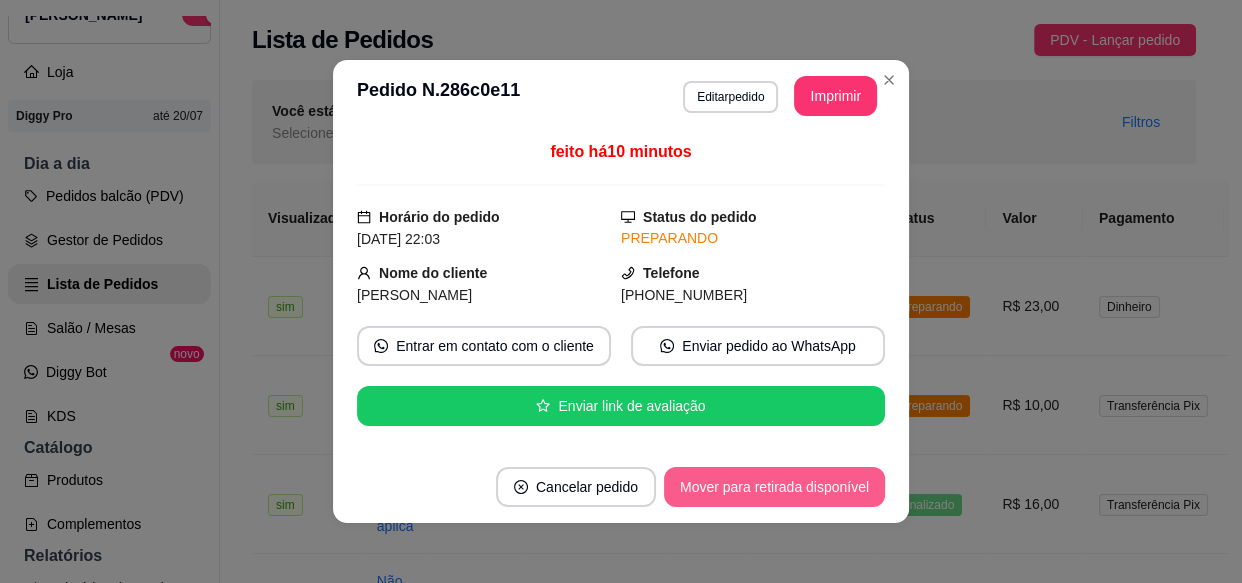 click on "Mover para retirada disponível" at bounding box center (774, 487) 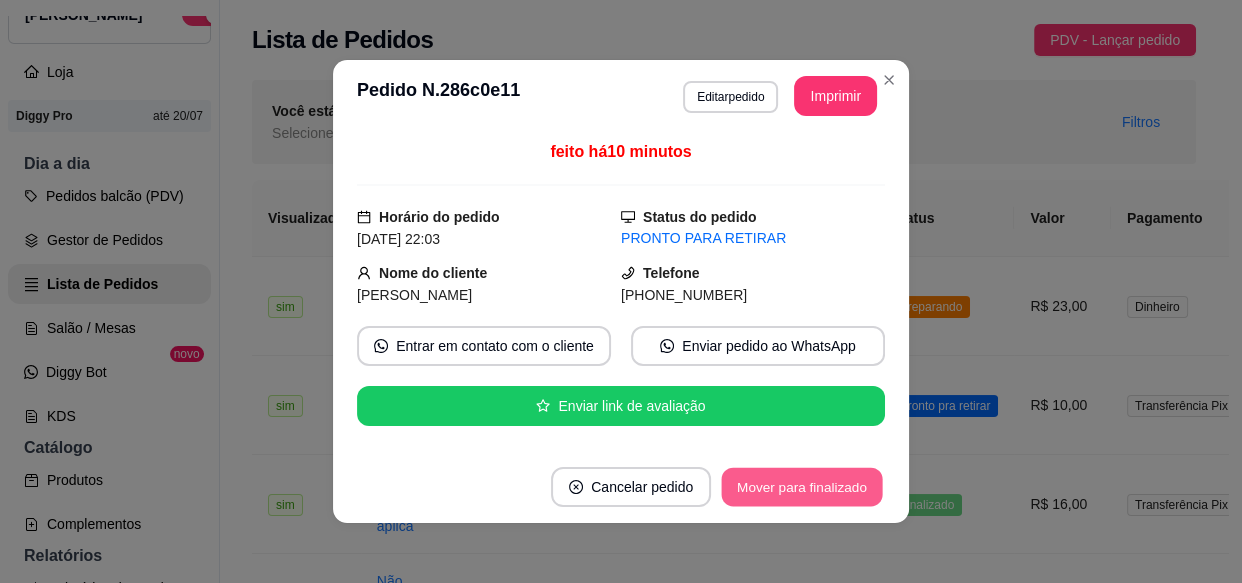click on "Mover para finalizado" at bounding box center (802, 487) 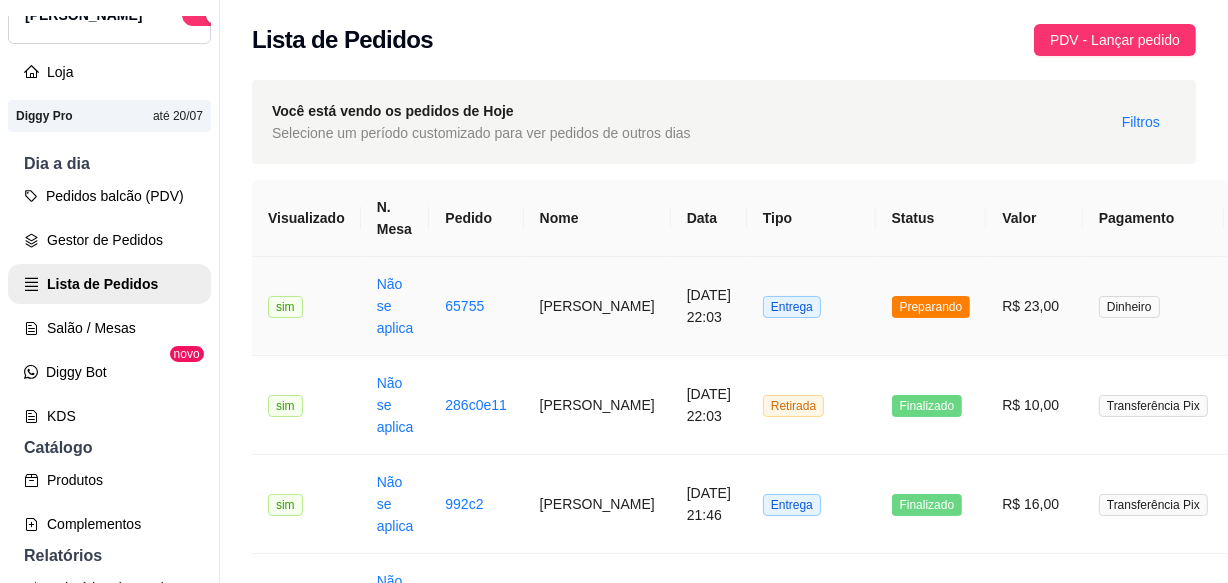 click on "Entrega" at bounding box center [811, 306] 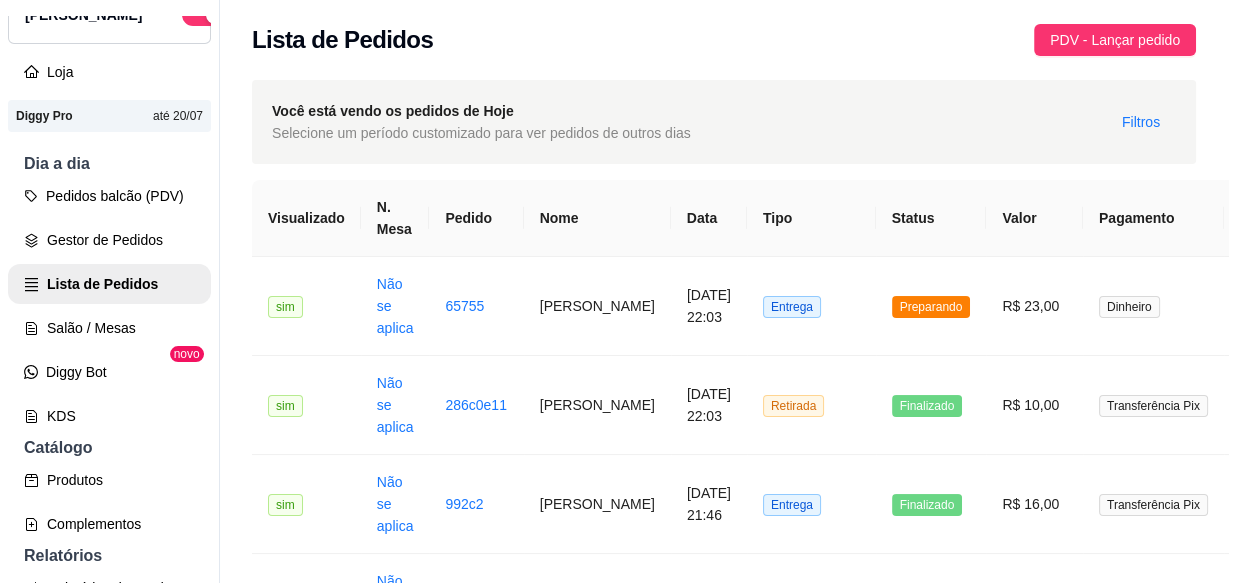click on "Mover para entrega" at bounding box center (808, 487) 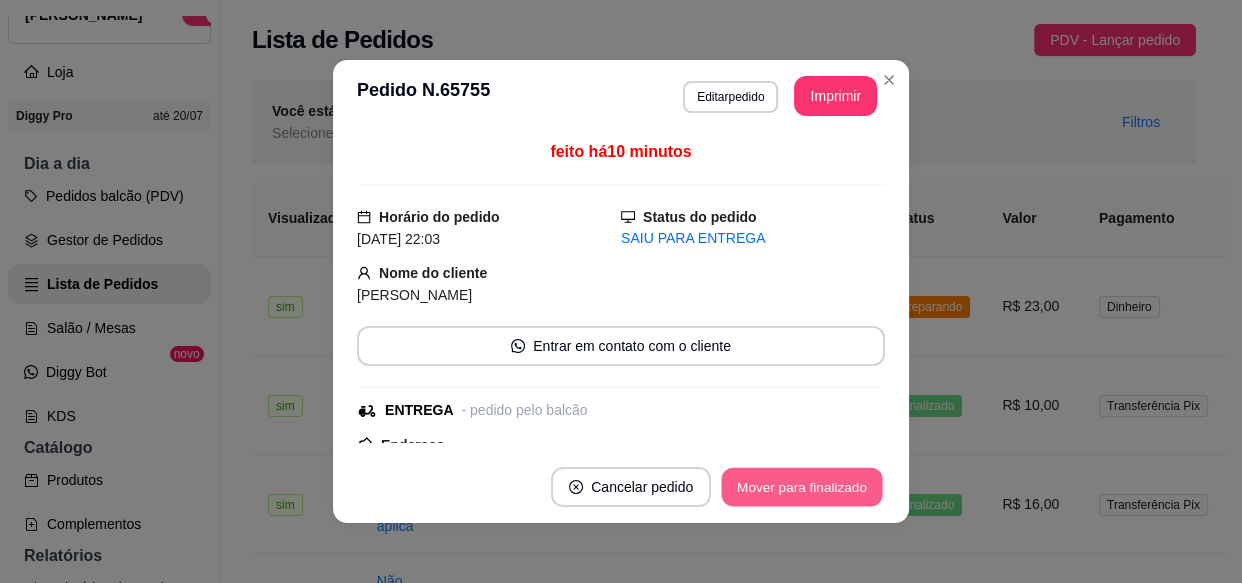 click on "Mover para finalizado" at bounding box center [802, 487] 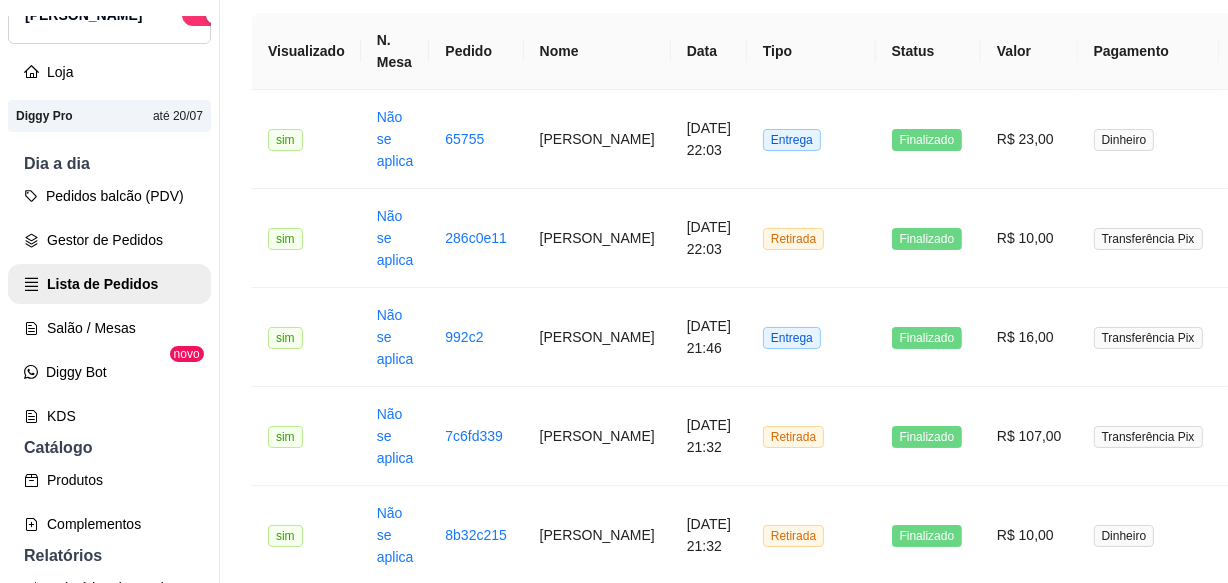 scroll, scrollTop: 181, scrollLeft: 0, axis: vertical 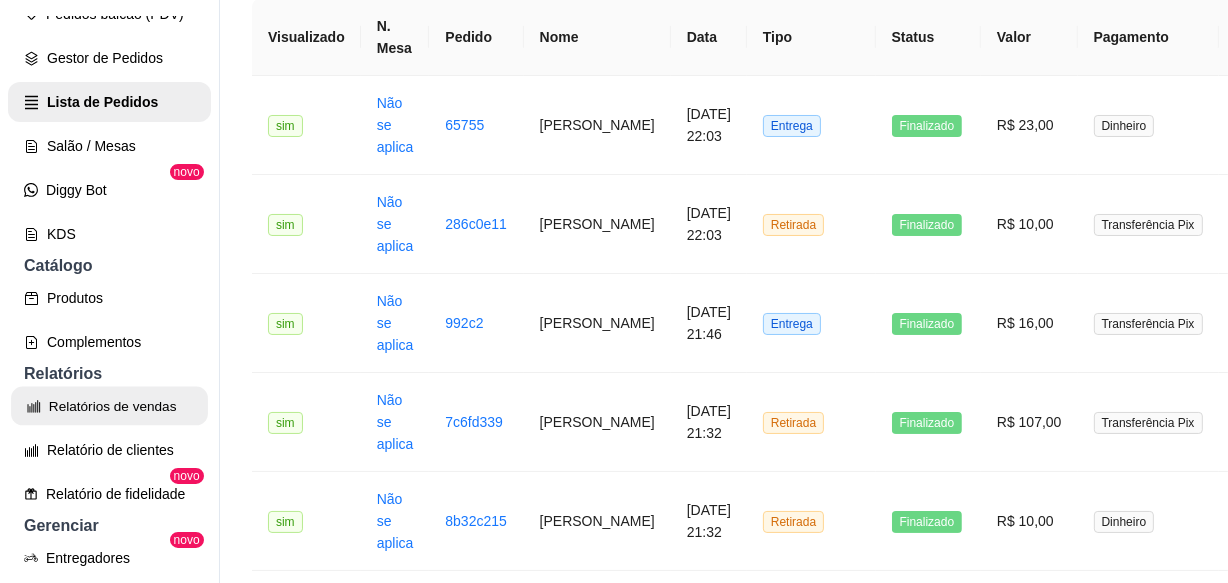 click on "Relatórios de vendas" at bounding box center (109, 406) 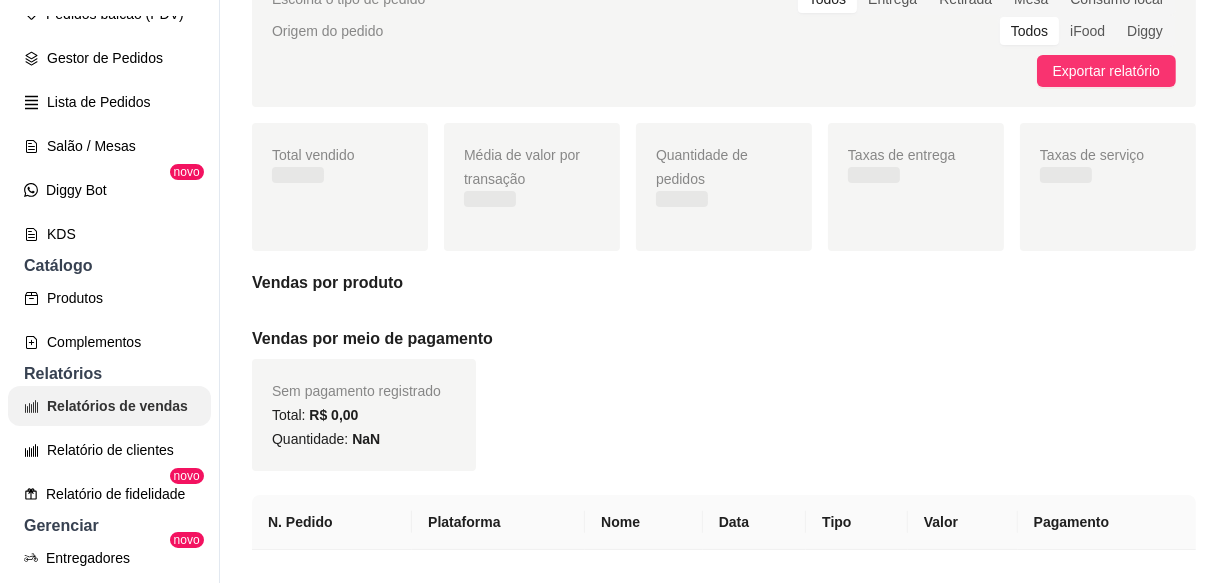 scroll, scrollTop: 0, scrollLeft: 0, axis: both 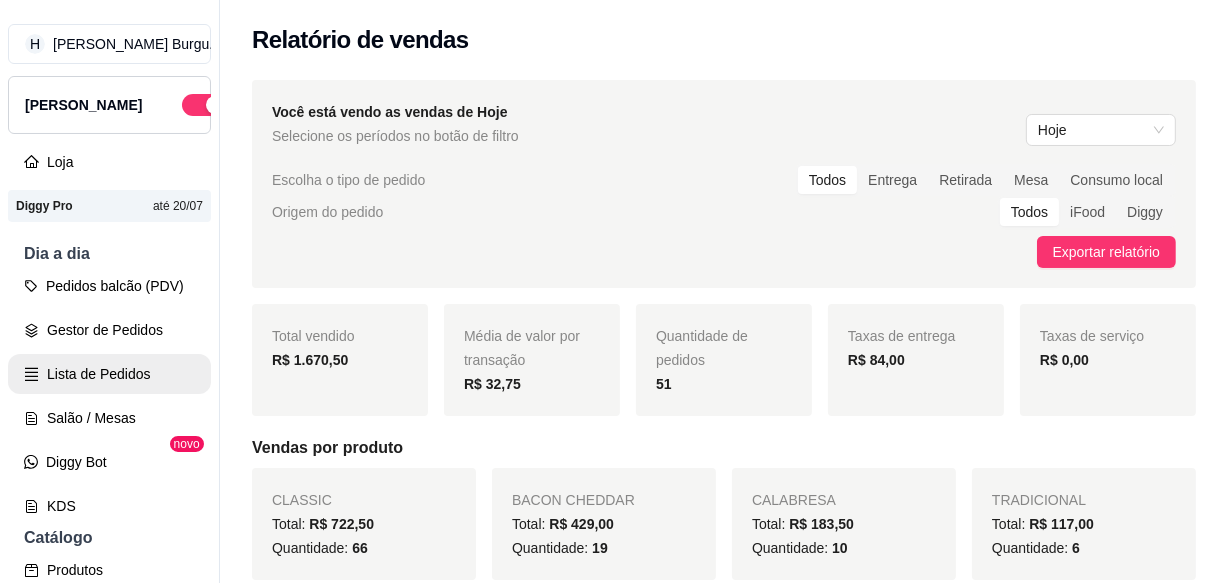 click on "Lista de Pedidos" at bounding box center [109, 374] 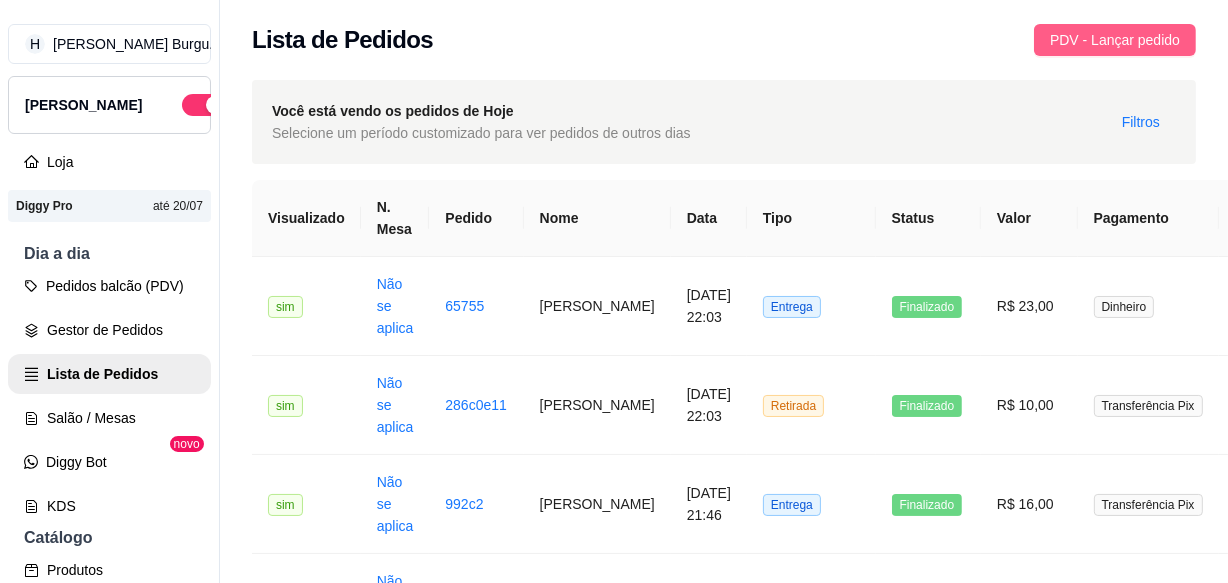 click on "PDV - Lançar pedido" at bounding box center [1115, 40] 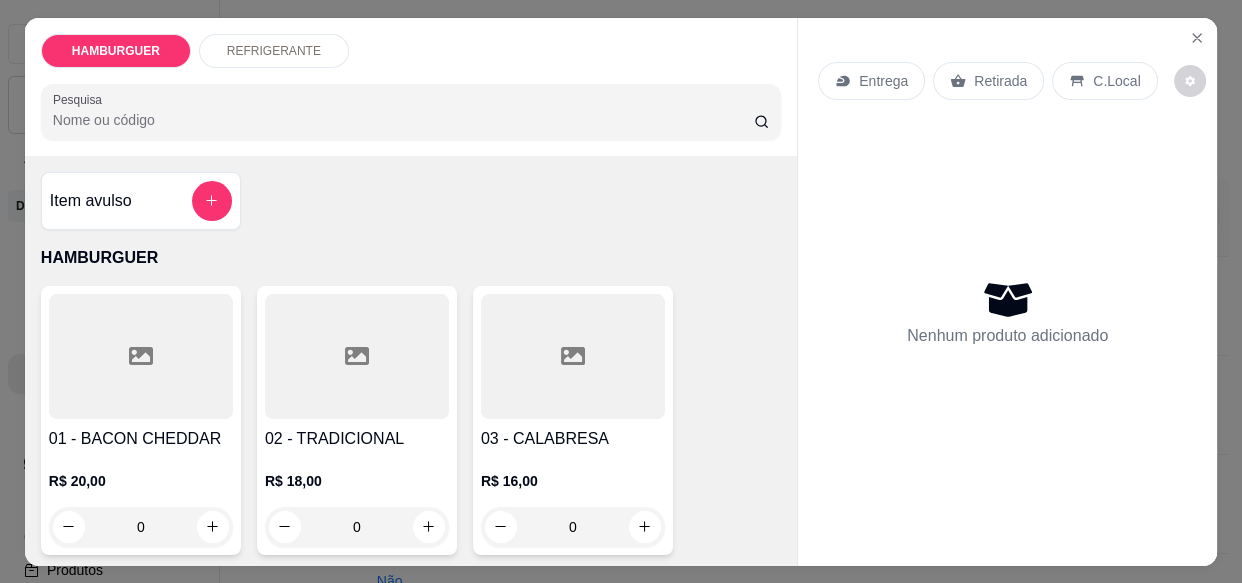 click on "Entrega" at bounding box center [883, 81] 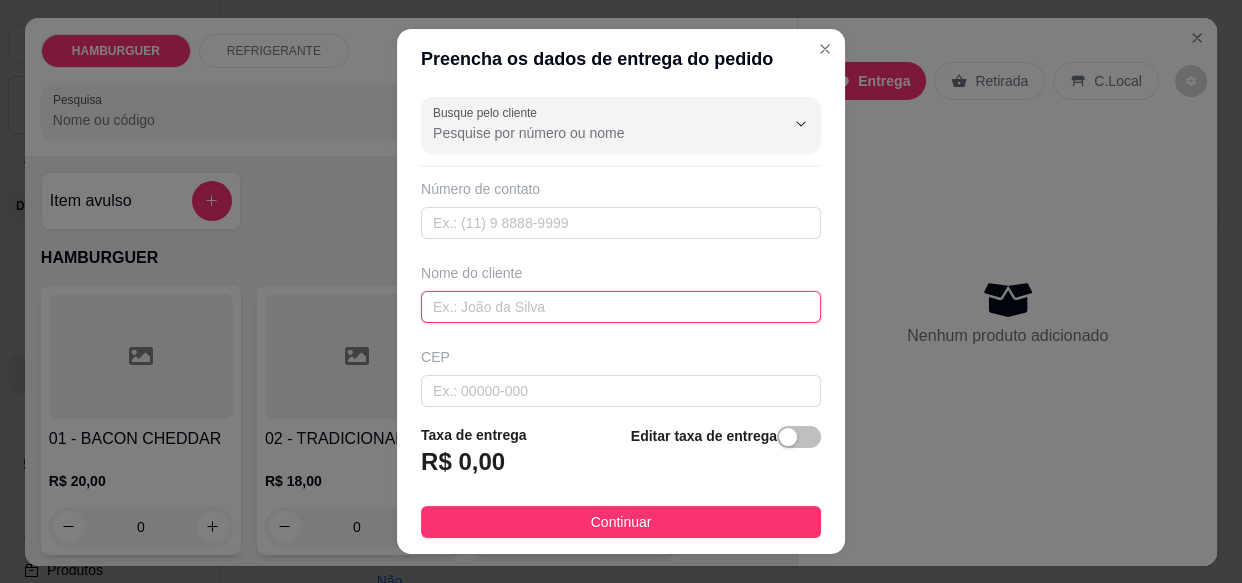 click at bounding box center (621, 307) 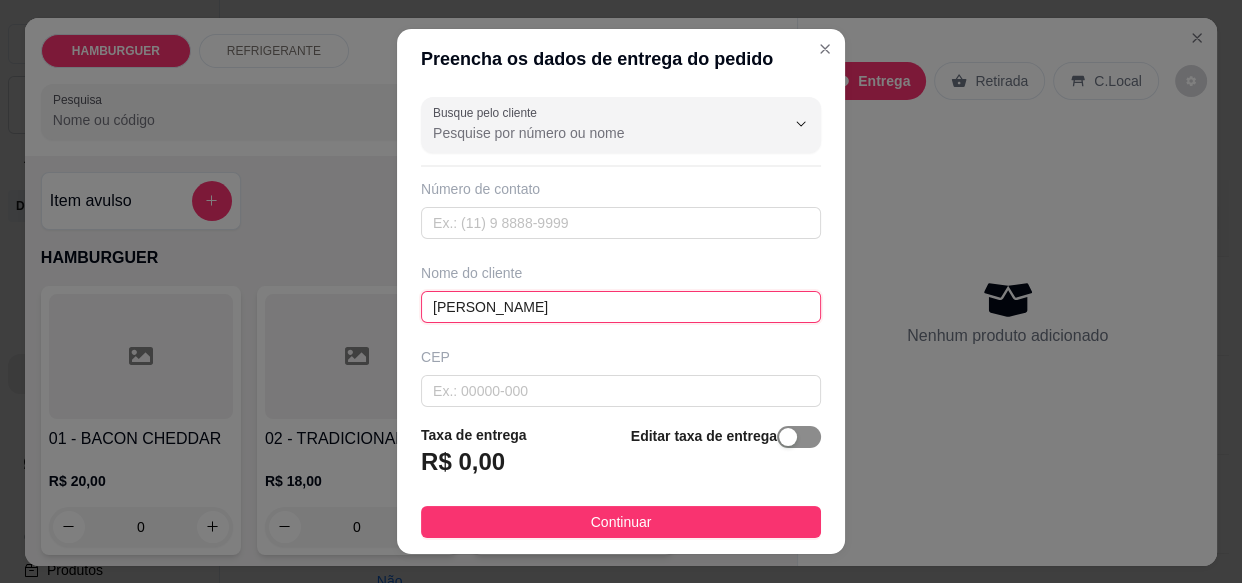 type on "MARIA" 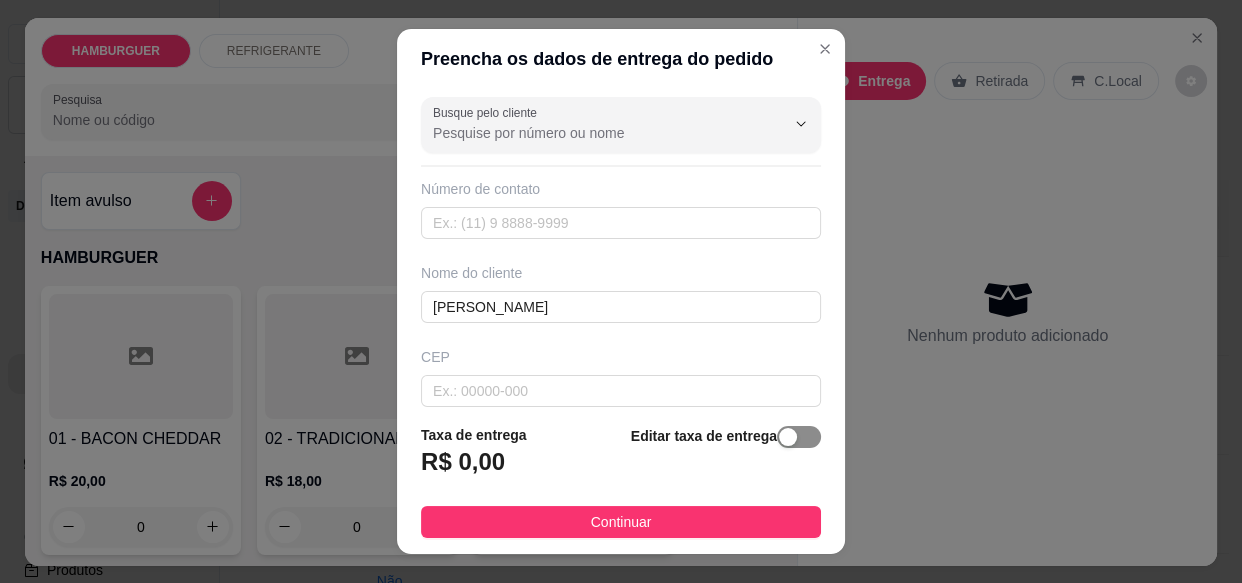 click at bounding box center (799, 437) 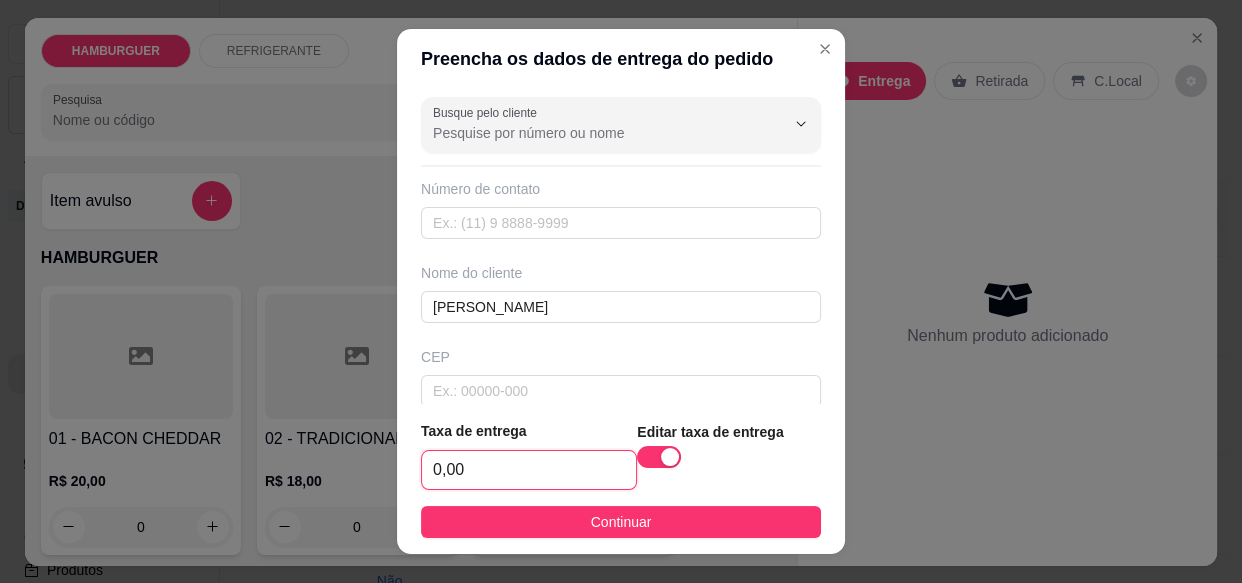 click on "0,00" at bounding box center (529, 470) 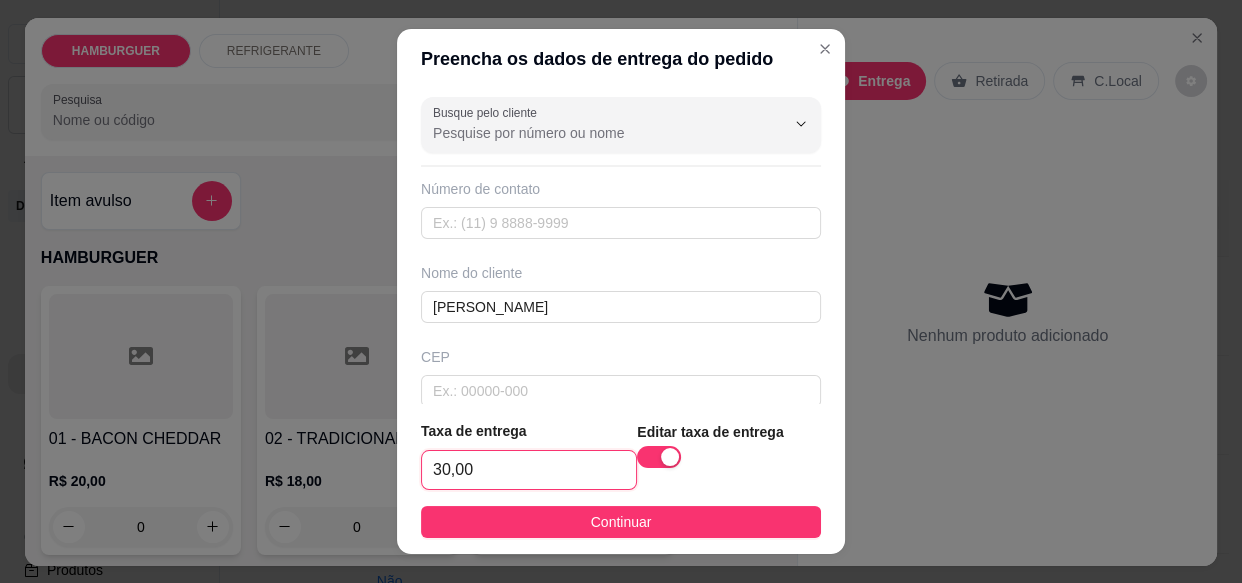 click on "30,00" at bounding box center (529, 470) 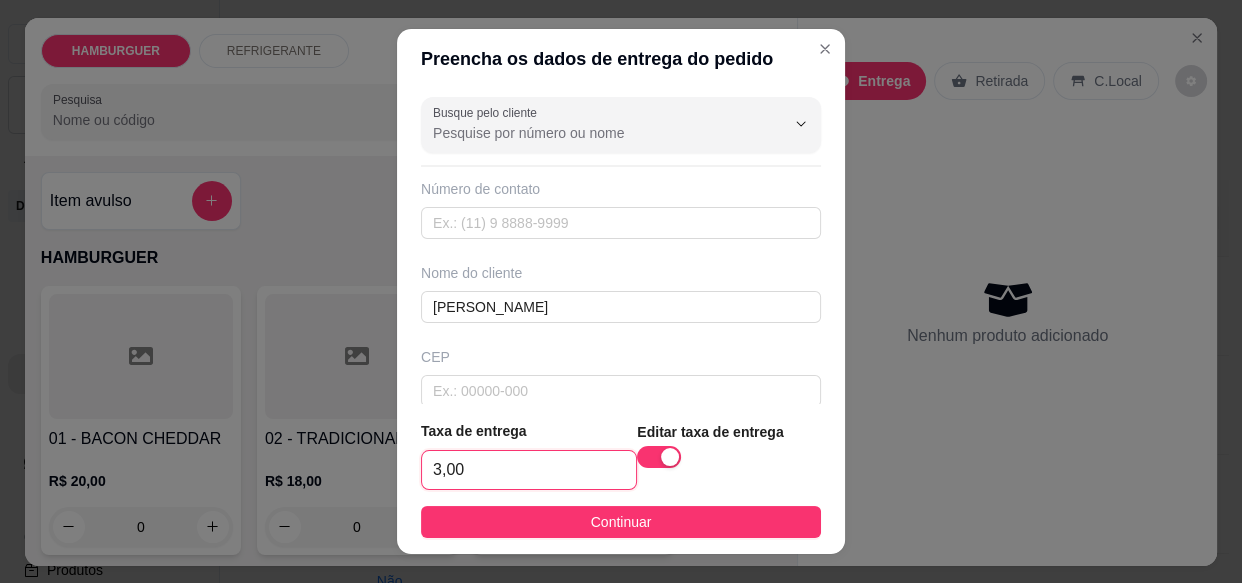 click on "3,00" at bounding box center (529, 470) 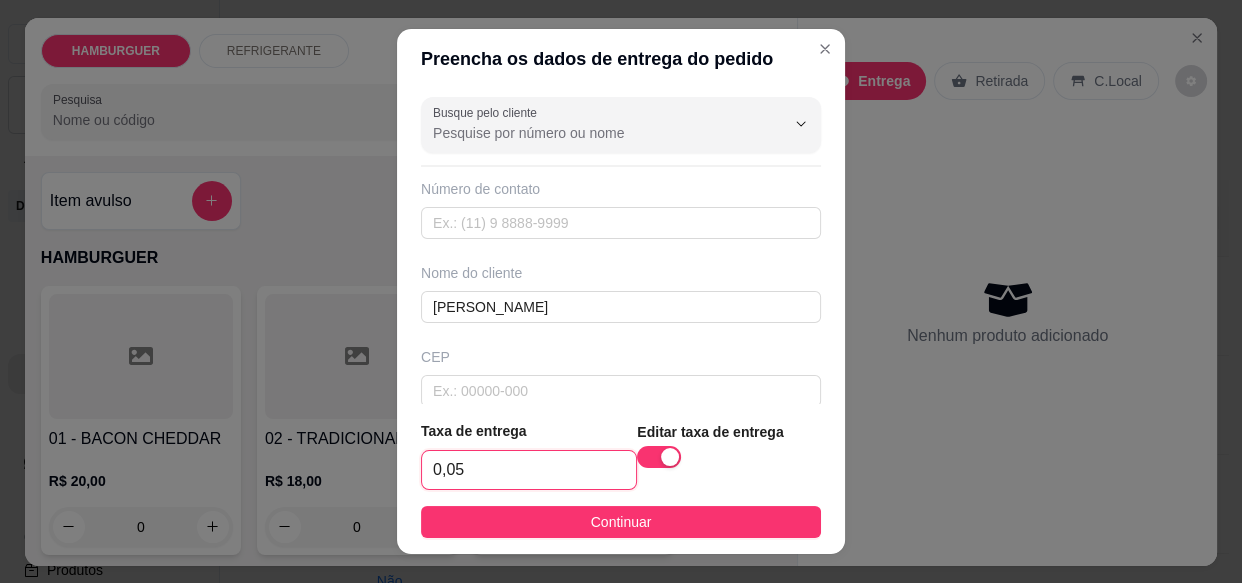 type on "0,00" 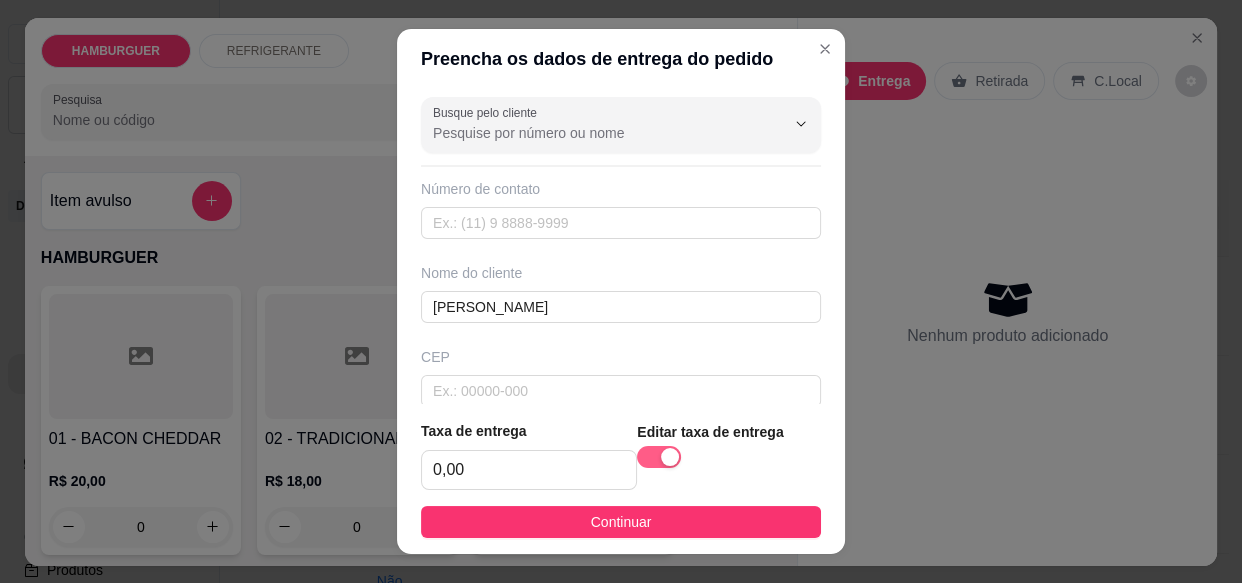 click at bounding box center [670, 457] 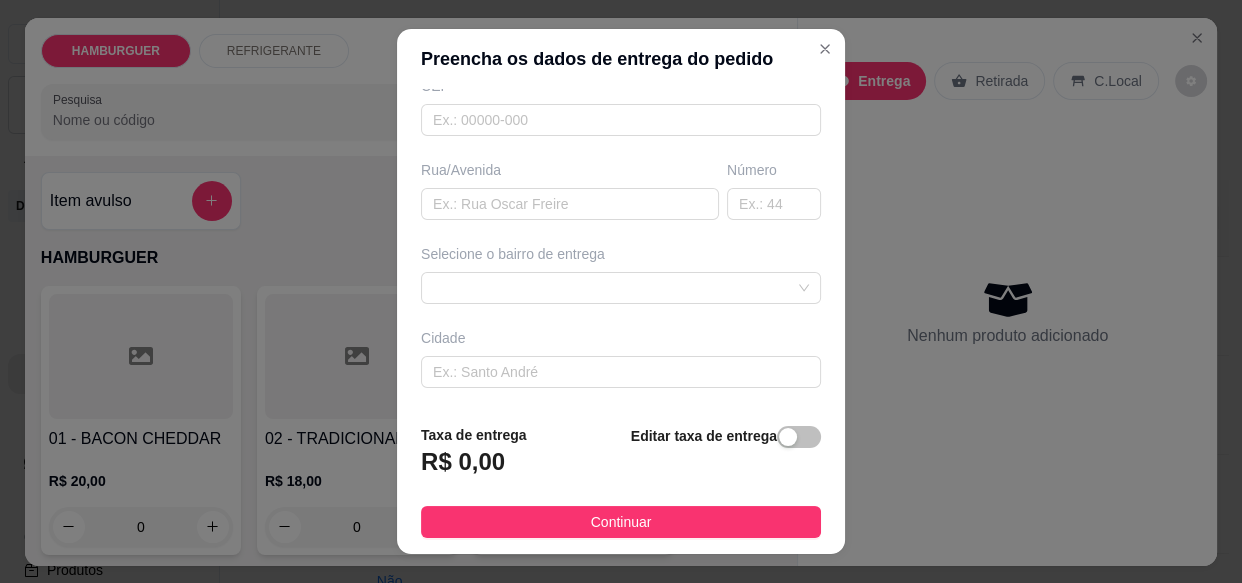 scroll, scrollTop: 272, scrollLeft: 0, axis: vertical 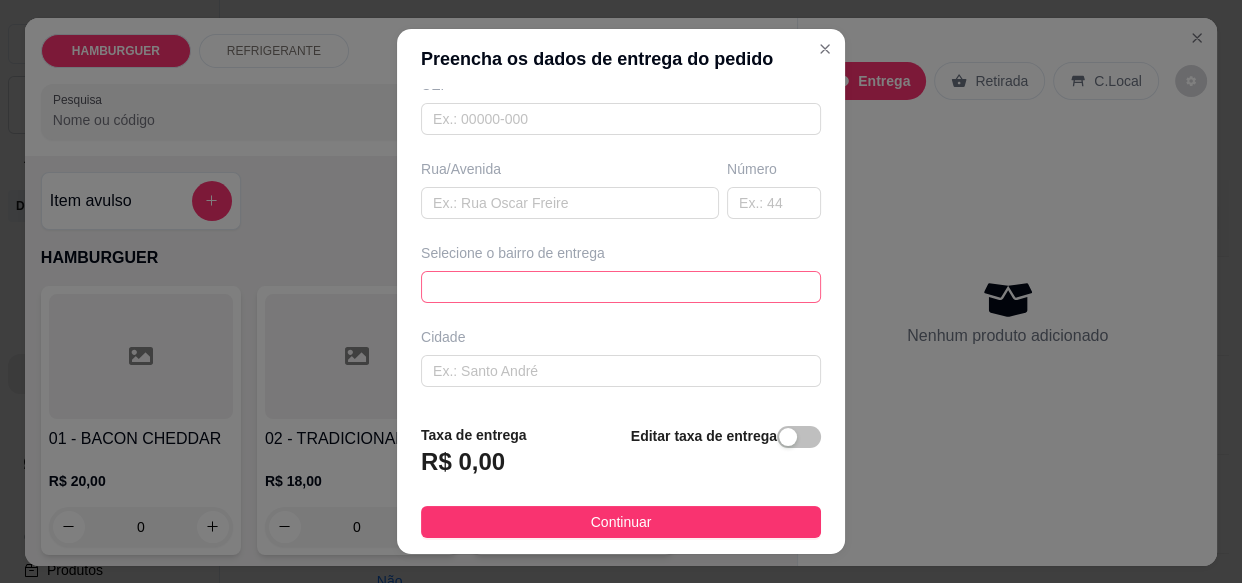 click on "66298c029941de51737f068b 66298db95d55fd10880ad7b6 CENTRO - BREJO -  R$ 3,00 BANDOLIM - BREJO -  R$ 3,00 BAIRRO QUINTAS - BREJO -  R$ 3,00 ESTÁDIO - BREJO -  R$ 3,00 GUANABARA - BREJO -  R$ 3,00 ZÉ GOMES - BREJO -  R$ 5,00 AREIAS - BREJO -  R$ 5,00 OLARIA - BREJO -  R$ 5,00 ESCALVADO - BREJO -  R$ 3,00 SANTO ANTONIO - BREJO -  R$ 3,00" at bounding box center [621, 287] 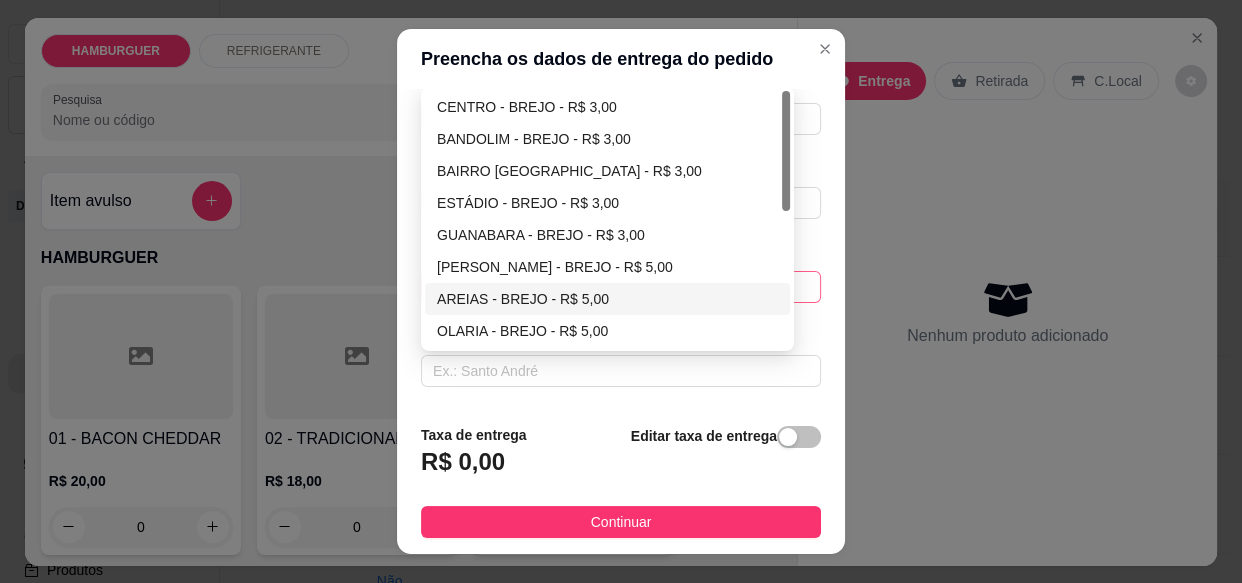 click on "AREIAS - BREJO -  R$ 5,00" at bounding box center [607, 299] 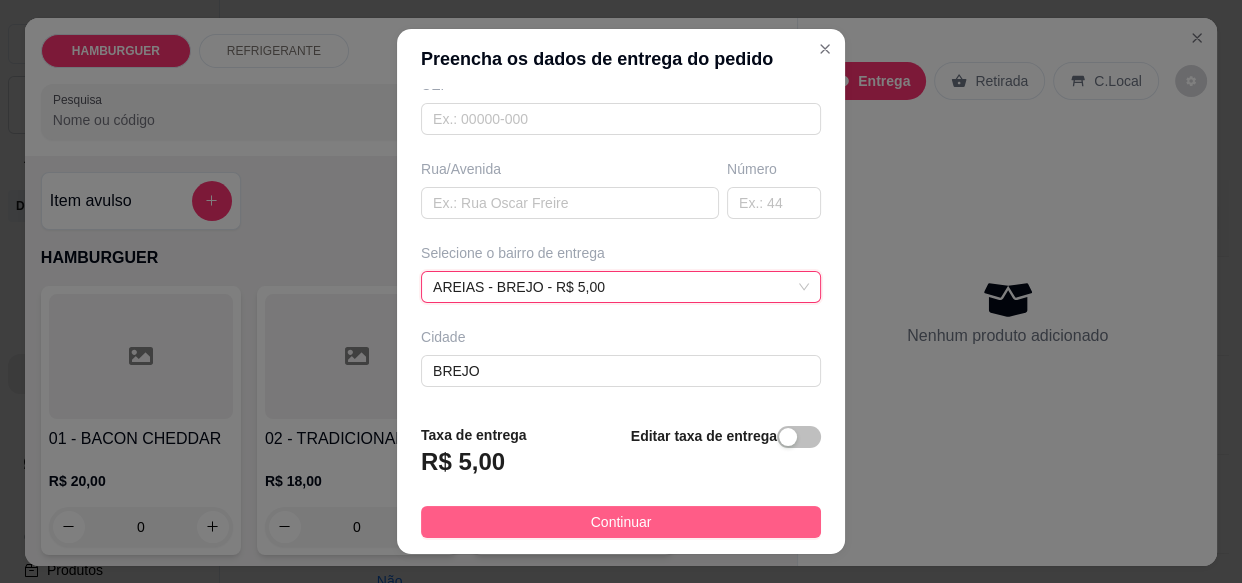 click on "Continuar" at bounding box center (621, 522) 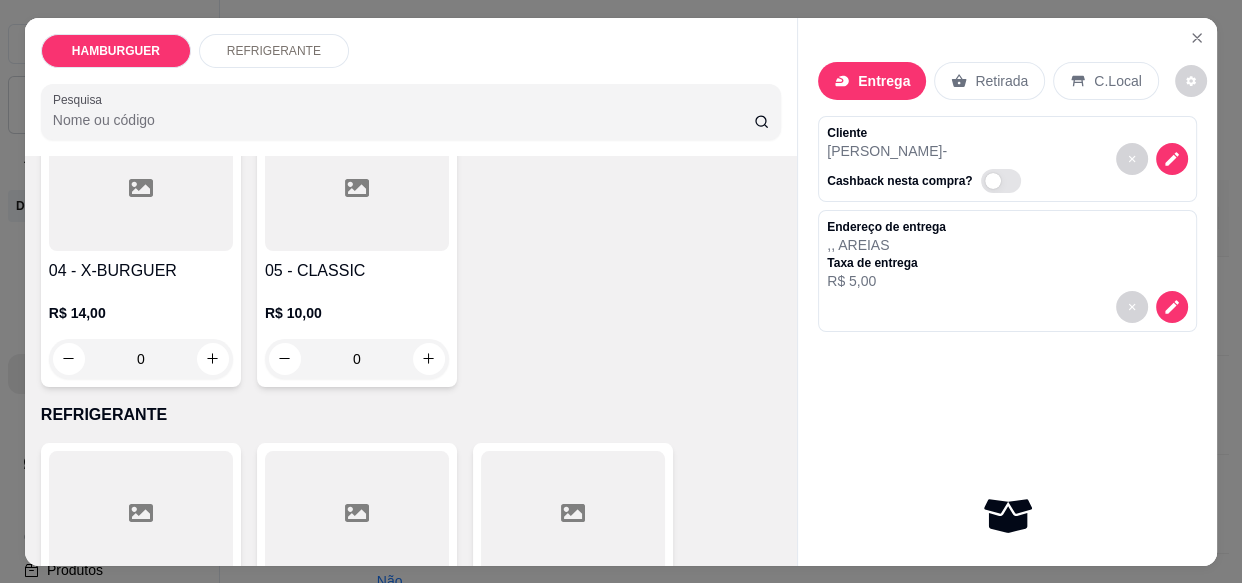 scroll, scrollTop: 454, scrollLeft: 0, axis: vertical 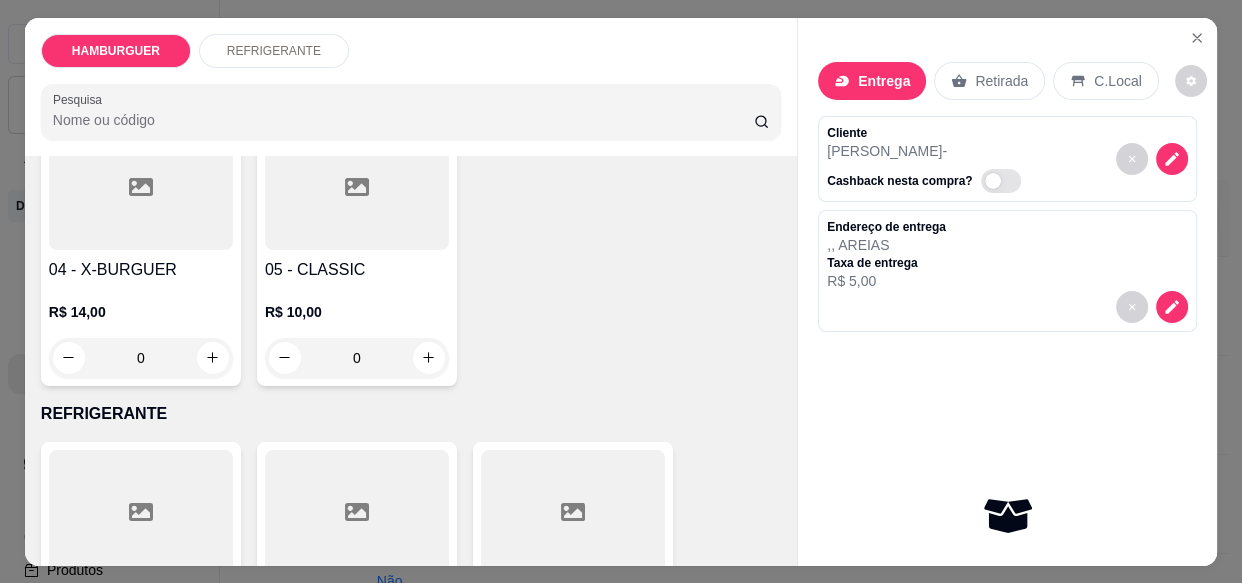click on "0" at bounding box center [357, 358] 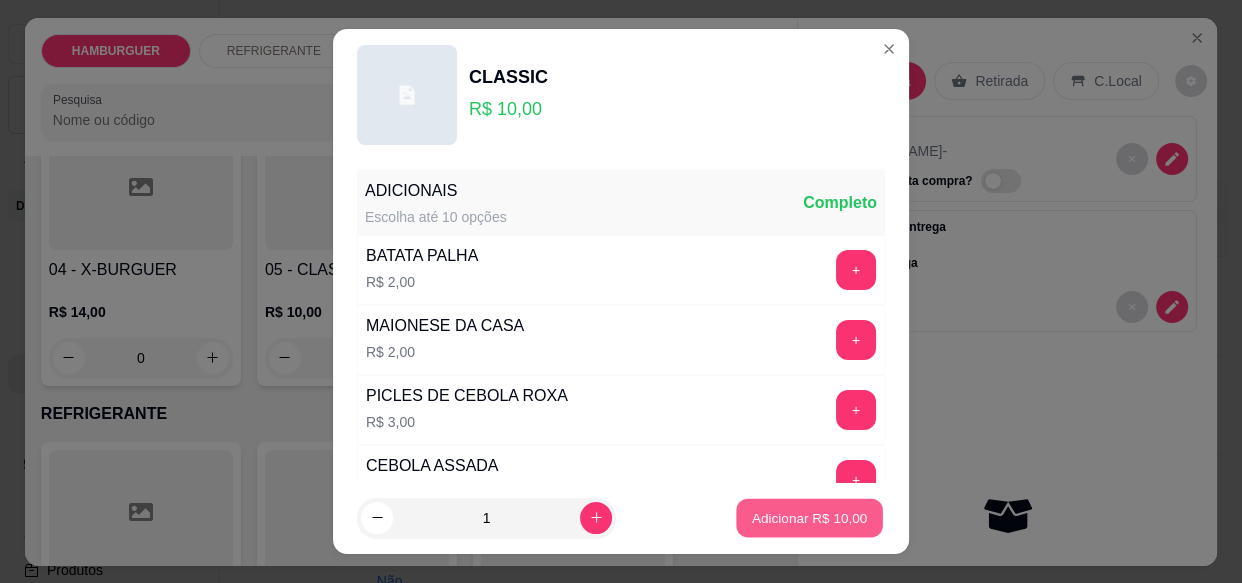 click on "Adicionar   R$ 10,00" at bounding box center [810, 517] 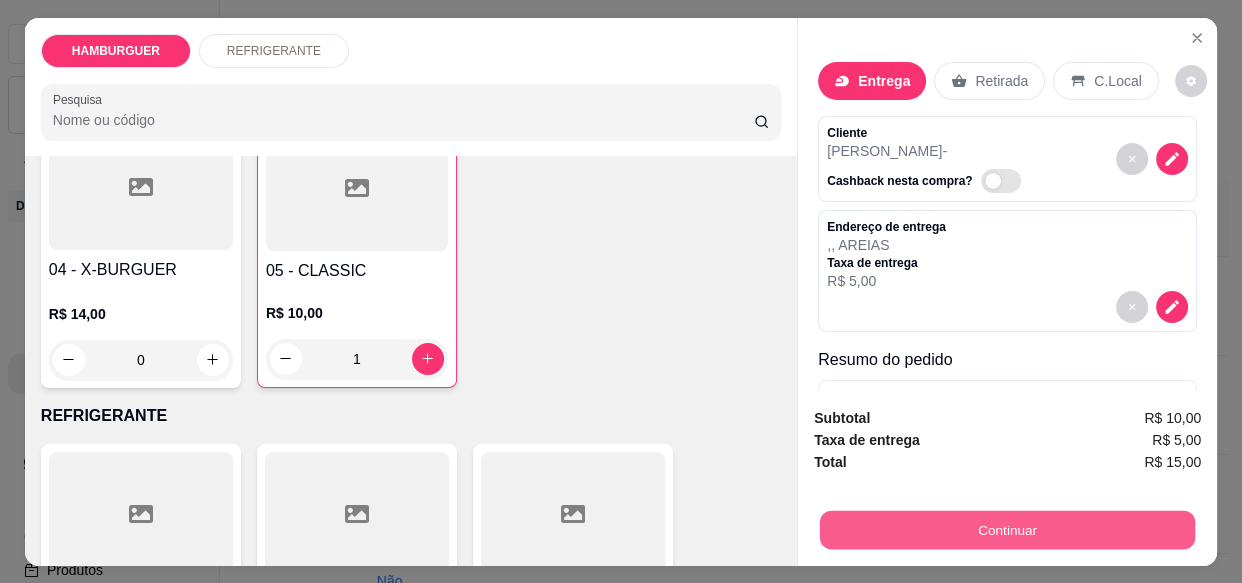 click on "Continuar" at bounding box center [1007, 529] 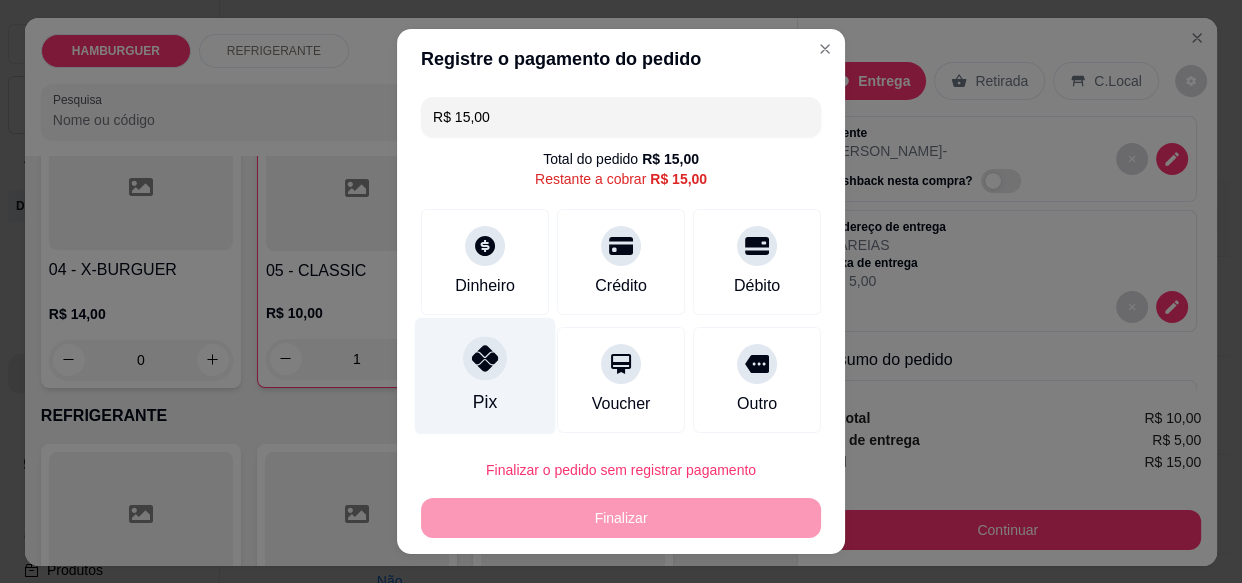 click 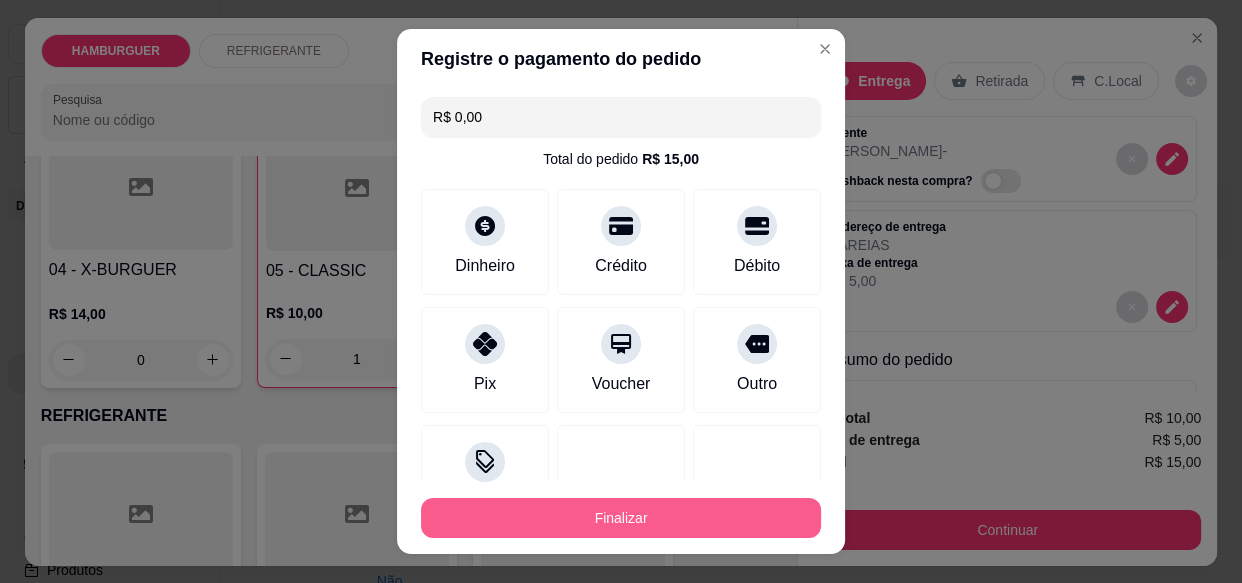 click on "Finalizar" at bounding box center (621, 518) 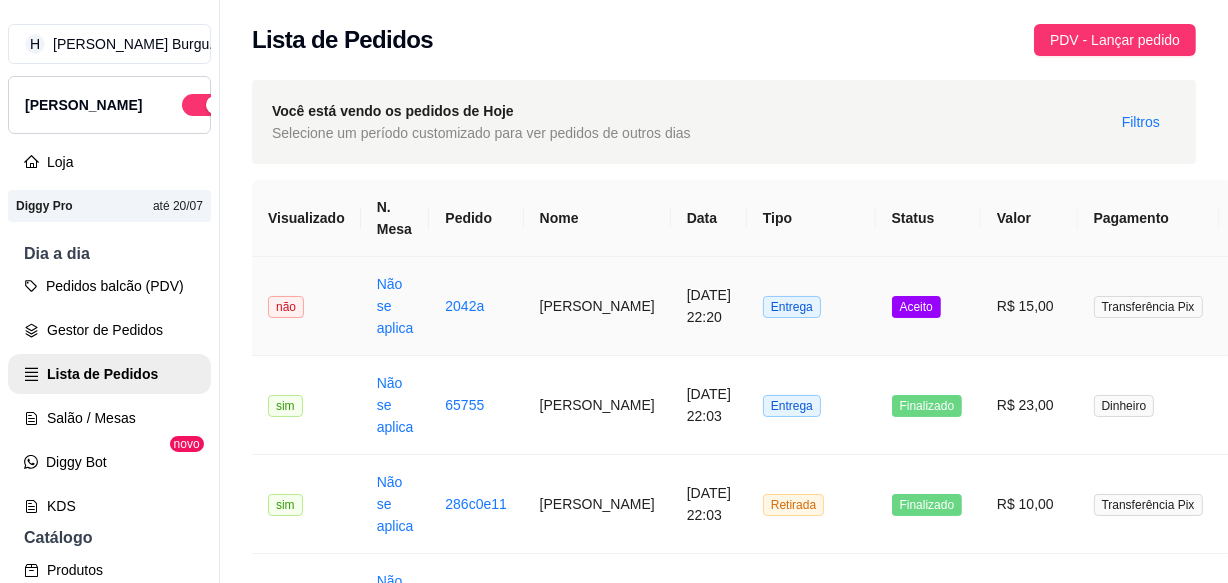 click on "Entrega" at bounding box center [811, 306] 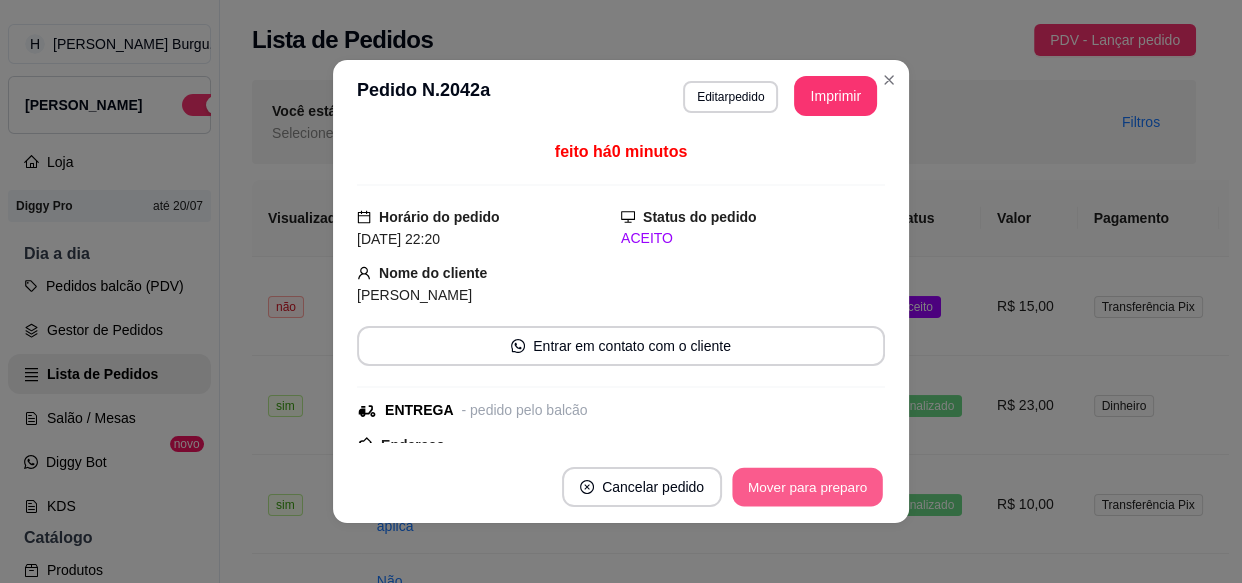 click on "Mover para preparo" at bounding box center (807, 487) 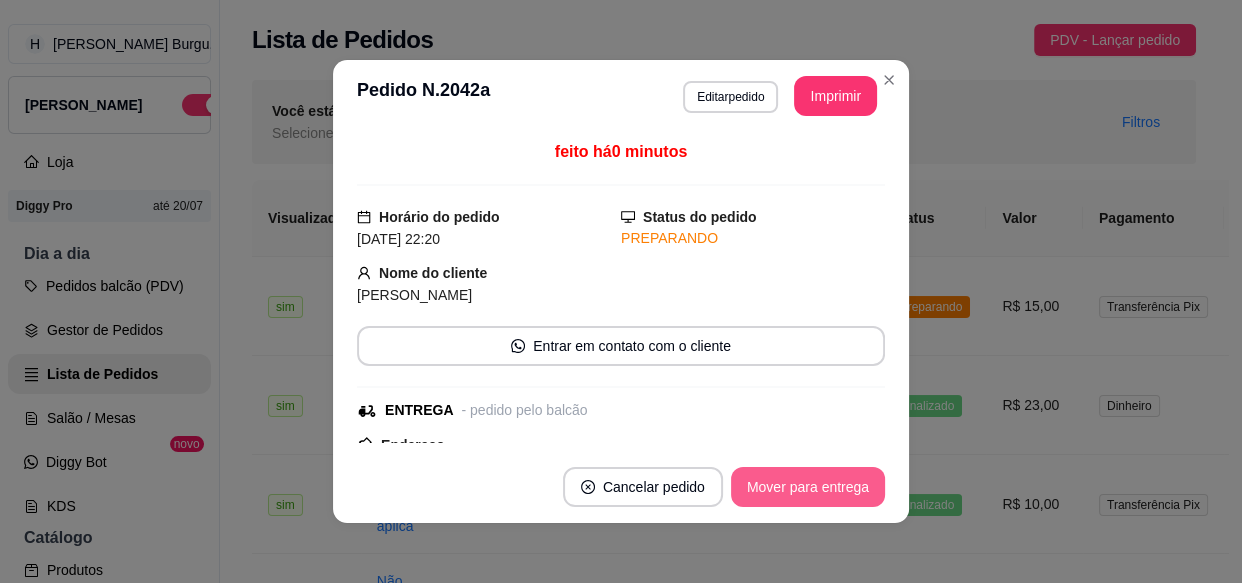 click on "Mover para entrega" at bounding box center [808, 487] 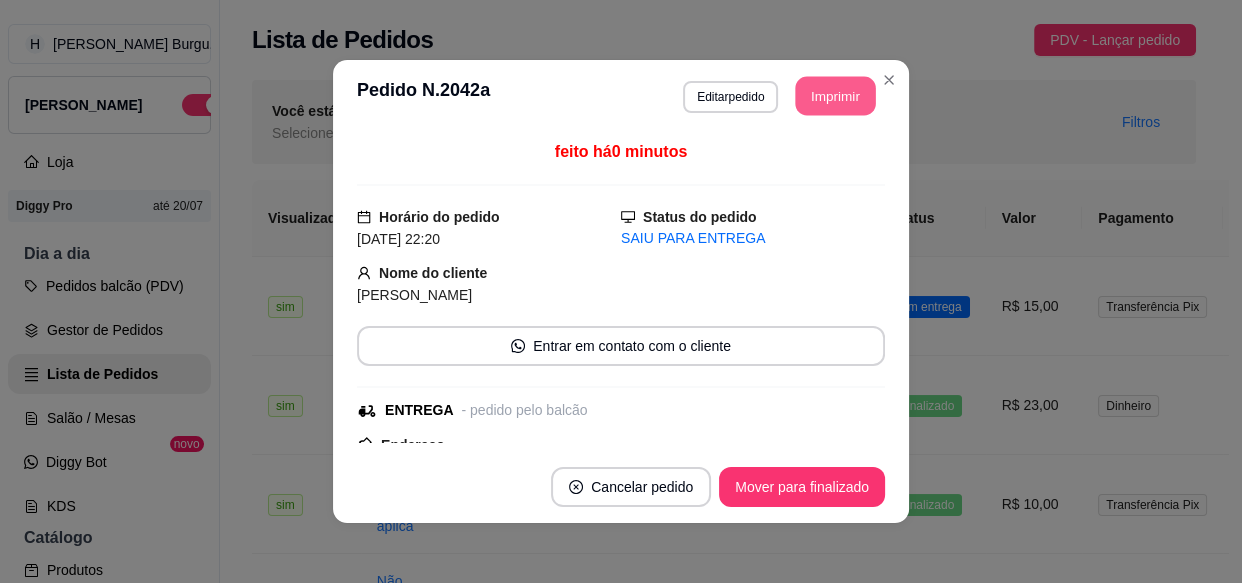 click on "Imprimir" at bounding box center (836, 96) 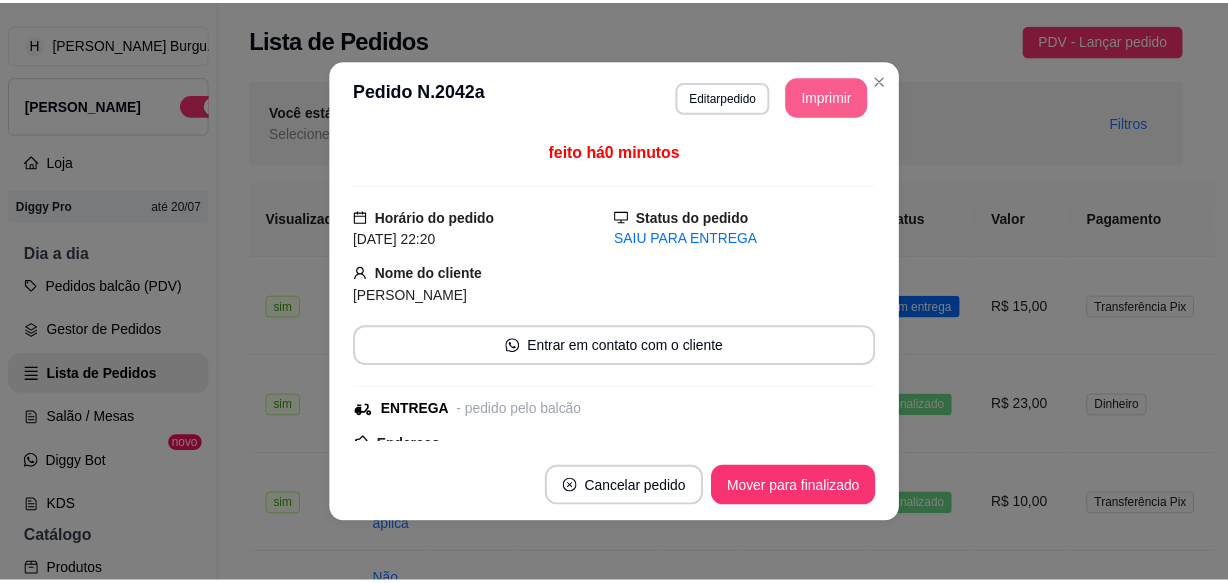 scroll, scrollTop: 0, scrollLeft: 0, axis: both 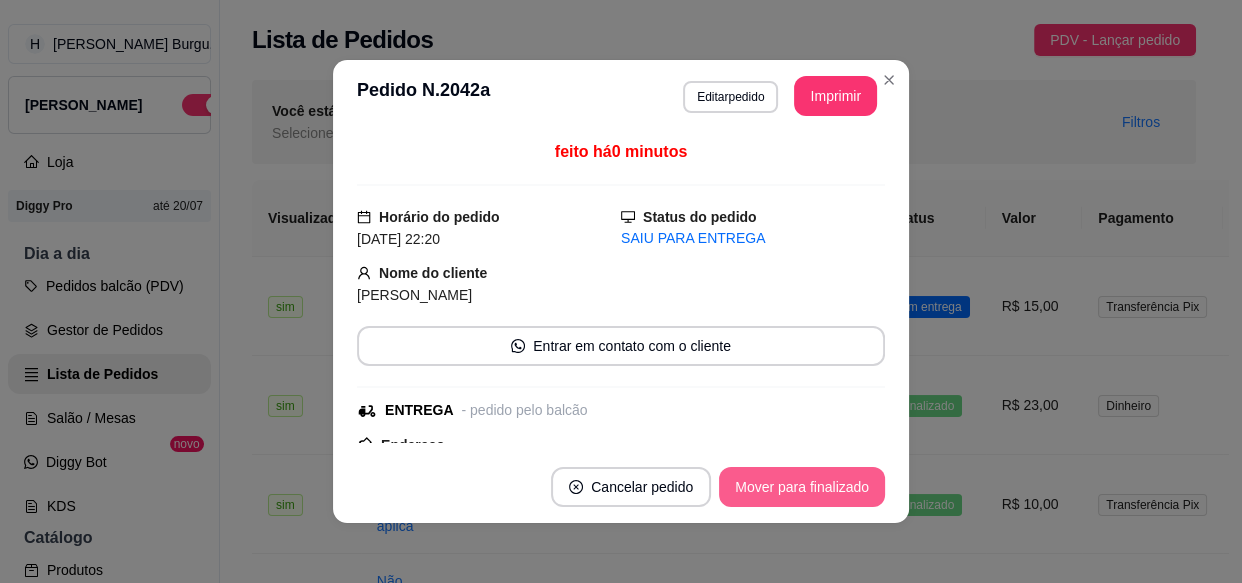 click on "Mover para finalizado" at bounding box center (802, 487) 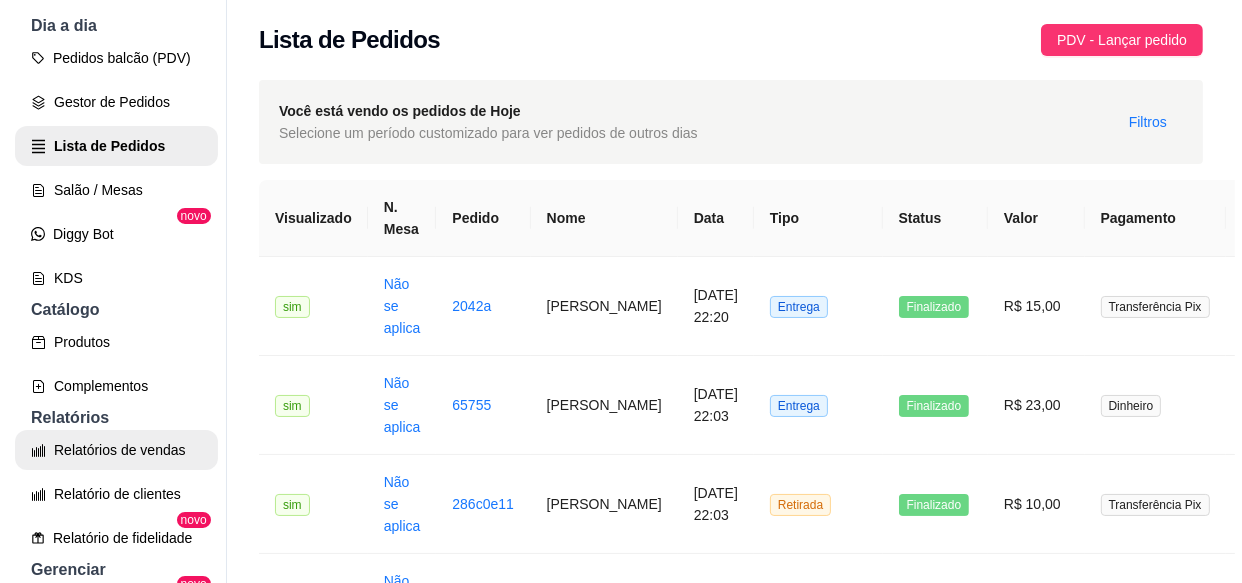 scroll, scrollTop: 272, scrollLeft: 0, axis: vertical 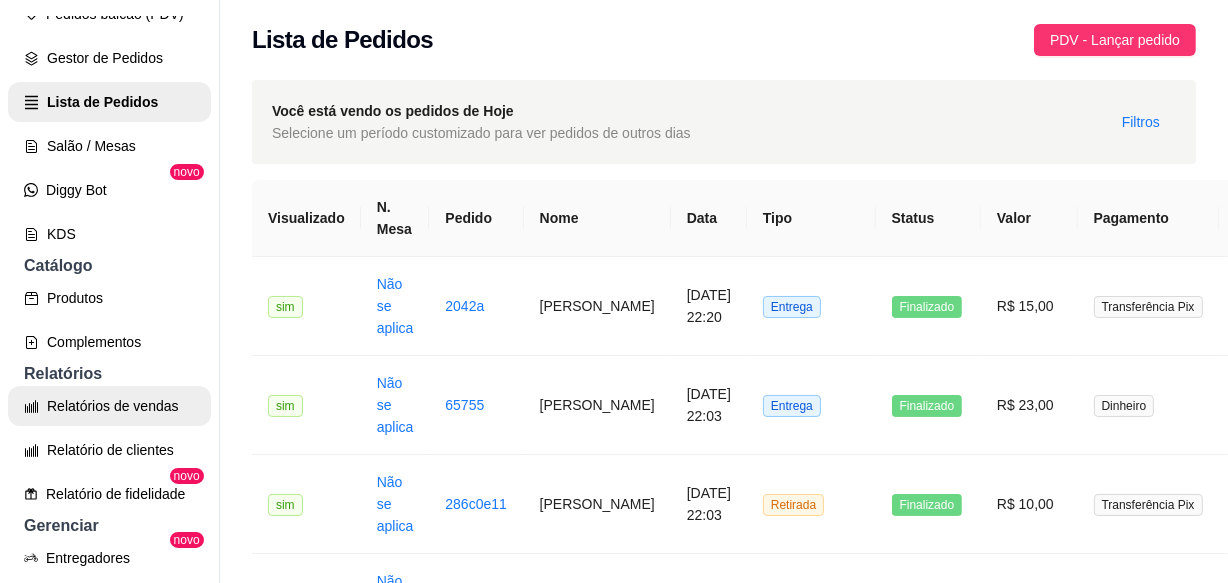 click on "Relatórios de vendas" at bounding box center (109, 406) 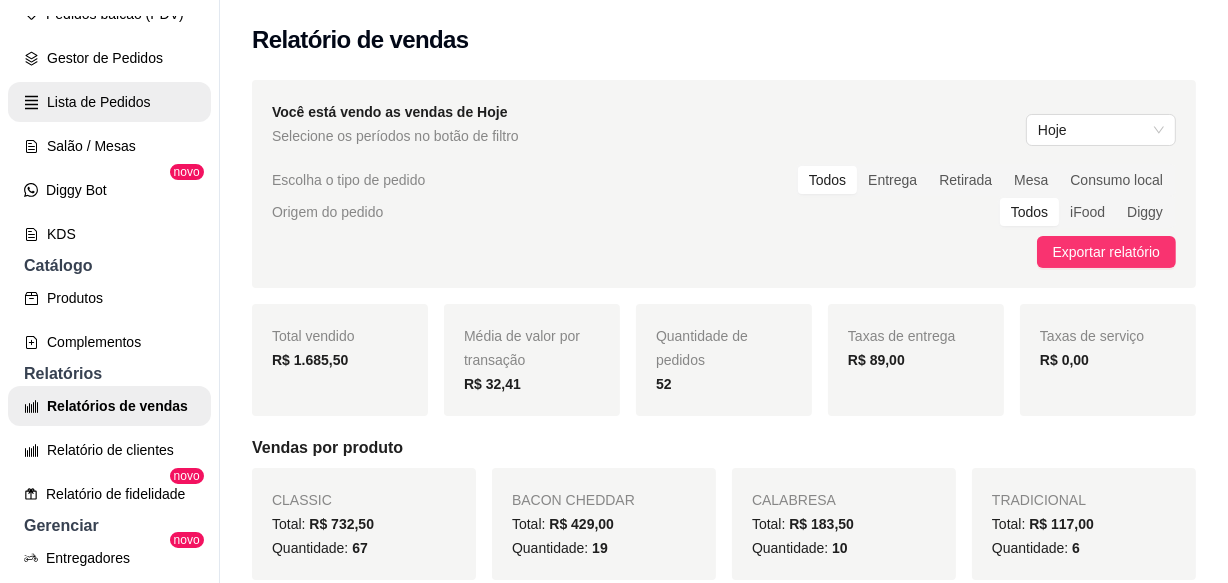 click on "Lista de Pedidos" at bounding box center (109, 102) 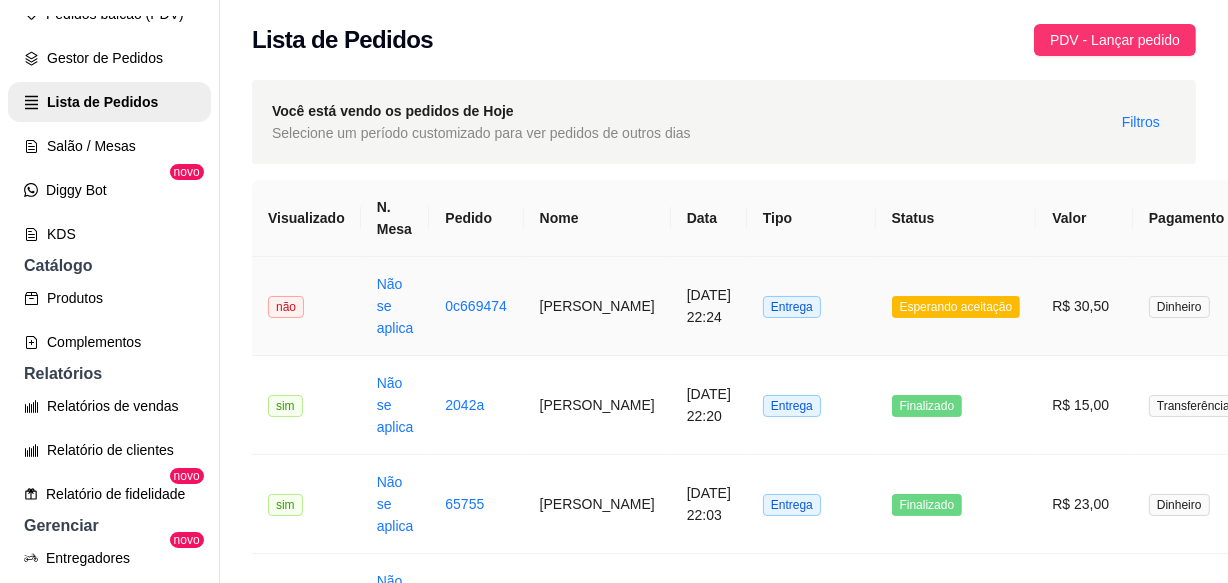 click on "Esperando aceitação" at bounding box center [956, 306] 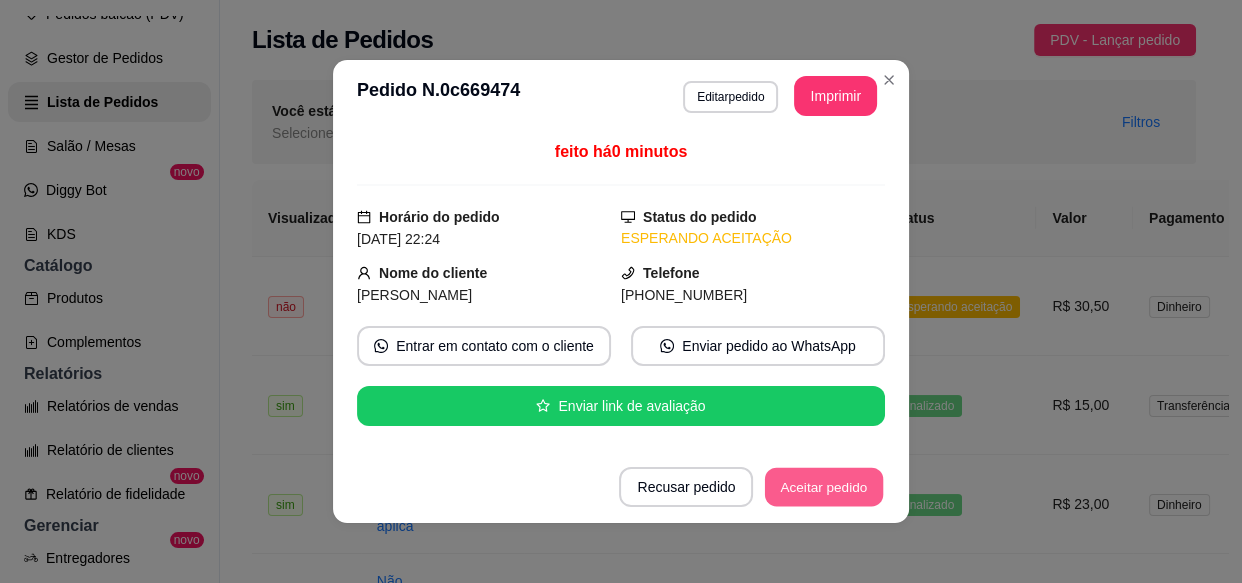 click on "Aceitar pedido" at bounding box center [824, 487] 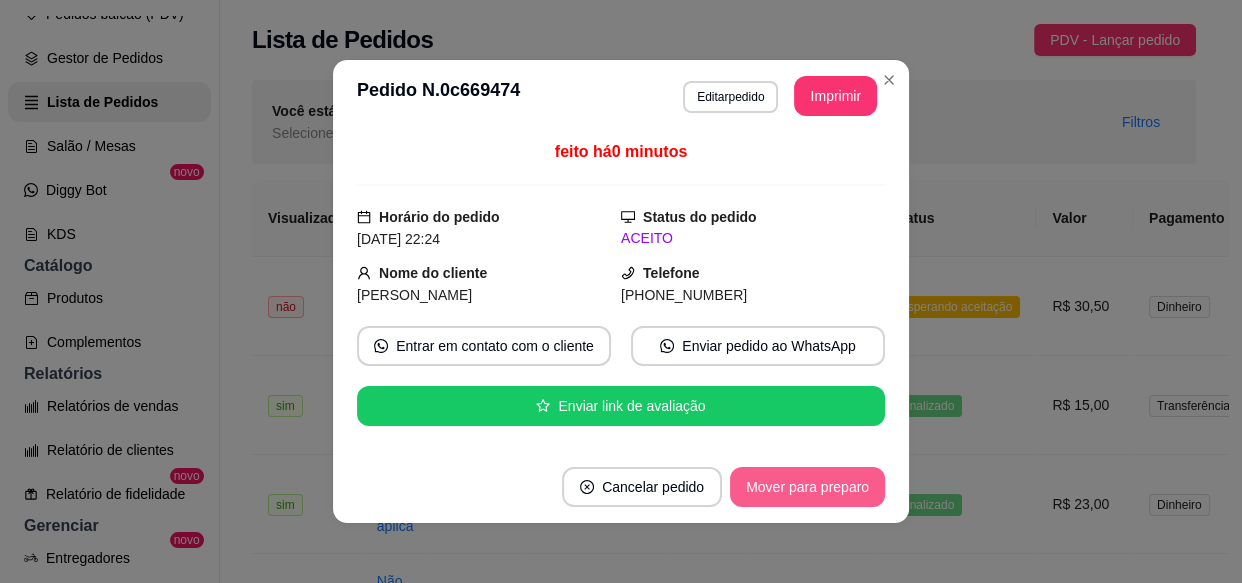 click on "Mover para preparo" at bounding box center (807, 487) 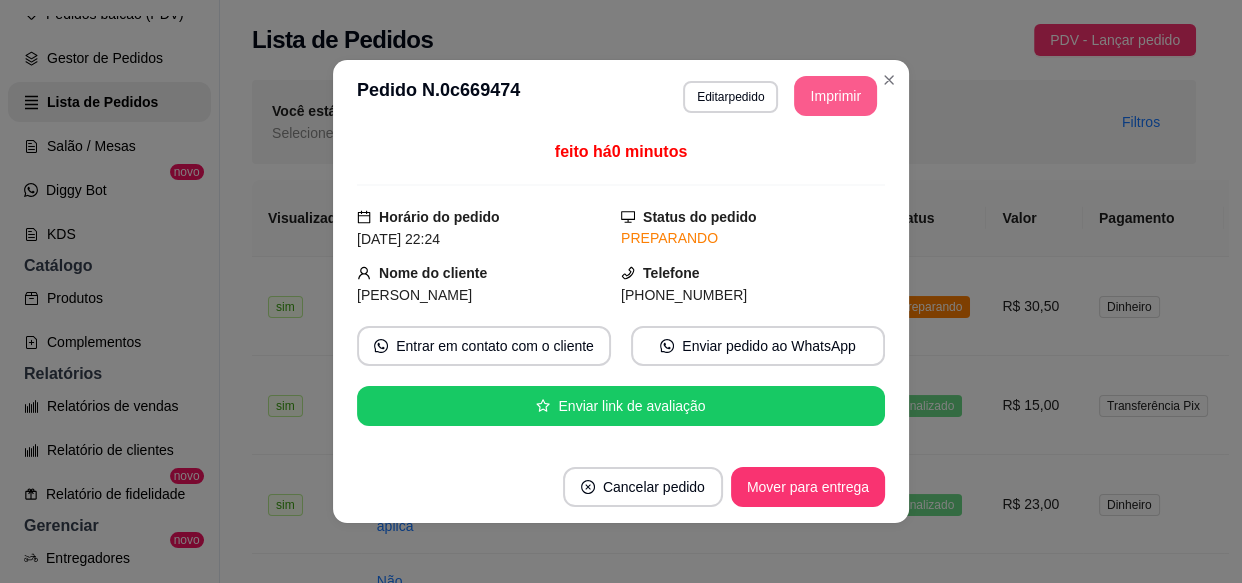 click on "Imprimir" at bounding box center (835, 96) 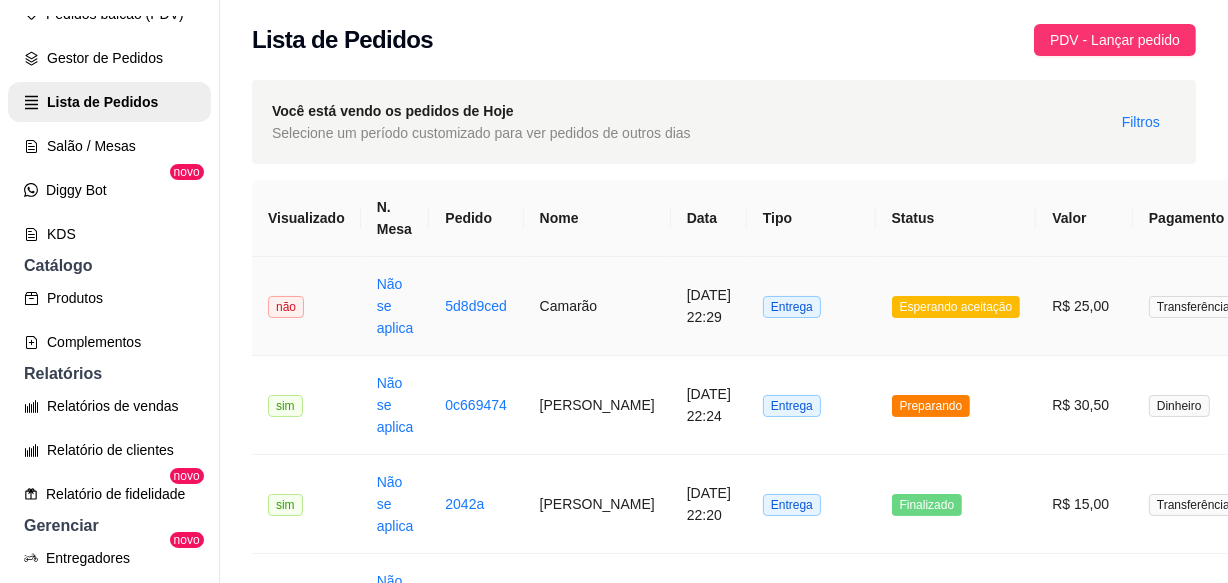 click on "Entrega" at bounding box center (811, 306) 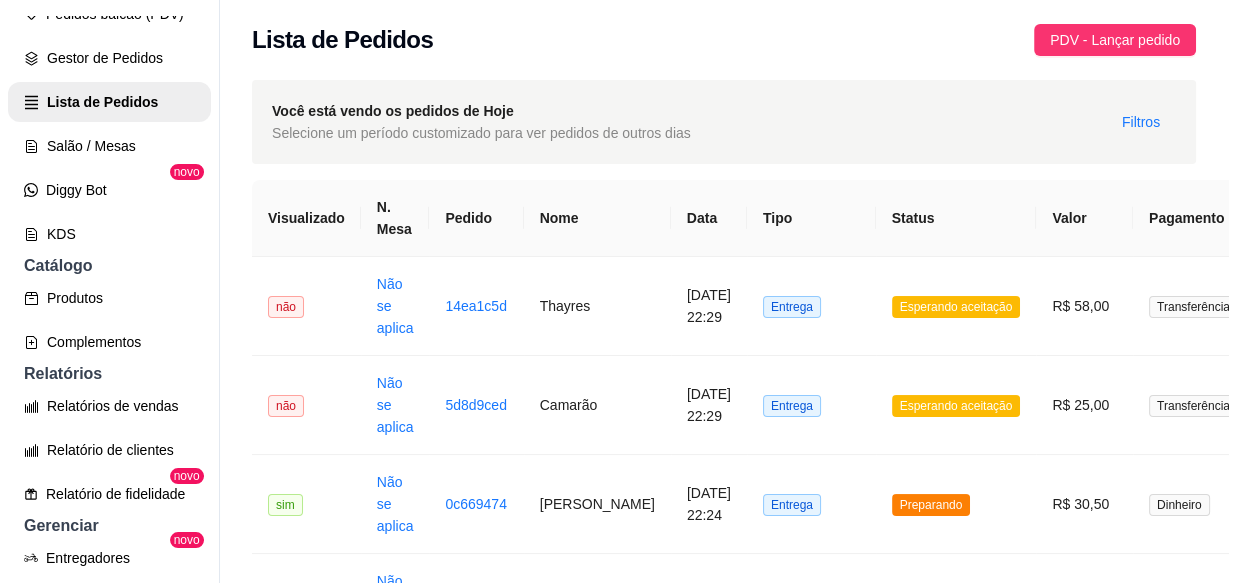 click on "Aceitar pedido" at bounding box center (824, 487) 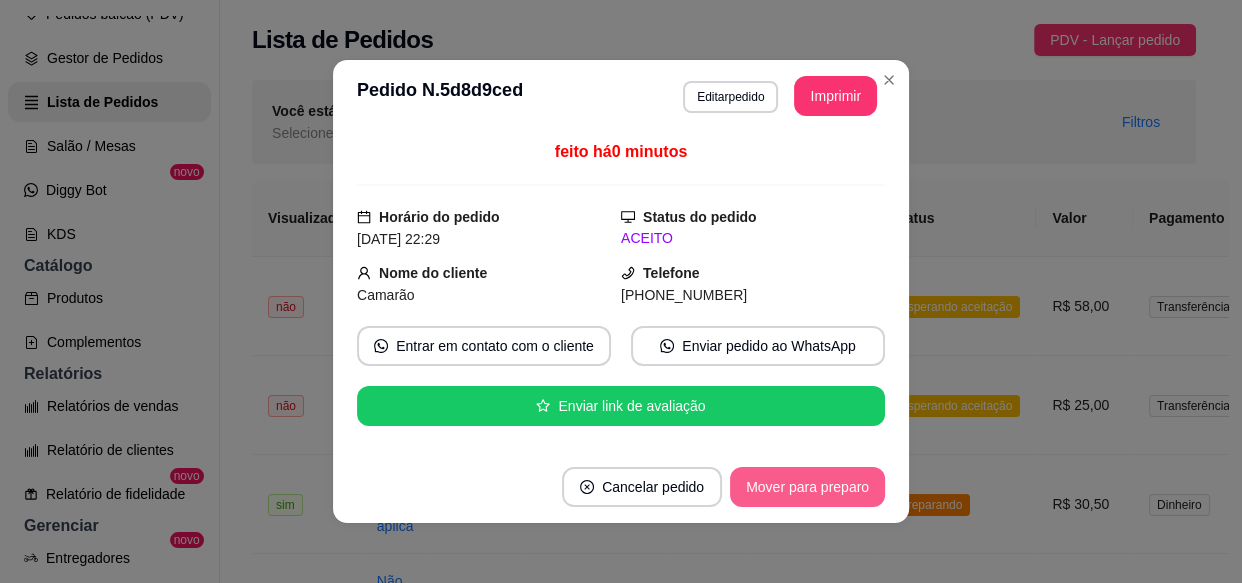 click on "Mover para preparo" at bounding box center (807, 487) 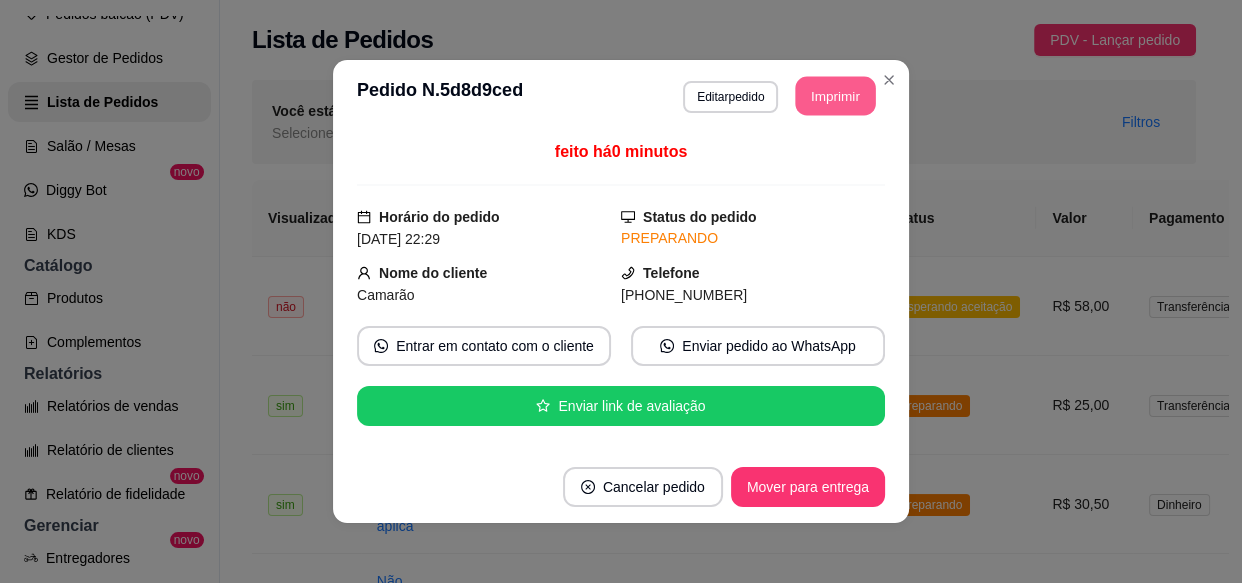 click on "Imprimir" at bounding box center (836, 96) 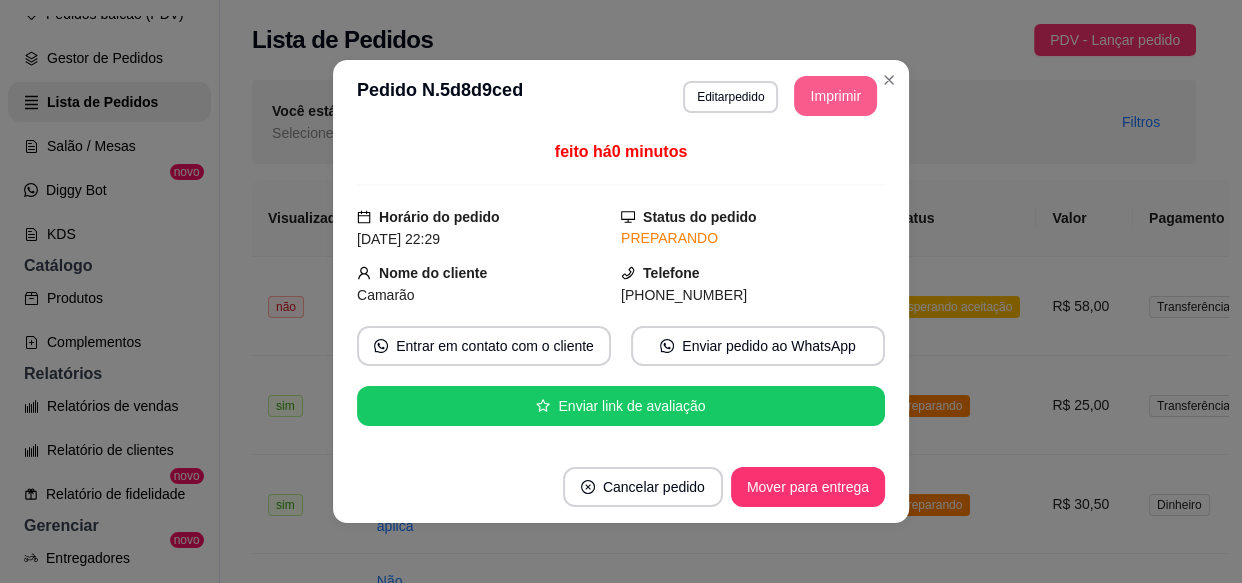 scroll, scrollTop: 0, scrollLeft: 0, axis: both 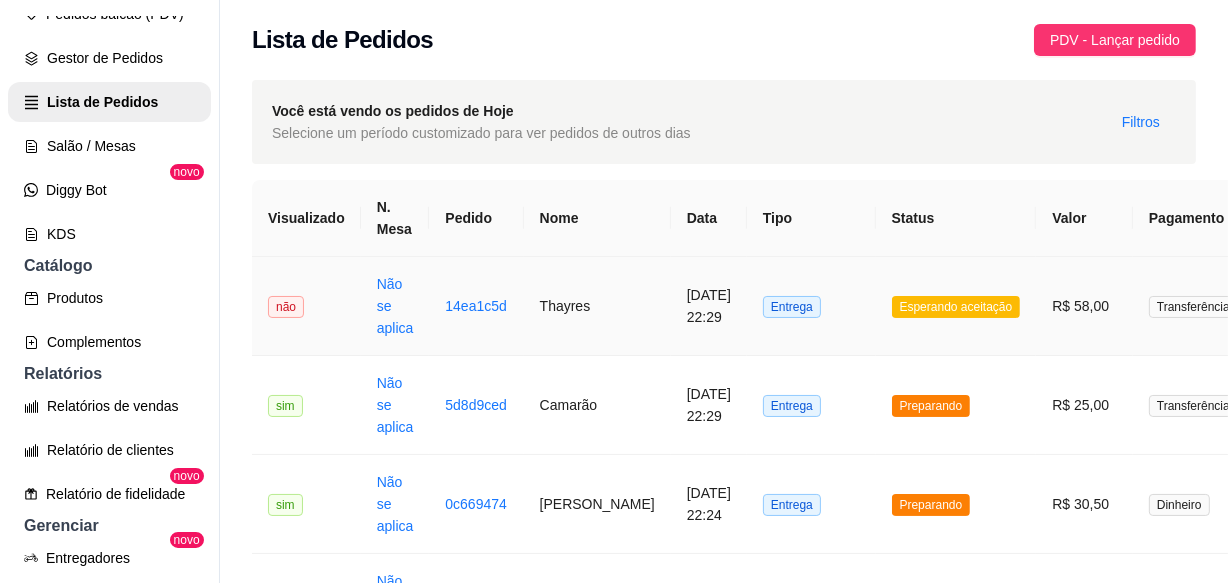click on "Entrega" at bounding box center (811, 306) 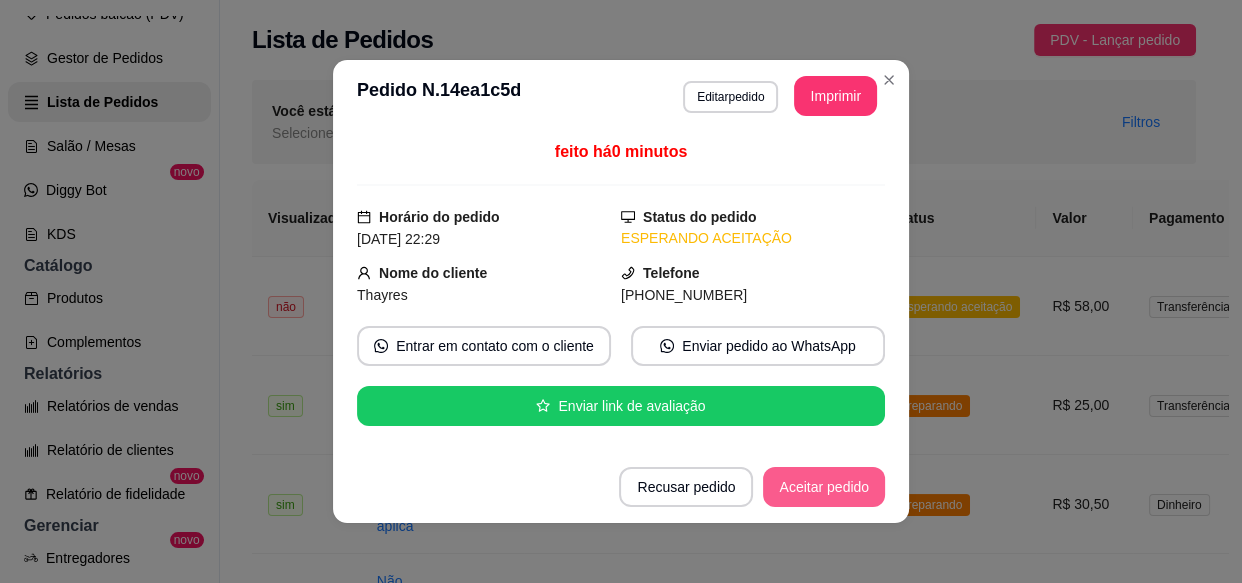 click on "Aceitar pedido" at bounding box center [824, 487] 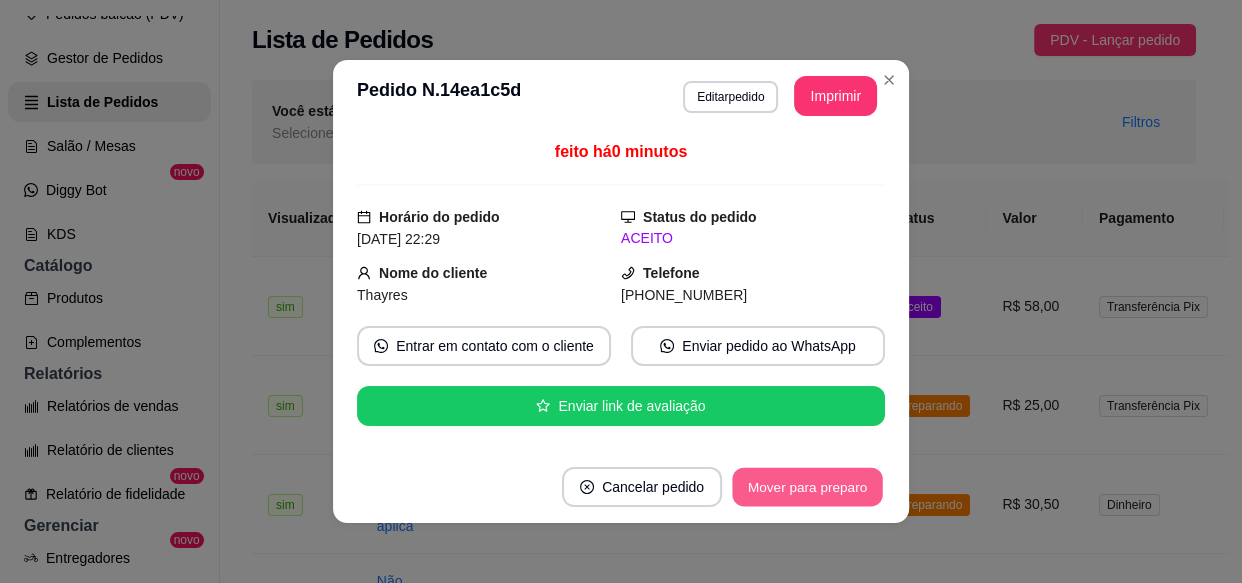 click on "Cancelar pedido Mover para preparo" at bounding box center [621, 487] 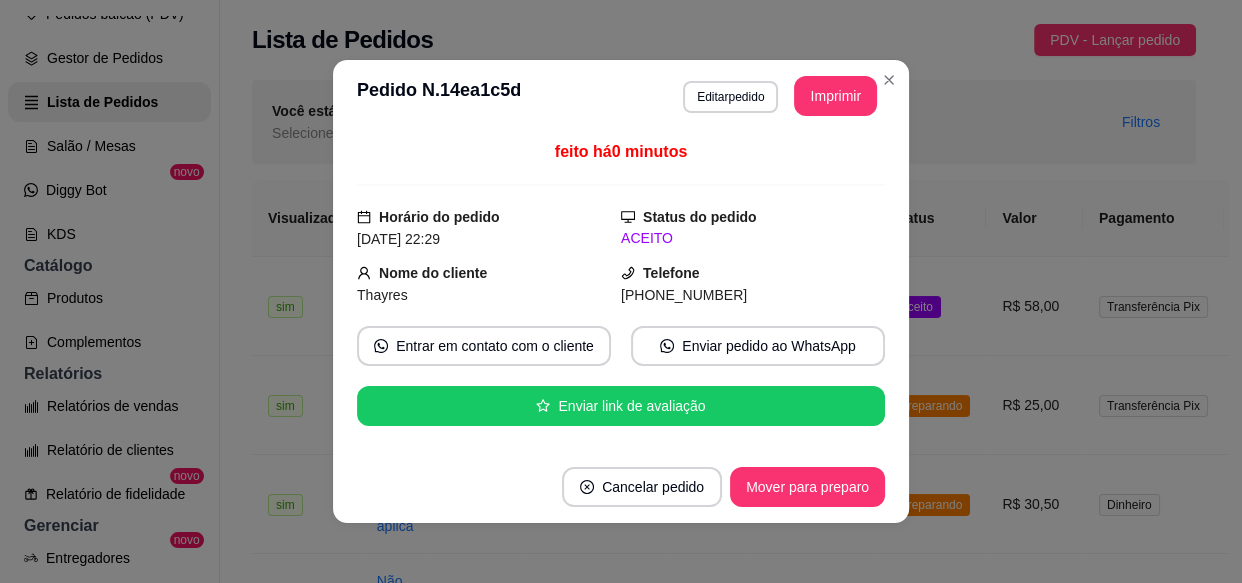 drag, startPoint x: 810, startPoint y: 72, endPoint x: 832, endPoint y: 111, distance: 44.777225 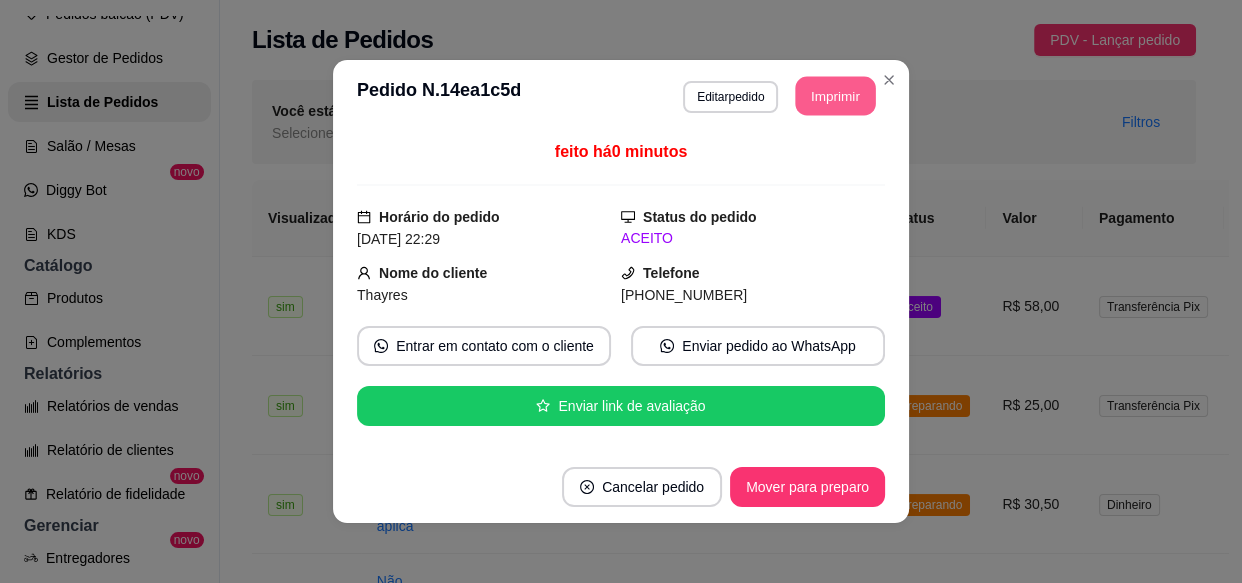 click on "Imprimir" at bounding box center [836, 96] 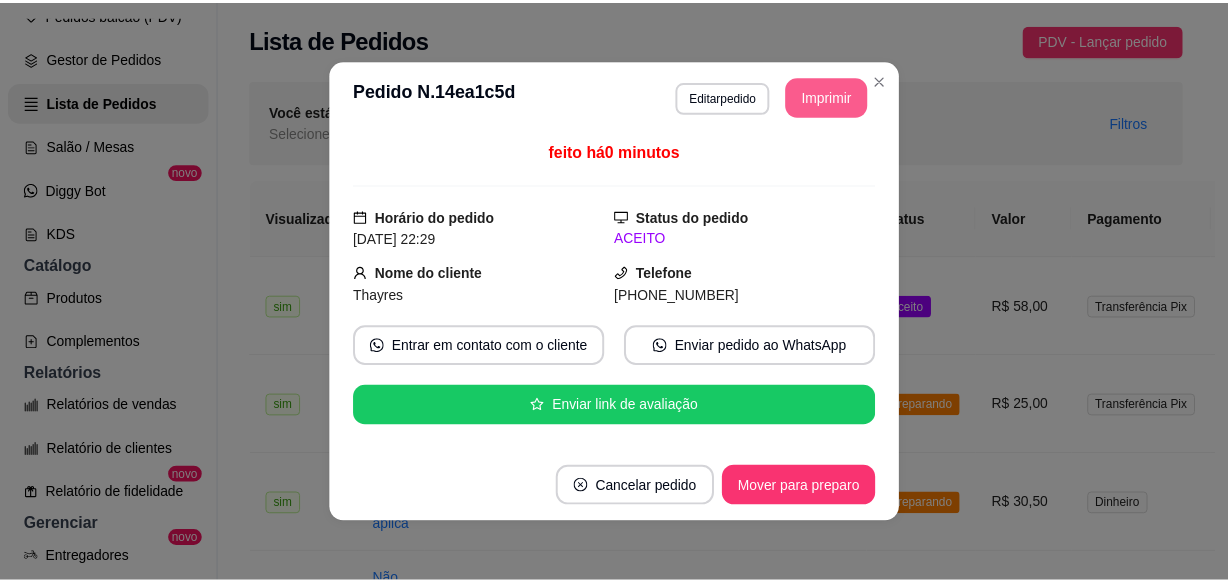 scroll, scrollTop: 0, scrollLeft: 0, axis: both 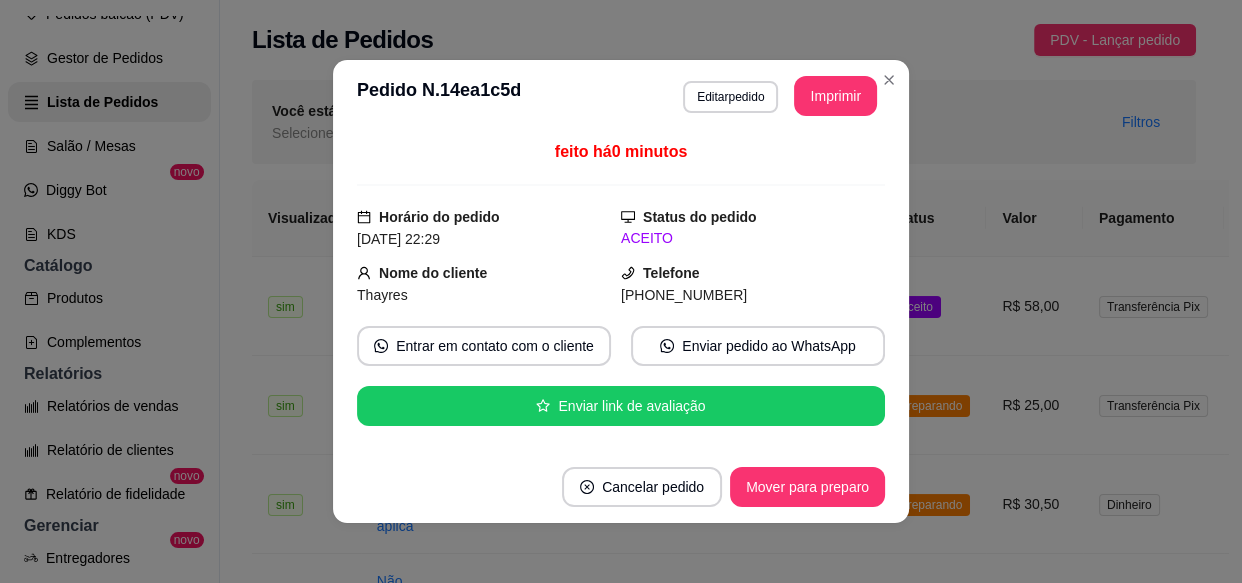 click on "Mover para preparo" at bounding box center [807, 487] 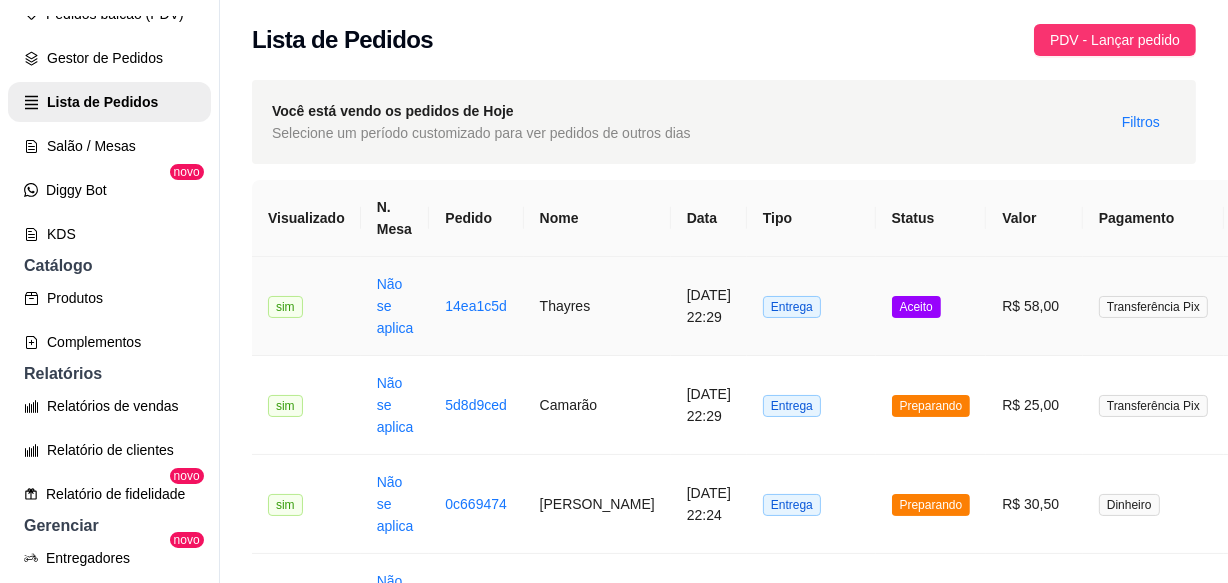 click on "Entrega" at bounding box center [811, 306] 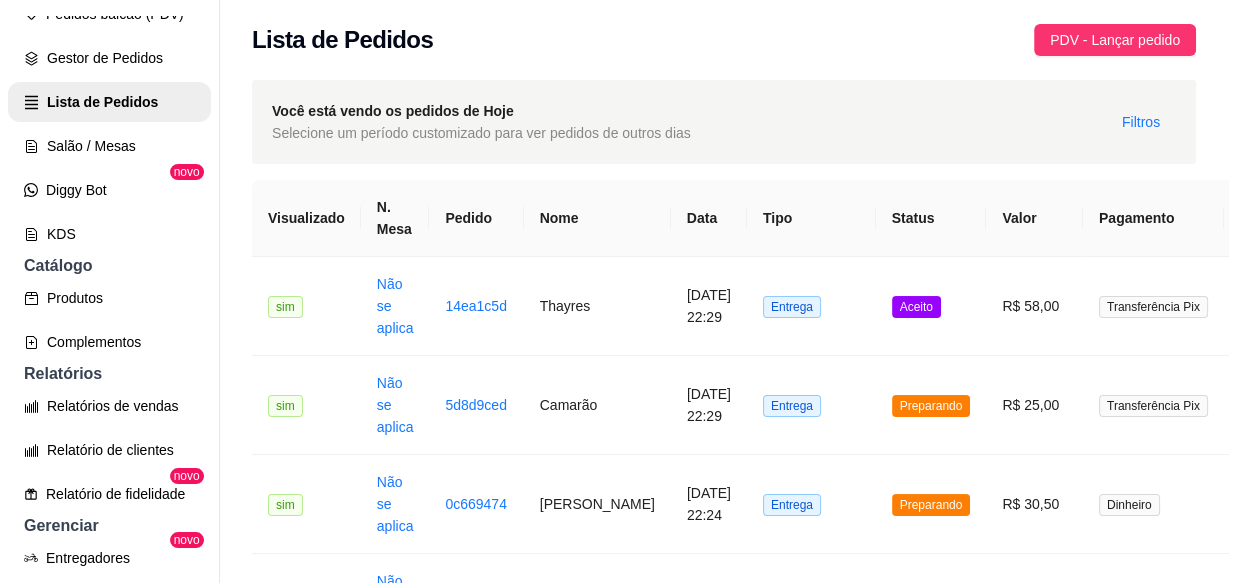 click on "Mover para preparo" at bounding box center (807, 487) 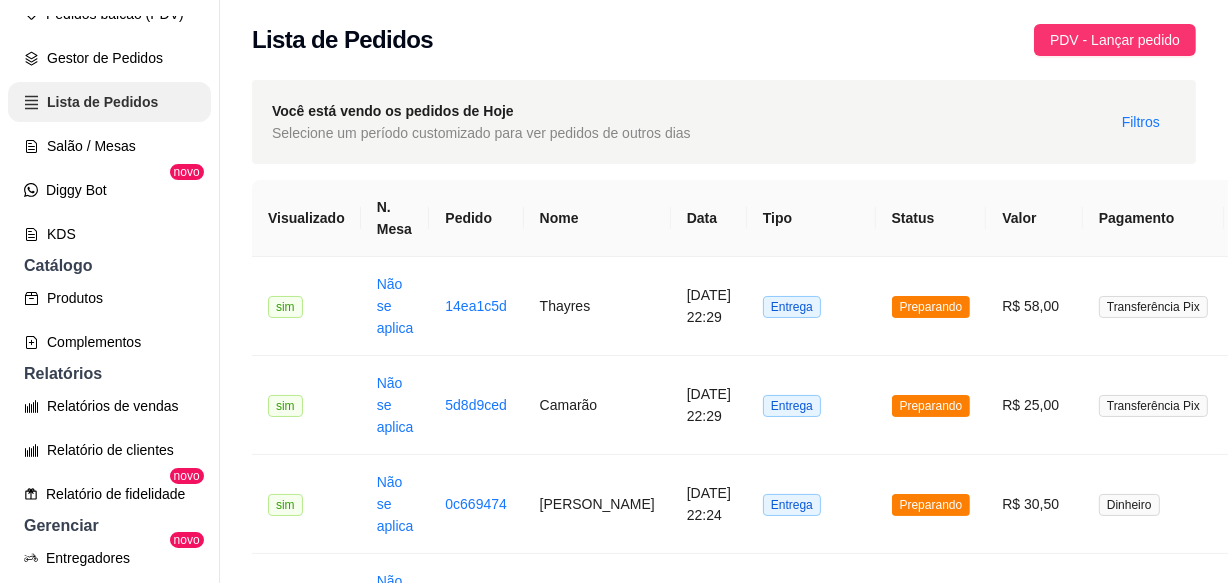scroll, scrollTop: 0, scrollLeft: 0, axis: both 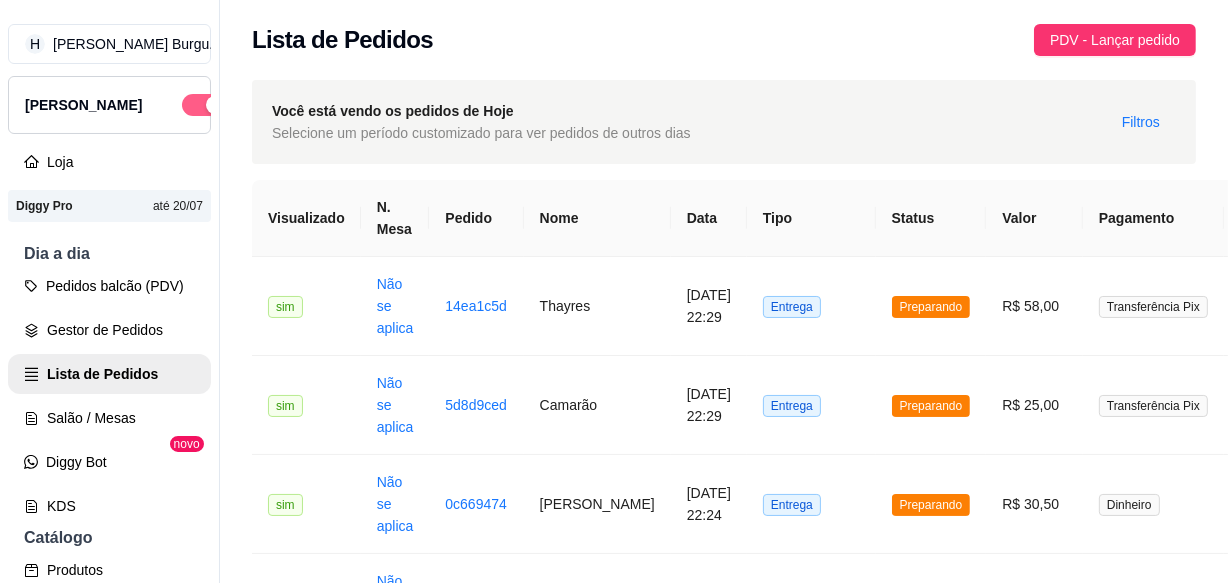 click at bounding box center (204, 105) 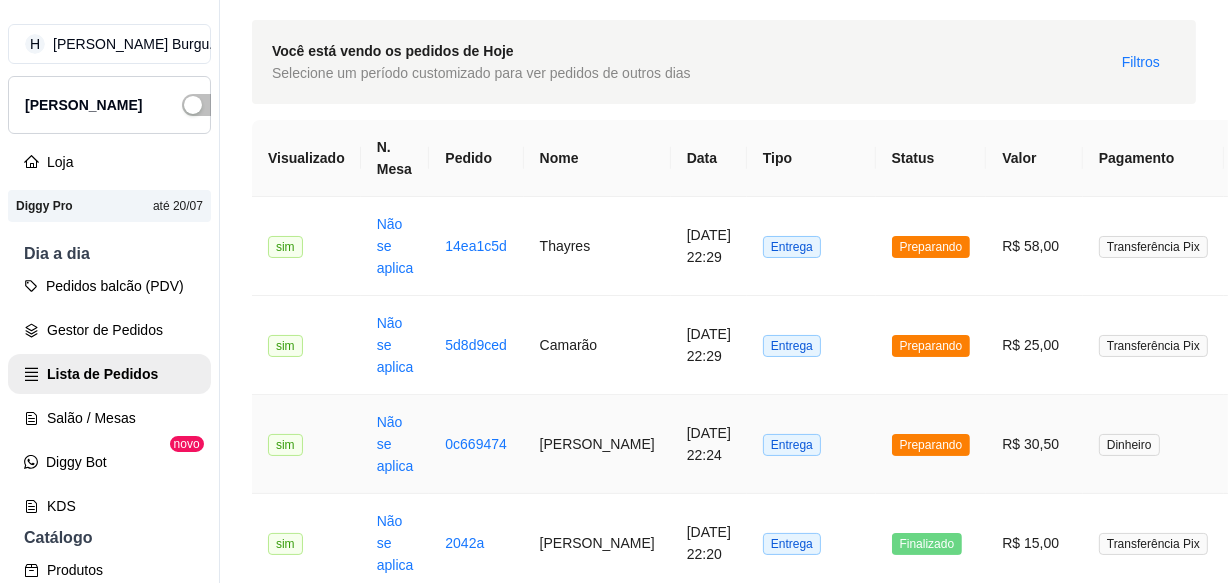 scroll, scrollTop: 181, scrollLeft: 0, axis: vertical 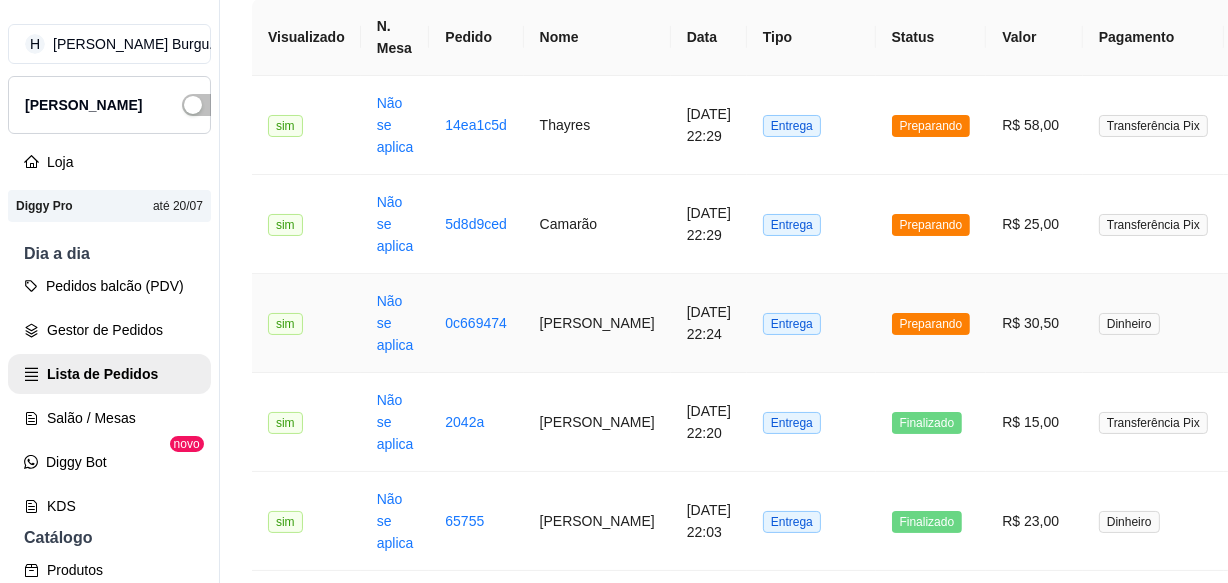 click on "Entrega" at bounding box center (811, 323) 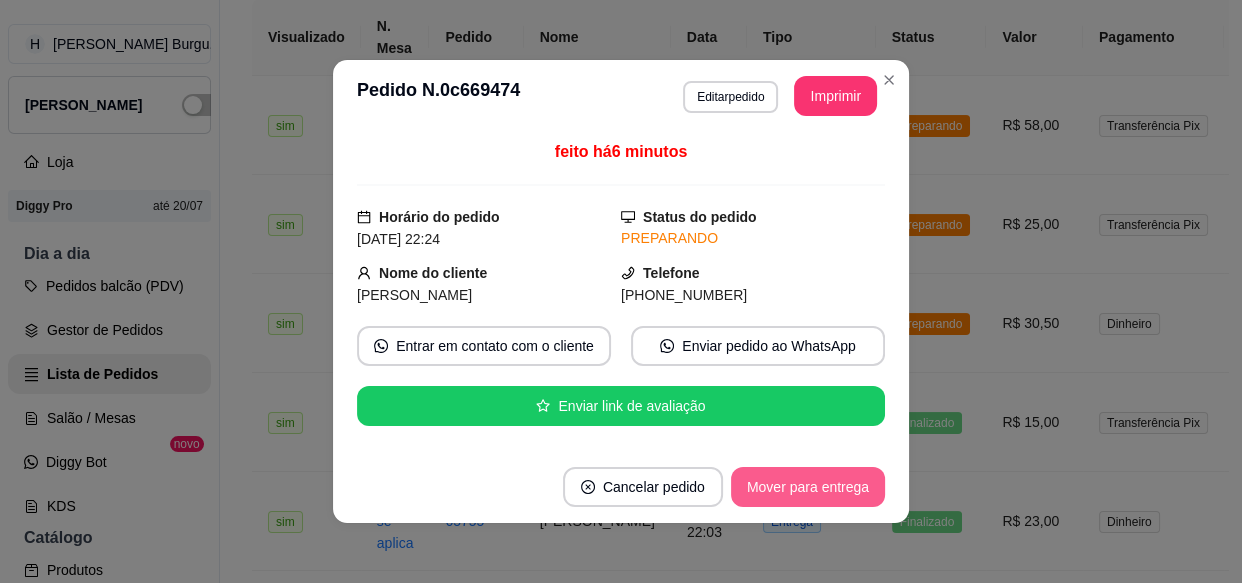 click on "Mover para entrega" at bounding box center [808, 487] 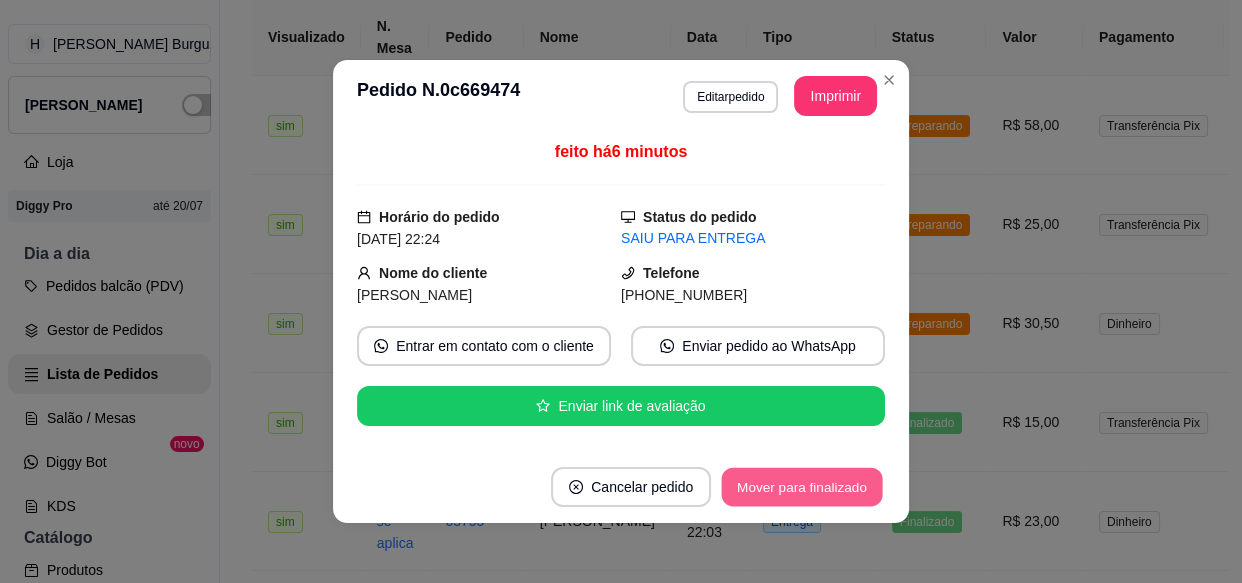 click on "Mover para finalizado" at bounding box center (802, 487) 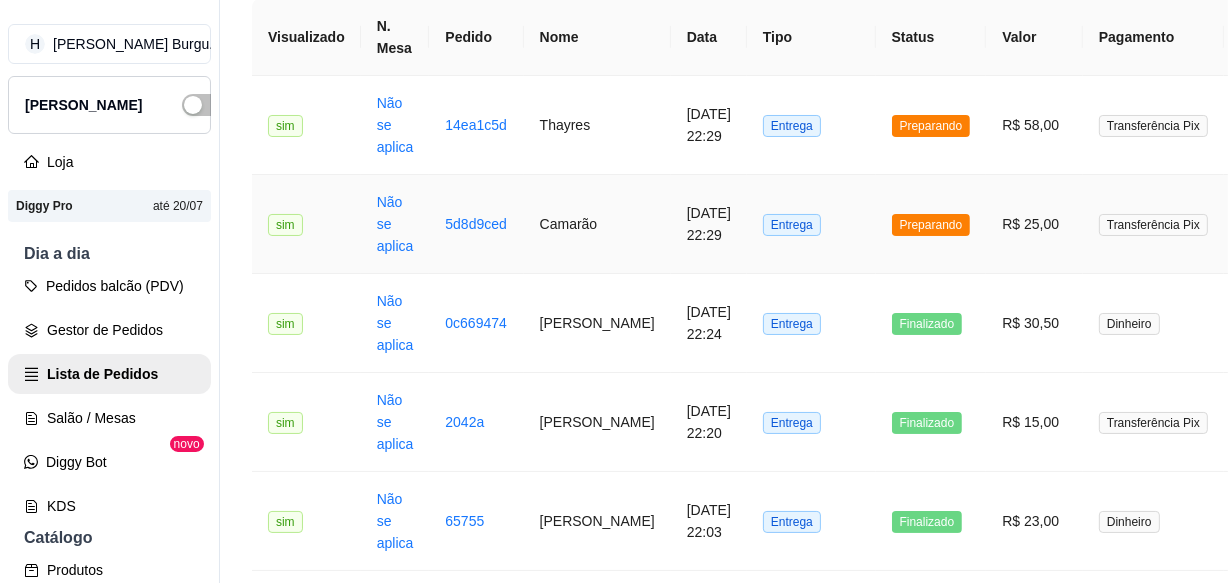 click on "Preparando" at bounding box center (931, 224) 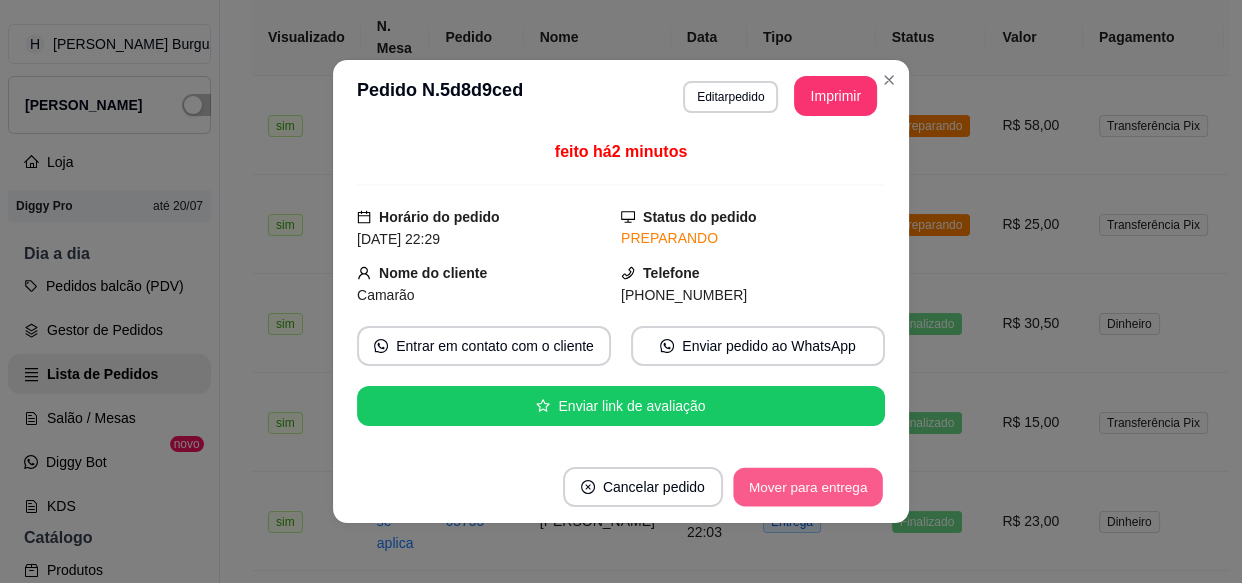 click on "Mover para entrega" at bounding box center [808, 487] 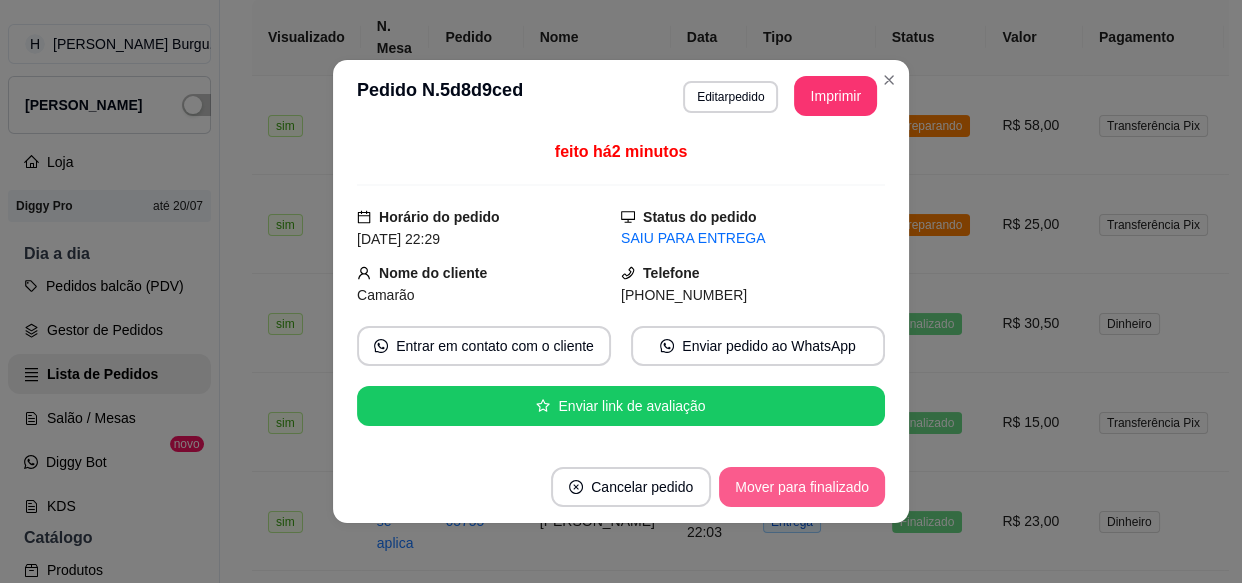 click on "Mover para finalizado" at bounding box center (802, 487) 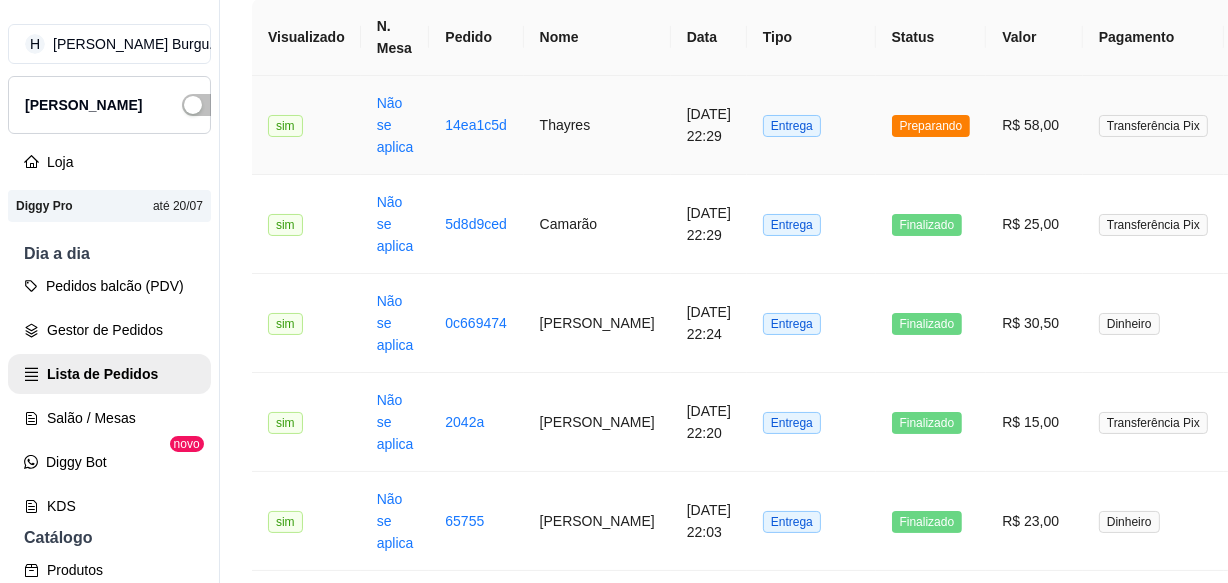 click on "Entrega" at bounding box center [811, 125] 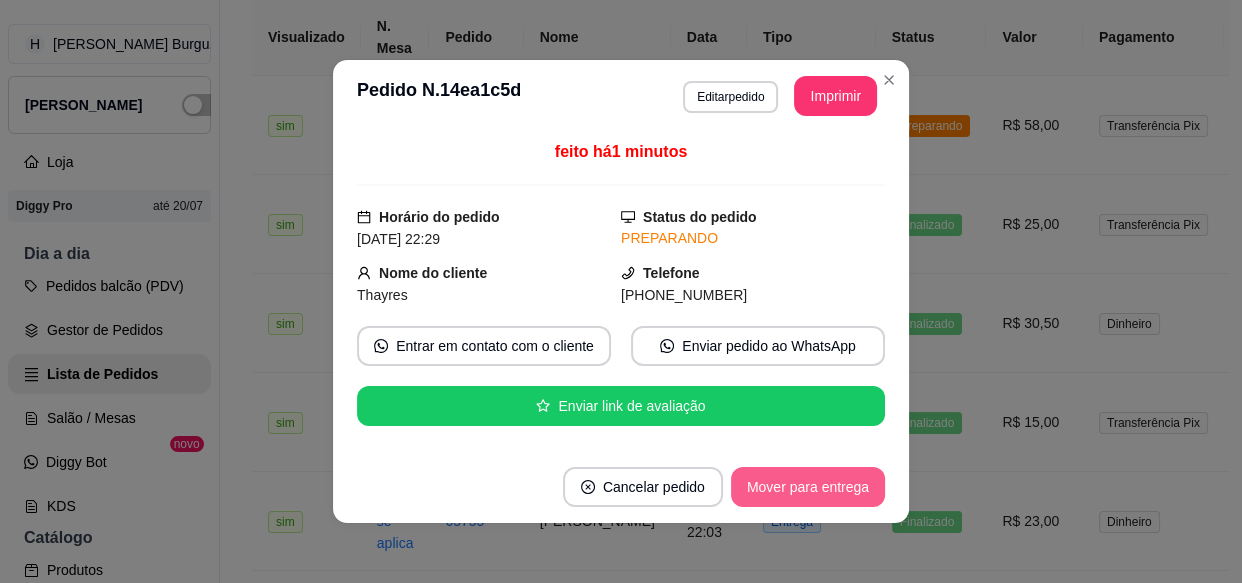 click on "Mover para entrega" at bounding box center (808, 487) 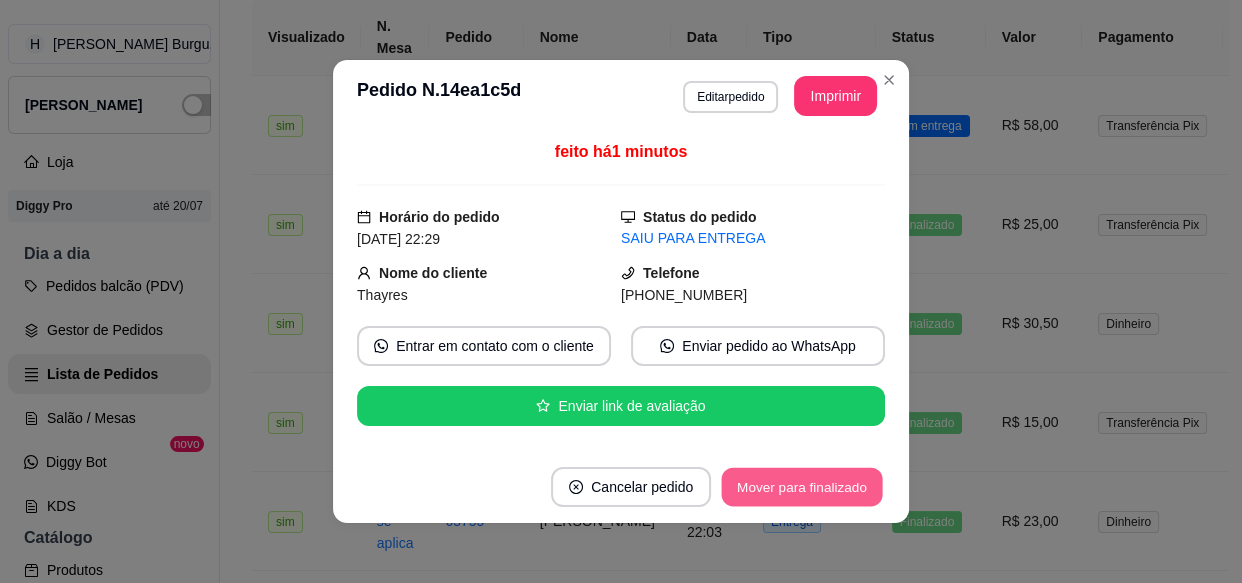 click on "Mover para finalizado" at bounding box center (802, 487) 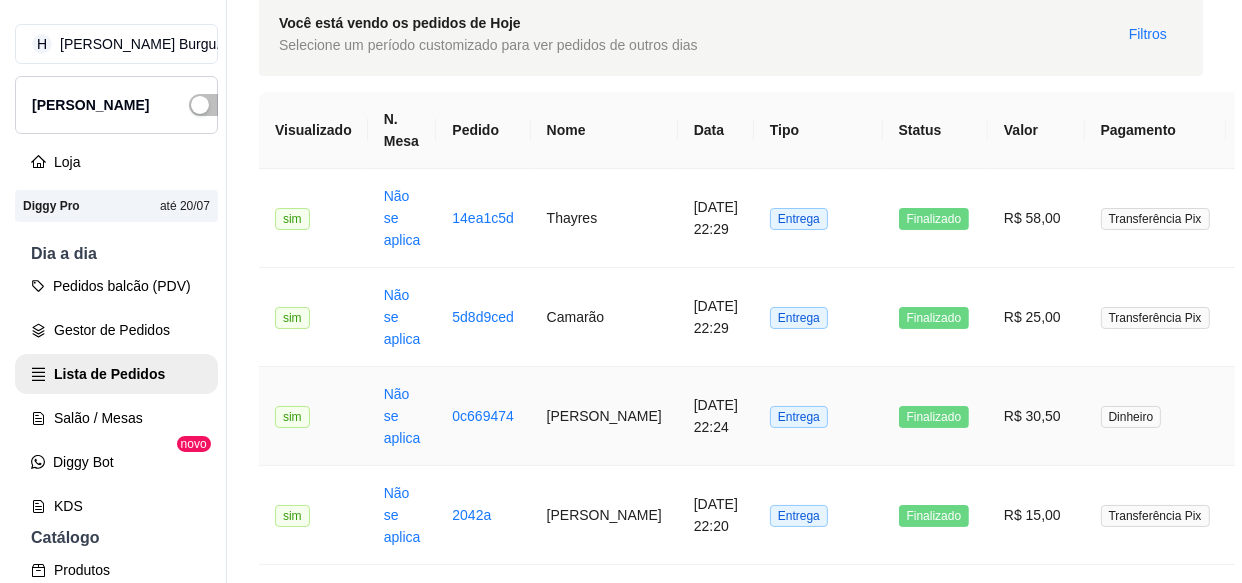 scroll, scrollTop: 0, scrollLeft: 0, axis: both 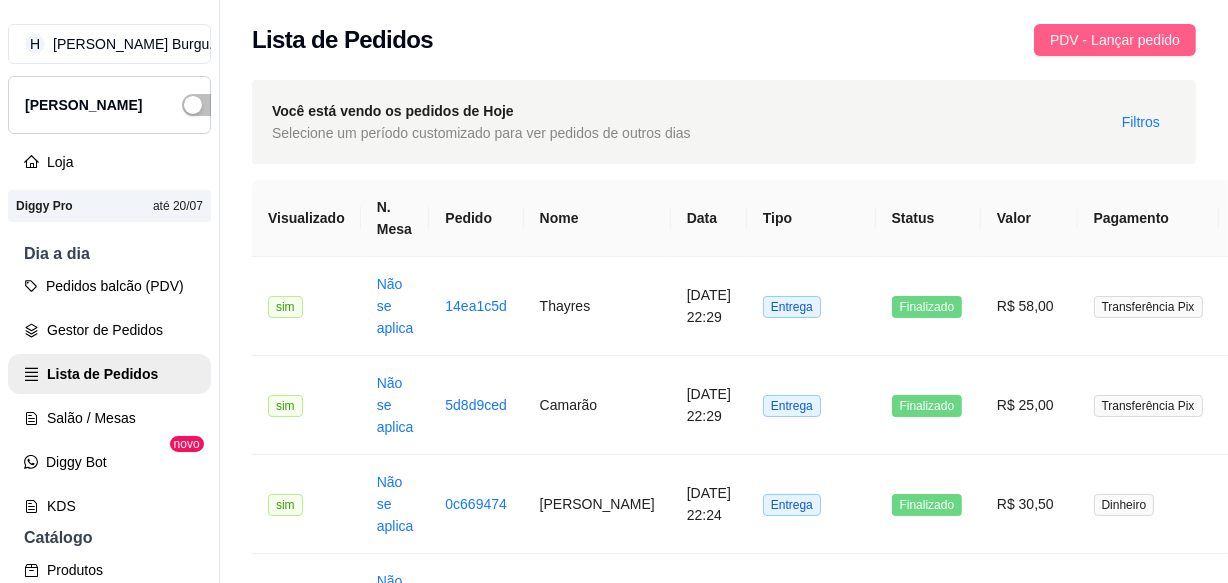 click on "PDV - Lançar pedido" at bounding box center [1115, 40] 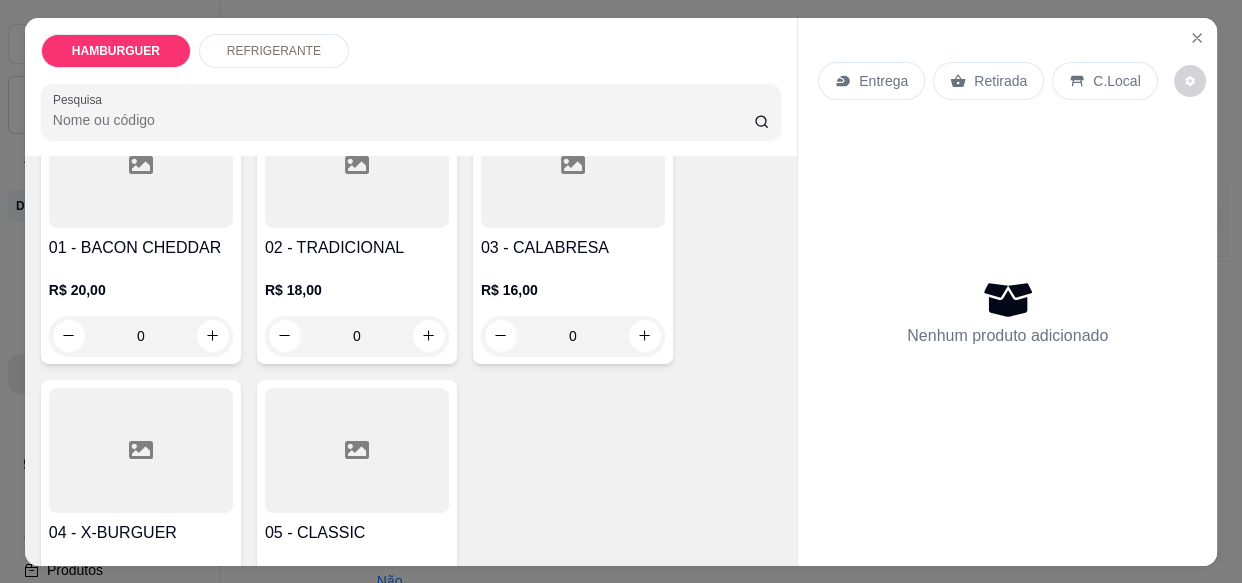scroll, scrollTop: 272, scrollLeft: 0, axis: vertical 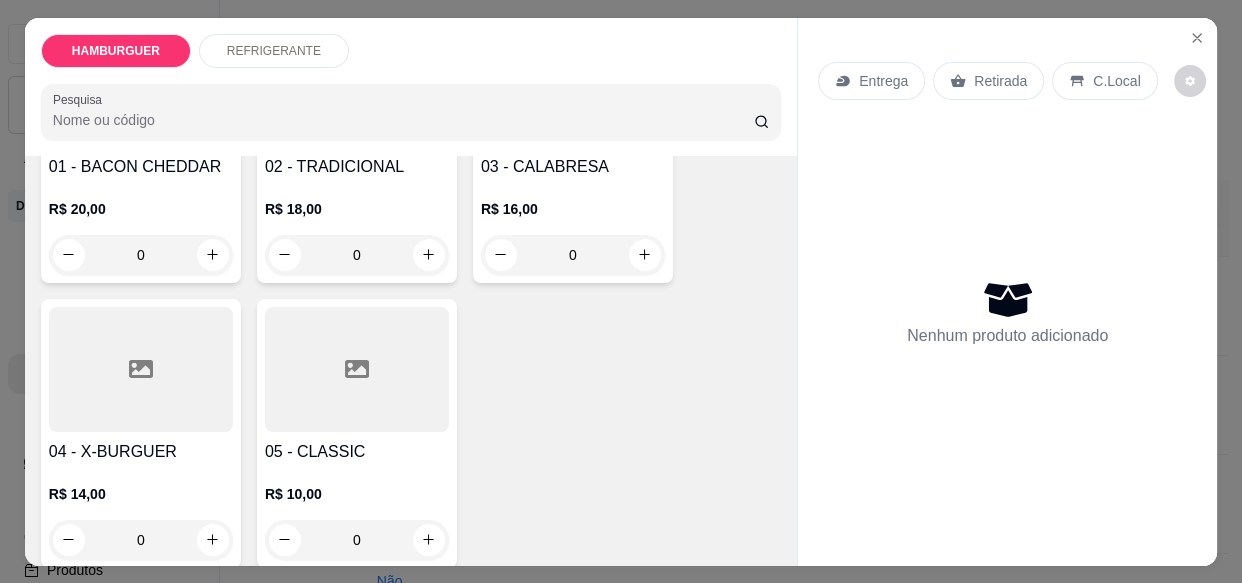 click on "0" at bounding box center (357, 540) 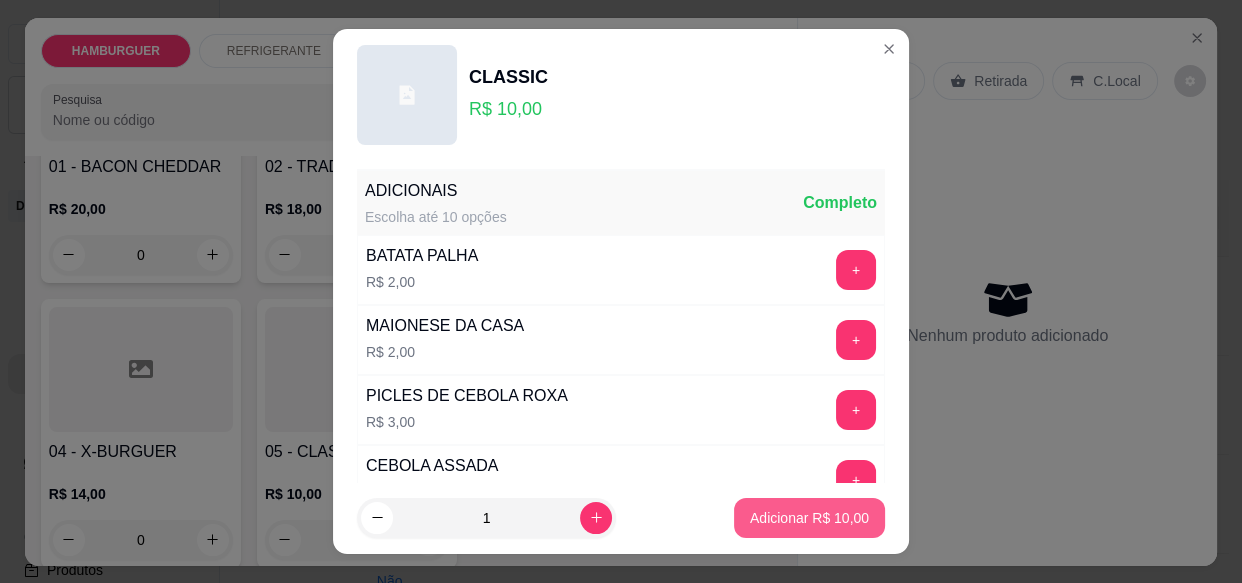 click on "Adicionar   R$ 10,00" at bounding box center (809, 518) 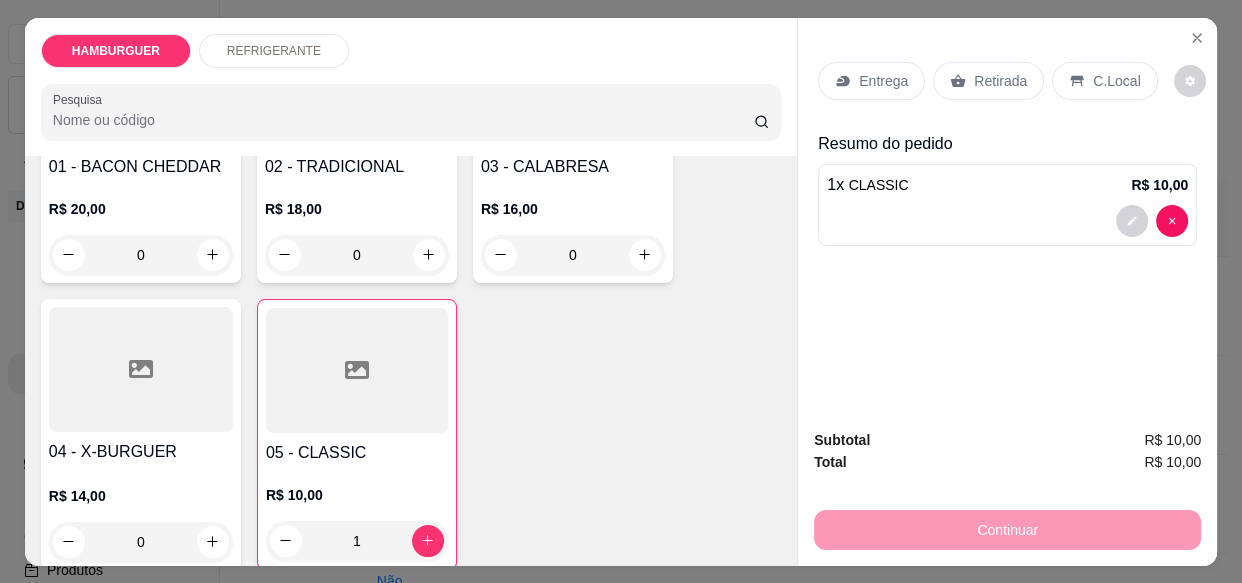 click on "C.Local" at bounding box center (1116, 81) 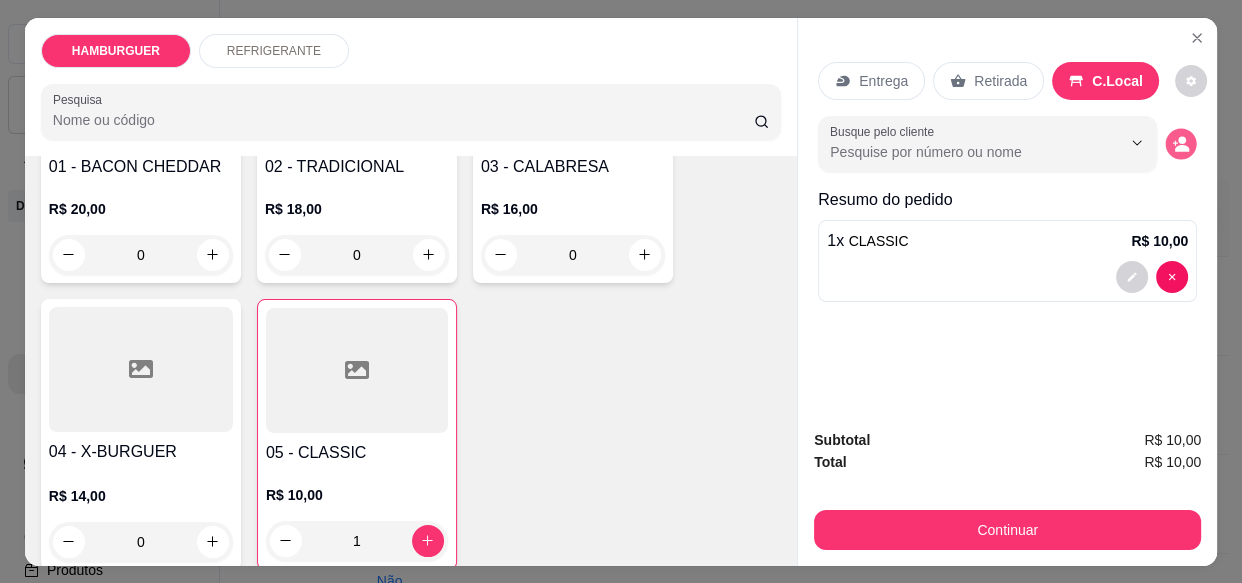 click 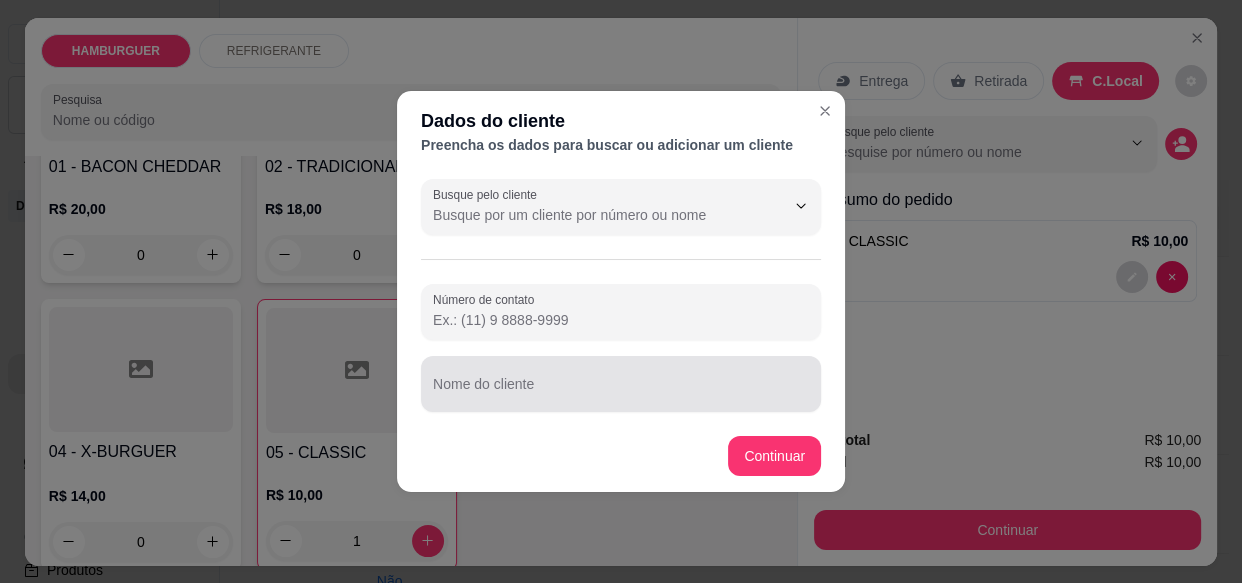click on "Nome do cliente" at bounding box center [621, 384] 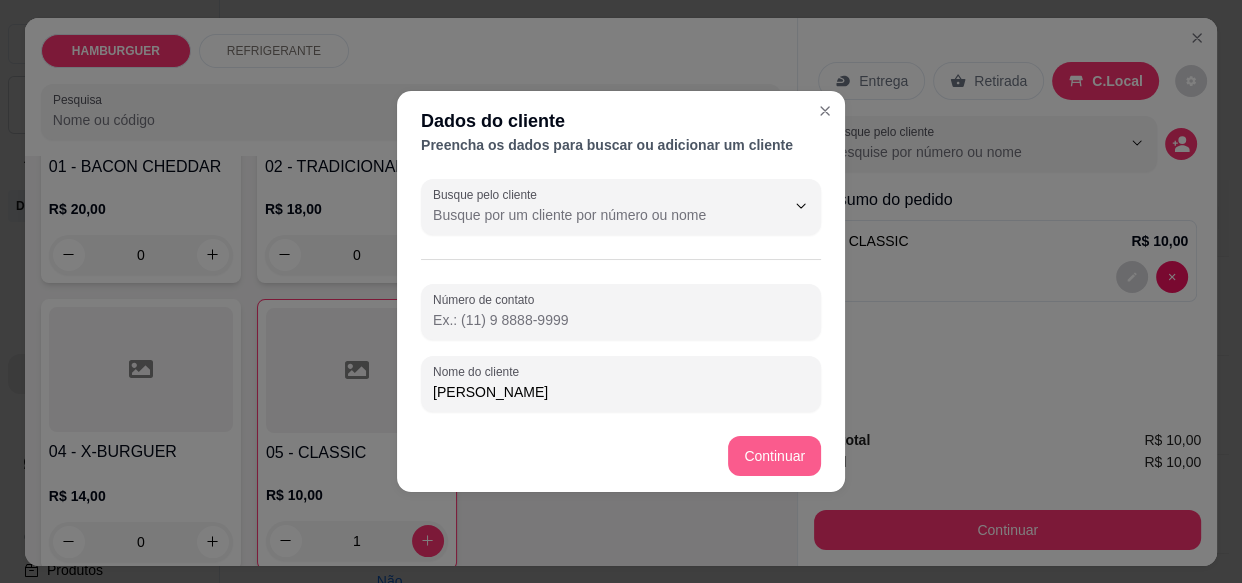 type on "Robert" 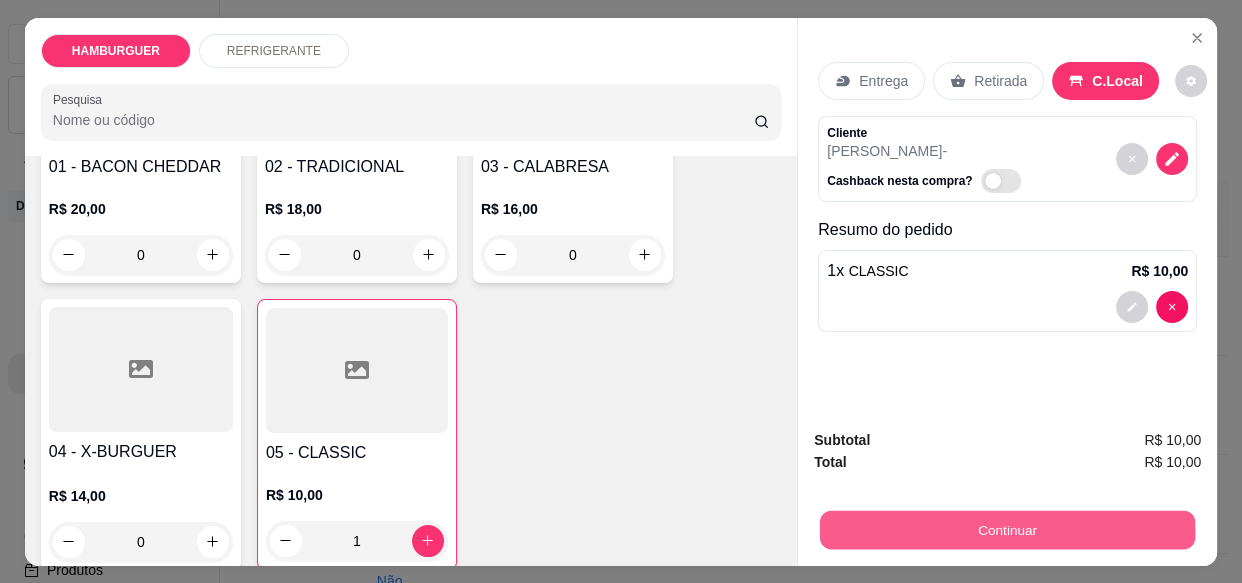 click on "Continuar" at bounding box center [1007, 529] 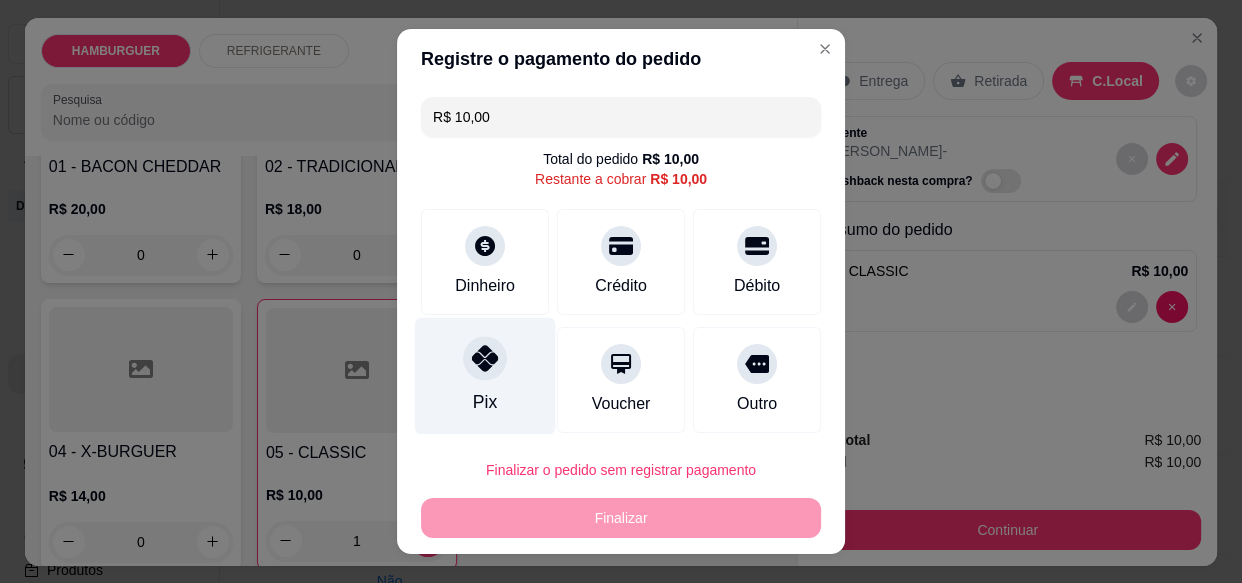 click 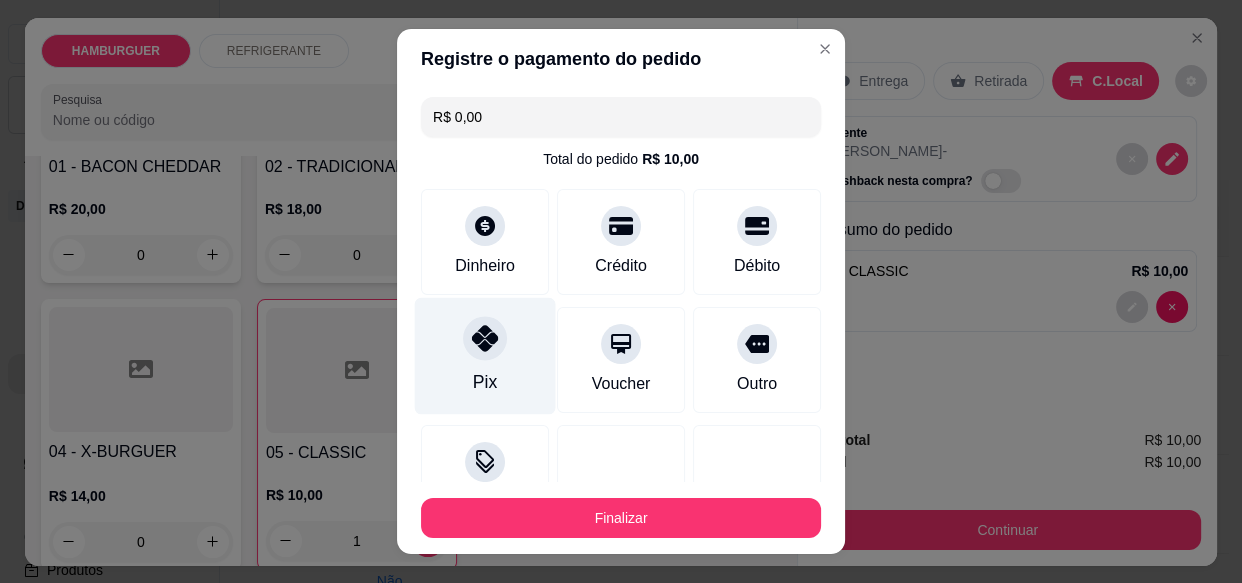 type on "R$ 0,00" 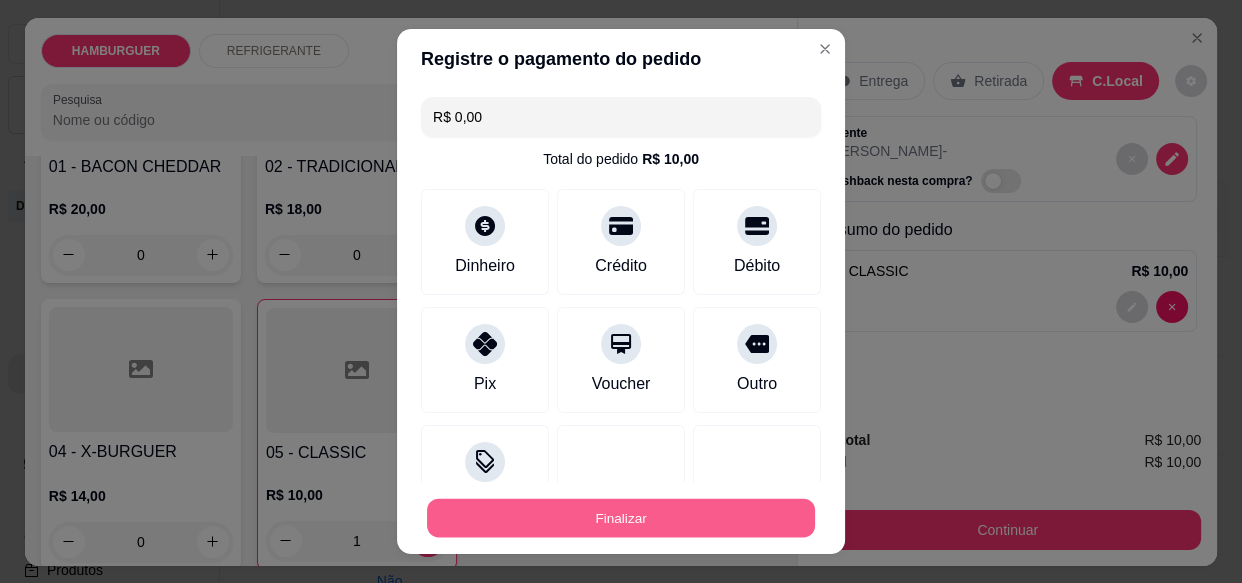 click on "Finalizar" at bounding box center (621, 517) 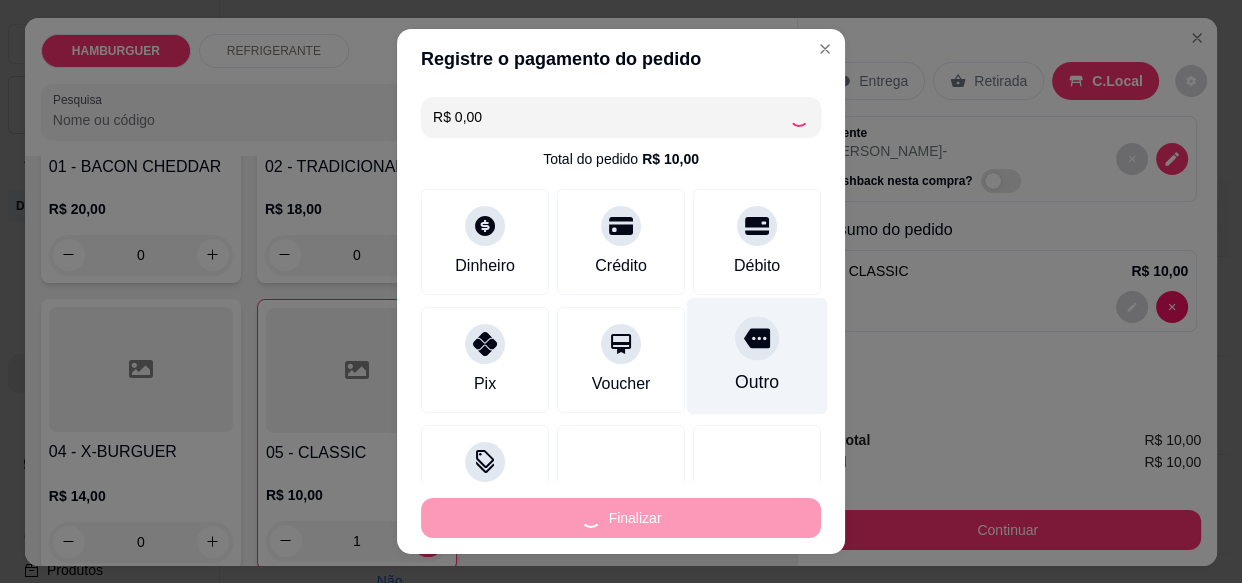 type on "0" 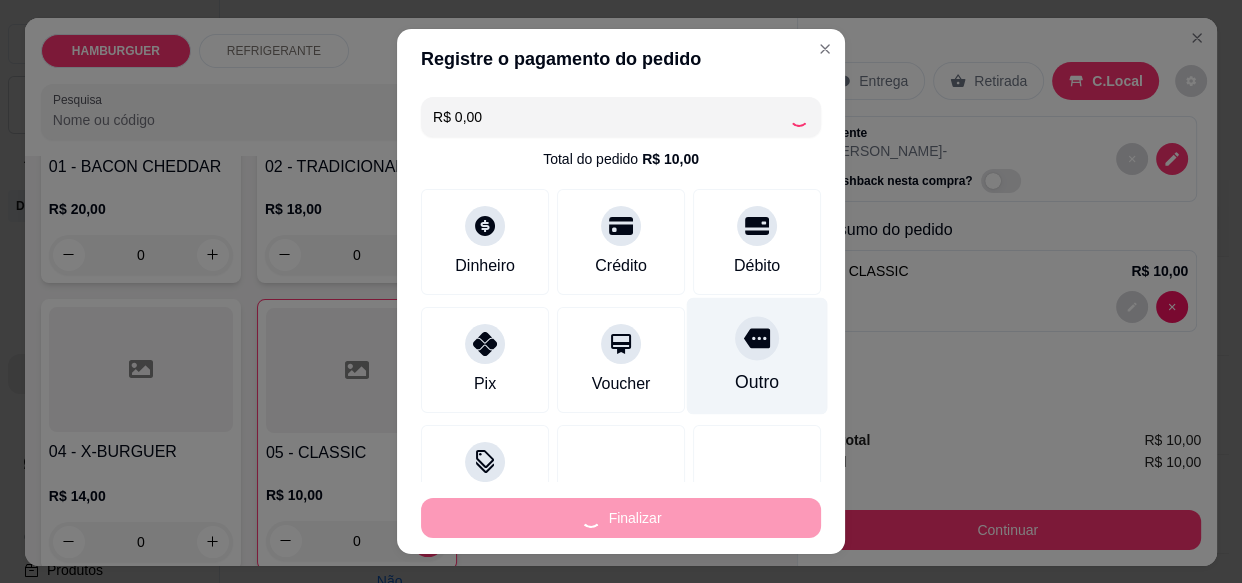 type on "-R$ 10,00" 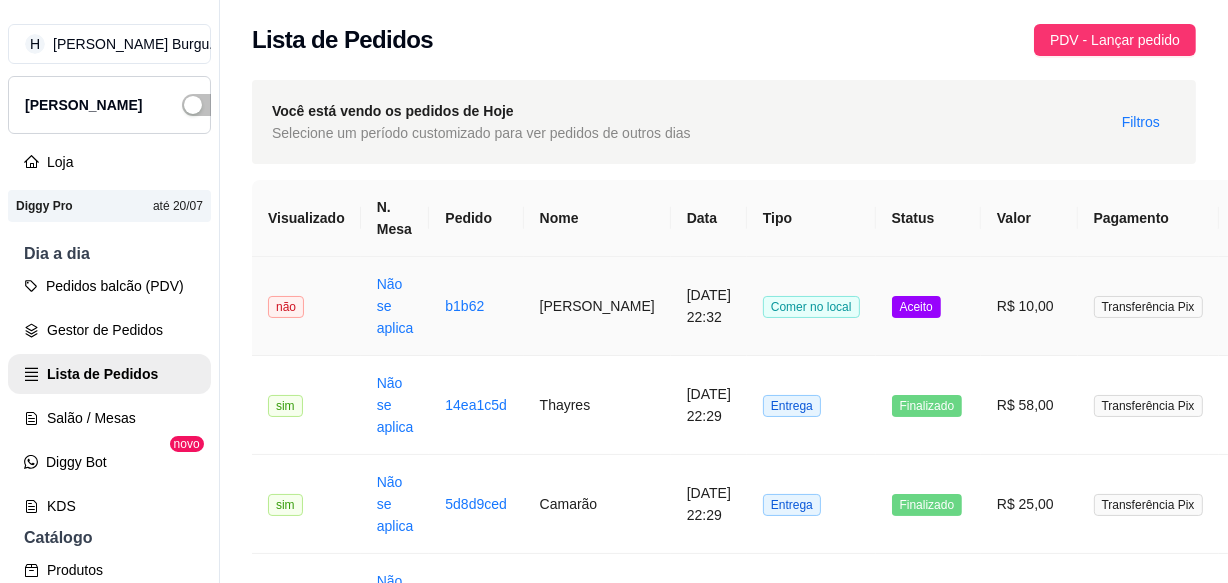click on "Aceito" at bounding box center (928, 306) 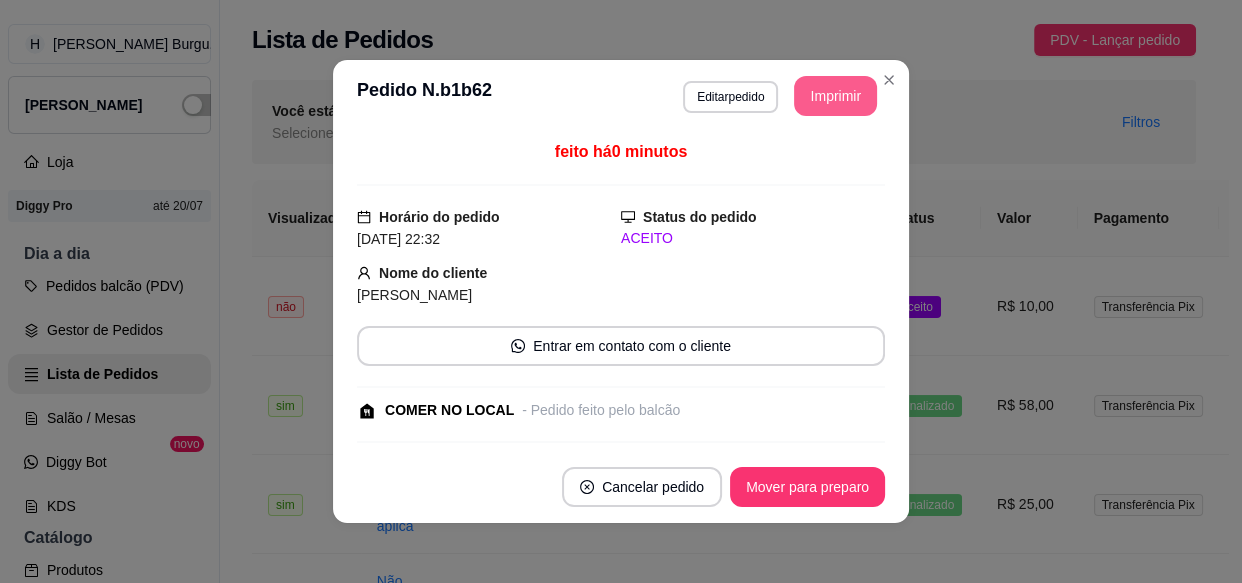 click on "Imprimir" at bounding box center [835, 96] 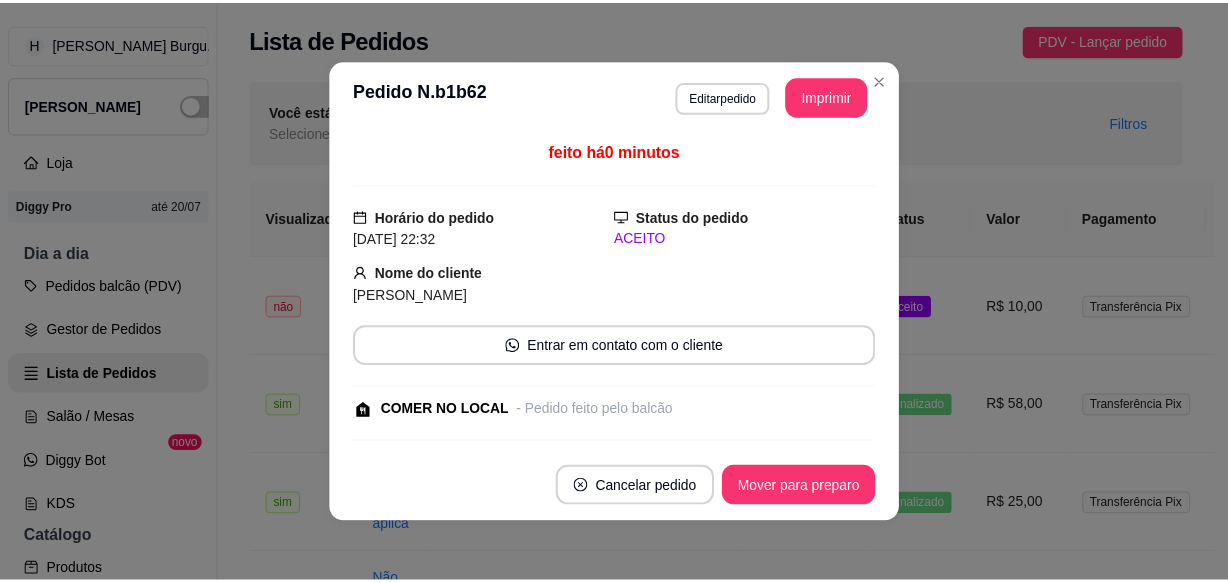 scroll, scrollTop: 0, scrollLeft: 0, axis: both 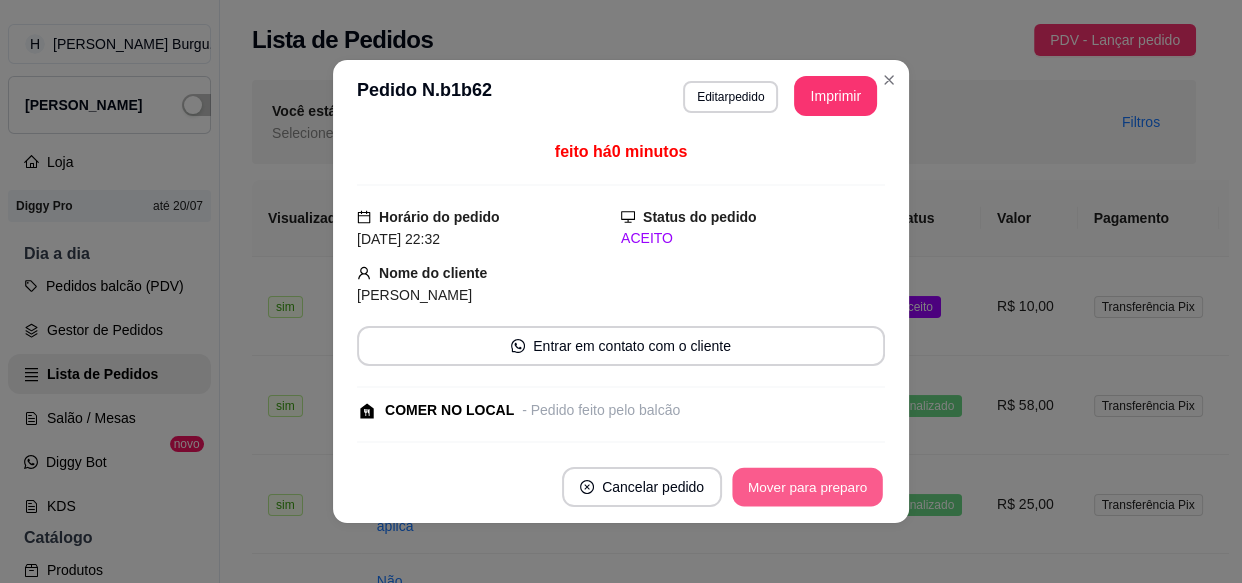 click on "Mover para preparo" at bounding box center (807, 487) 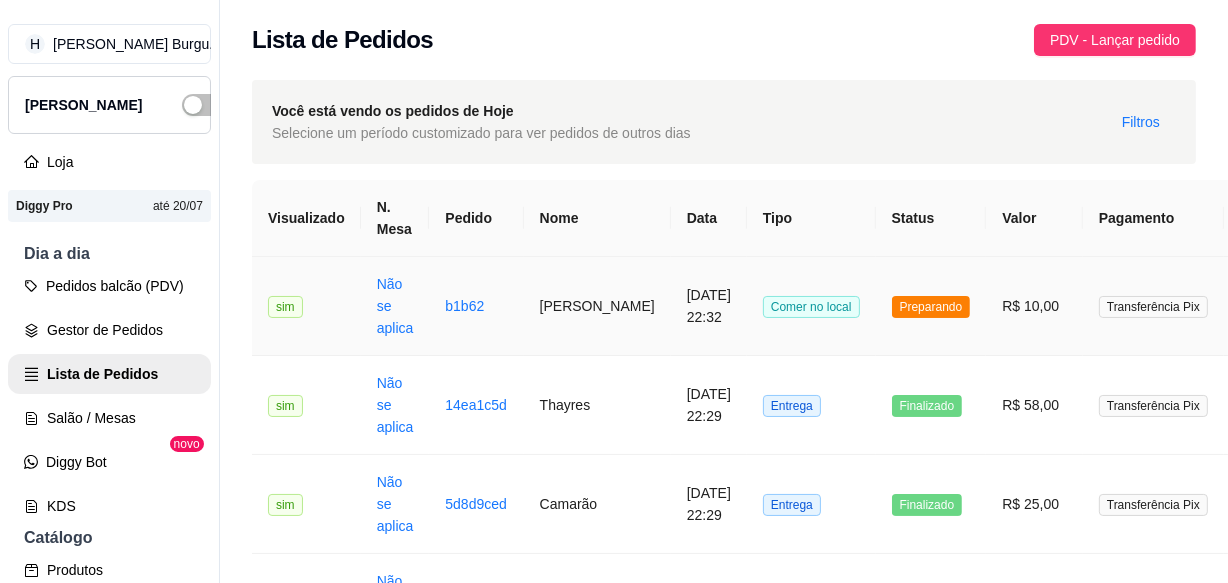 click on "Preparando" at bounding box center (931, 306) 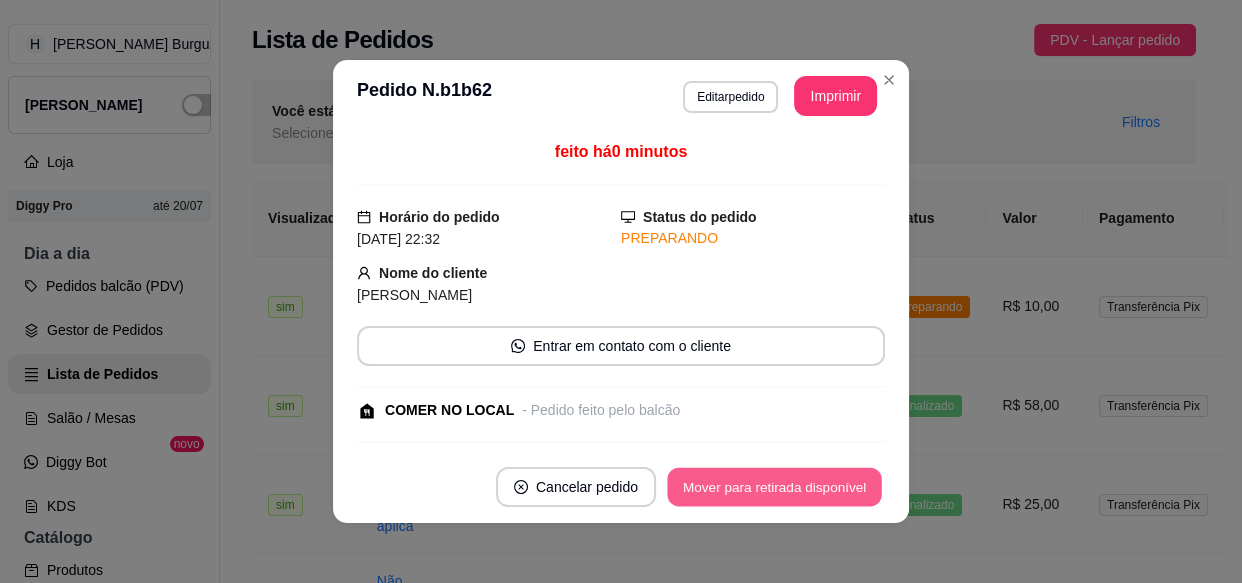 click on "Mover para retirada disponível" at bounding box center [774, 487] 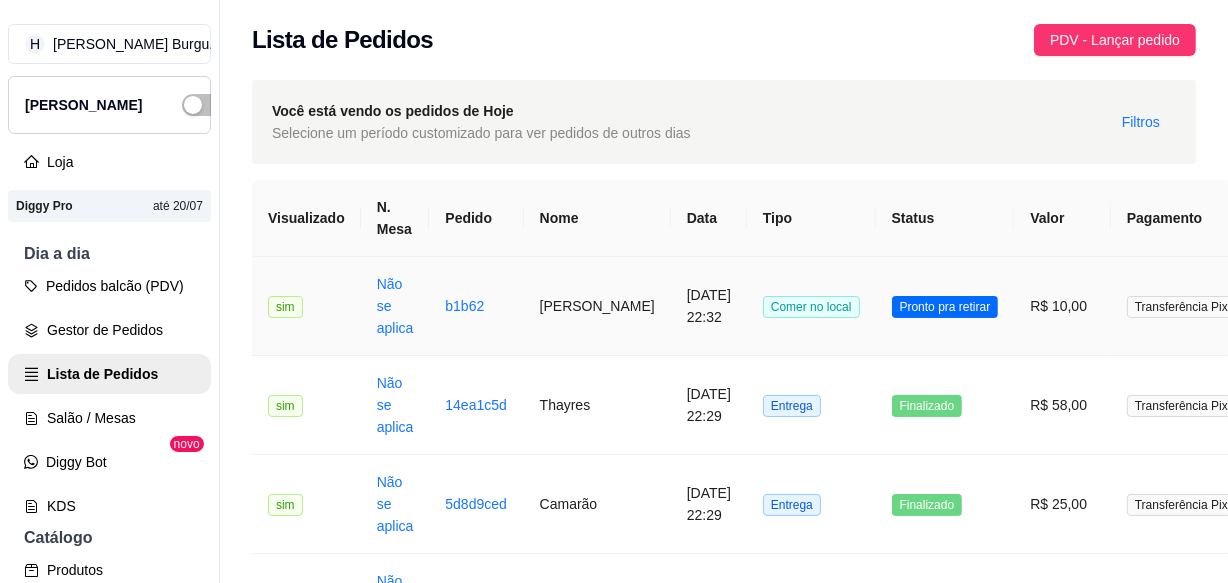 click on "Pronto pra retirar" at bounding box center [945, 306] 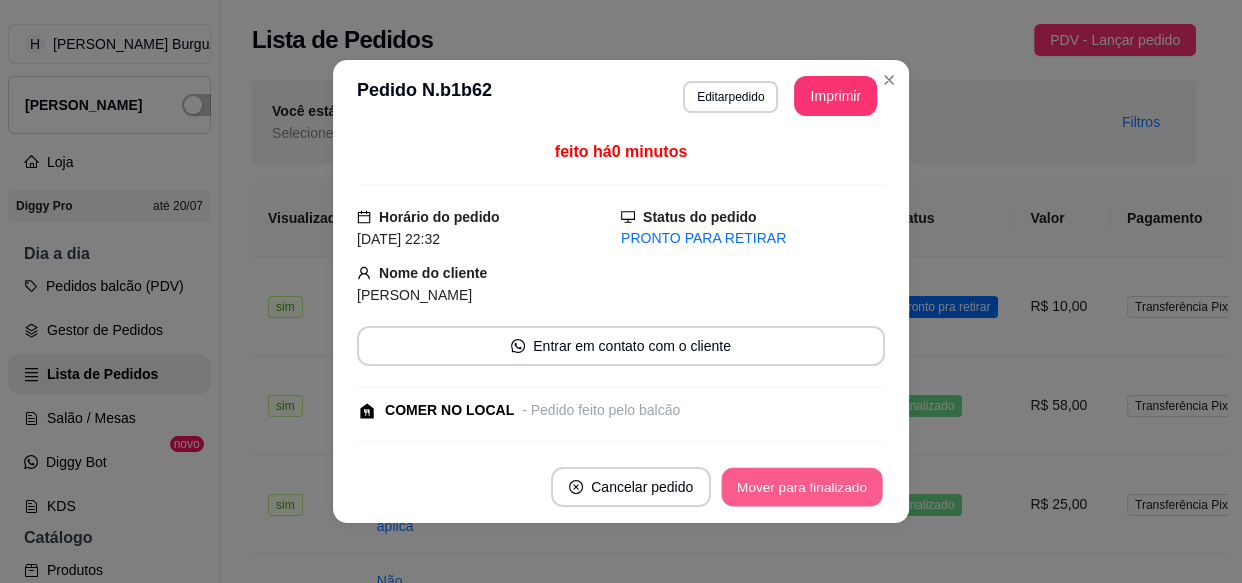 click on "Mover para finalizado" at bounding box center [802, 487] 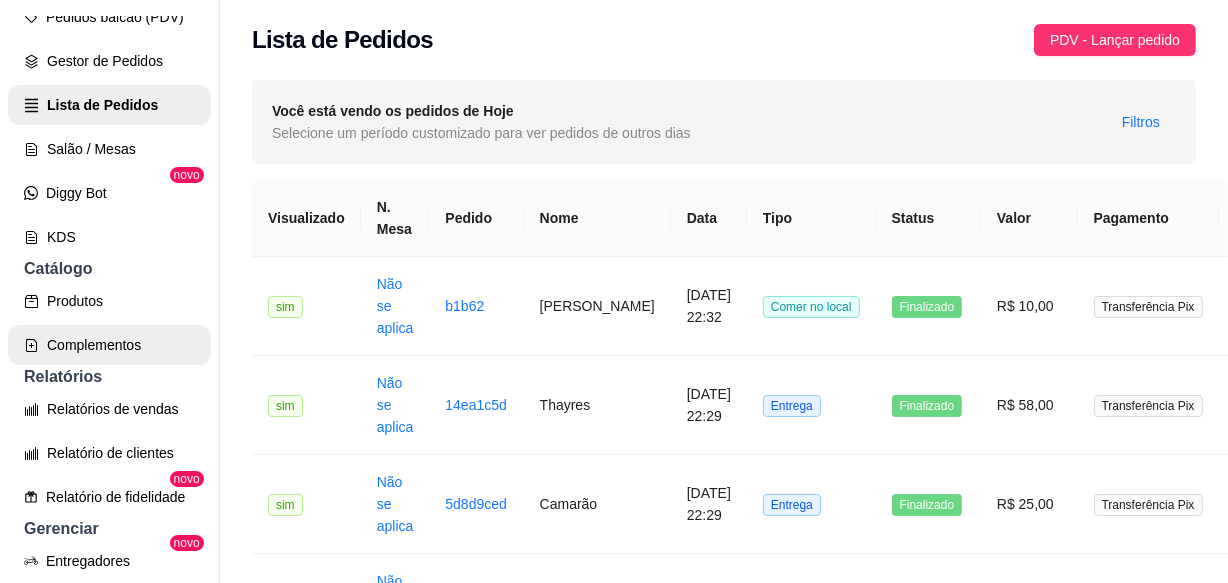 scroll, scrollTop: 272, scrollLeft: 0, axis: vertical 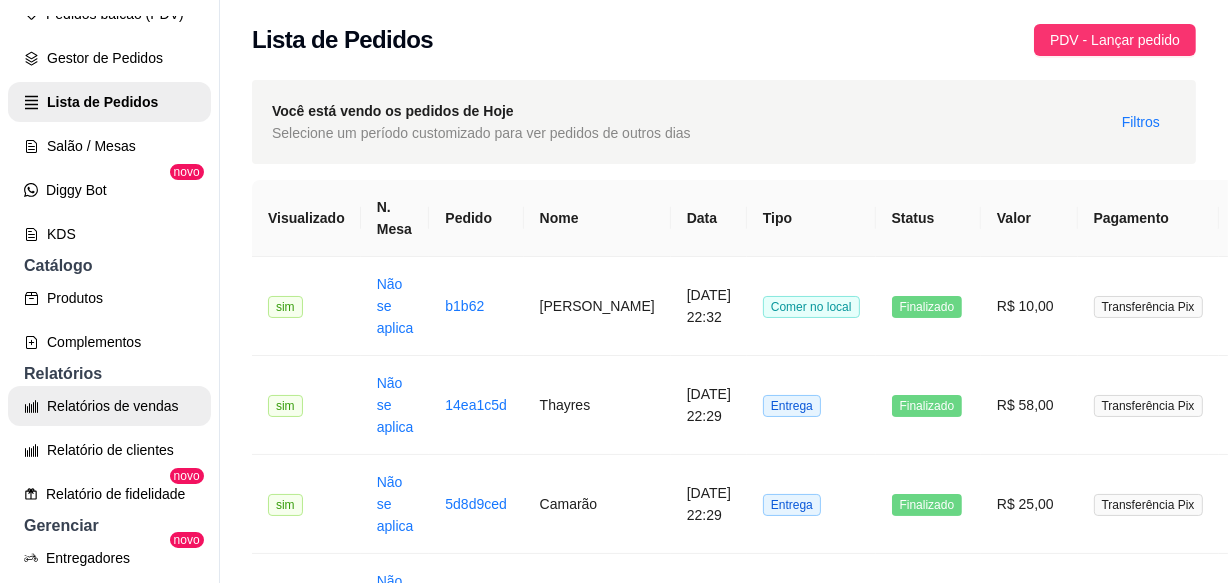 click on "Relatórios de vendas" at bounding box center (109, 406) 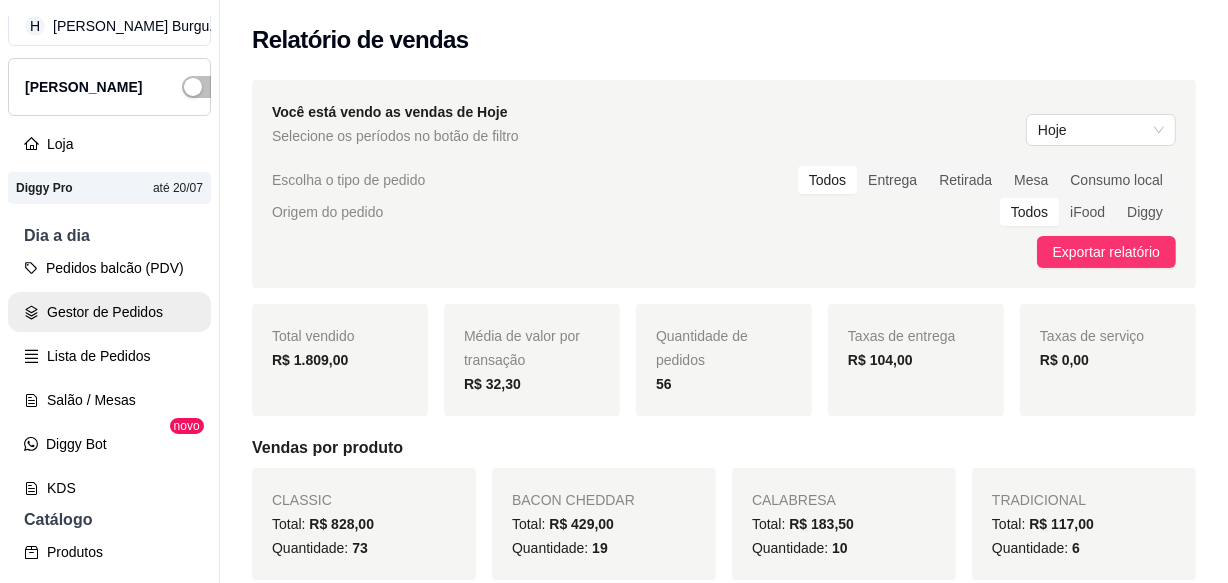 scroll, scrollTop: 0, scrollLeft: 0, axis: both 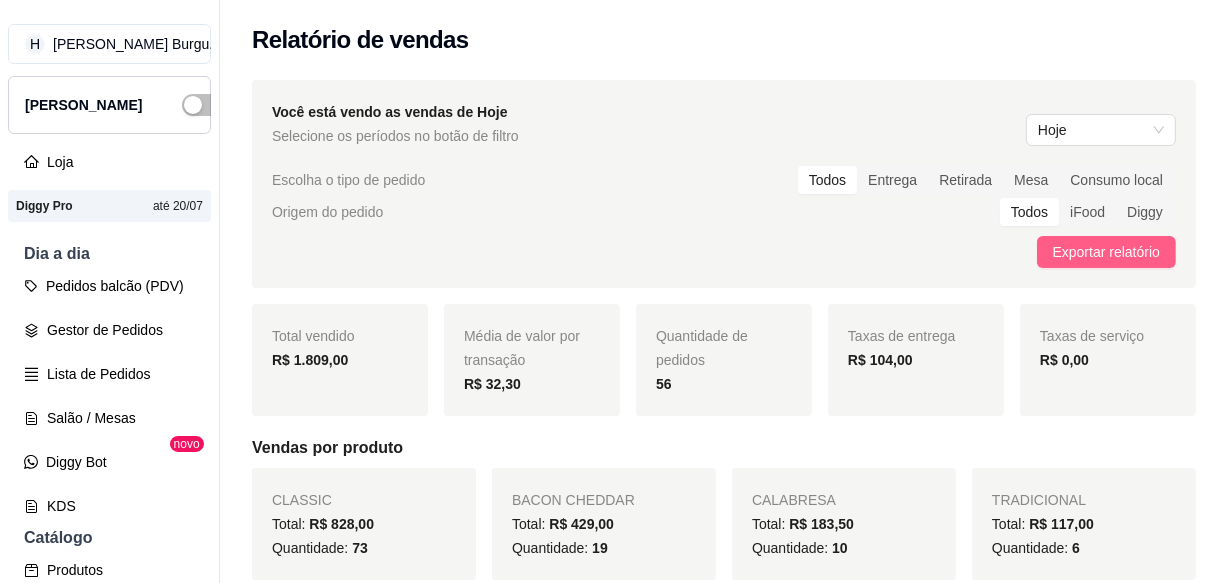 click on "Exportar relatório" at bounding box center (1106, 252) 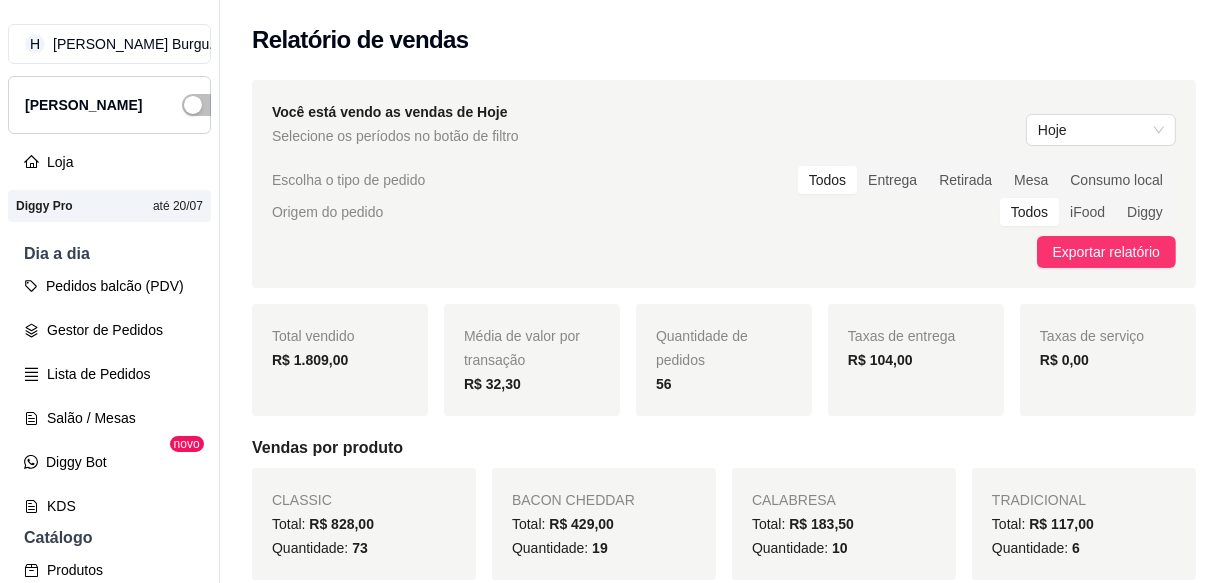 type 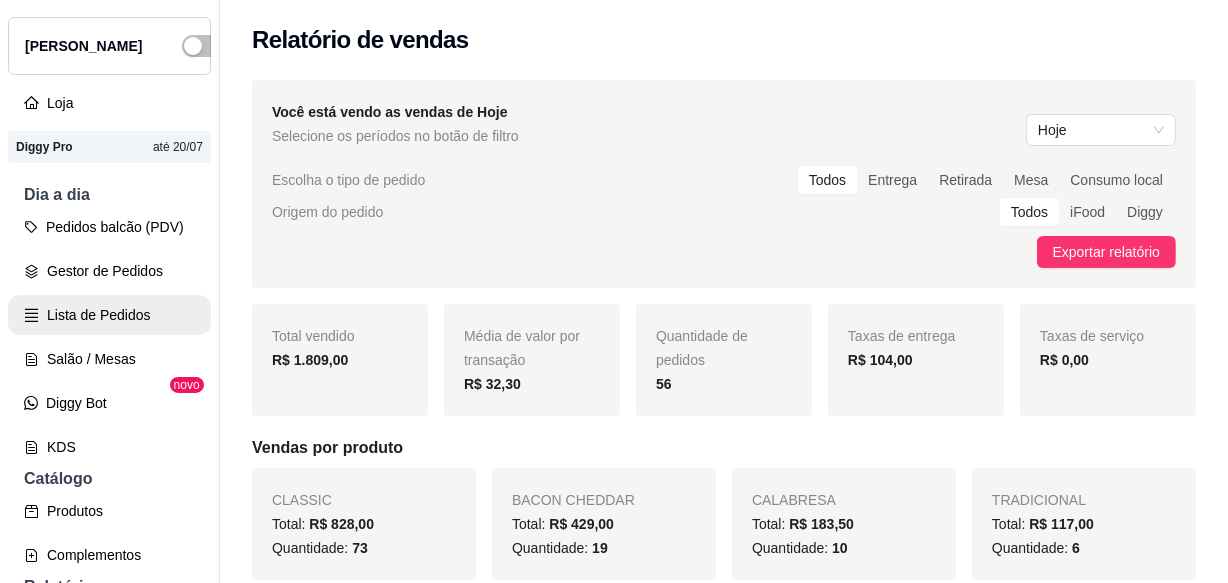 scroll, scrollTop: 90, scrollLeft: 0, axis: vertical 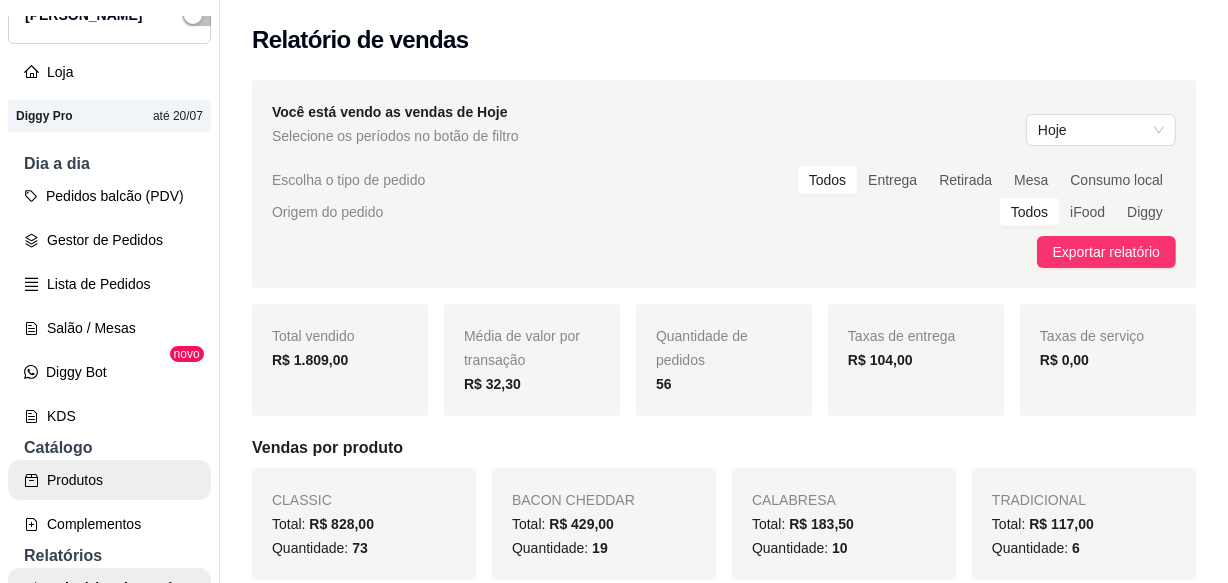 click on "Produtos" at bounding box center (109, 480) 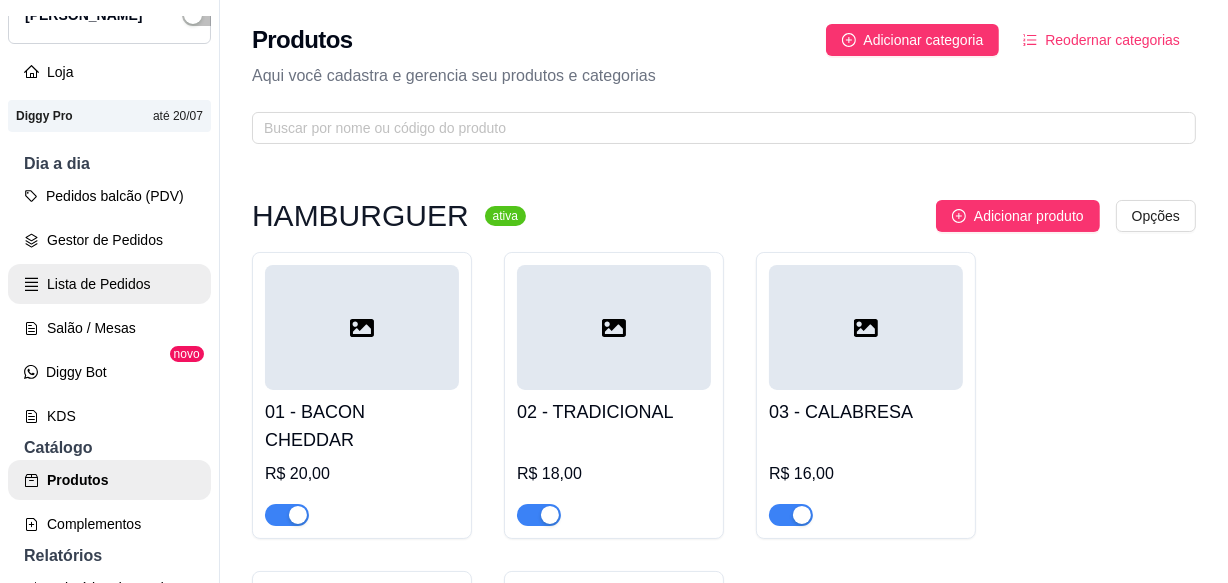 click on "Lista de Pedidos" at bounding box center (109, 284) 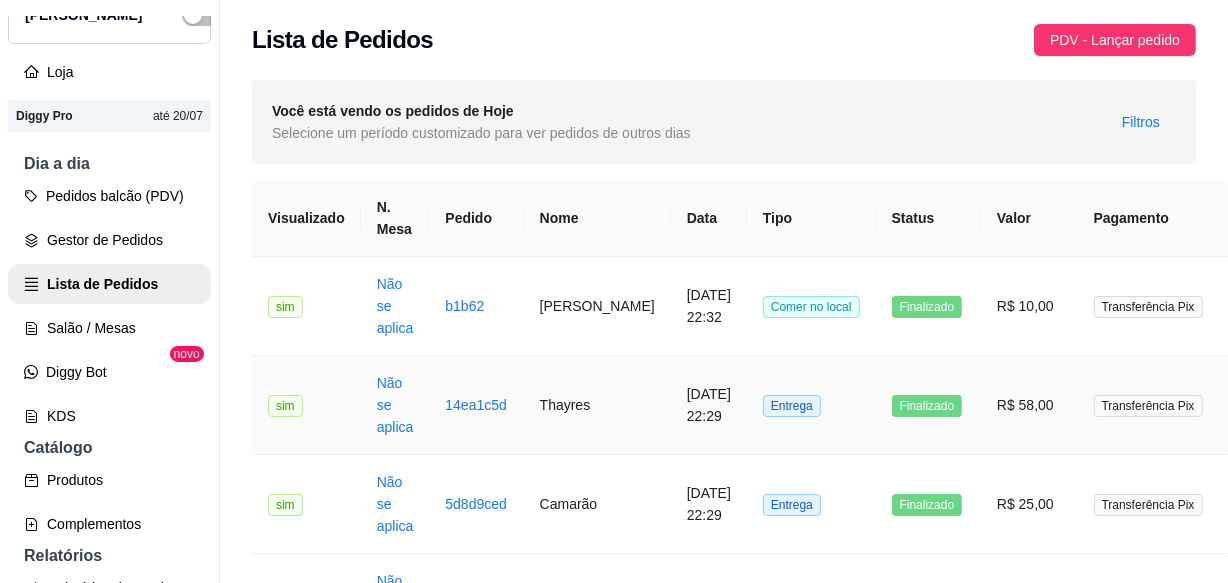 scroll, scrollTop: 90, scrollLeft: 0, axis: vertical 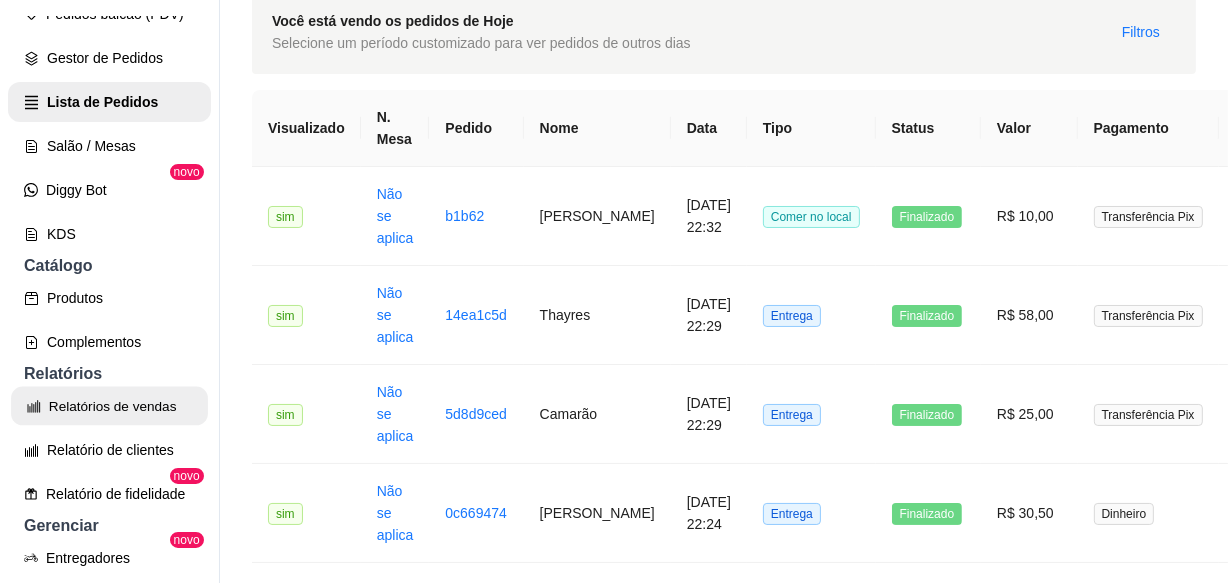 click on "Relatórios de vendas" at bounding box center (109, 406) 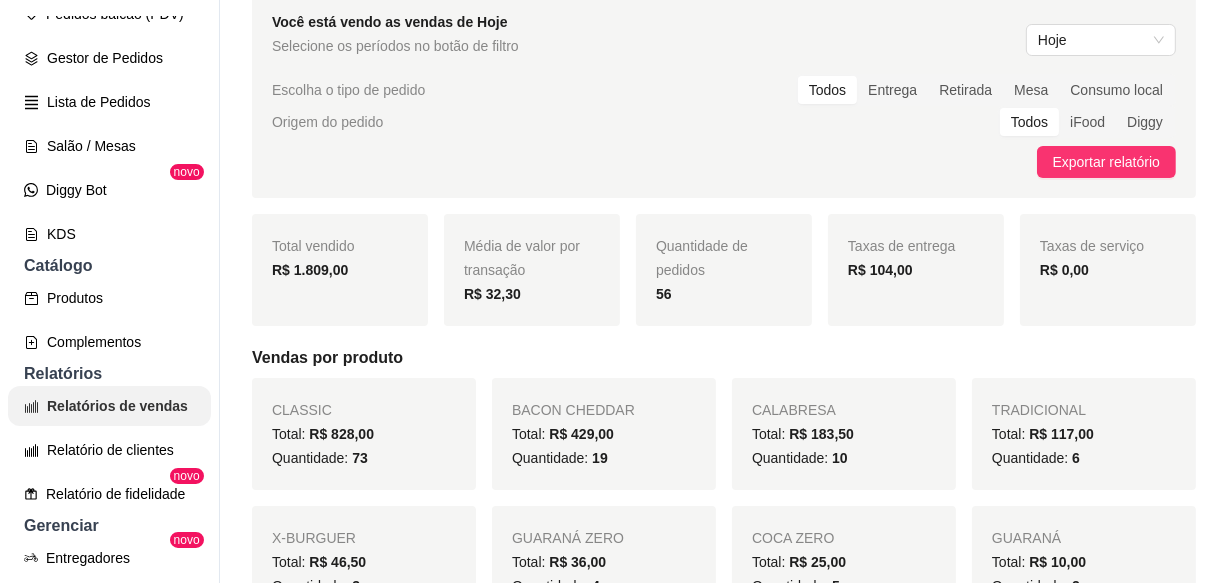 scroll, scrollTop: 0, scrollLeft: 0, axis: both 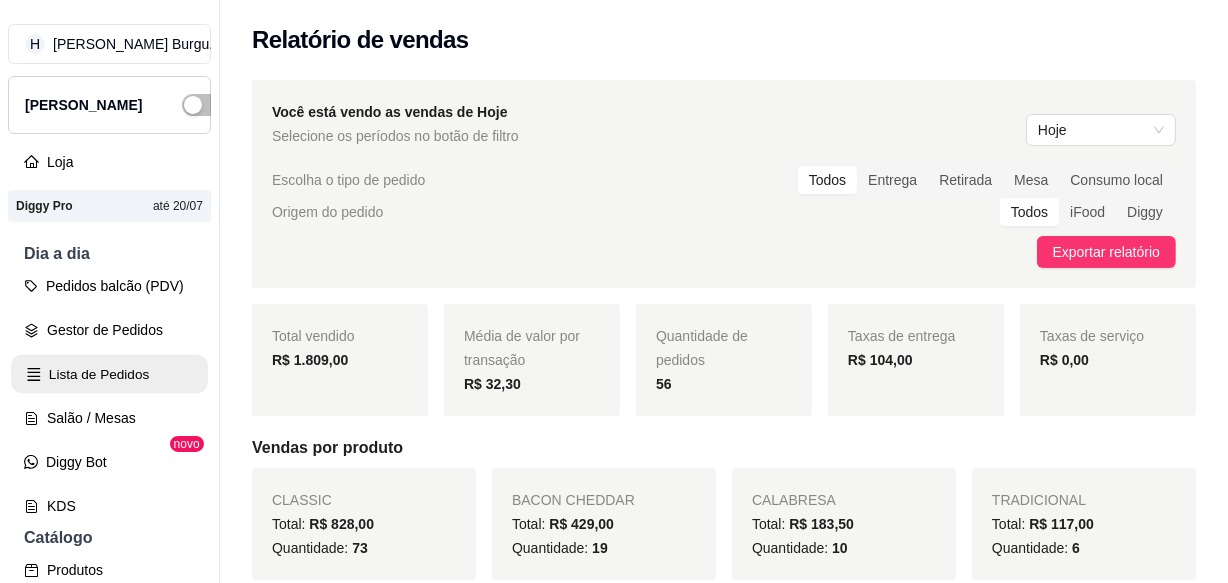 click on "Lista de Pedidos" at bounding box center (109, 374) 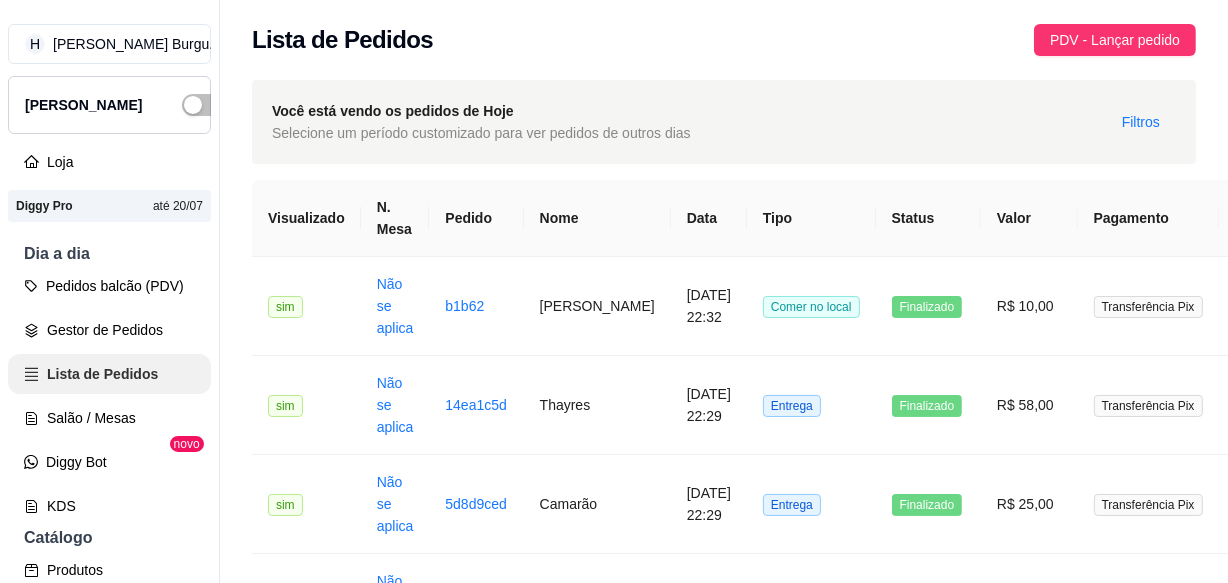 scroll, scrollTop: 181, scrollLeft: 0, axis: vertical 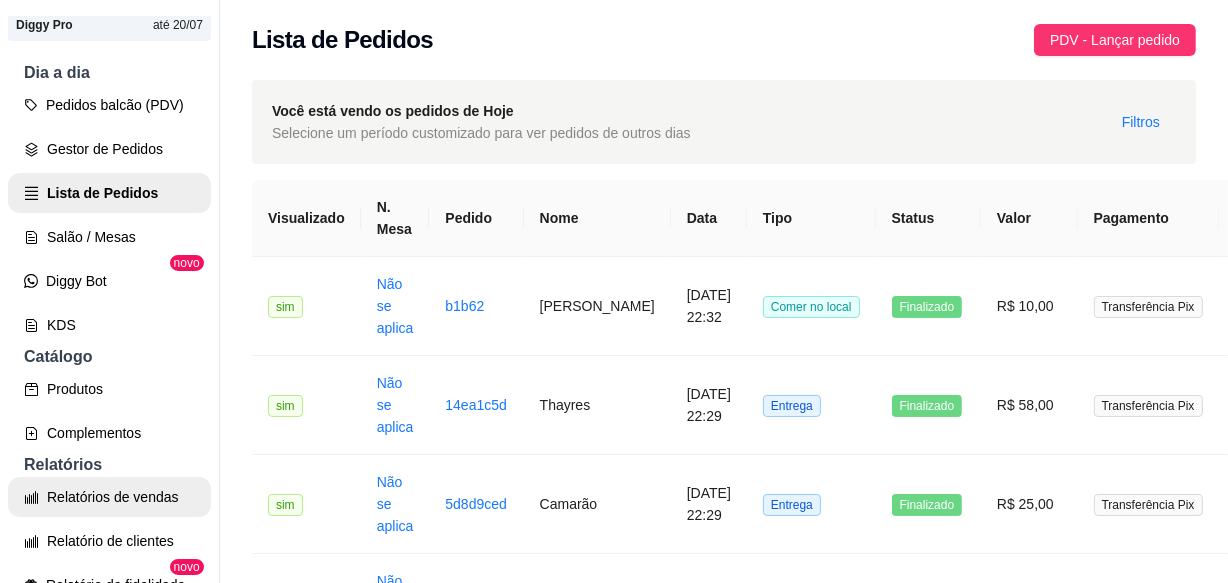click on "Relatórios de vendas" at bounding box center [109, 497] 